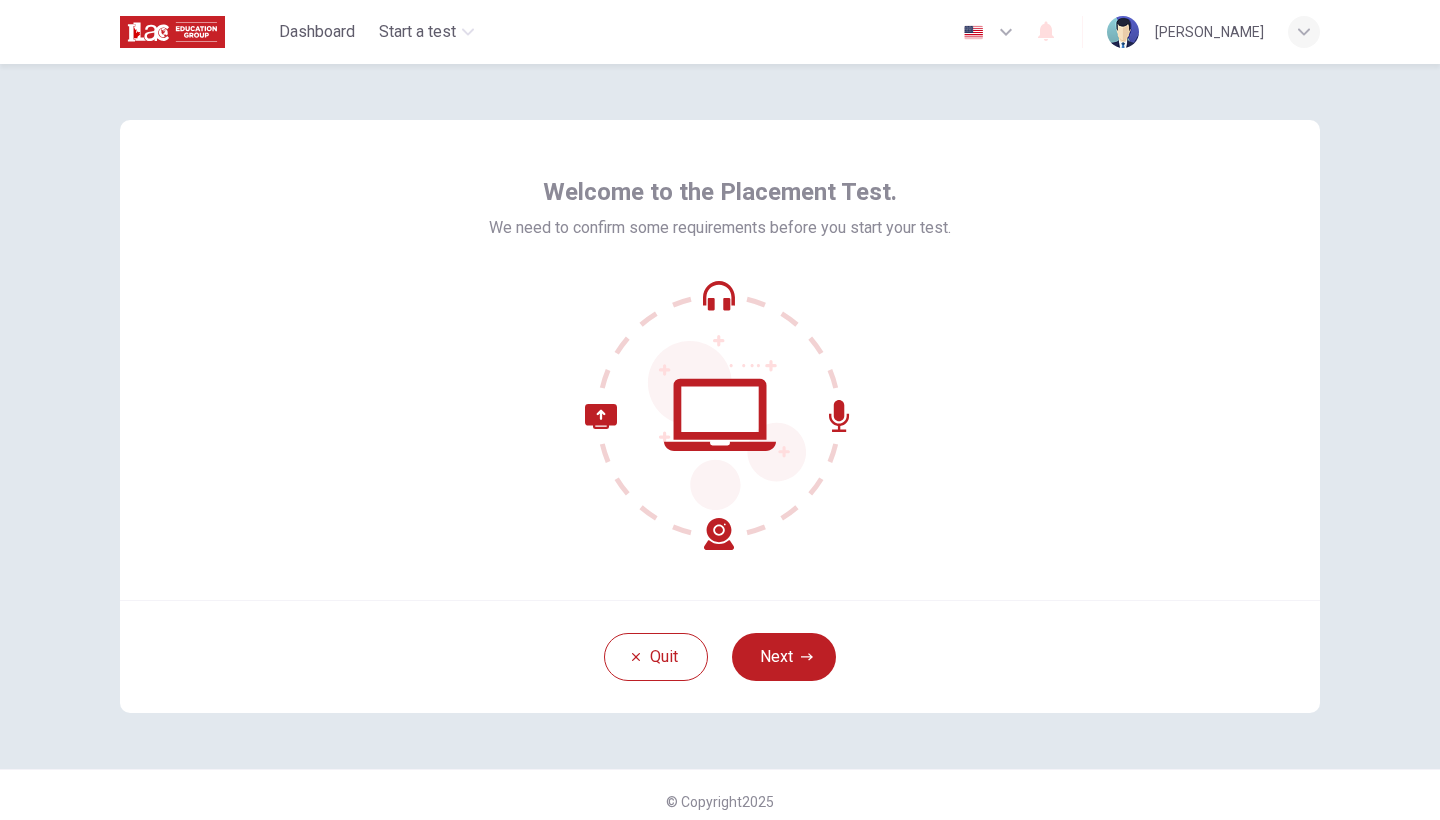 scroll, scrollTop: 0, scrollLeft: 0, axis: both 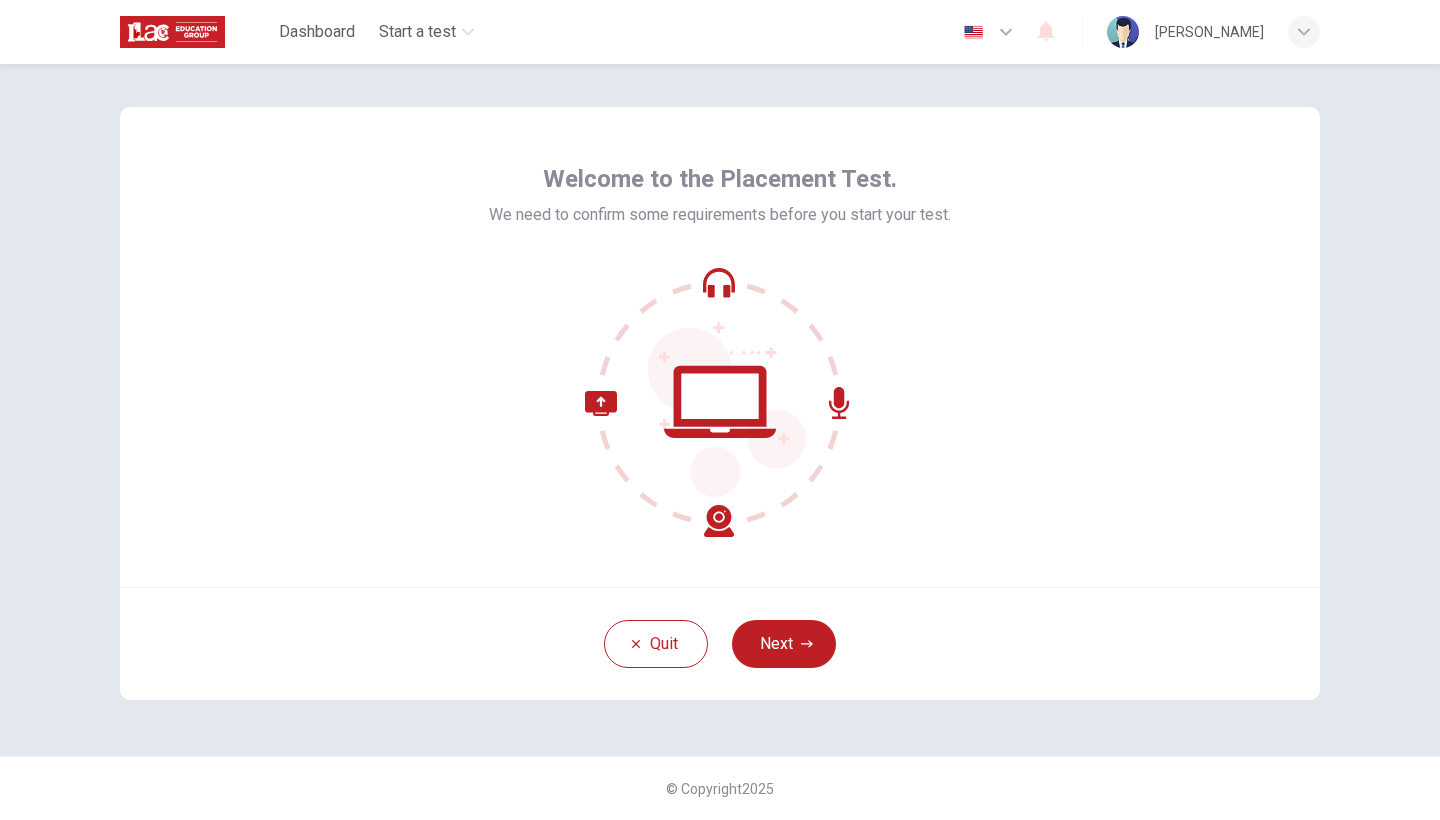 click 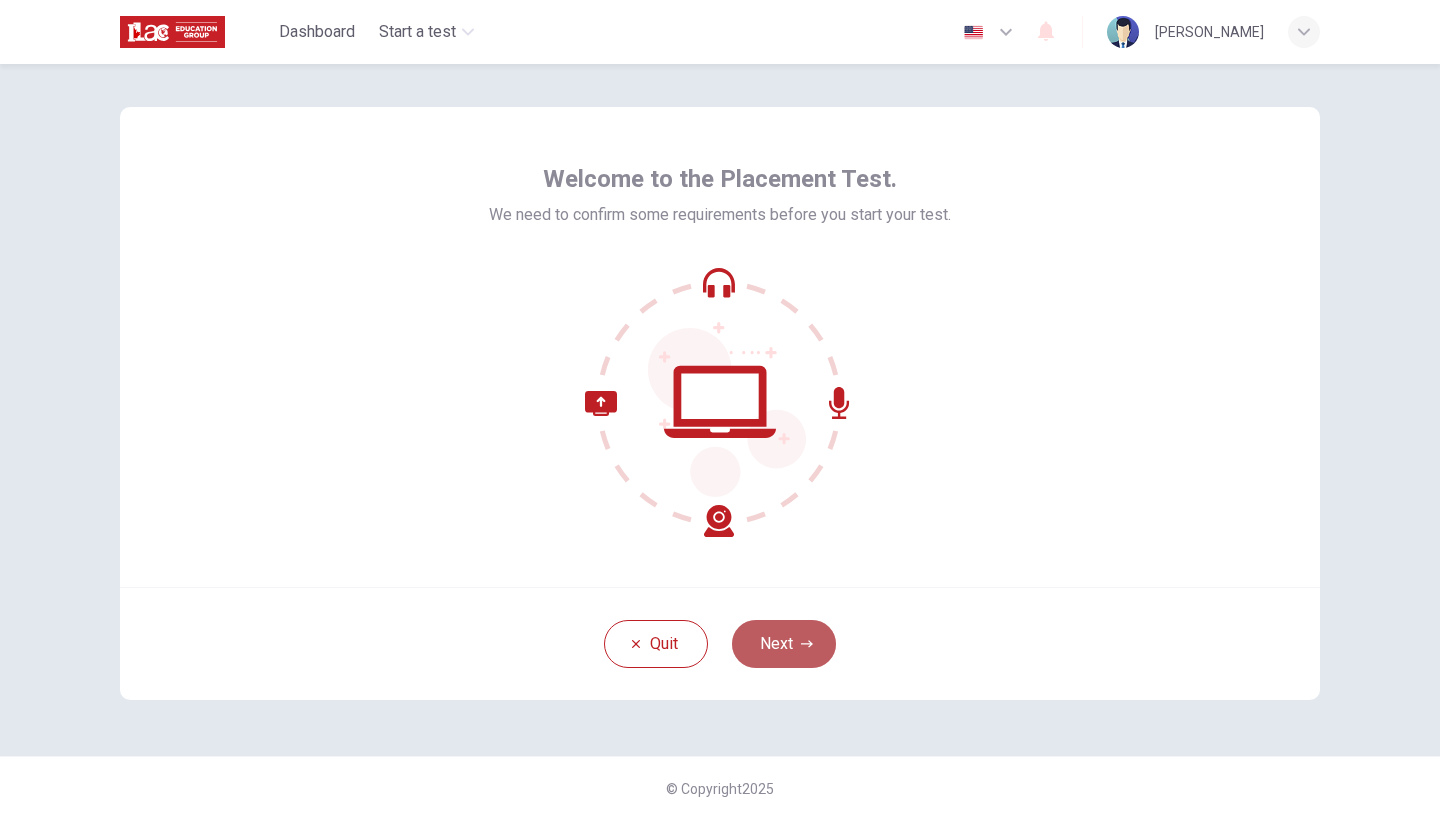 click on "Next" at bounding box center [784, 644] 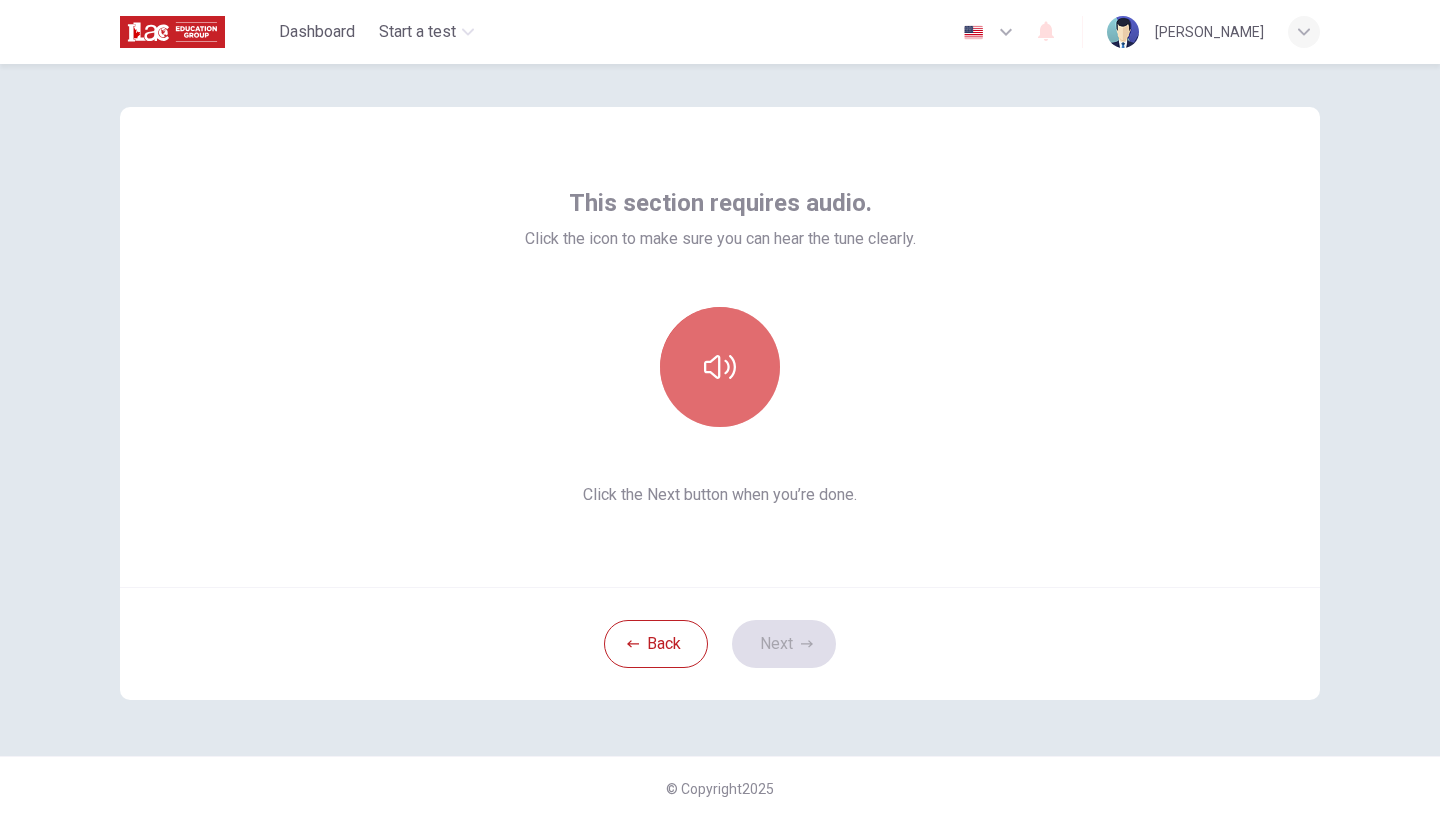 click at bounding box center (720, 367) 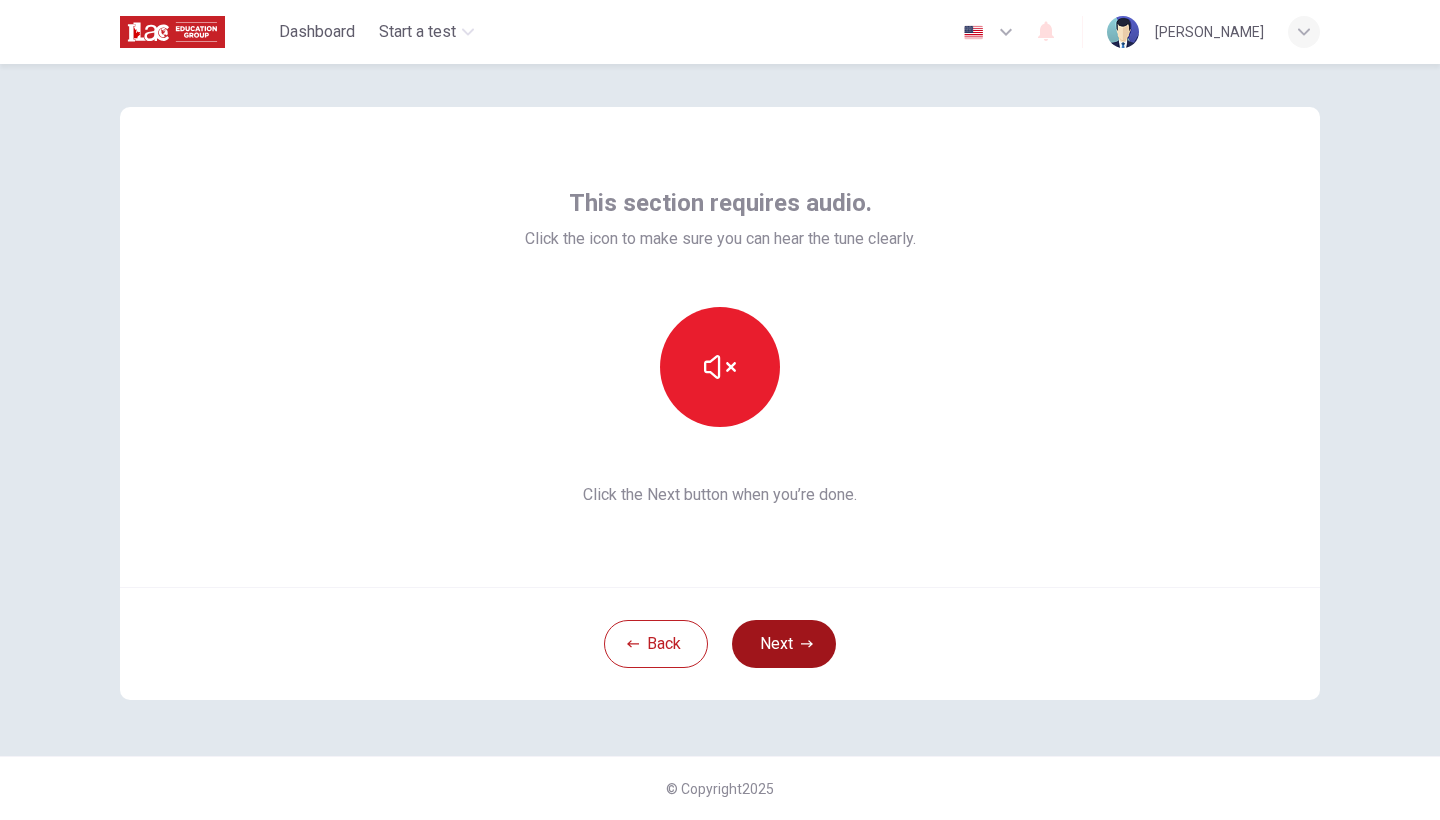 click 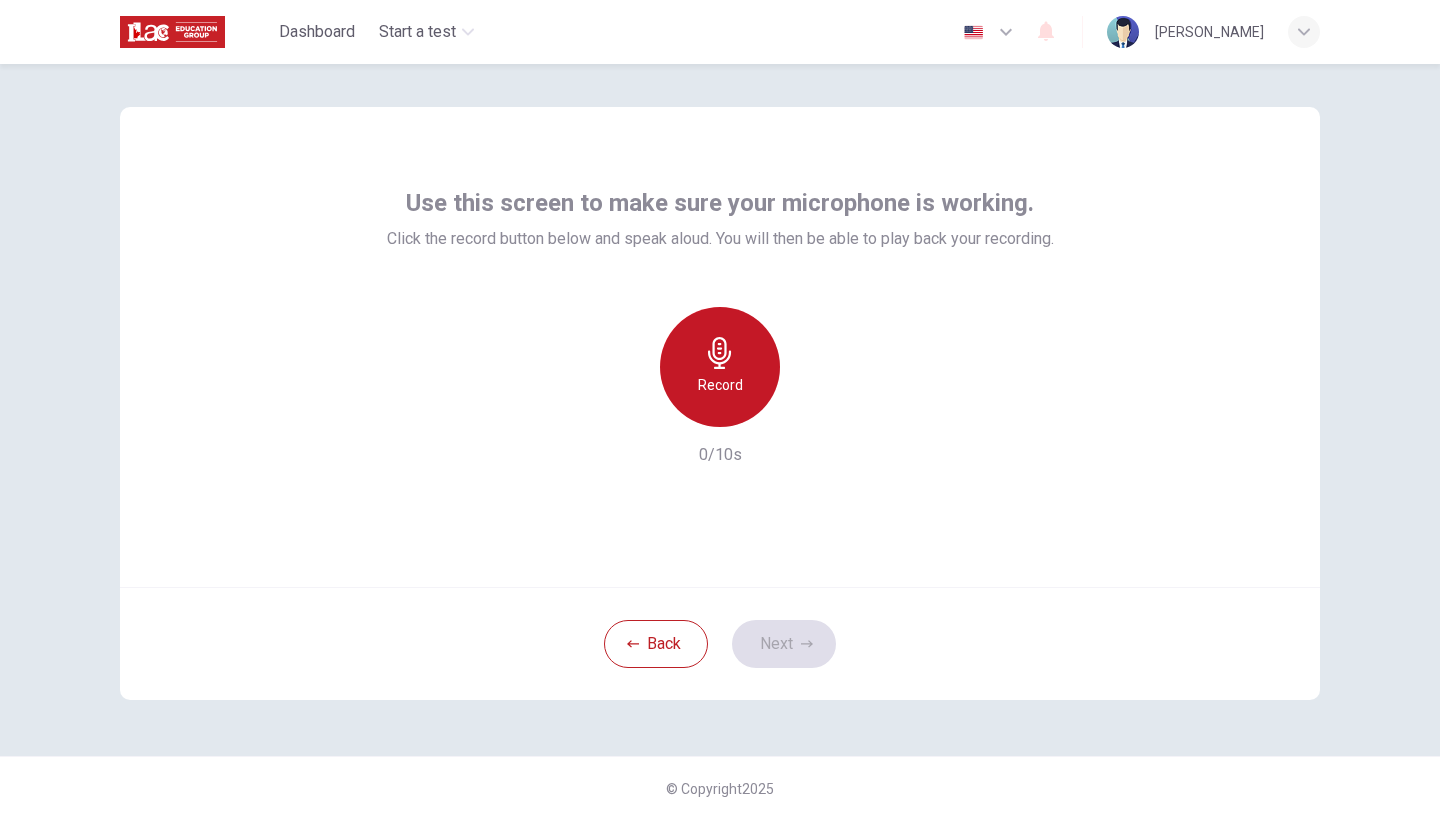 click on "Record" at bounding box center (720, 385) 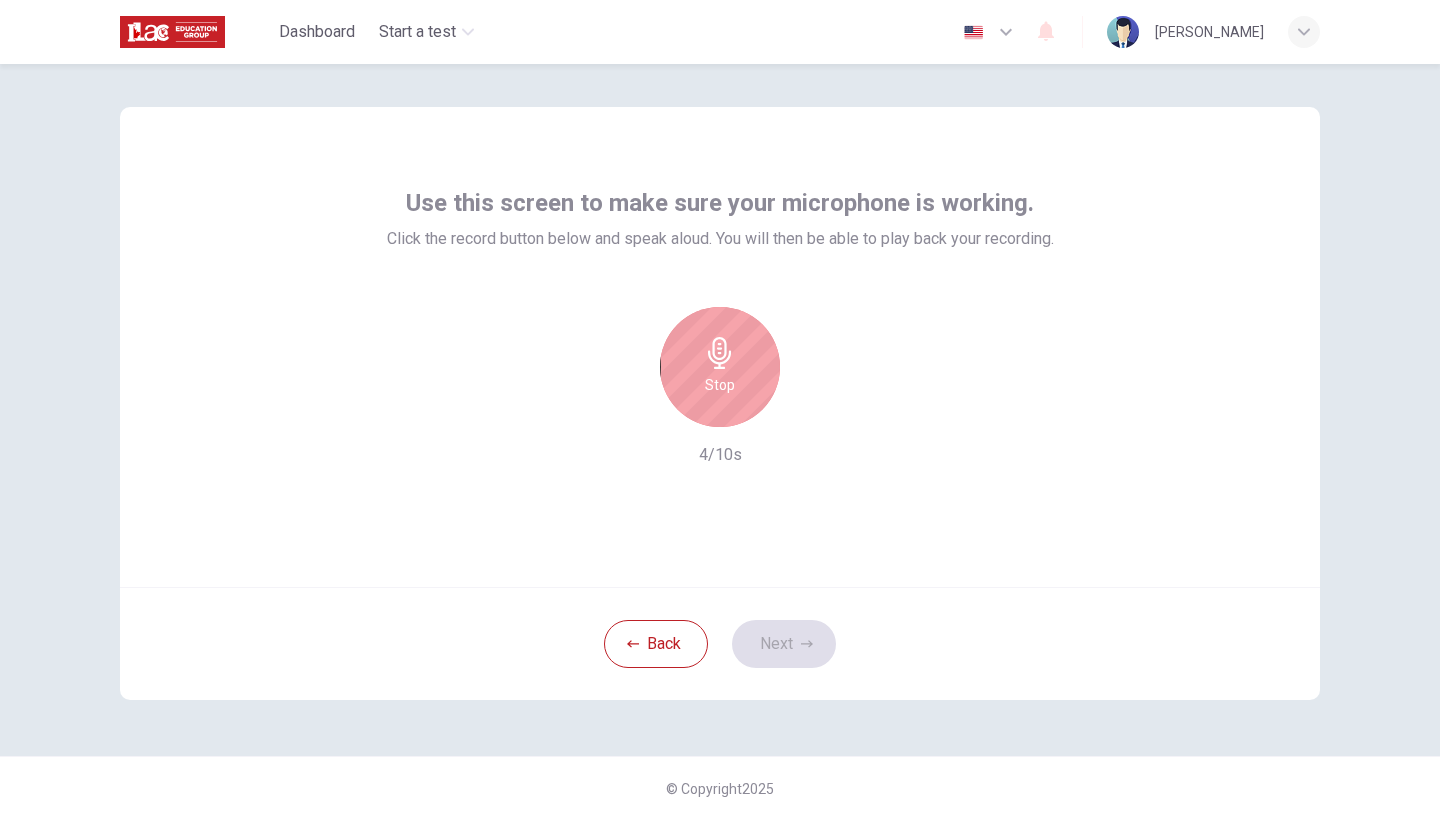 click on "Stop" at bounding box center [720, 385] 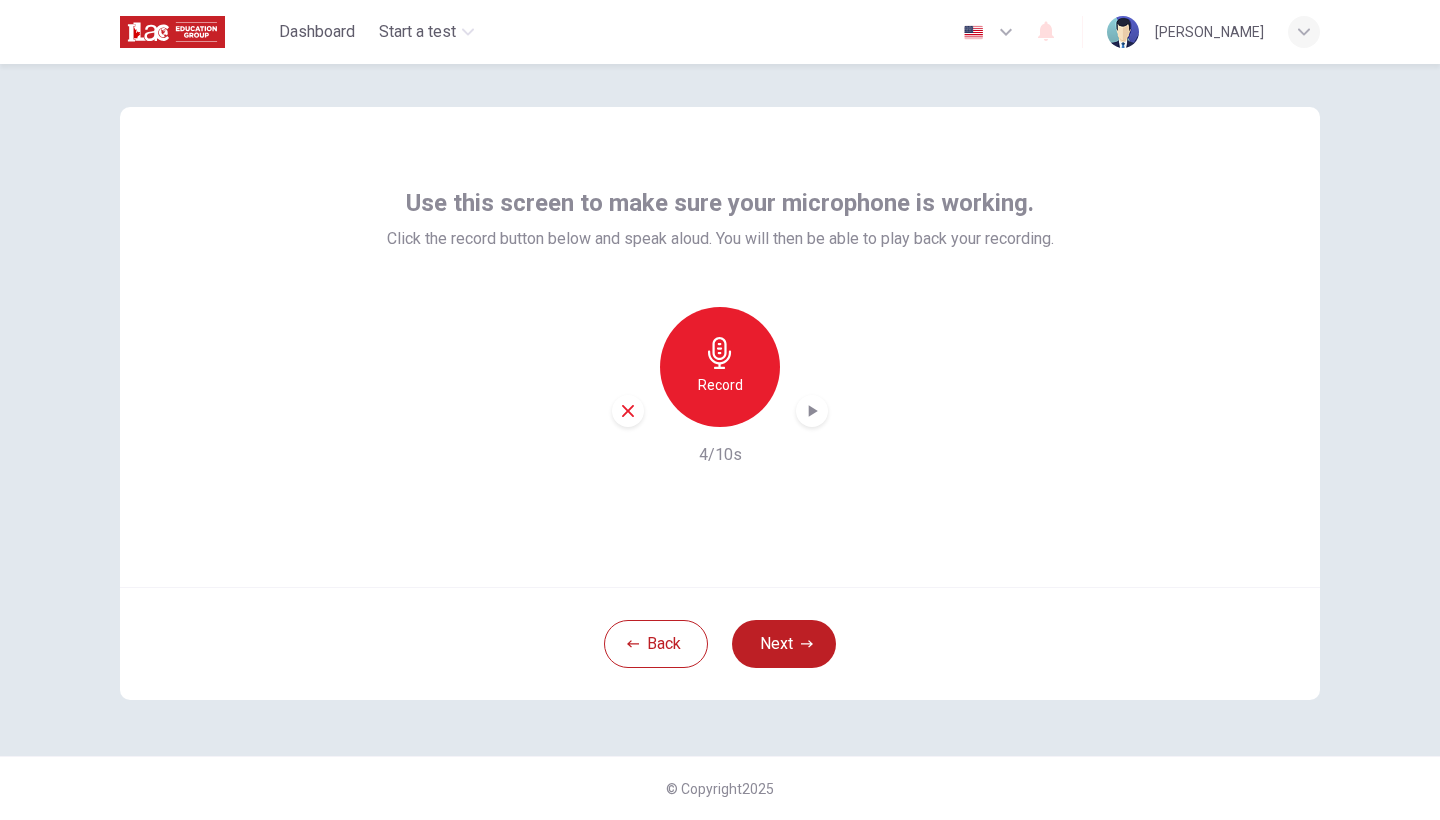 click 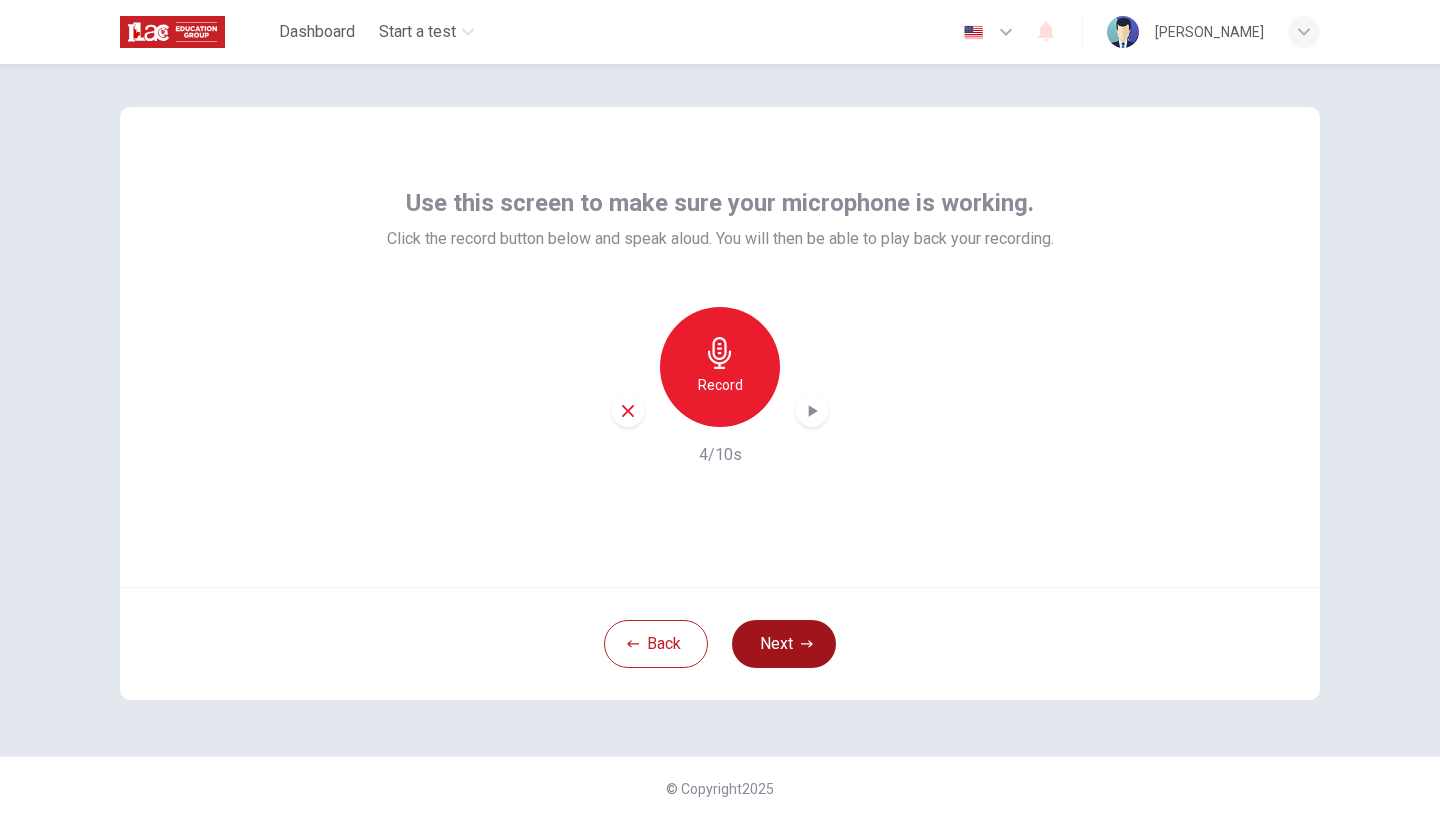 click on "Next" at bounding box center (784, 644) 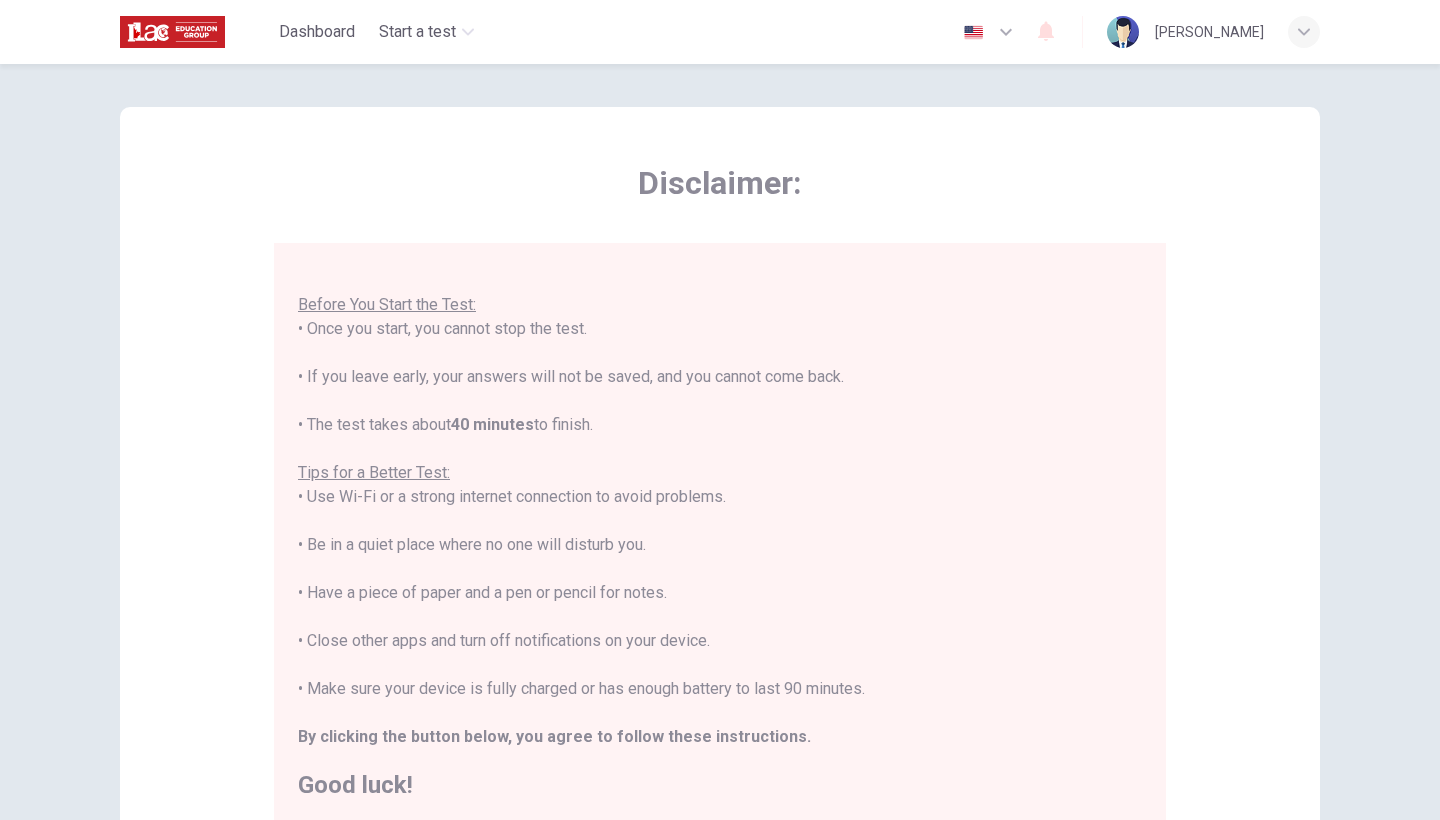 scroll, scrollTop: 21, scrollLeft: 0, axis: vertical 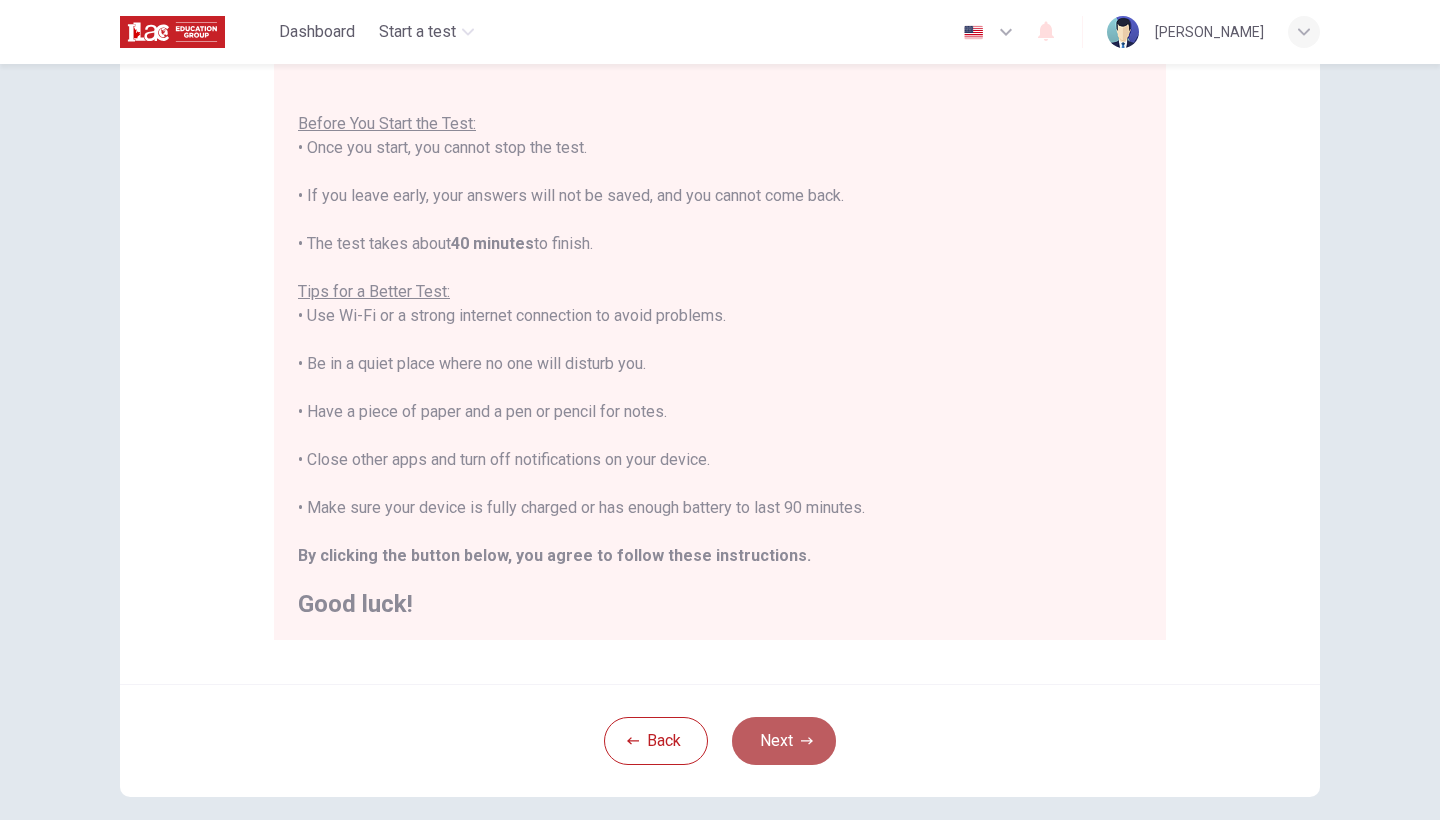 click on "Next" at bounding box center [784, 741] 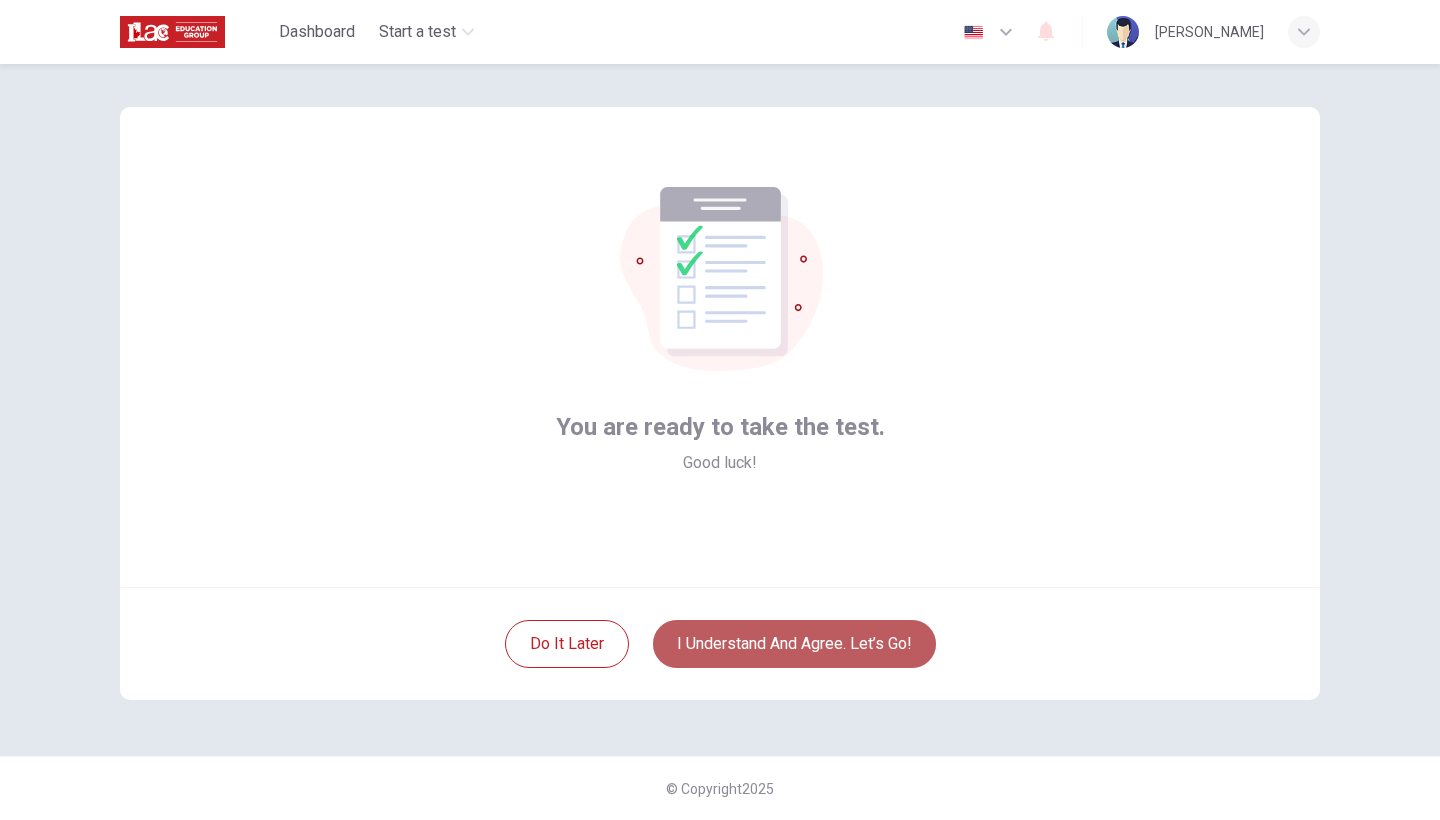 click on "I understand and agree. Let’s go!" at bounding box center [794, 644] 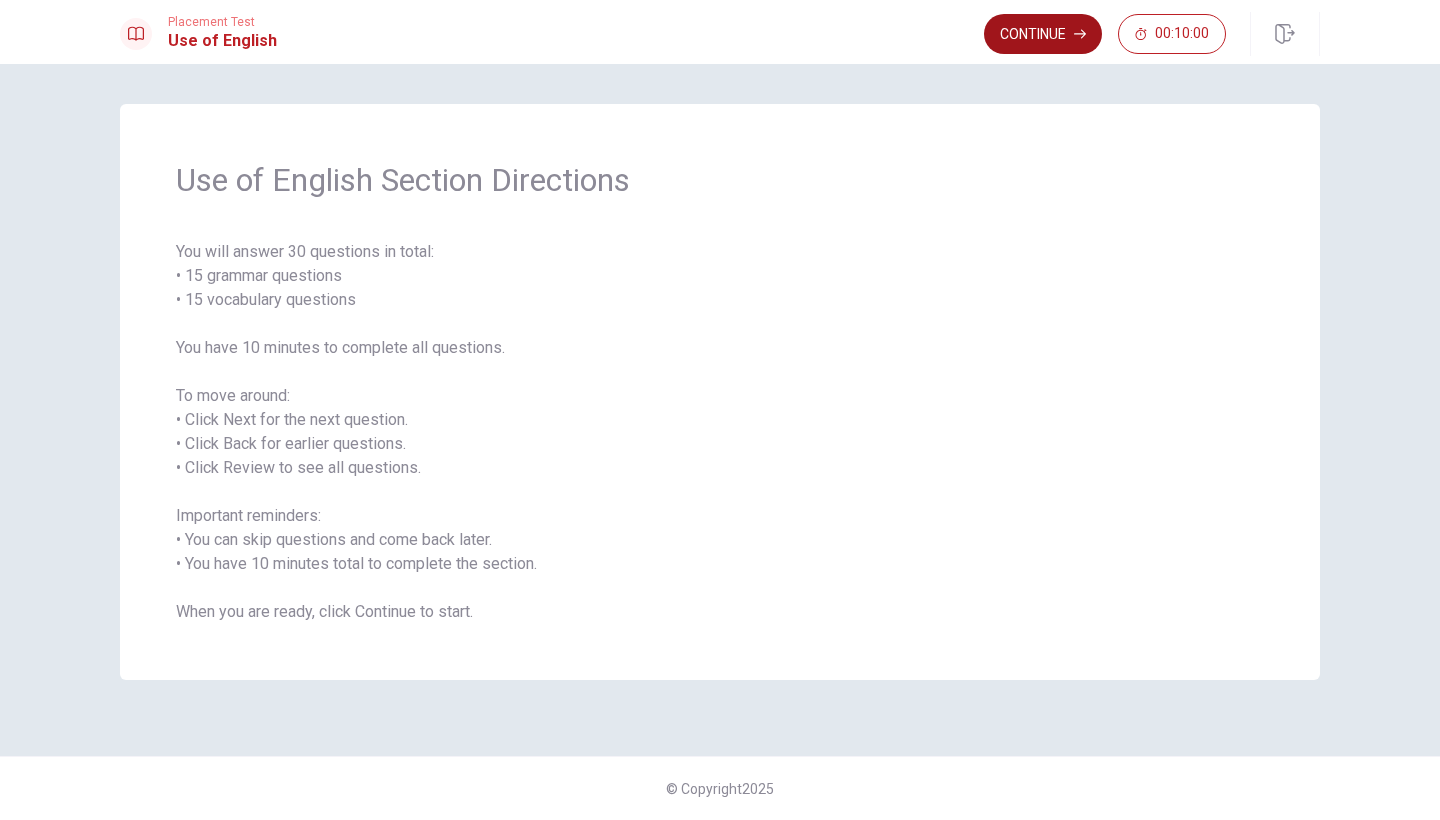 scroll, scrollTop: 0, scrollLeft: 0, axis: both 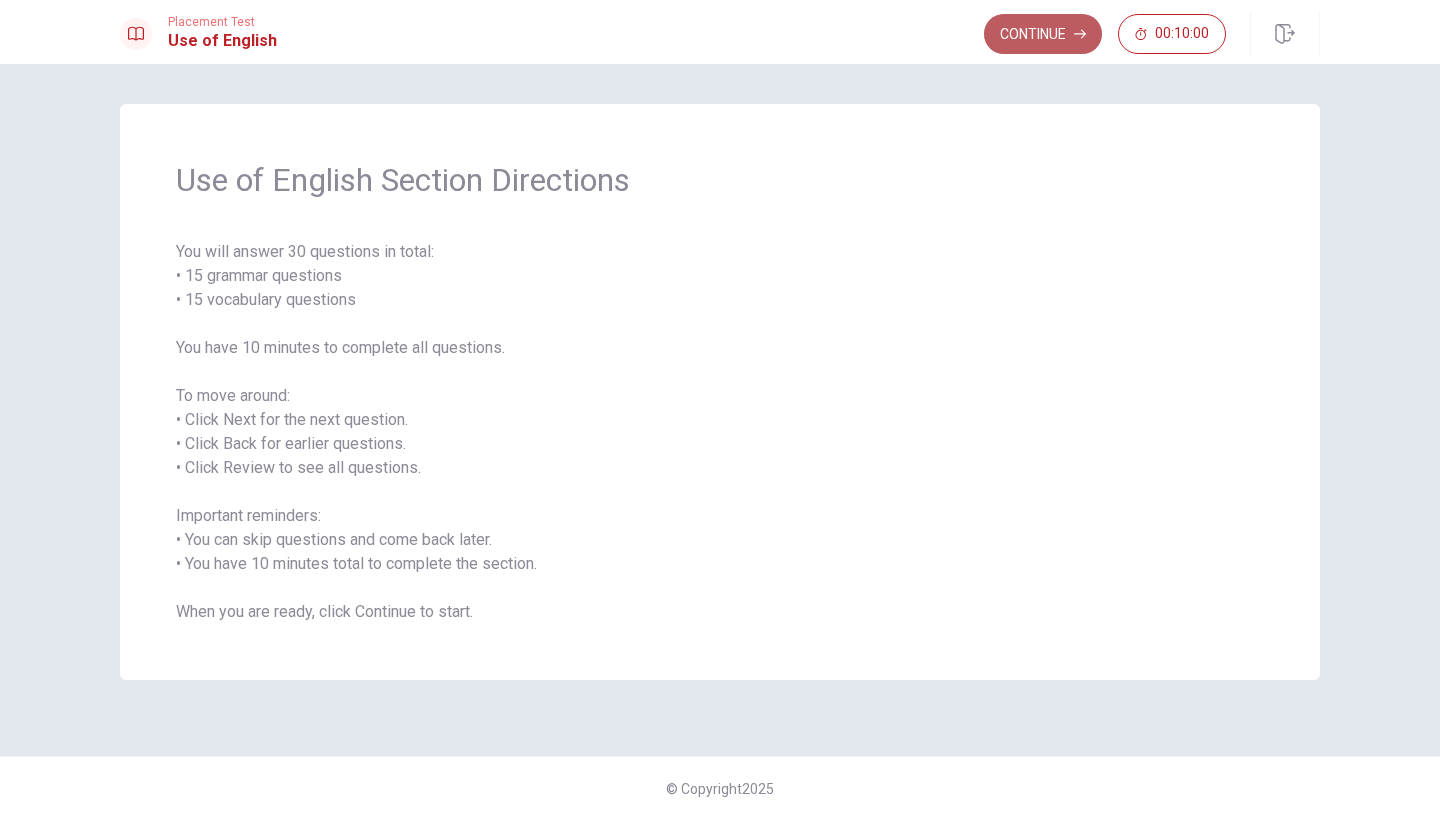 click on "Continue" at bounding box center (1043, 34) 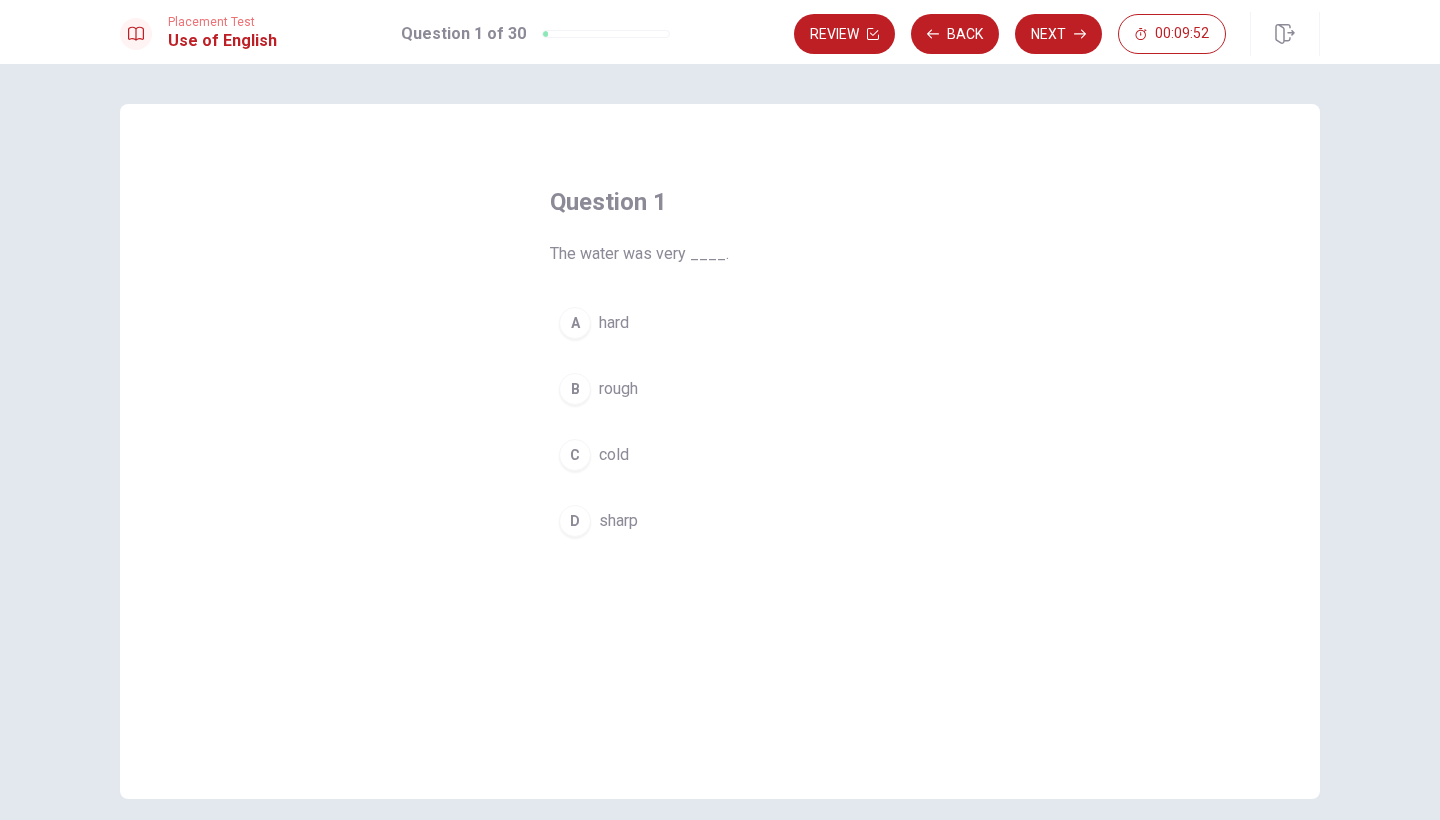 scroll, scrollTop: 0, scrollLeft: 0, axis: both 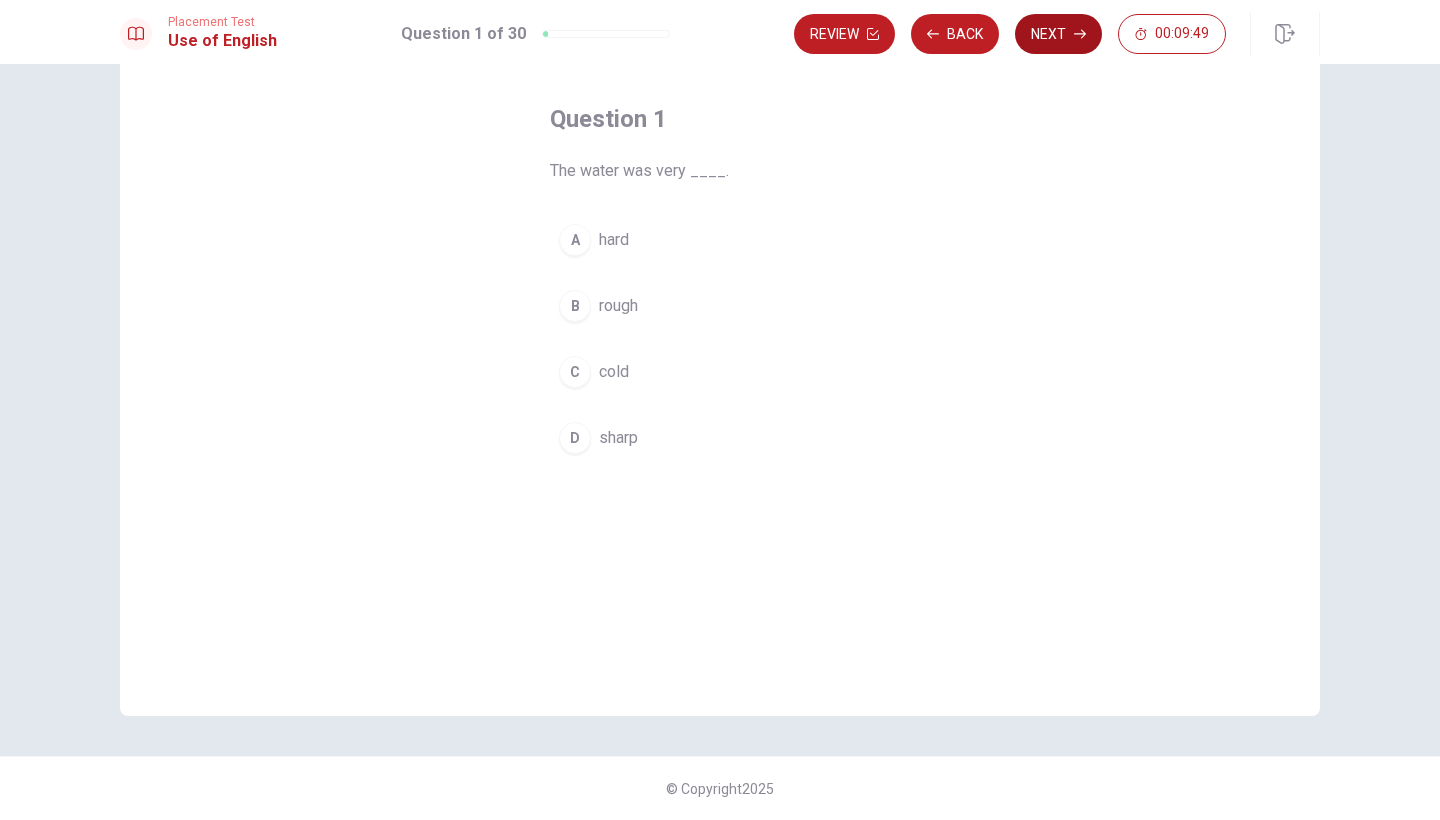 click on "Next" at bounding box center (1058, 34) 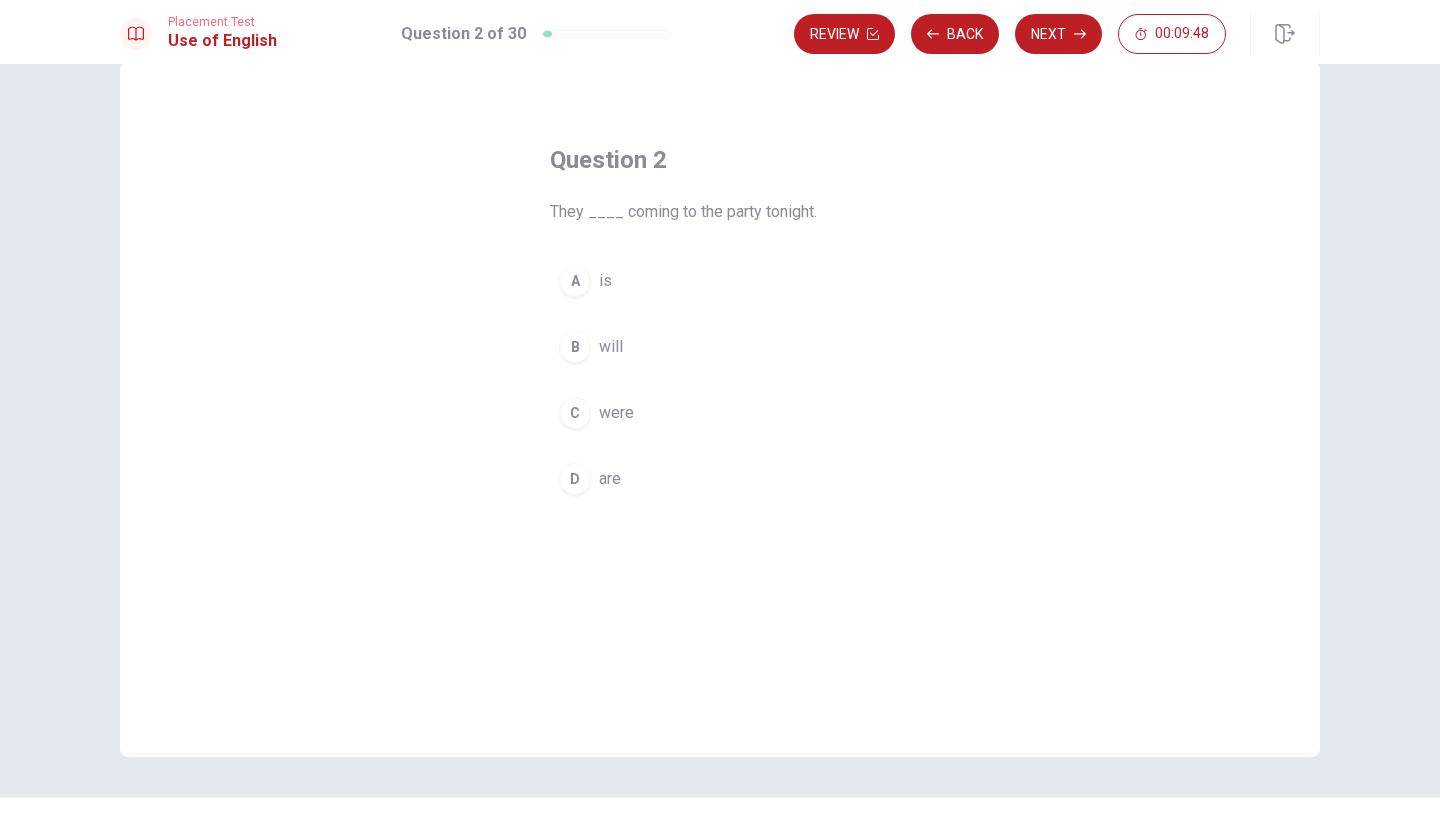 scroll, scrollTop: 31, scrollLeft: 0, axis: vertical 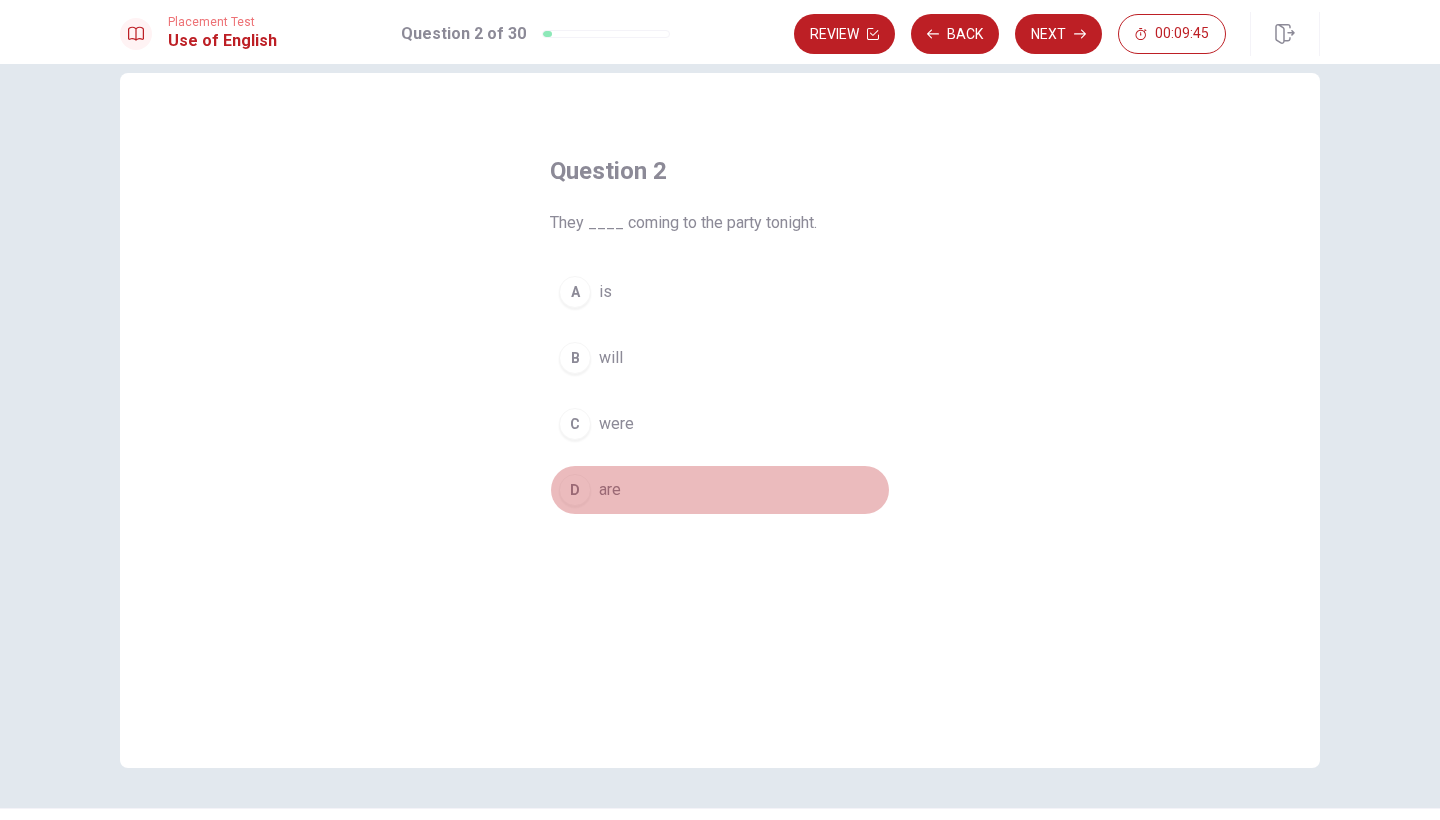 click on "D" at bounding box center (575, 490) 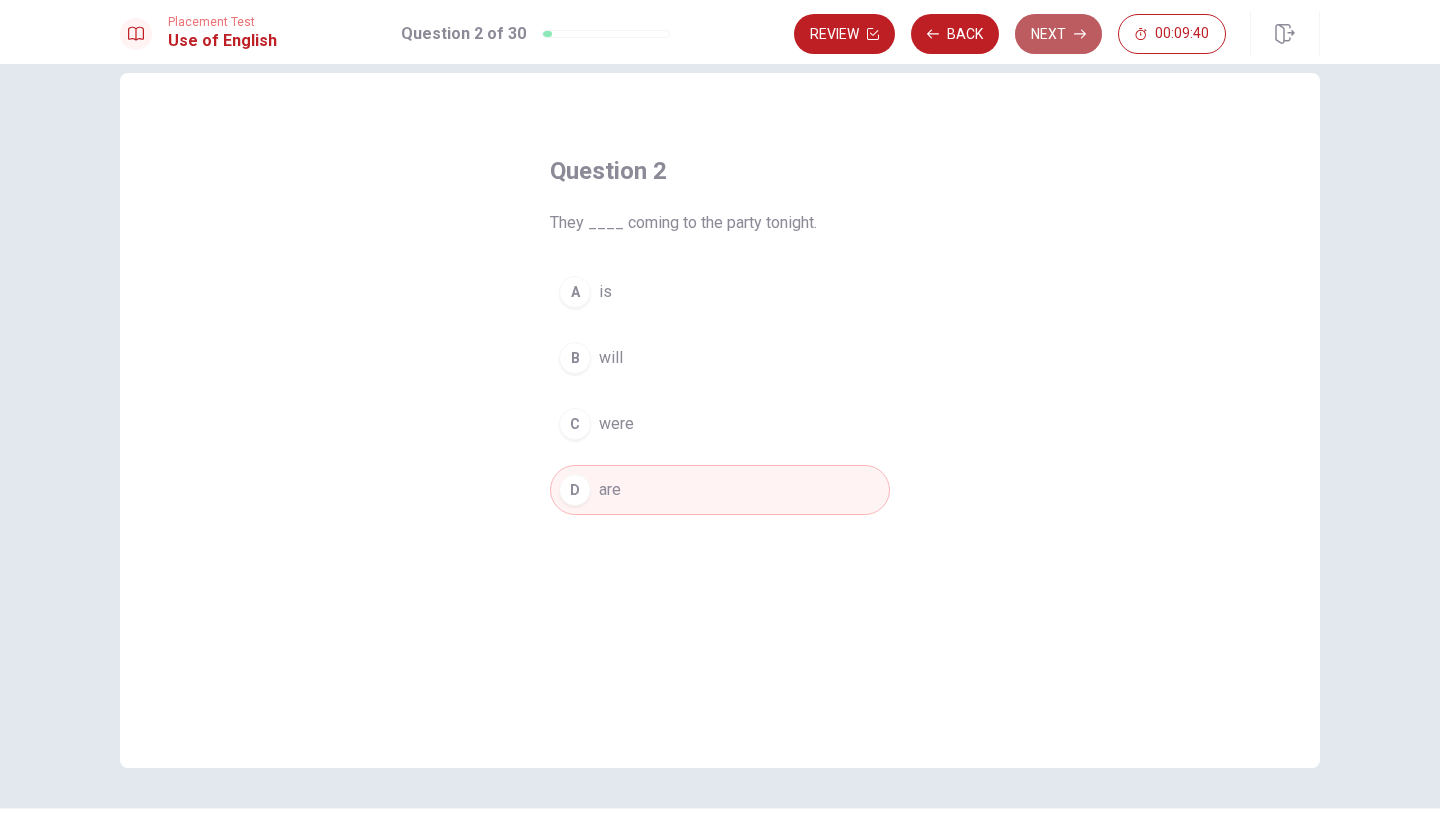 click on "Next" at bounding box center [1058, 34] 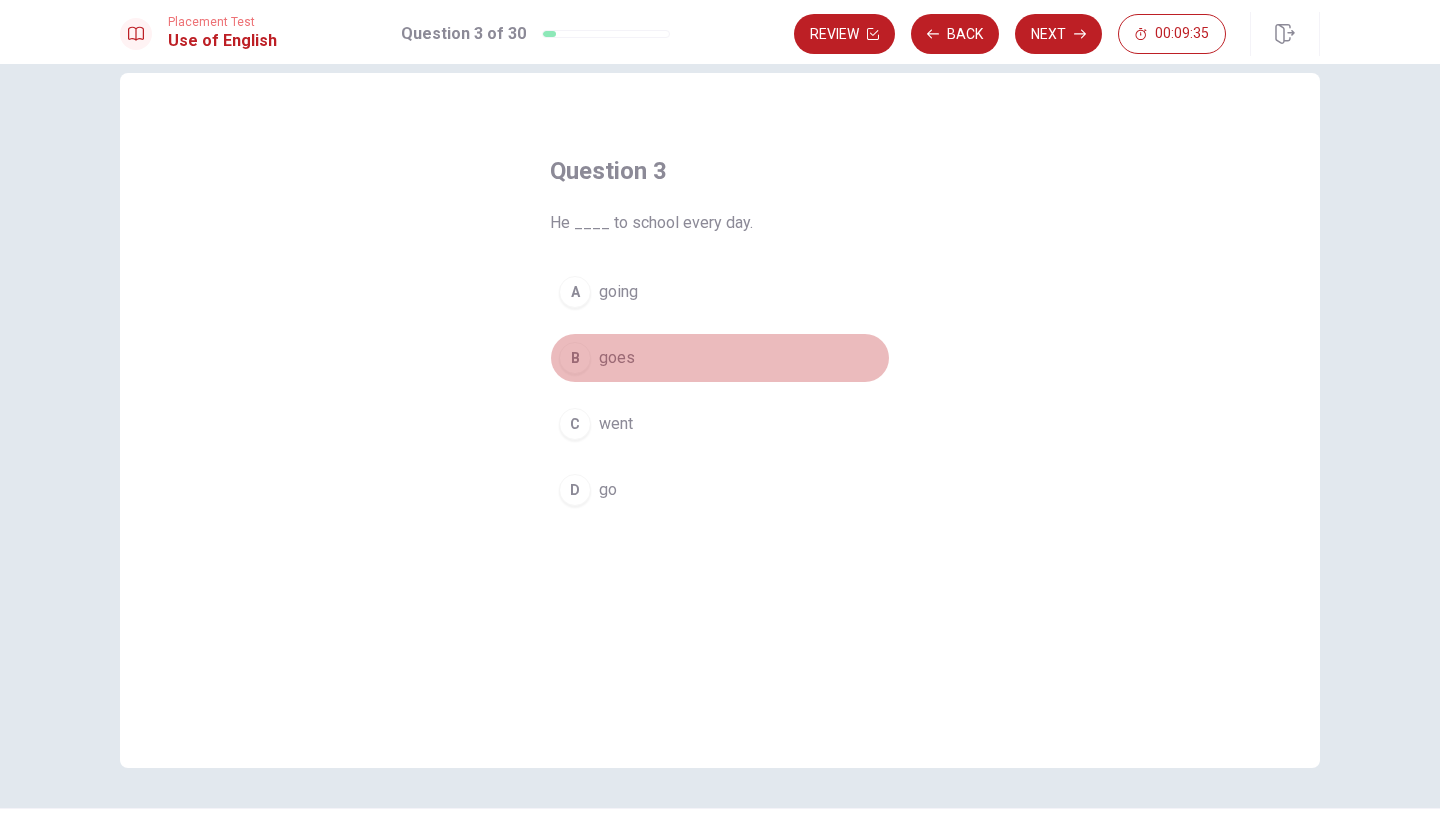 click on "goes" at bounding box center [617, 358] 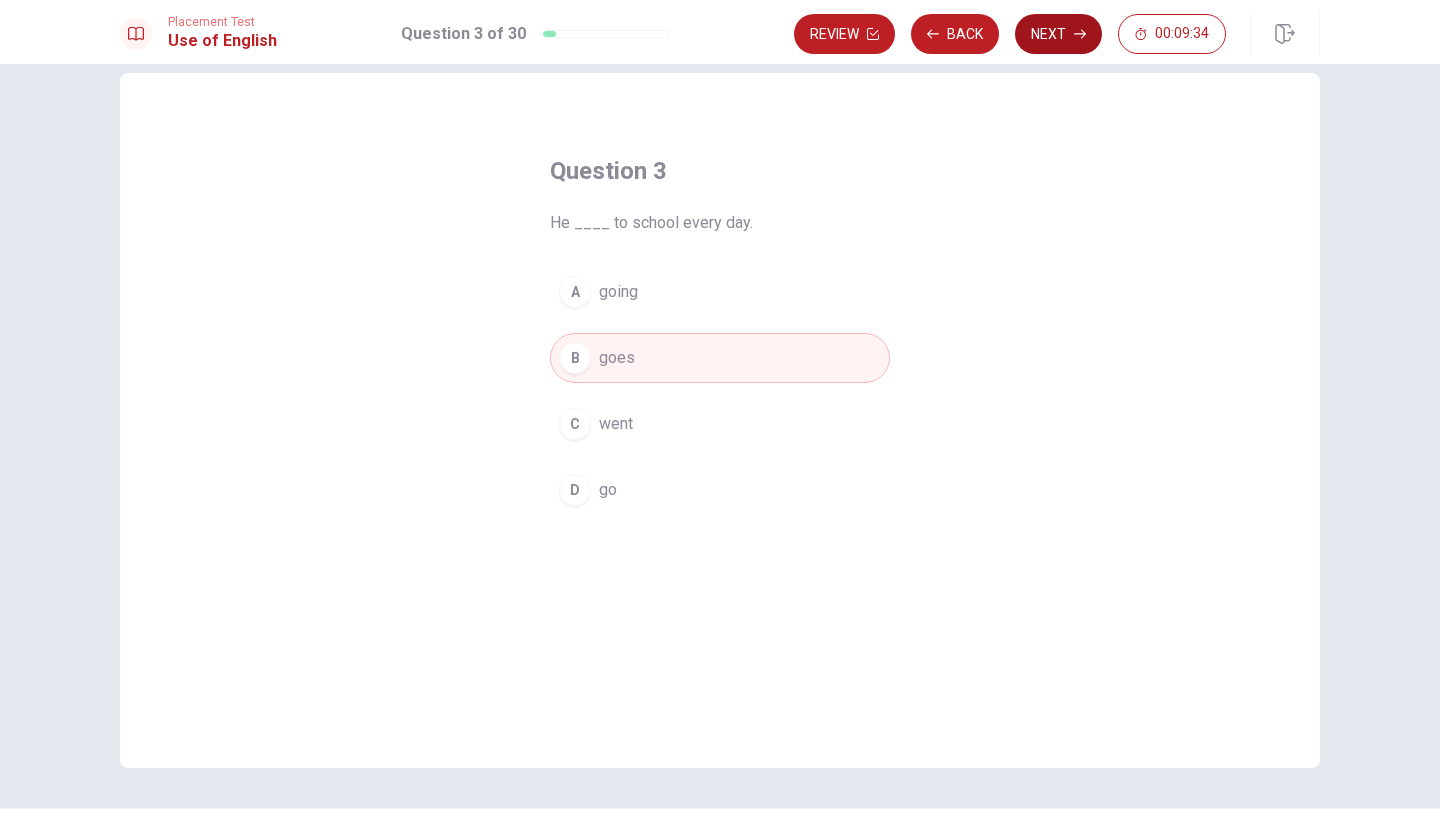 click on "Next" at bounding box center [1058, 34] 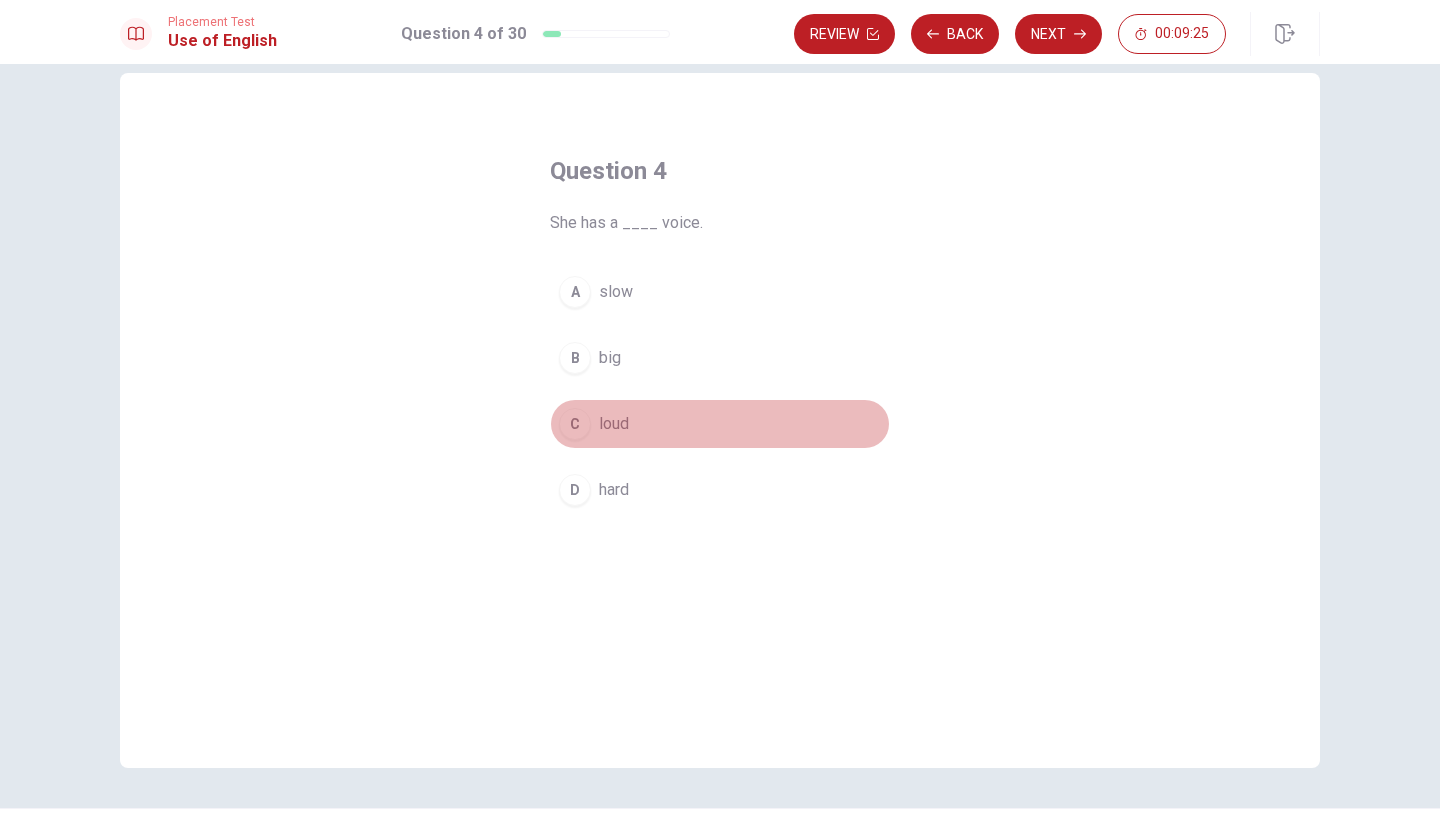 click on "loud" at bounding box center (614, 424) 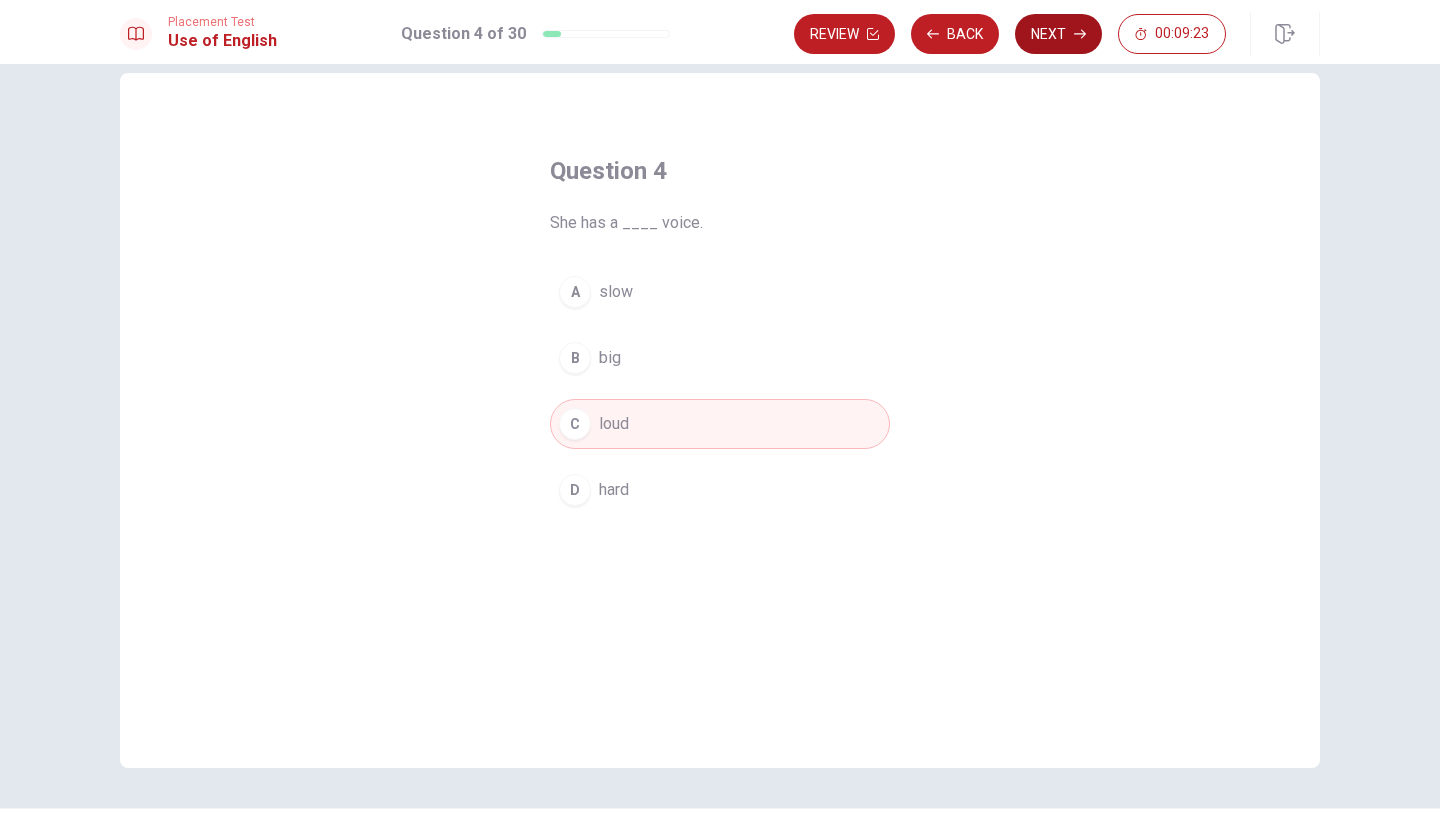 click on "Next" at bounding box center (1058, 34) 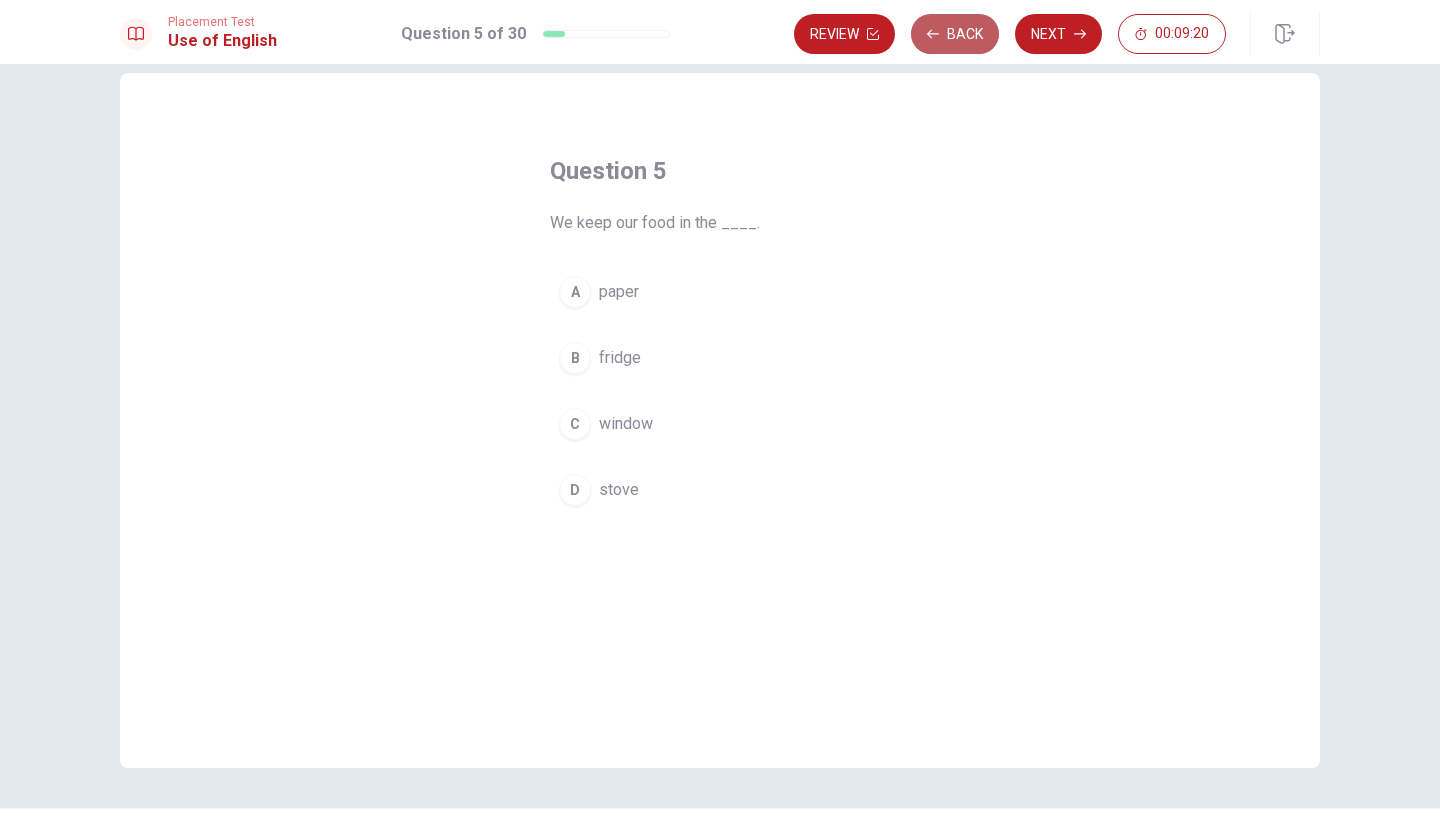 click on "Back" at bounding box center (955, 34) 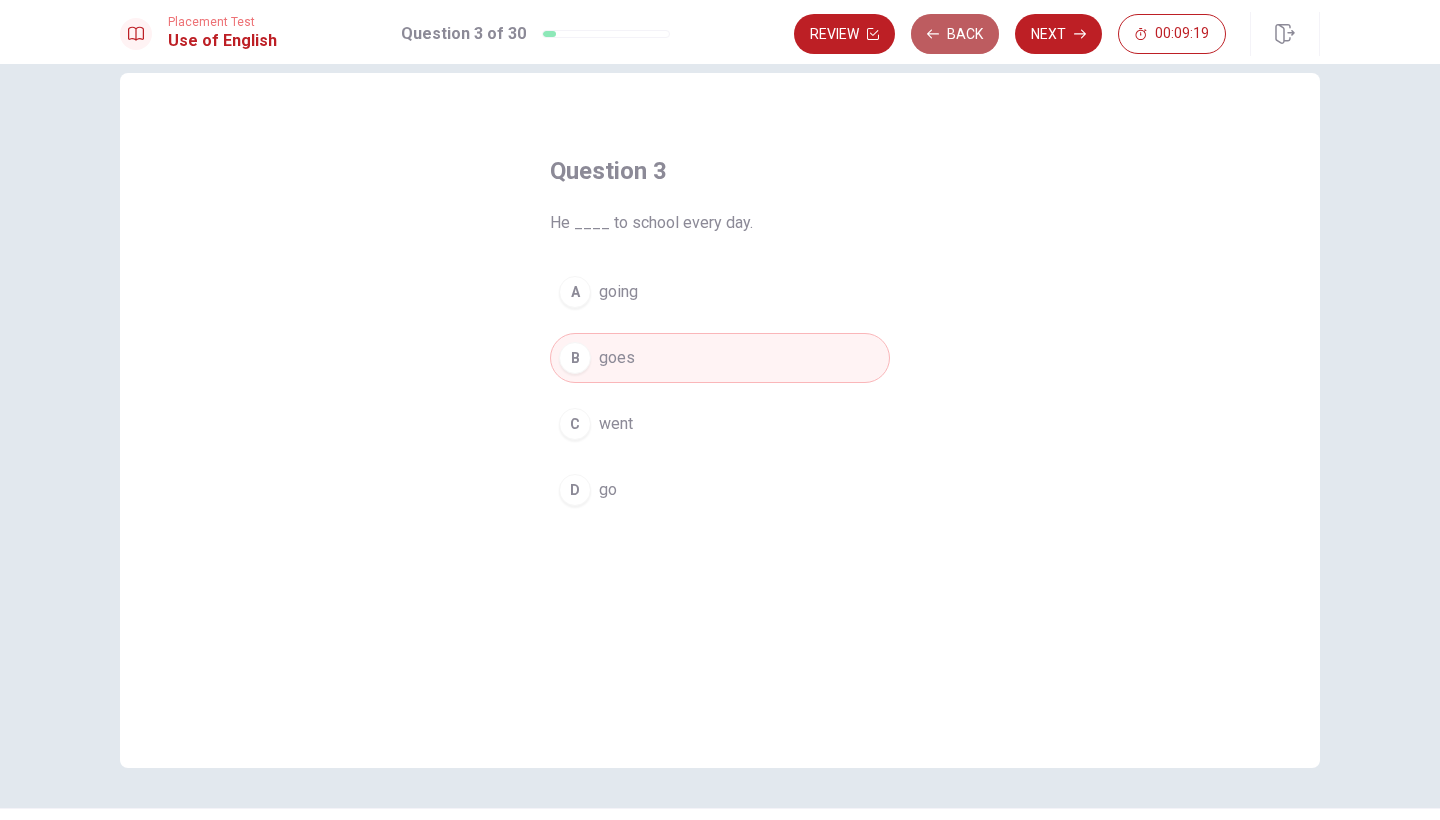 click on "Back" at bounding box center [955, 34] 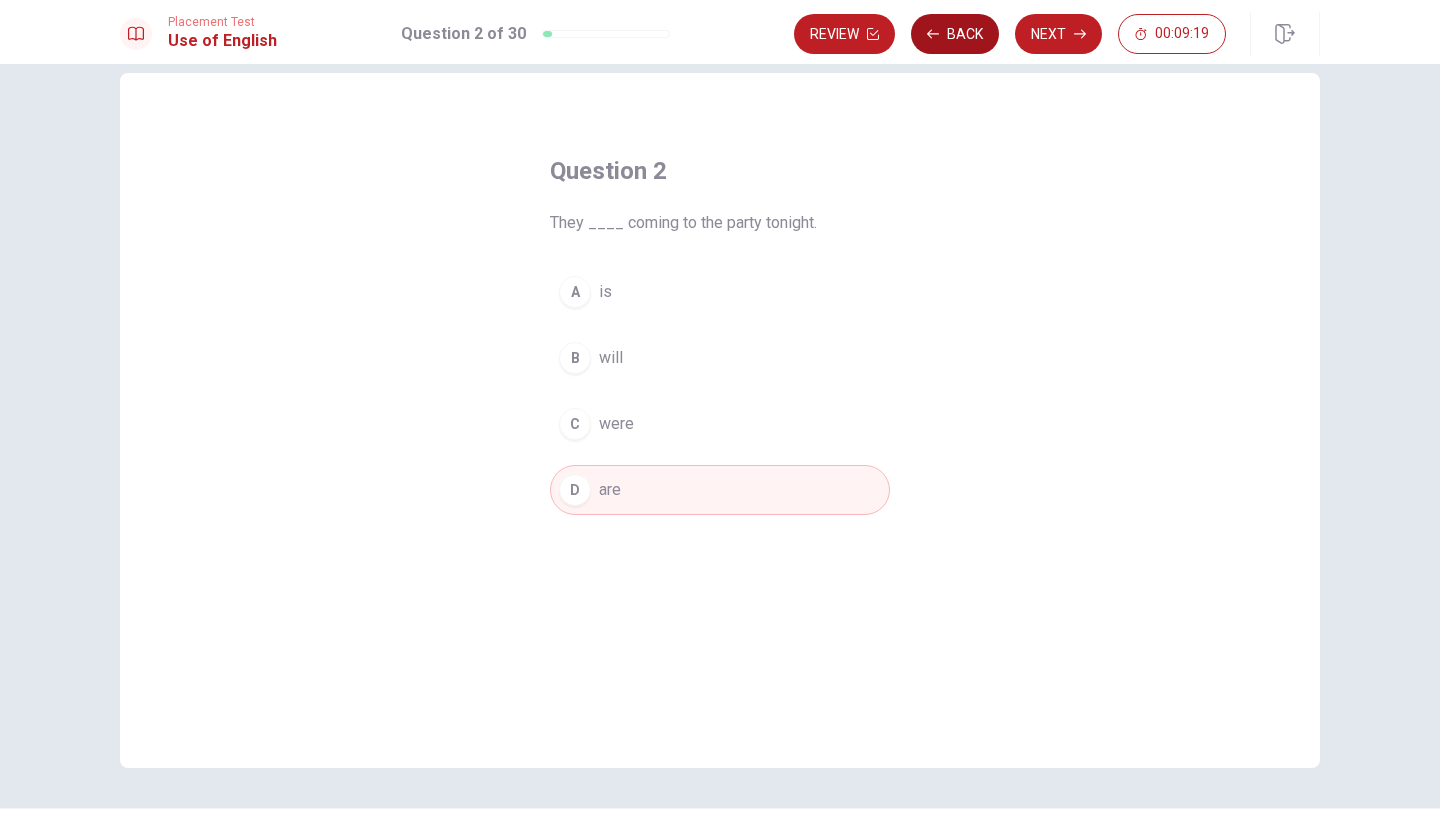 click on "Back" at bounding box center (955, 34) 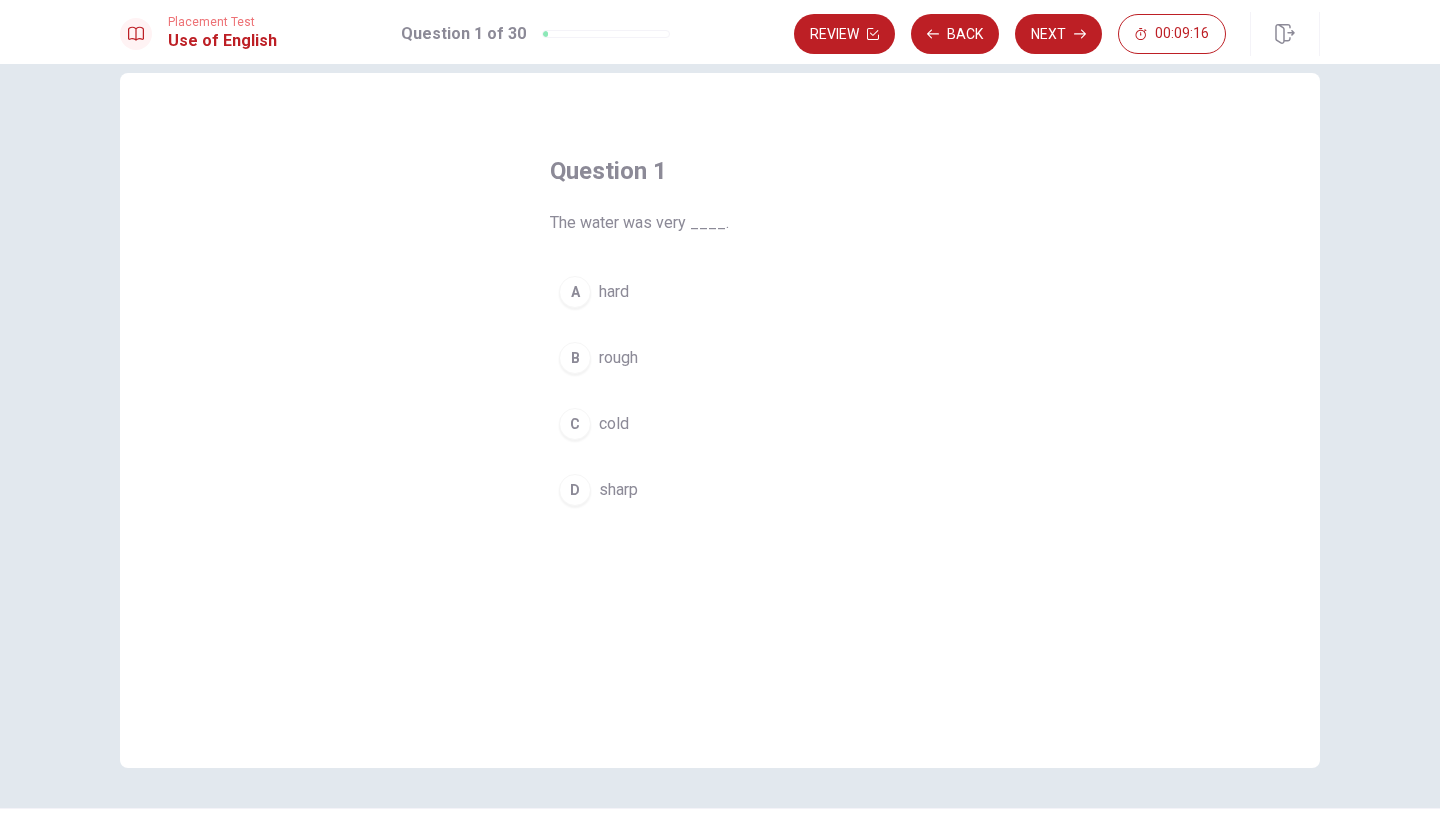 click on "cold" at bounding box center (614, 424) 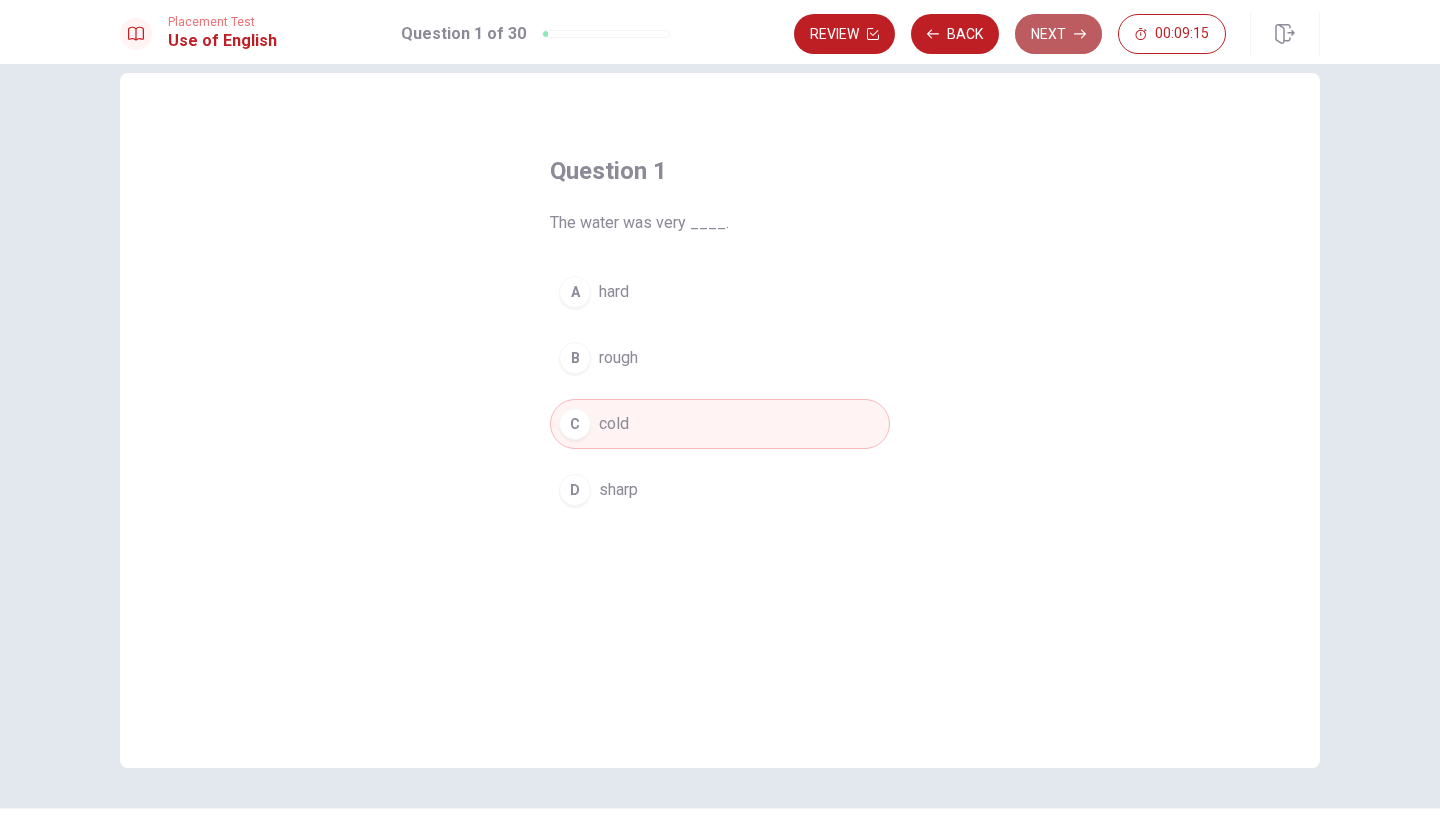 click 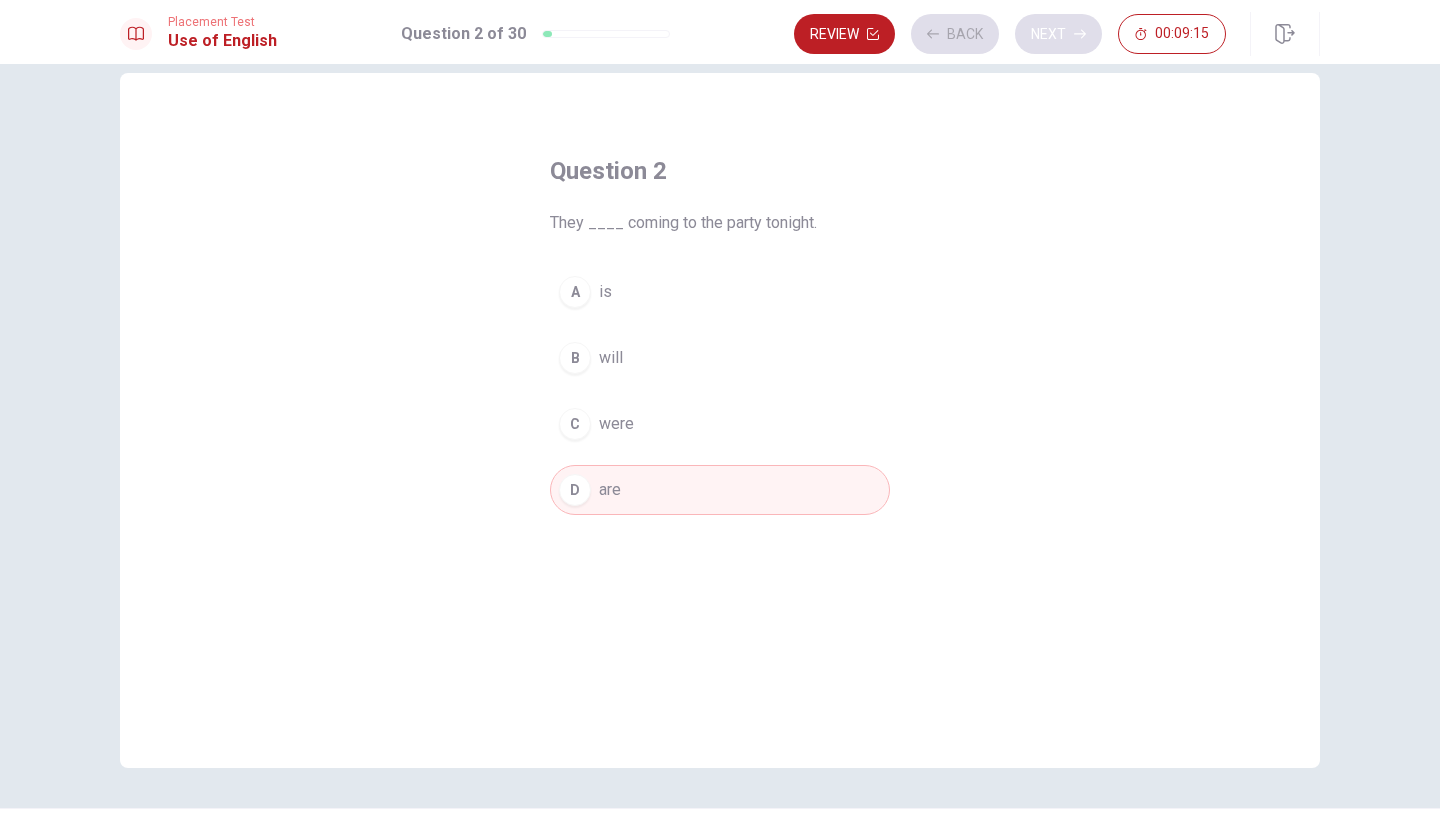 click on "Review Back Next 00:09:15" at bounding box center [1010, 34] 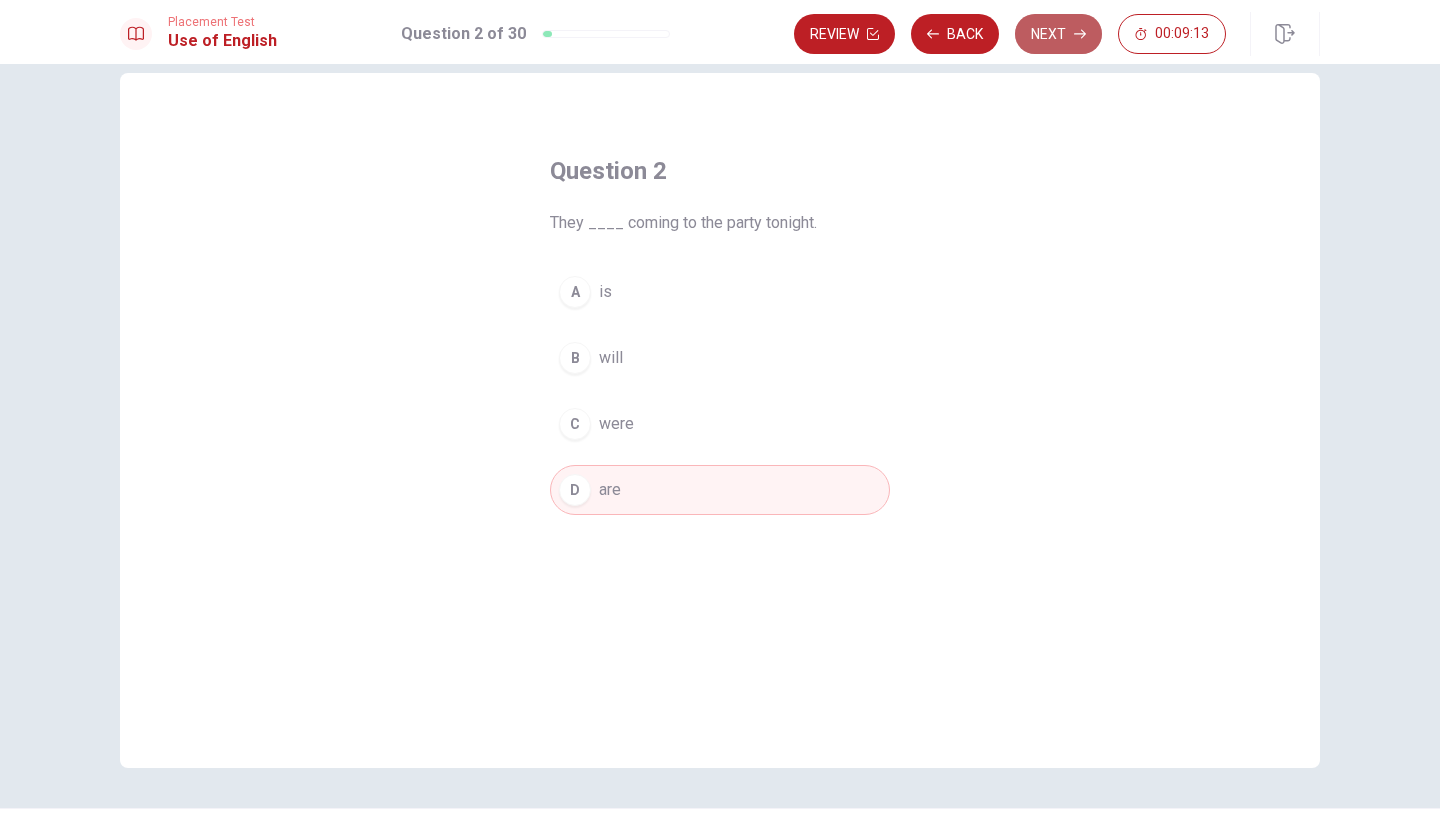 click on "Next" at bounding box center (1058, 34) 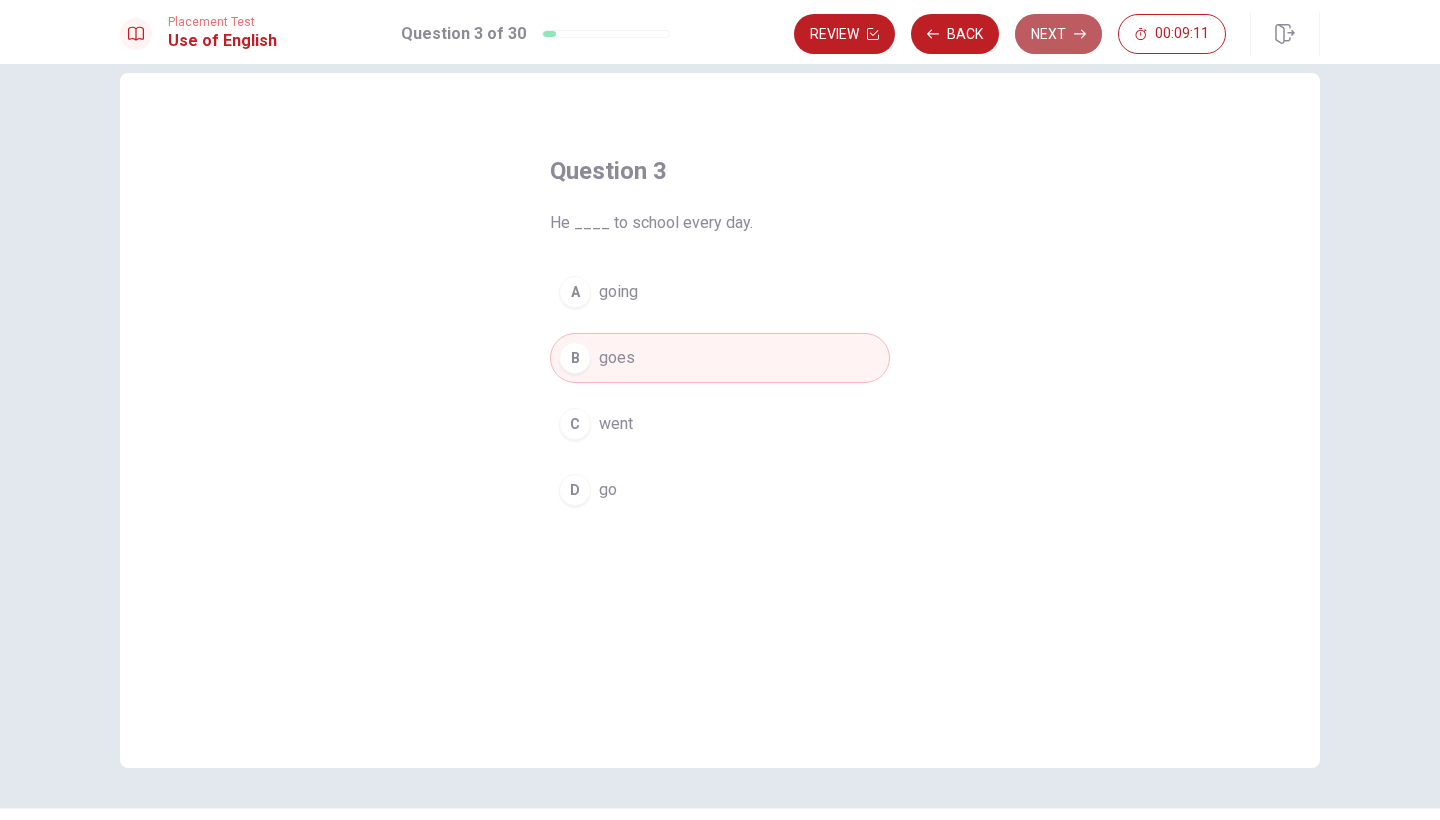 click on "Next" at bounding box center [1058, 34] 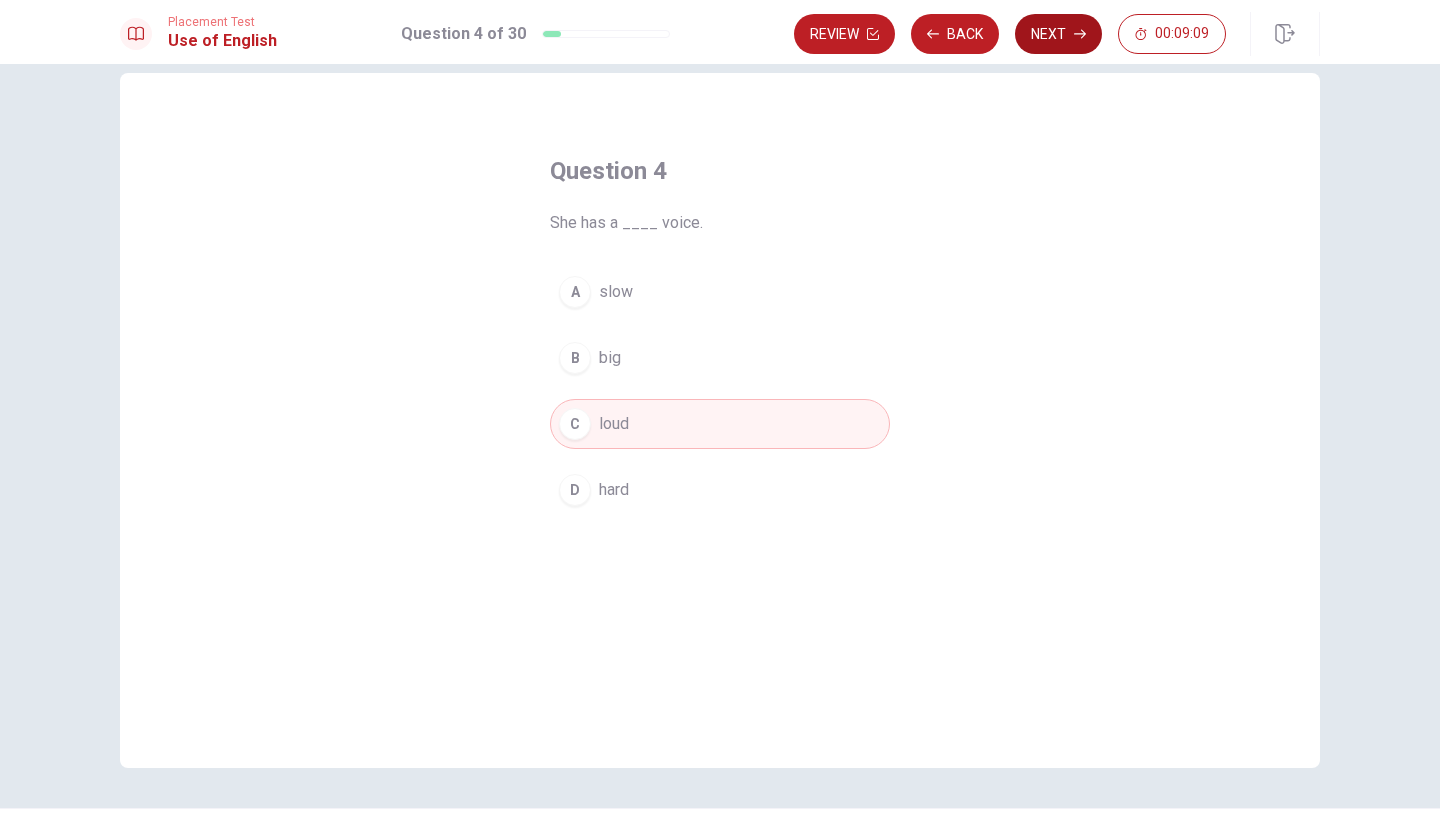 click on "Next" at bounding box center (1058, 34) 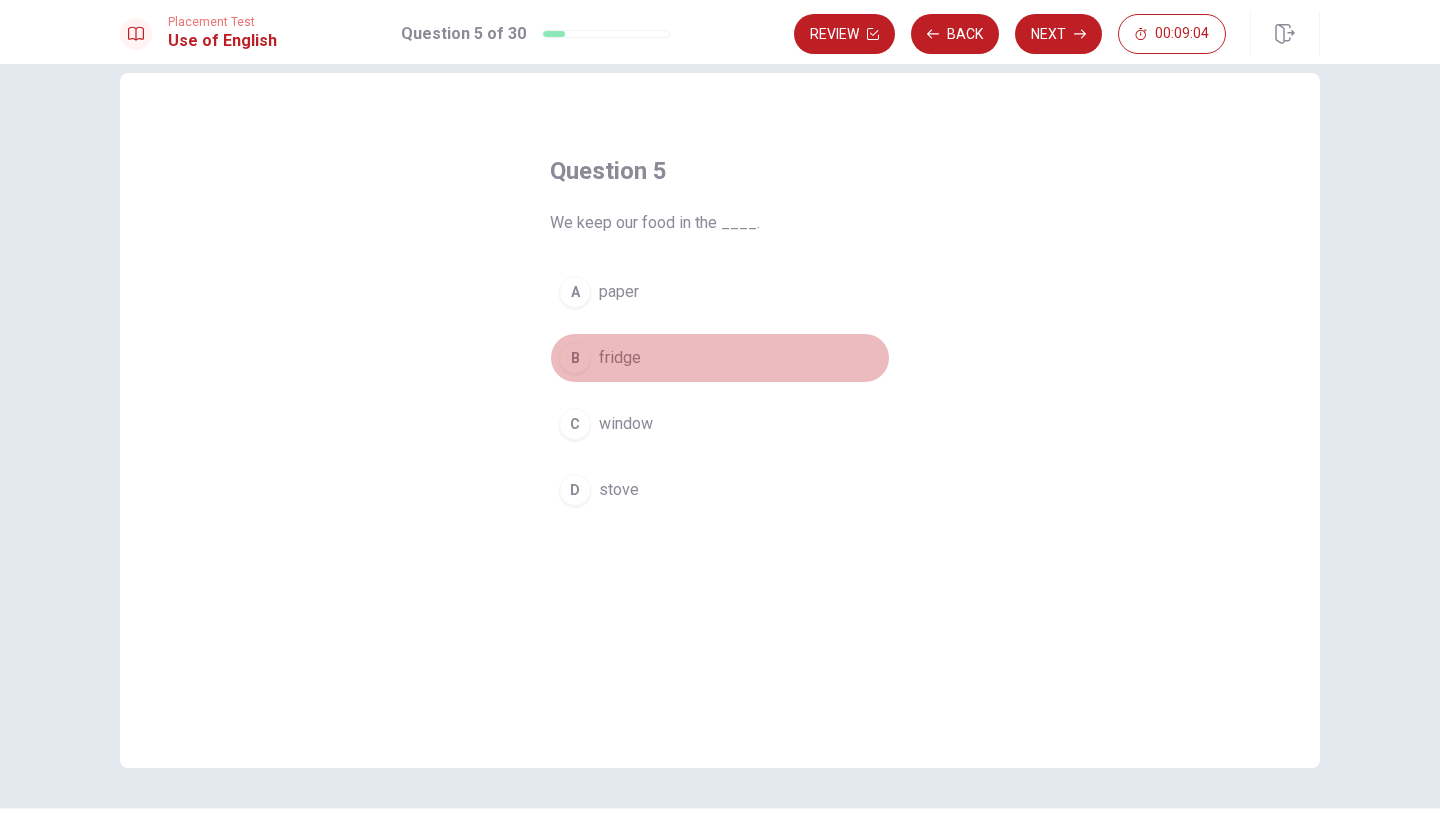 click on "fridge" at bounding box center (620, 358) 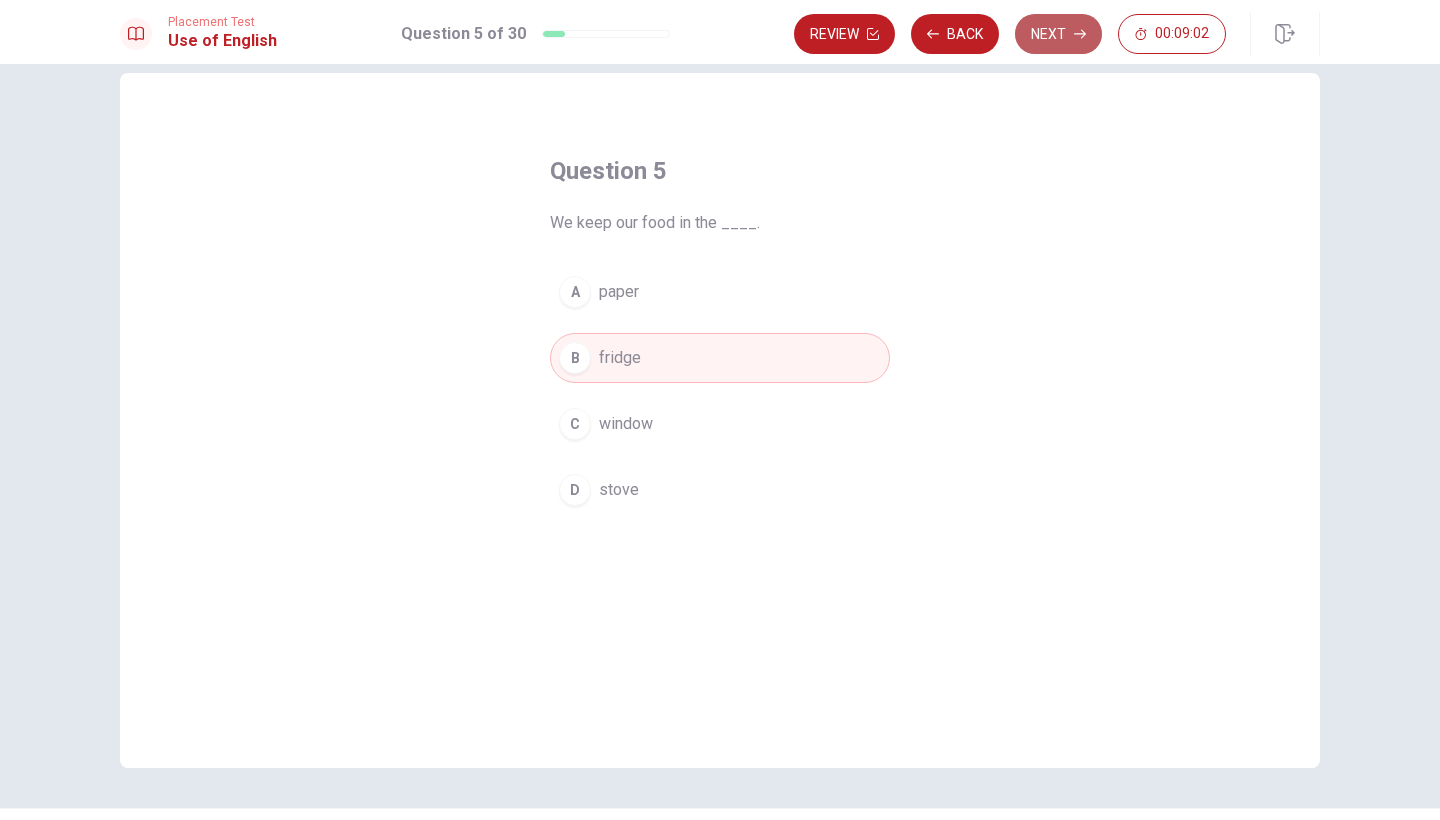 click on "Next" at bounding box center [1058, 34] 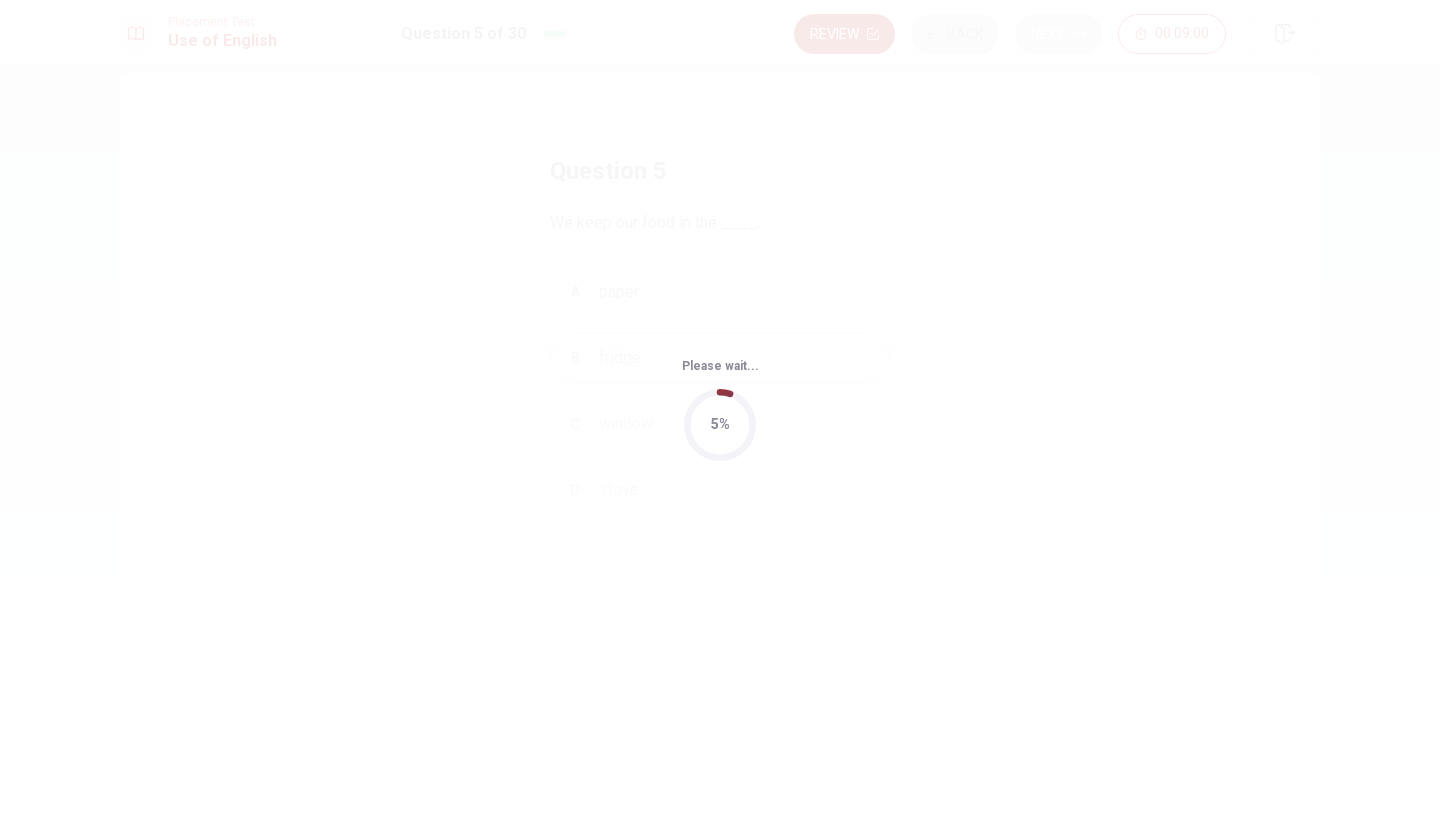 scroll, scrollTop: 0, scrollLeft: 0, axis: both 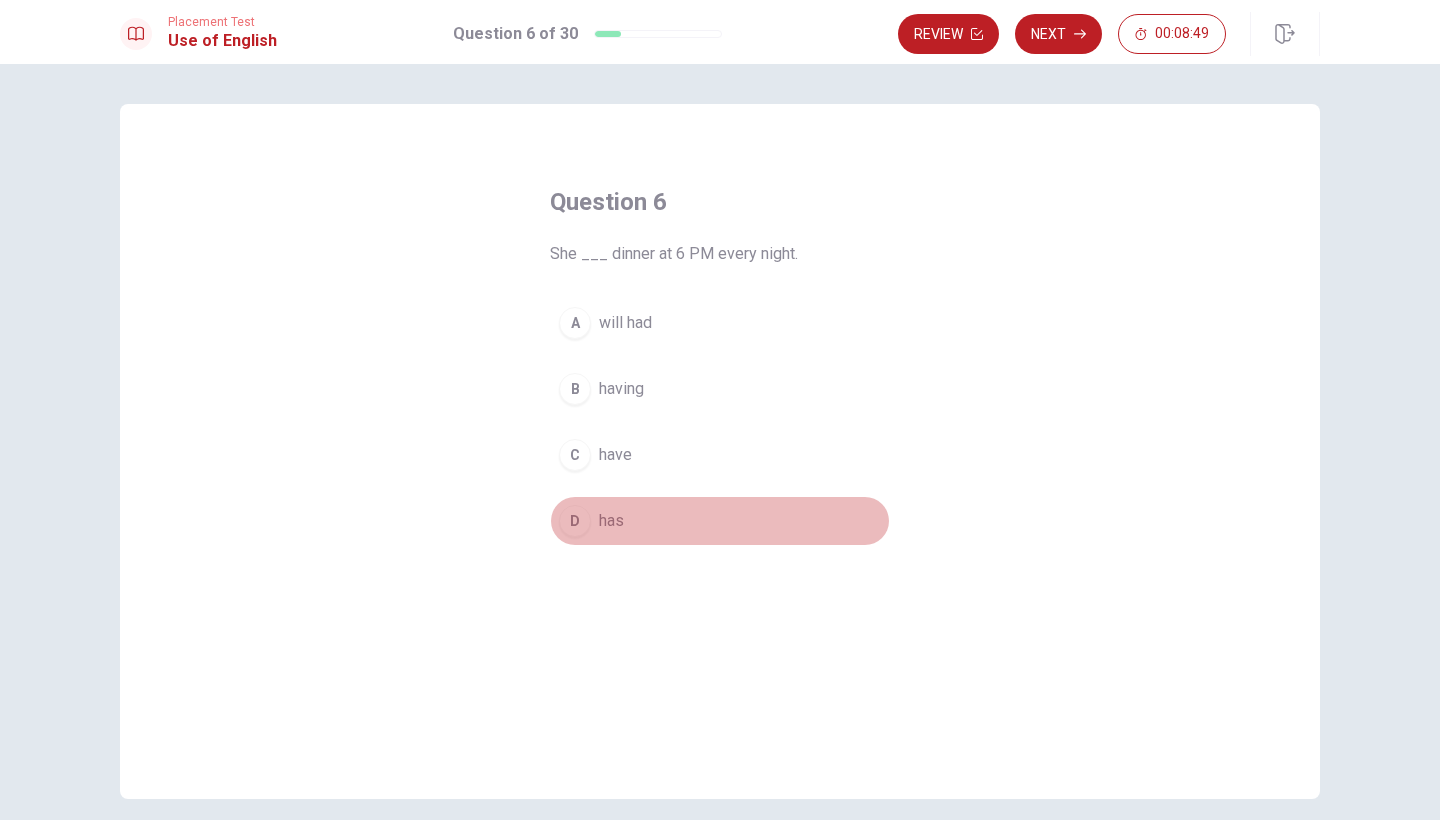 click on "D has" at bounding box center [720, 521] 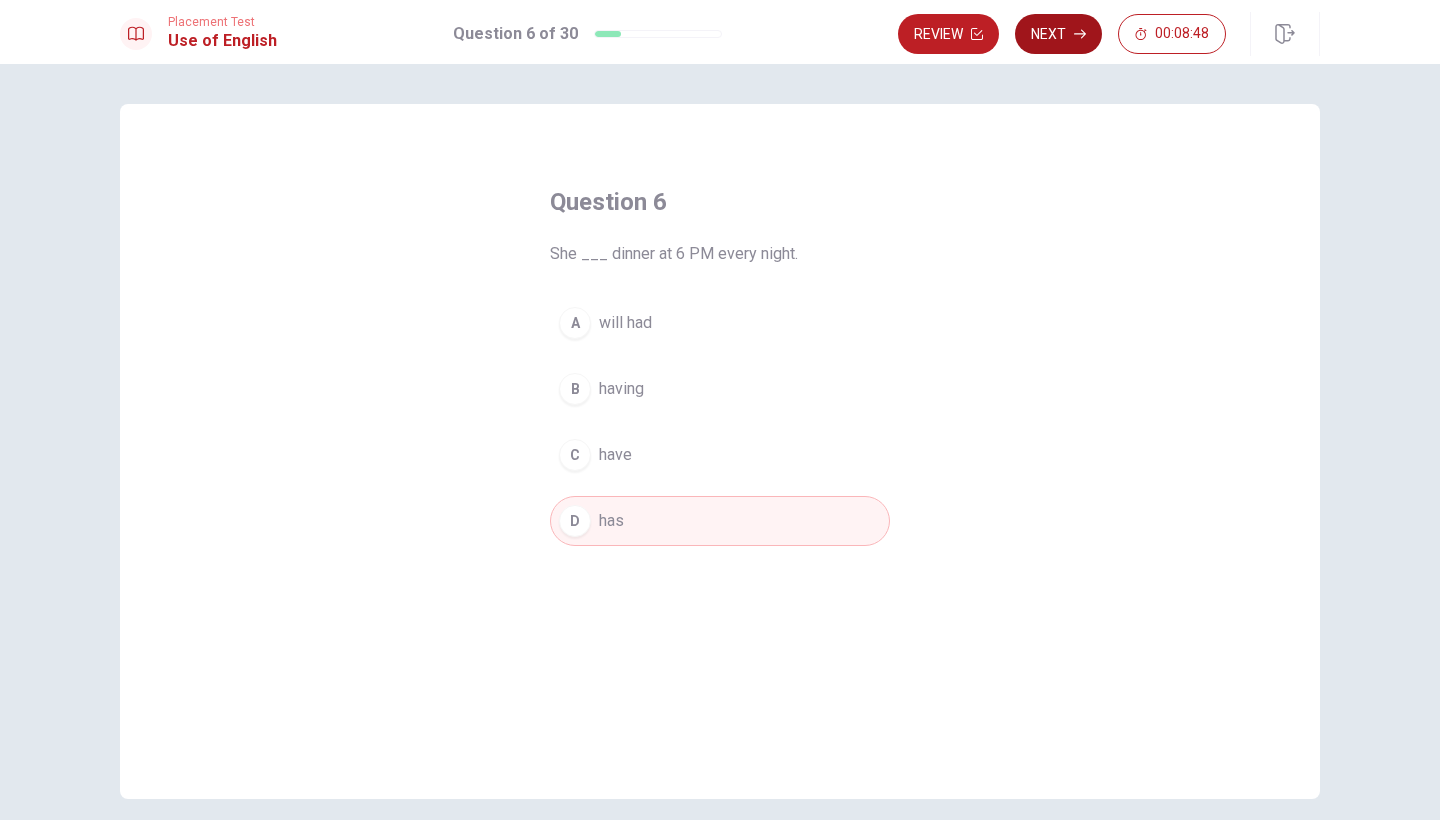 click on "Next" at bounding box center (1058, 34) 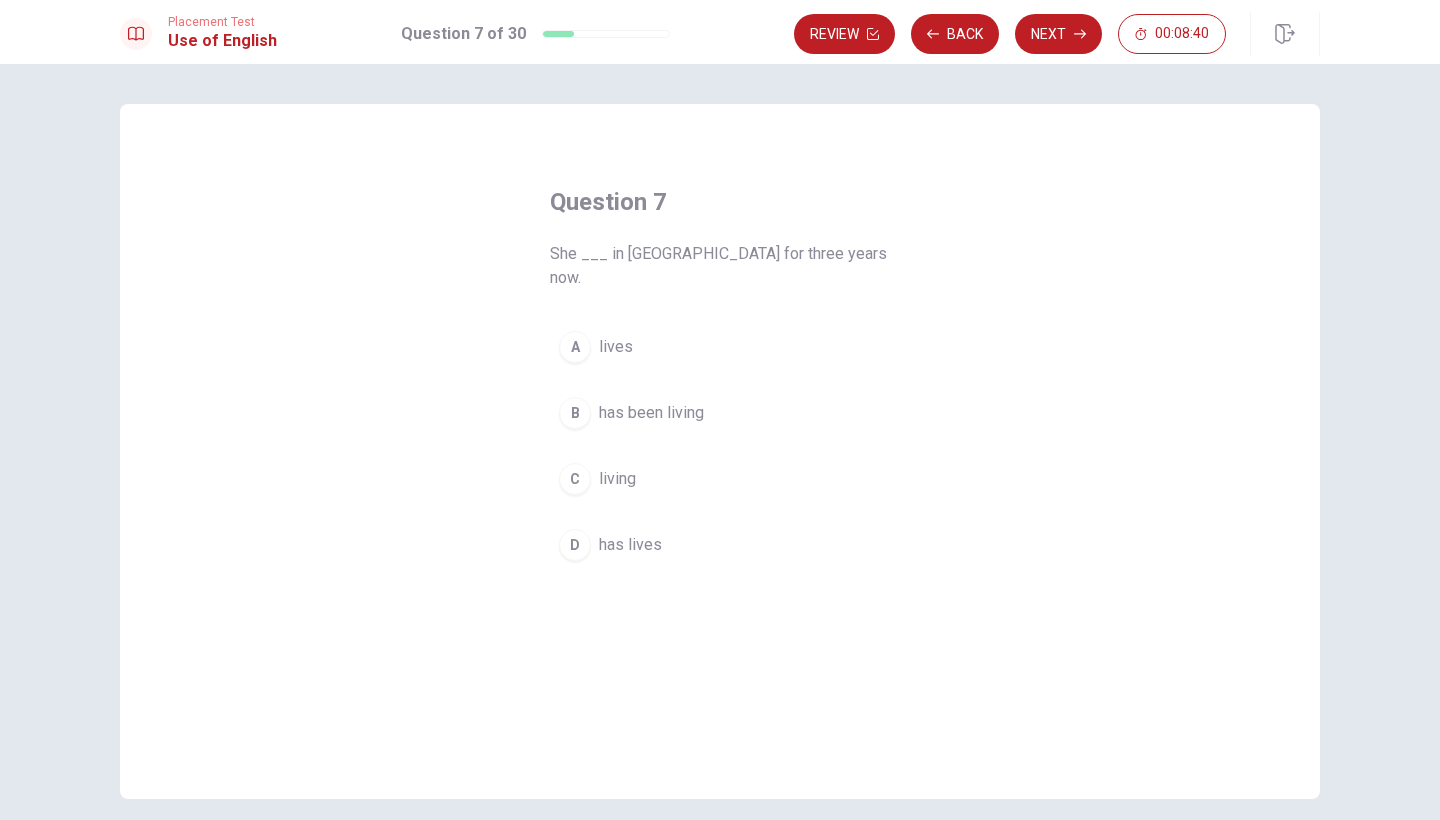 click on "has been living" at bounding box center [651, 413] 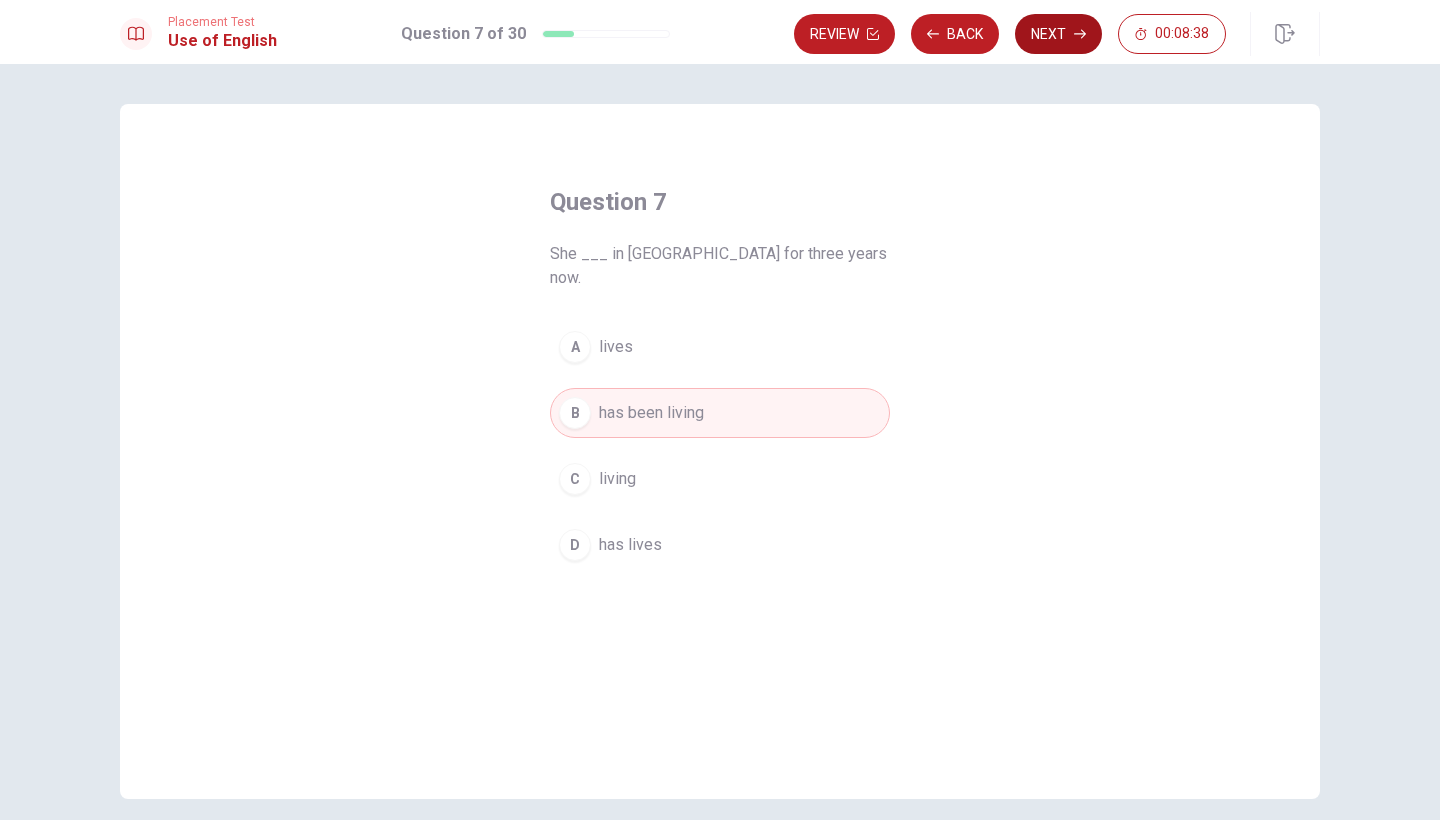 click on "Next" at bounding box center [1058, 34] 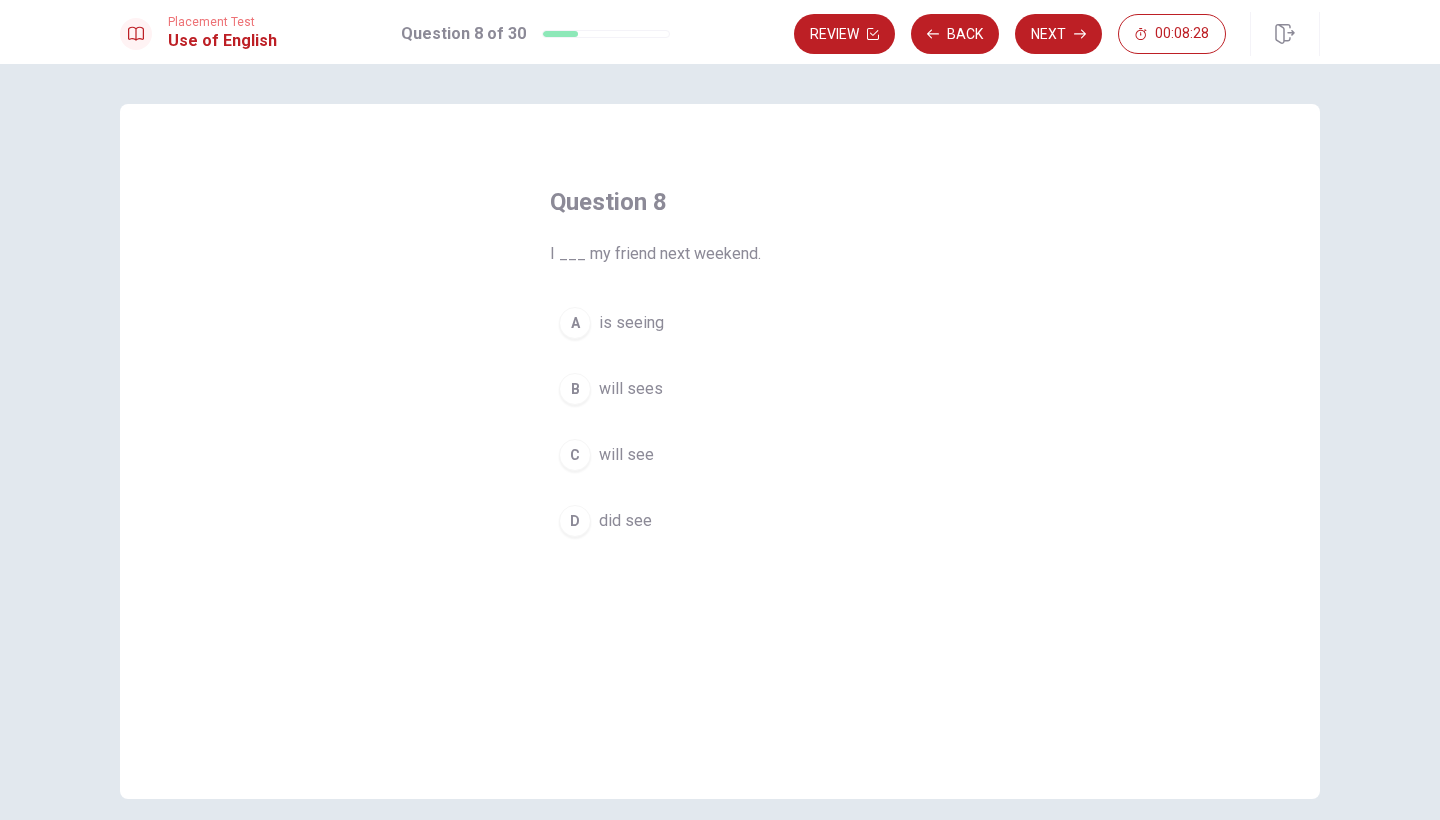 click on "will see" at bounding box center [626, 455] 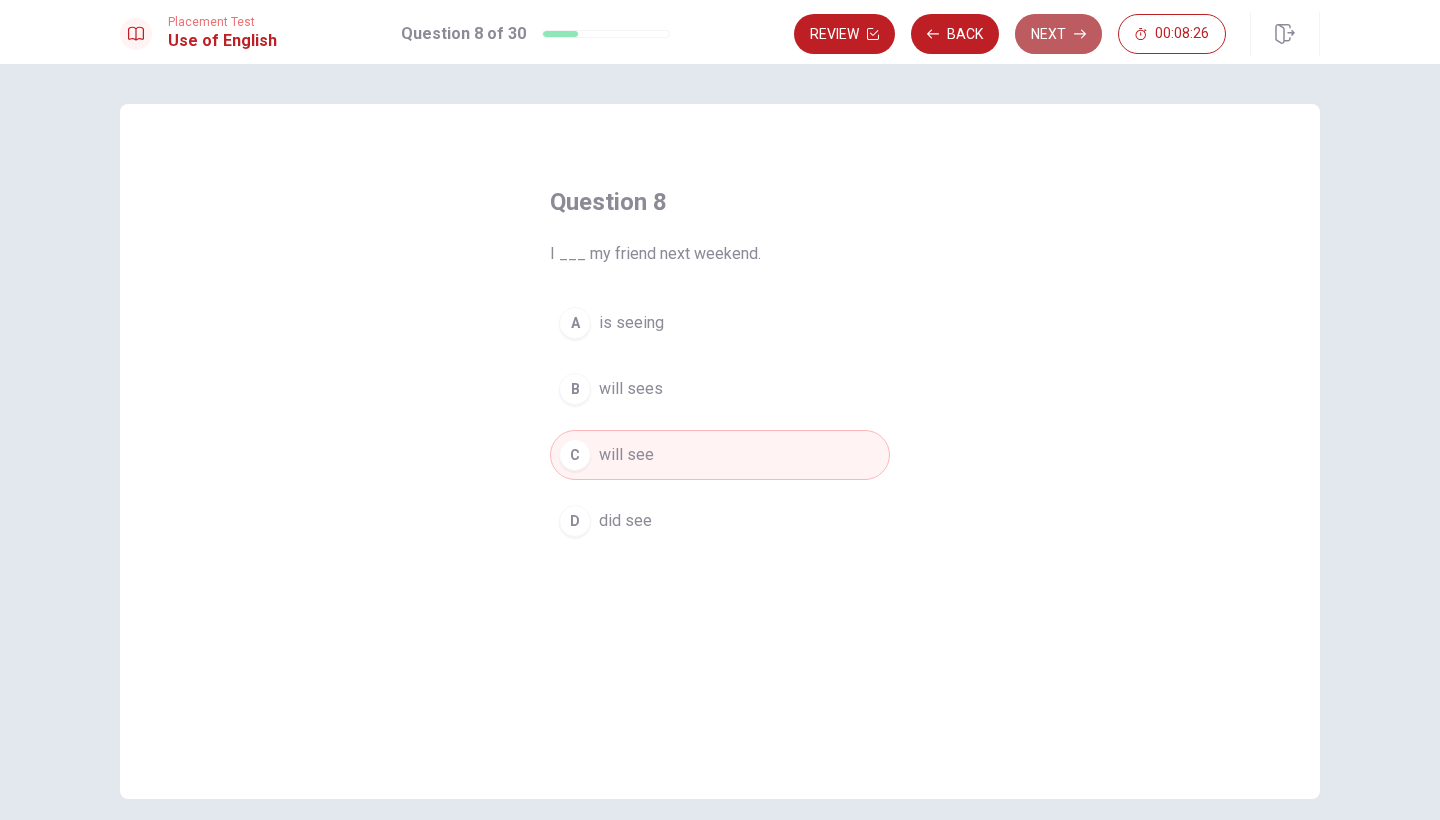 click on "Next" at bounding box center [1058, 34] 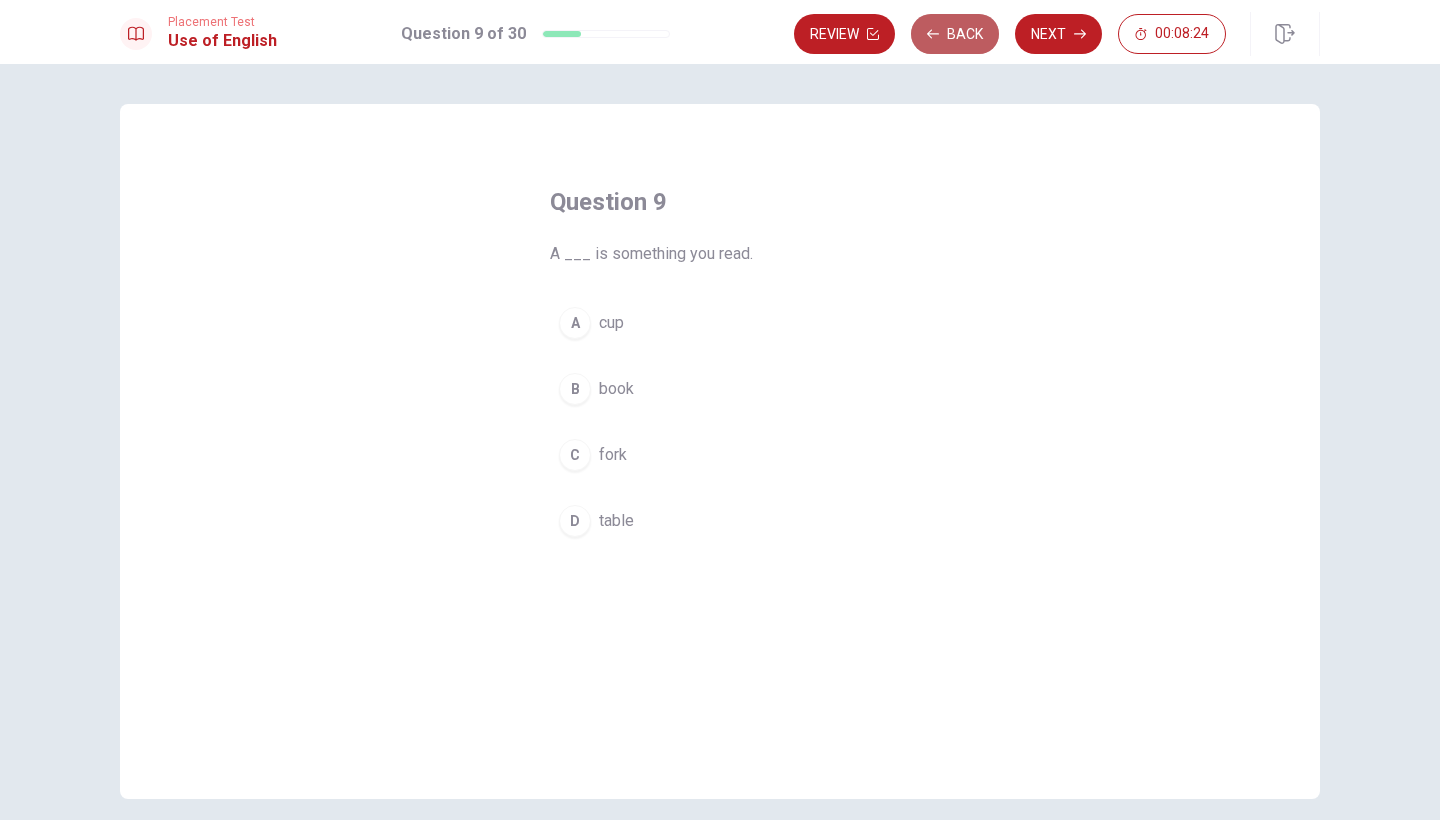 click on "Back" at bounding box center [955, 34] 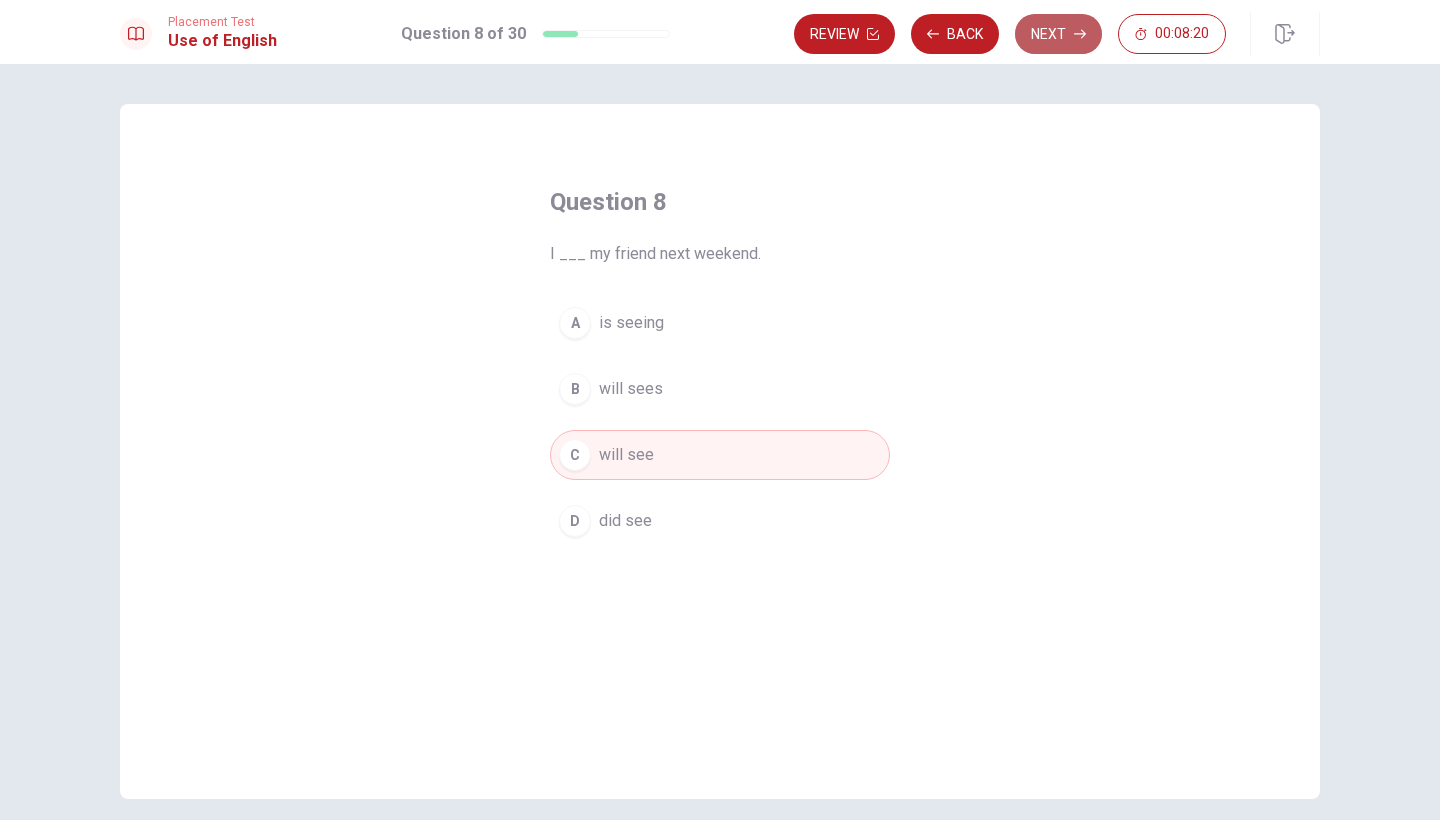 click on "Next" at bounding box center [1058, 34] 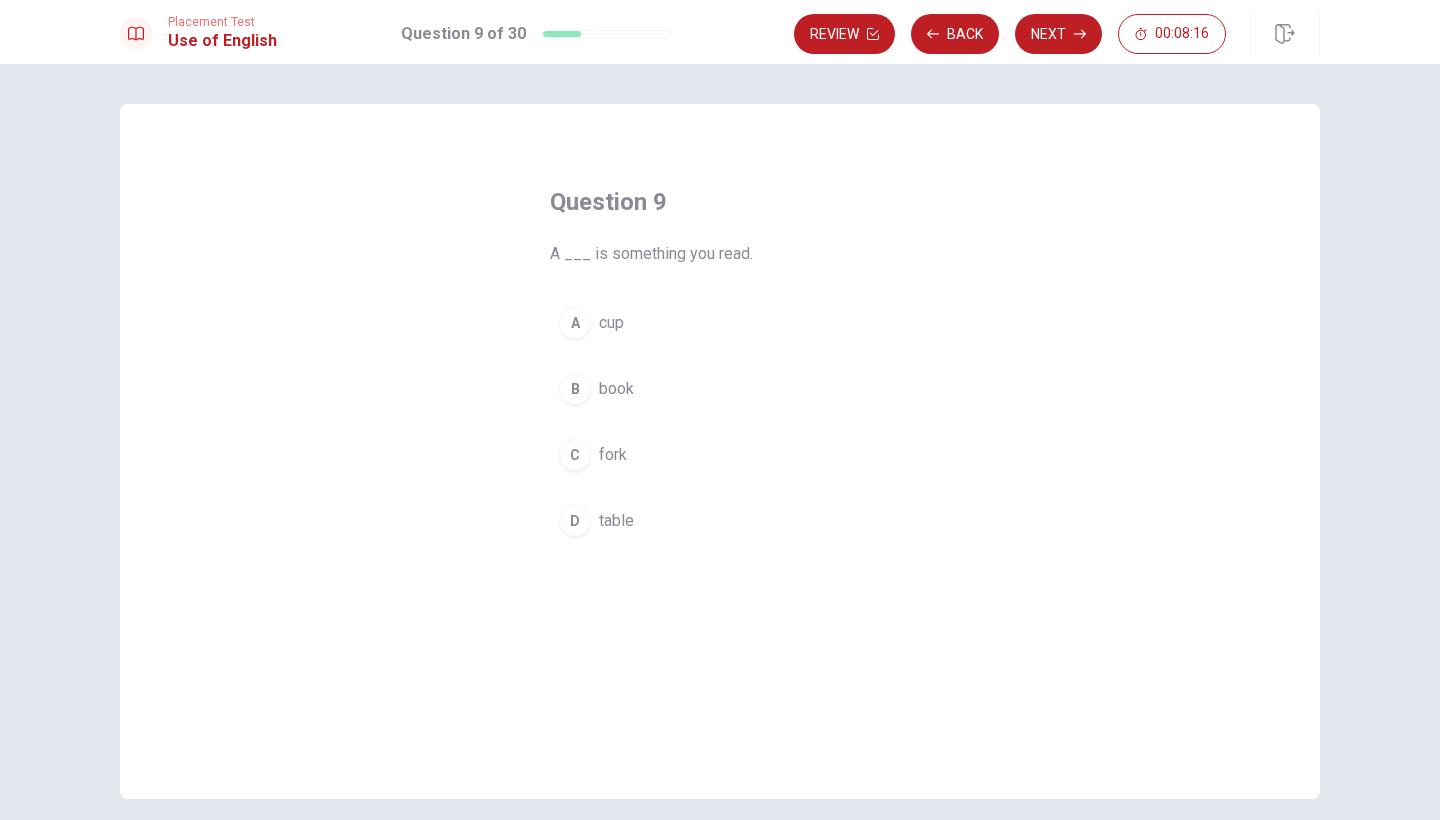 click on "book" at bounding box center [616, 389] 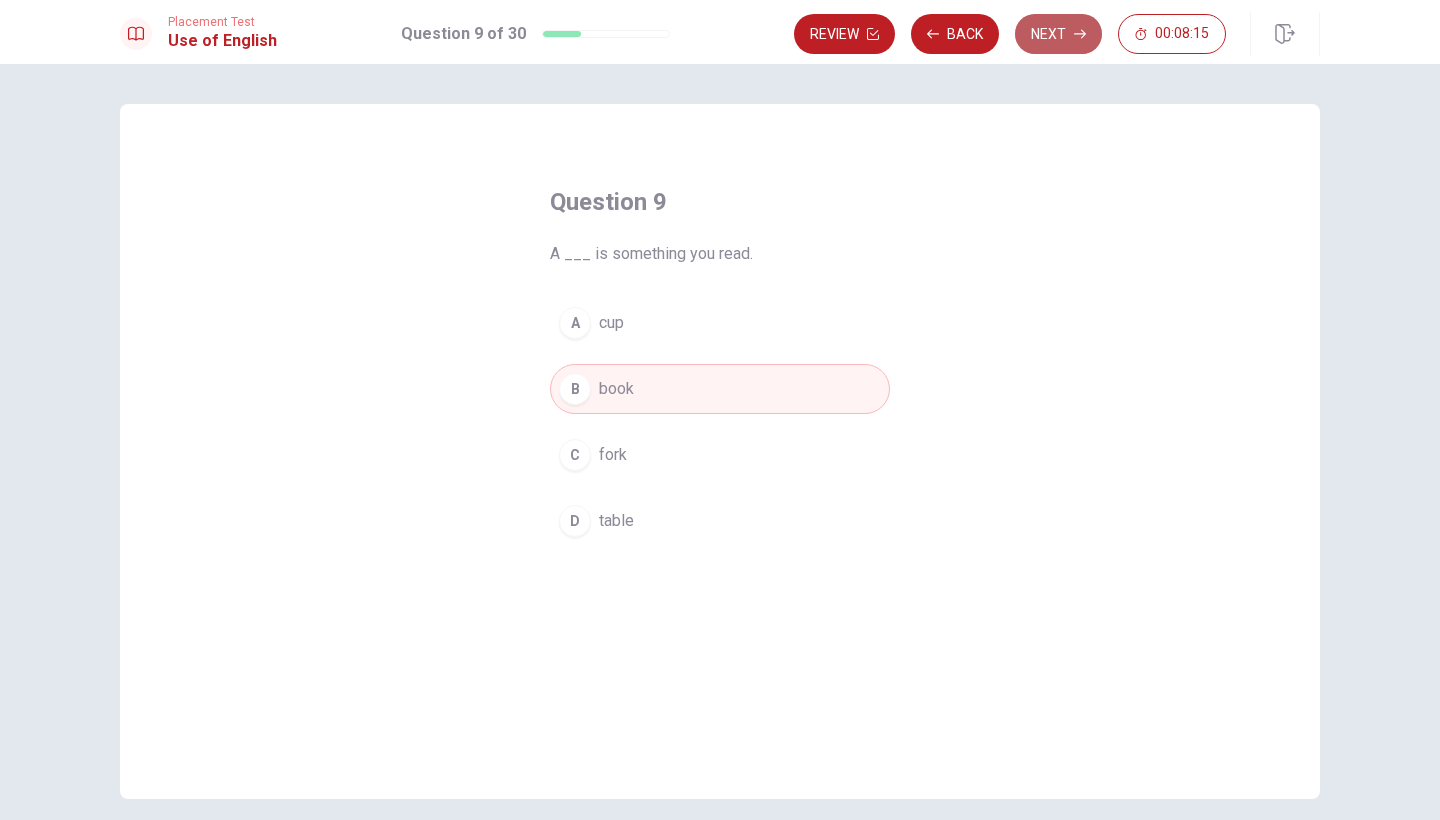 click on "Next" at bounding box center (1058, 34) 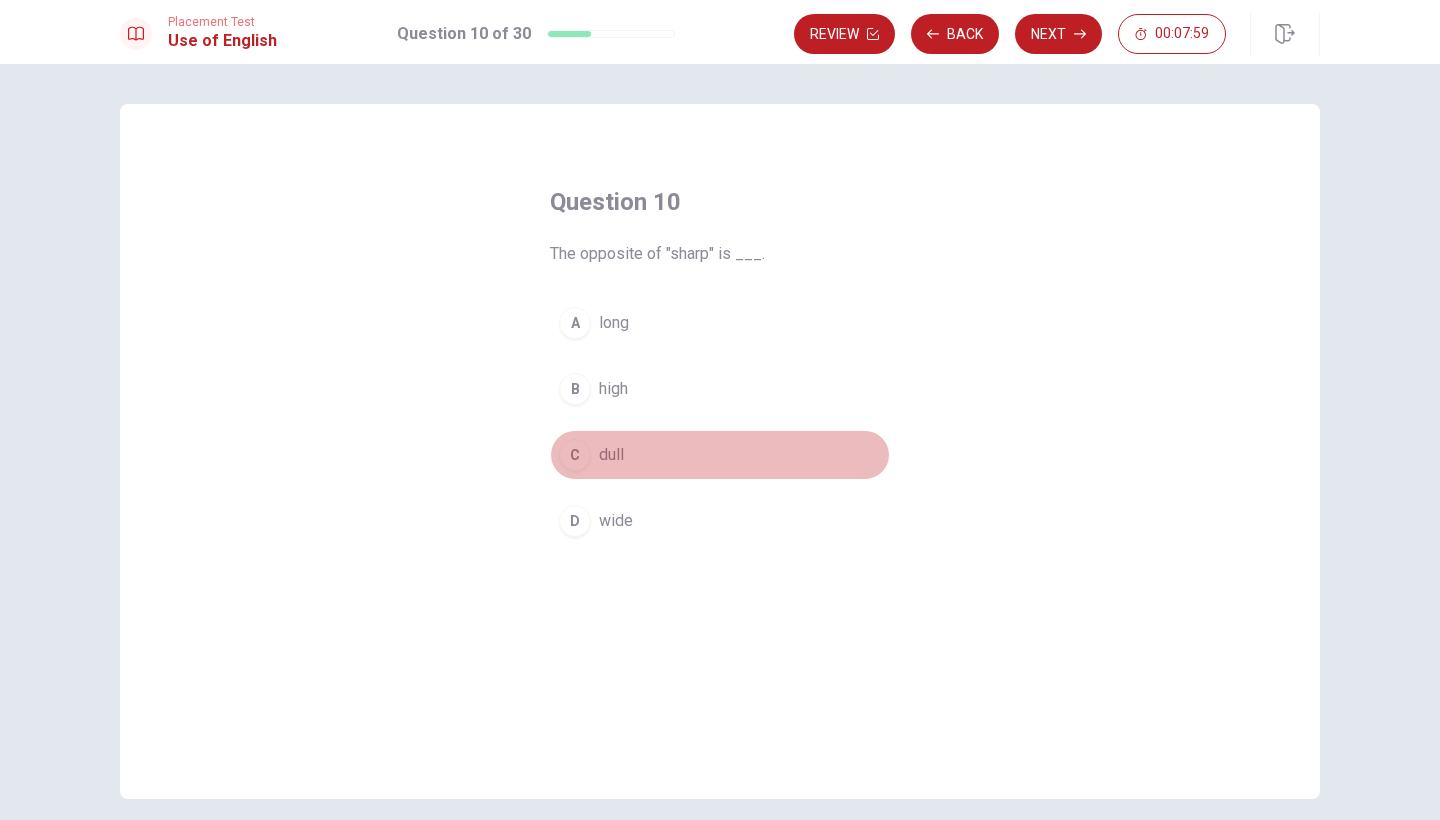 click on "dull" at bounding box center (611, 455) 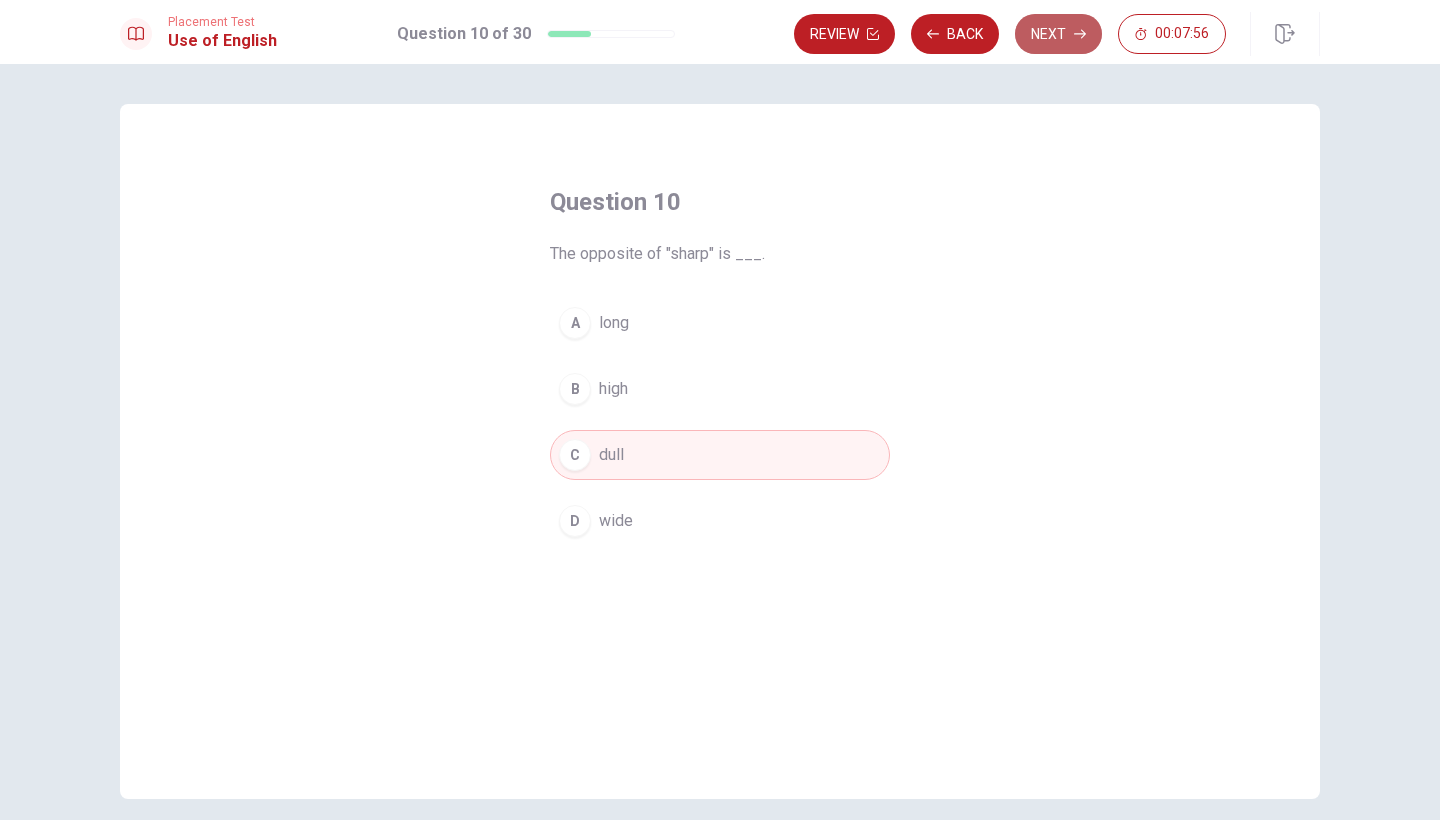 click on "Next" at bounding box center [1058, 34] 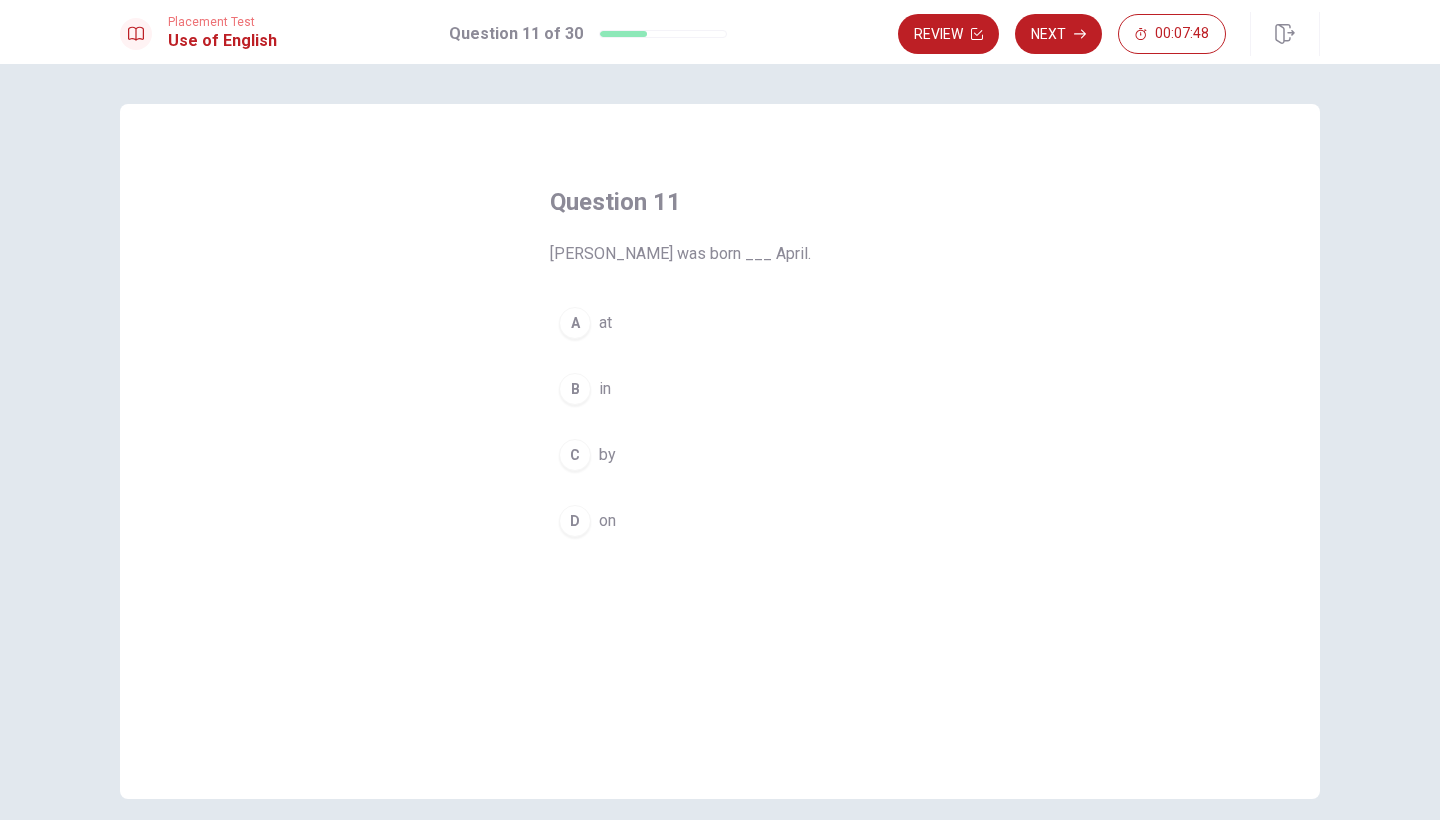 click on "in" at bounding box center [605, 389] 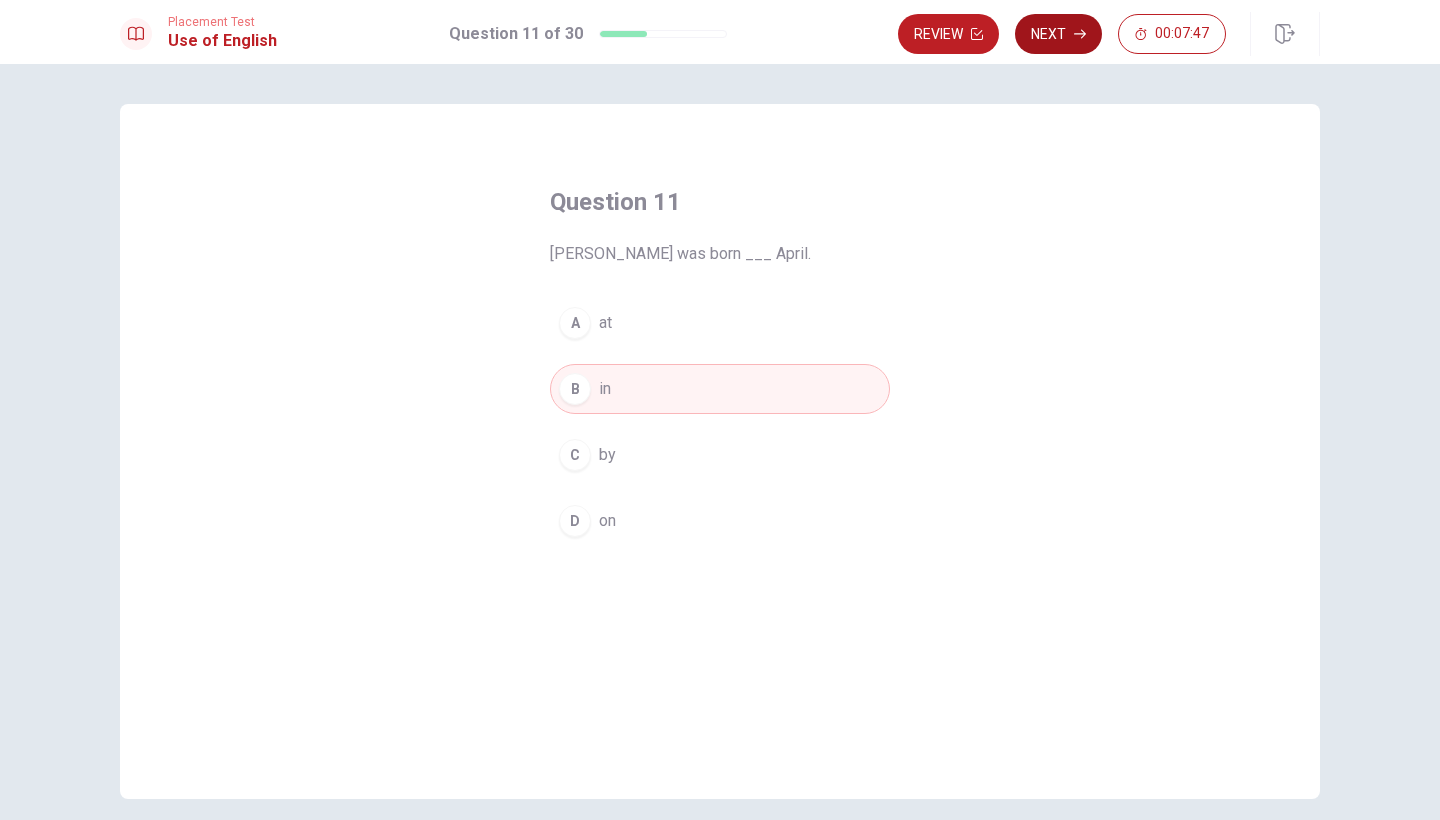 click on "Next" at bounding box center [1058, 34] 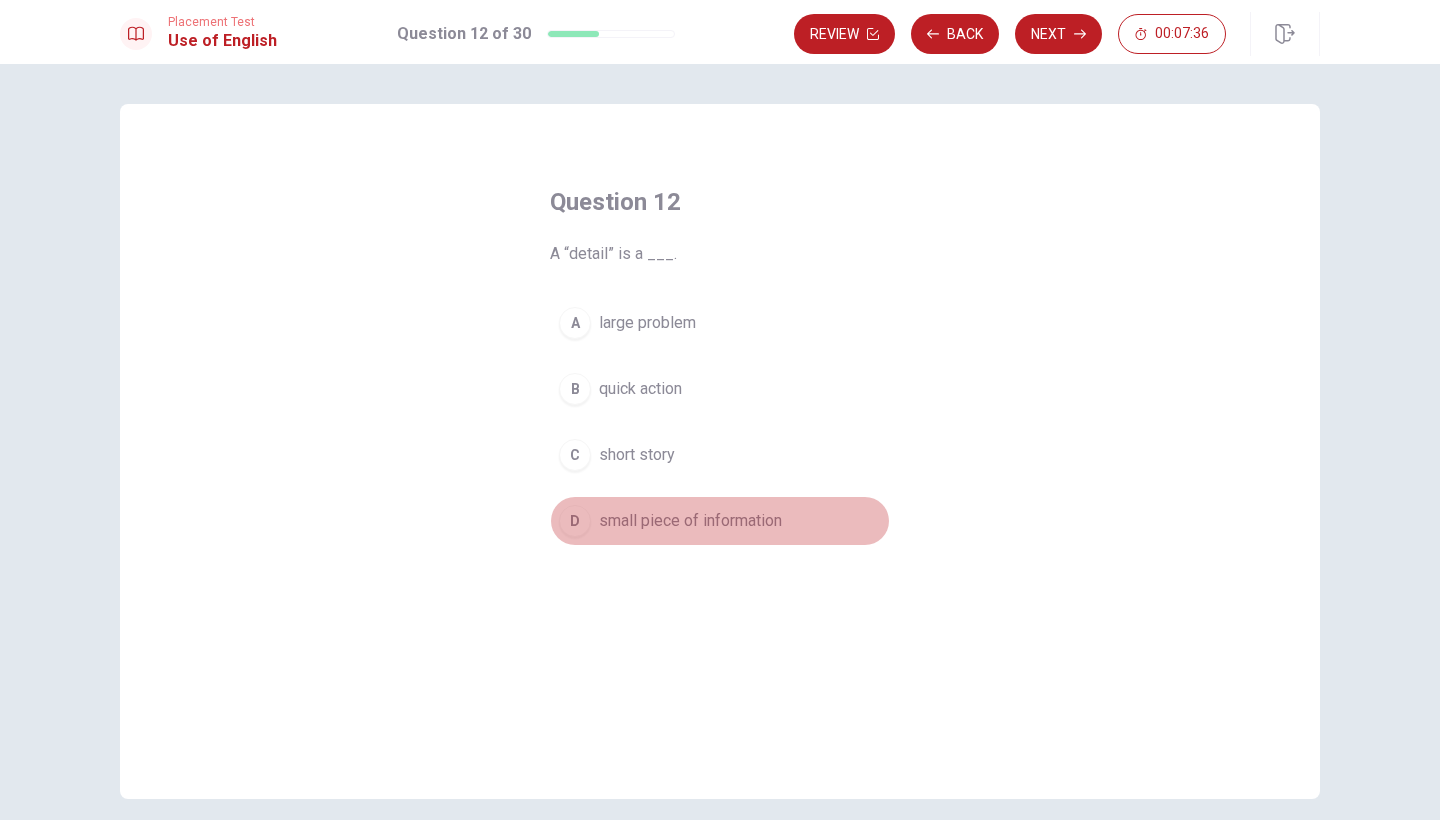 click on "small piece of information" at bounding box center [690, 521] 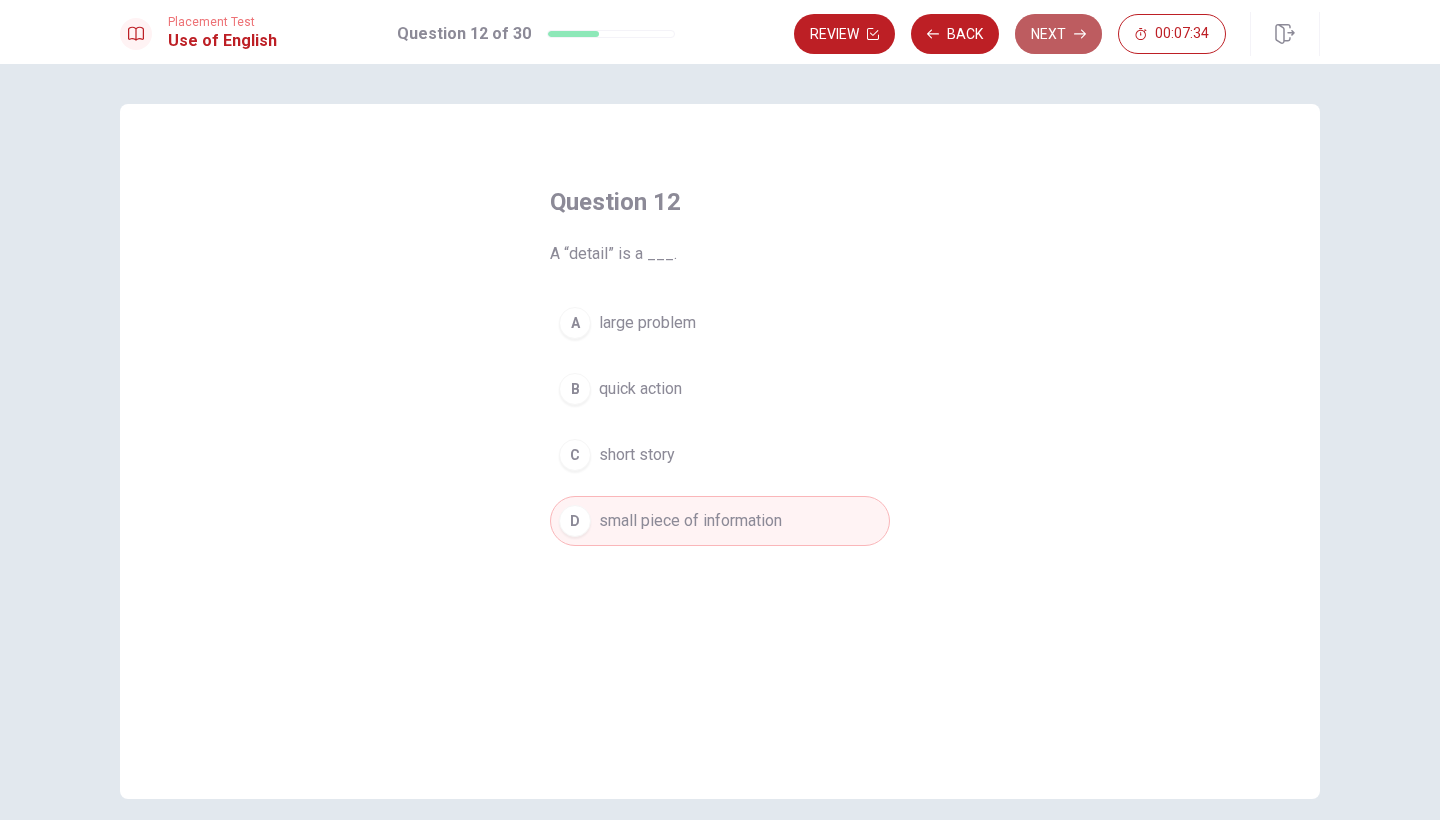click on "Next" at bounding box center (1058, 34) 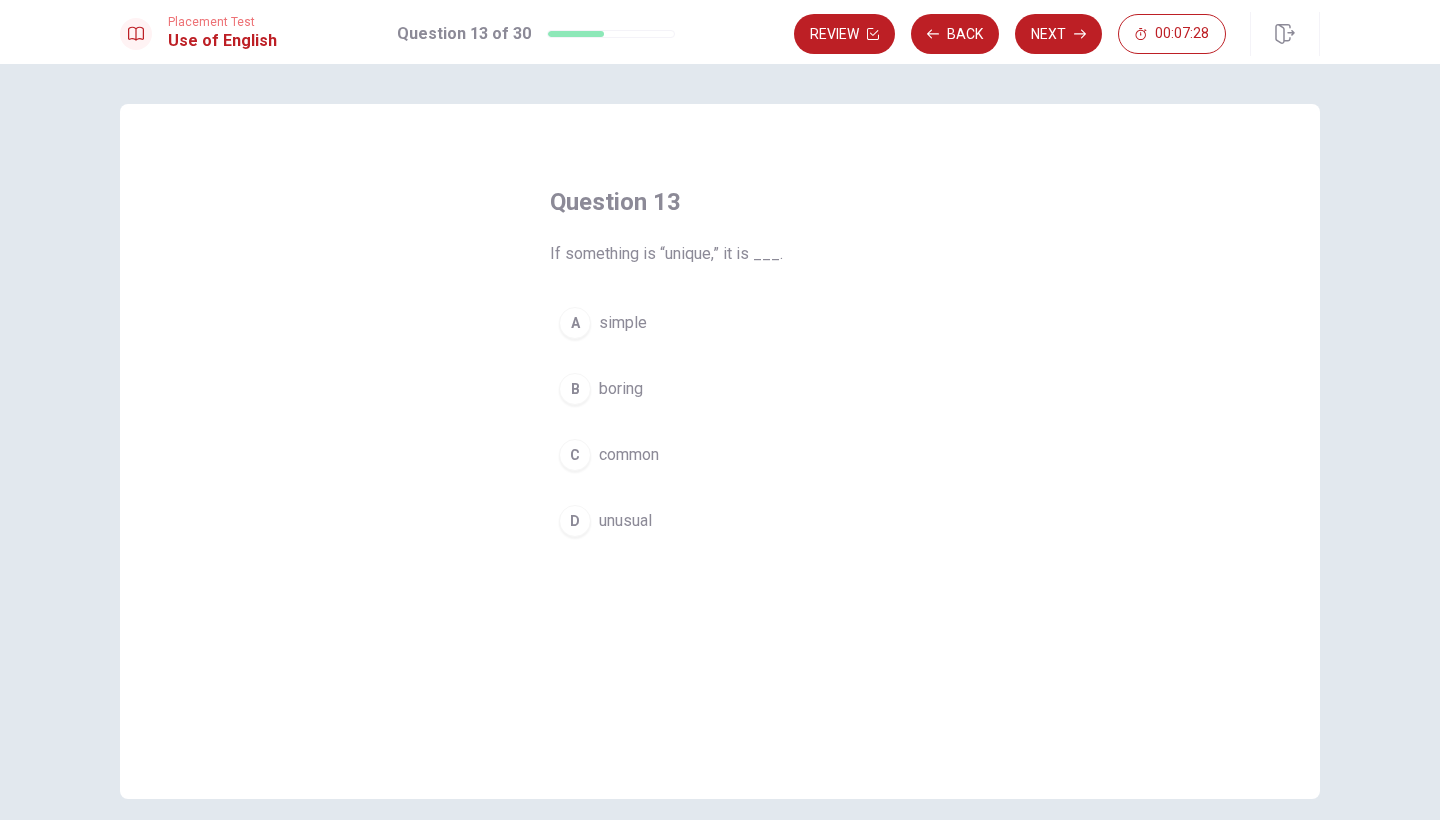click on "unusual" at bounding box center (625, 521) 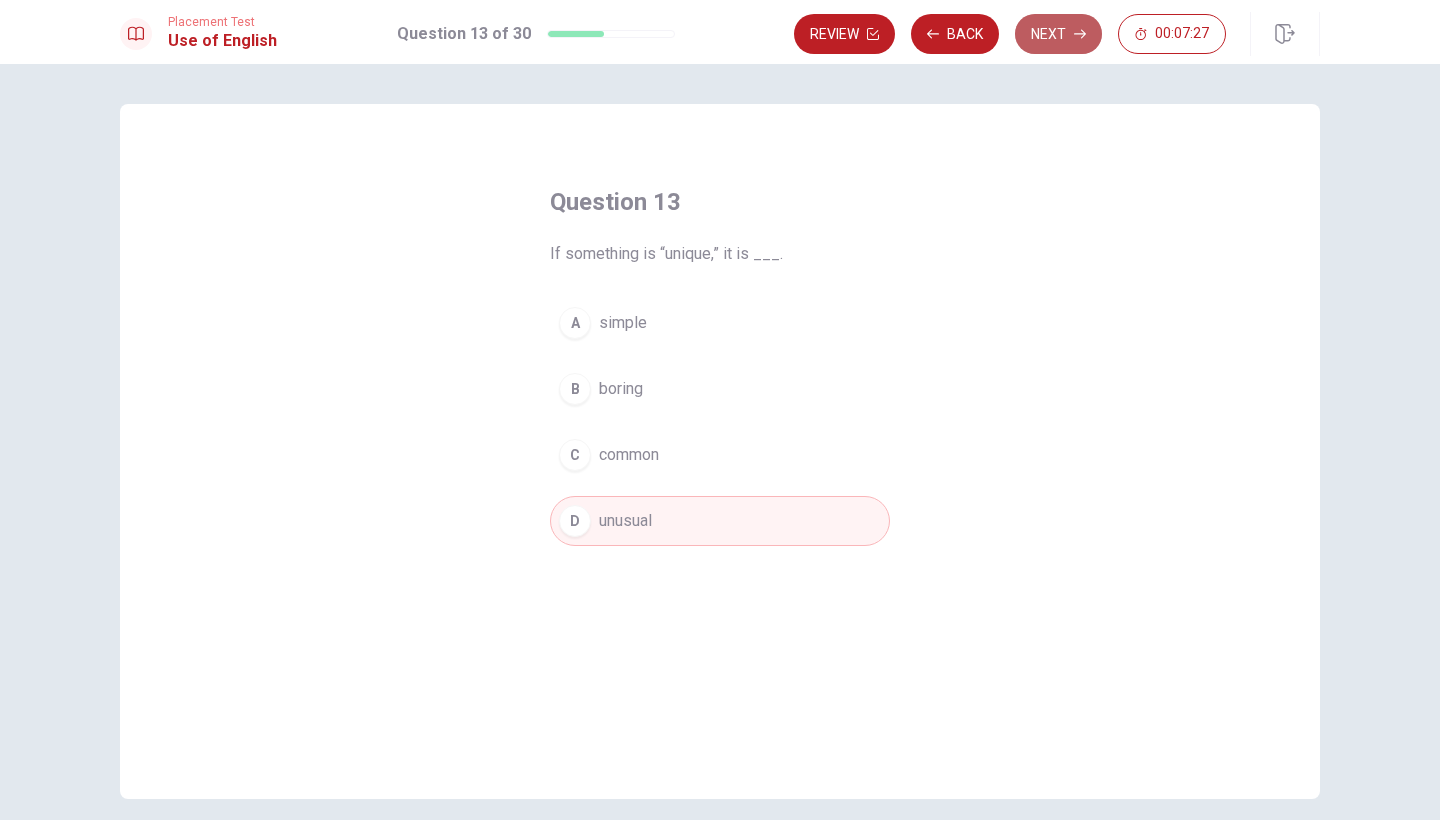 click on "Next" at bounding box center (1058, 34) 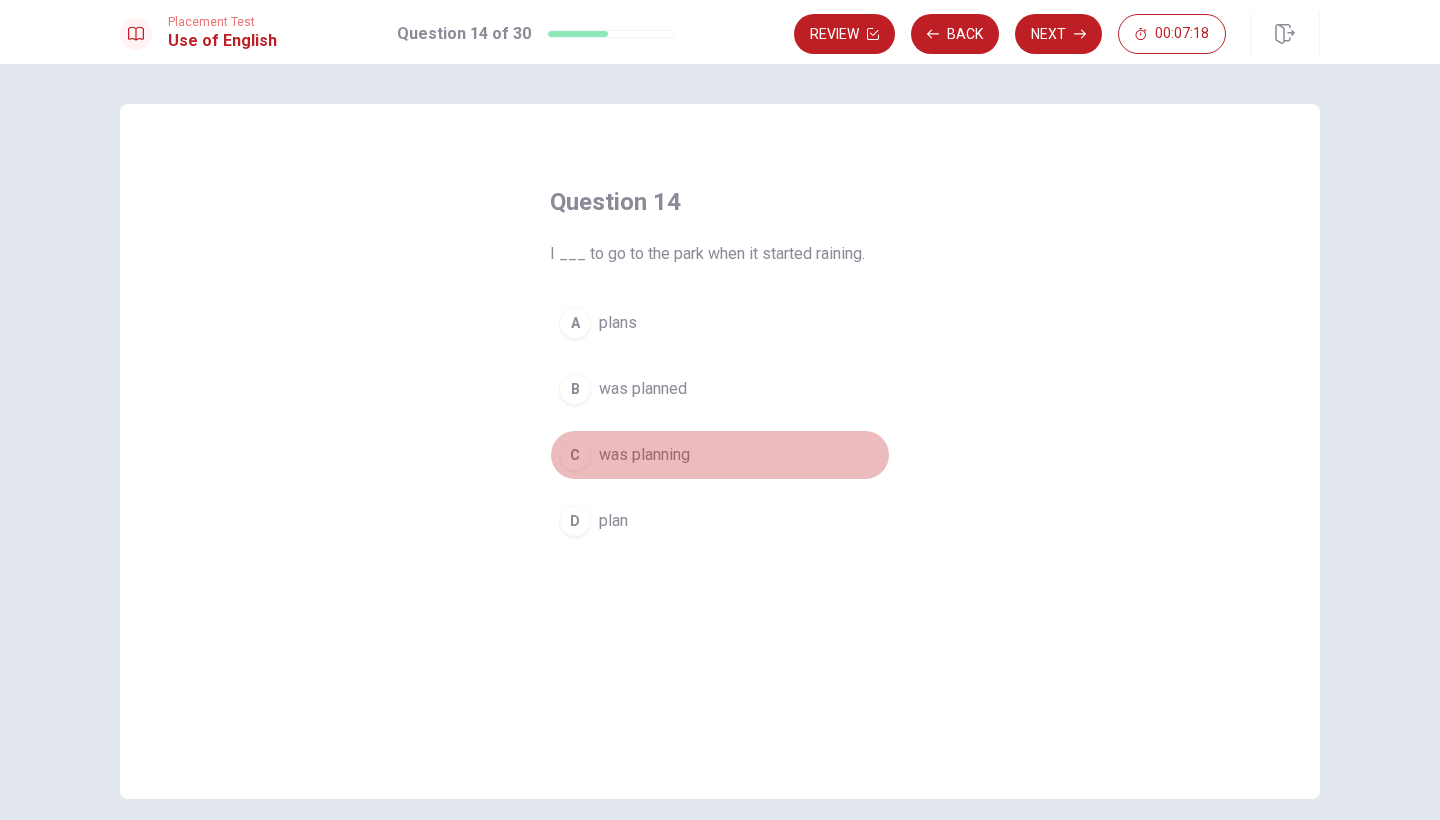 click on "was planning" at bounding box center (644, 455) 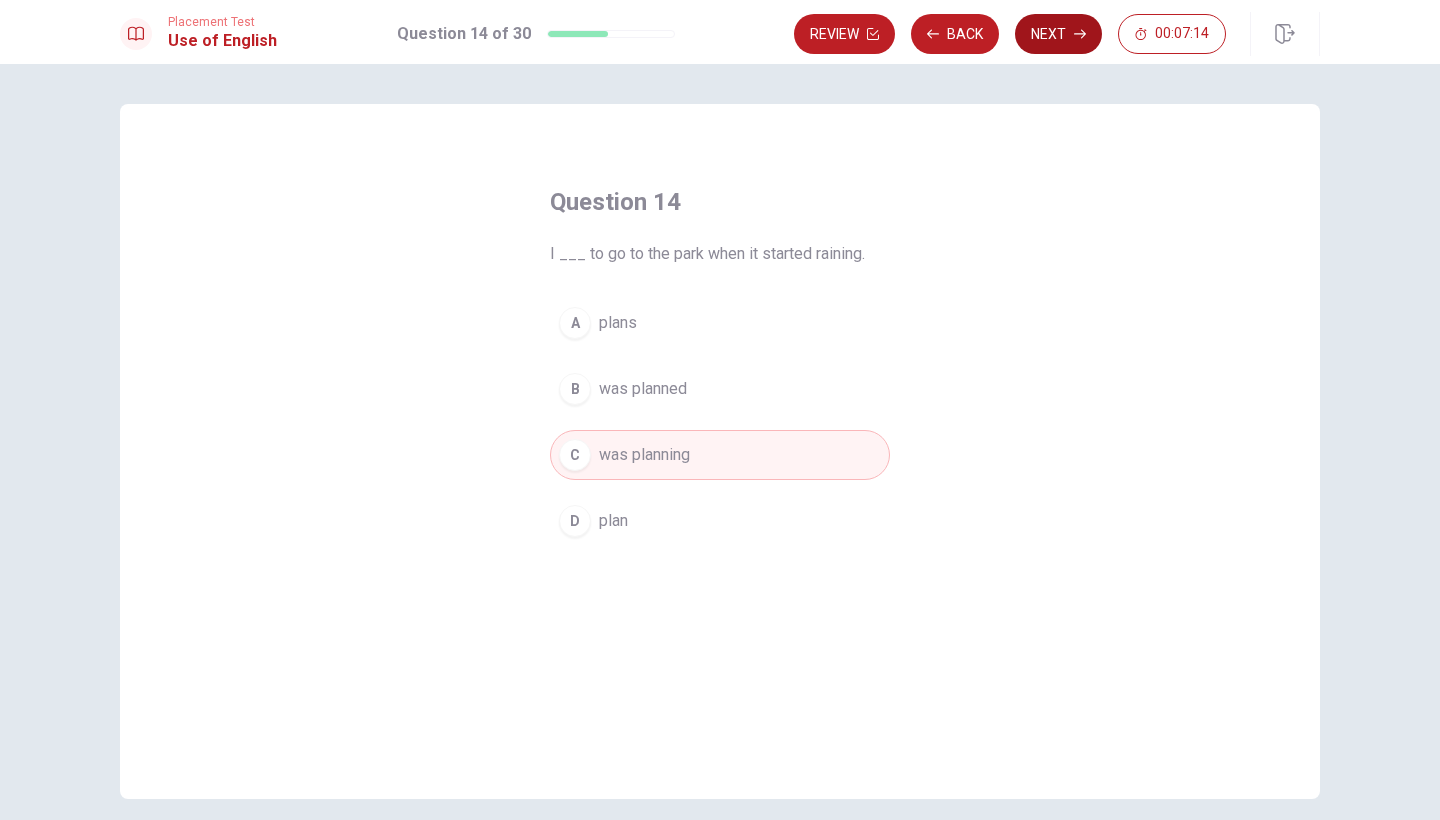 click on "Next" at bounding box center [1058, 34] 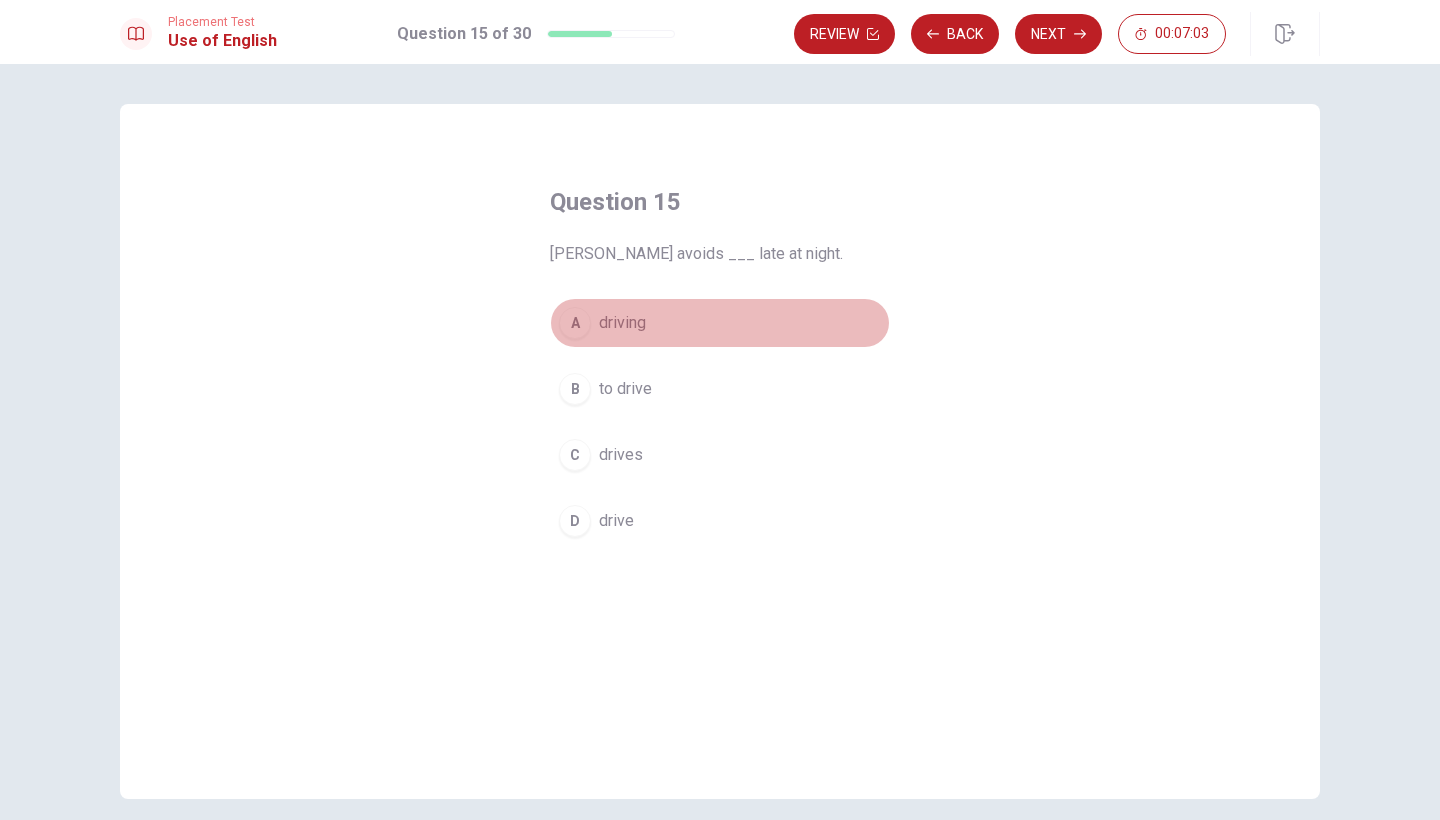 click on "driving" at bounding box center (622, 323) 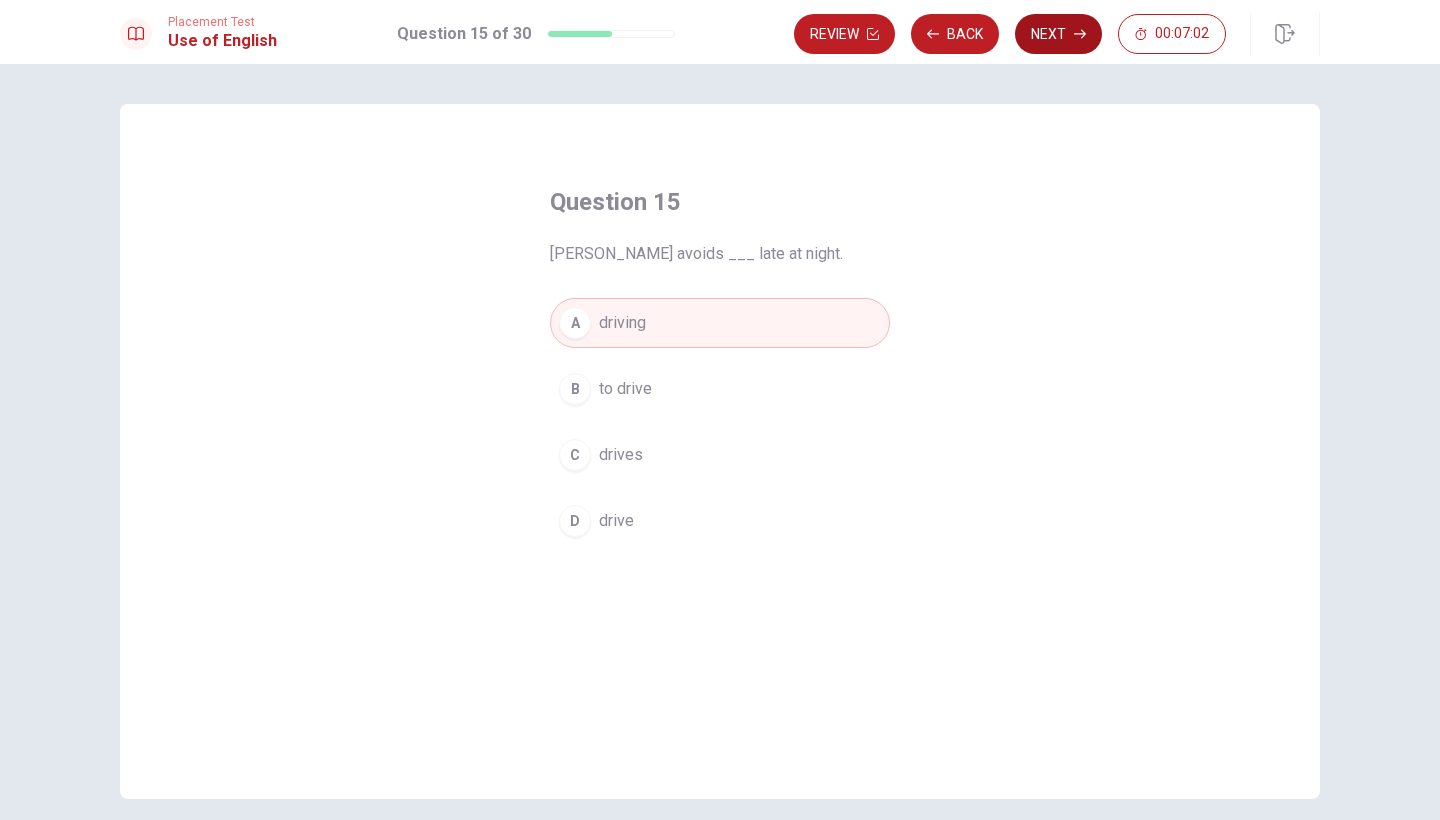 click 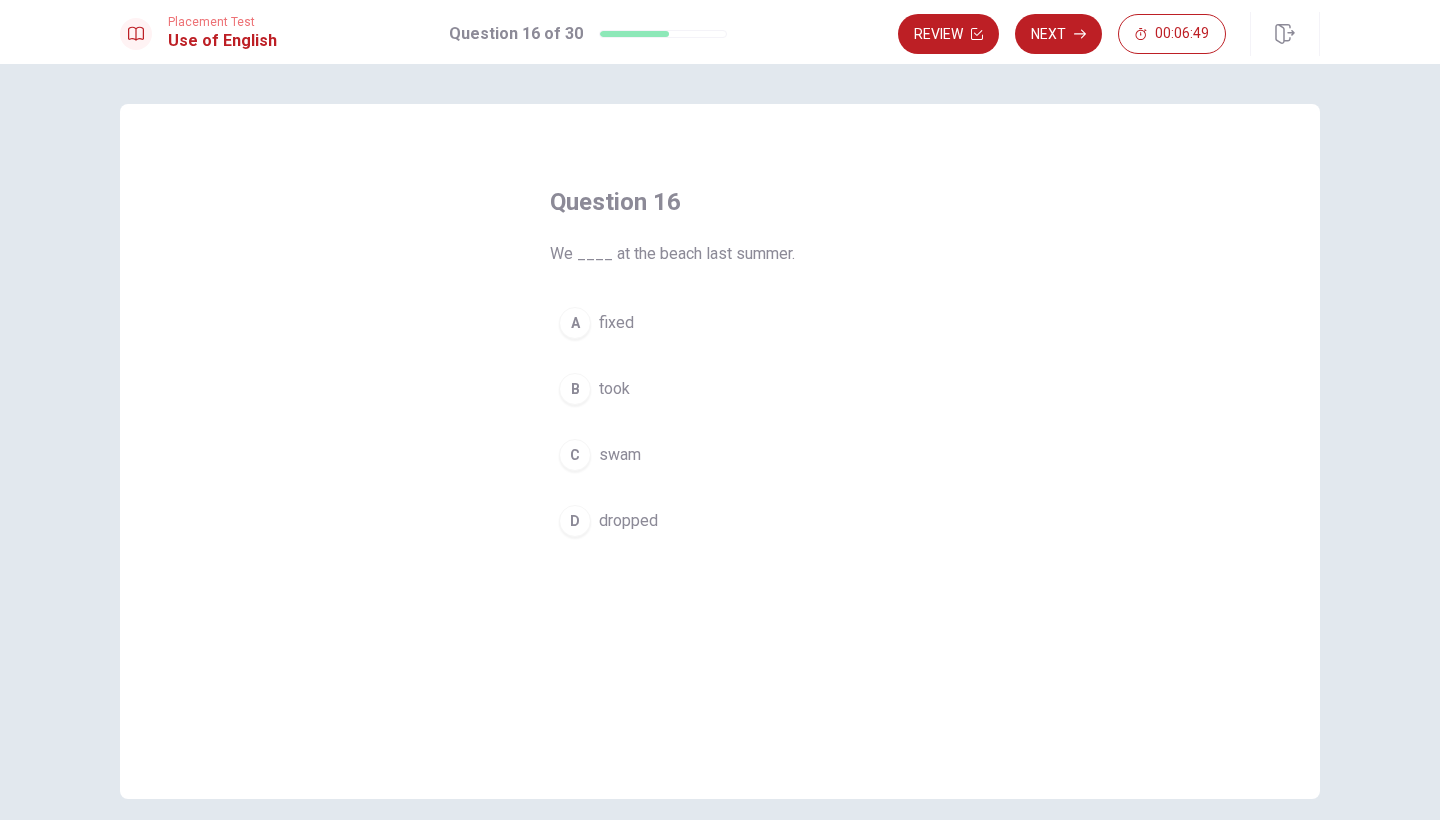 click on "swam" at bounding box center [620, 455] 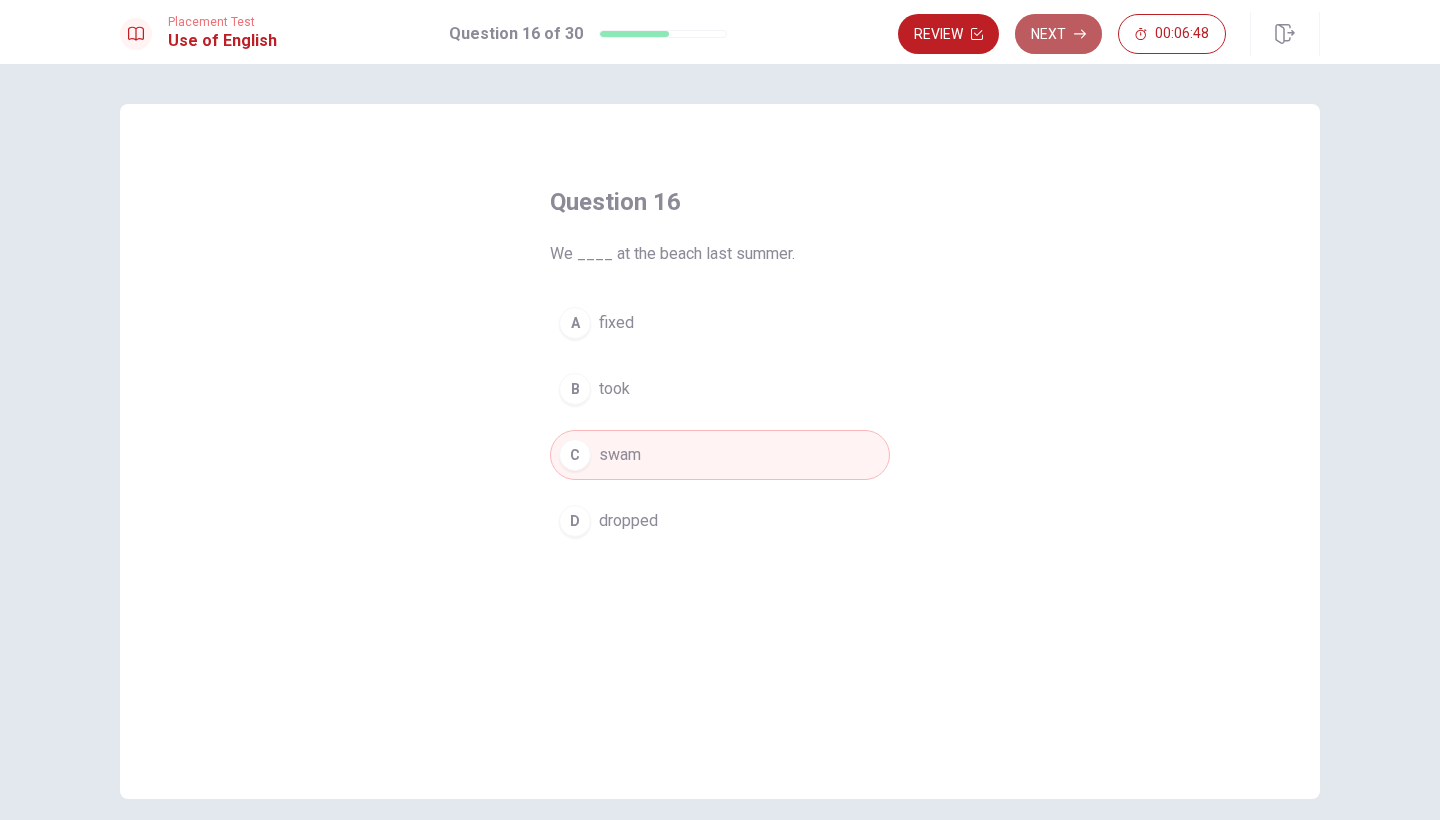 click on "Next" at bounding box center [1058, 34] 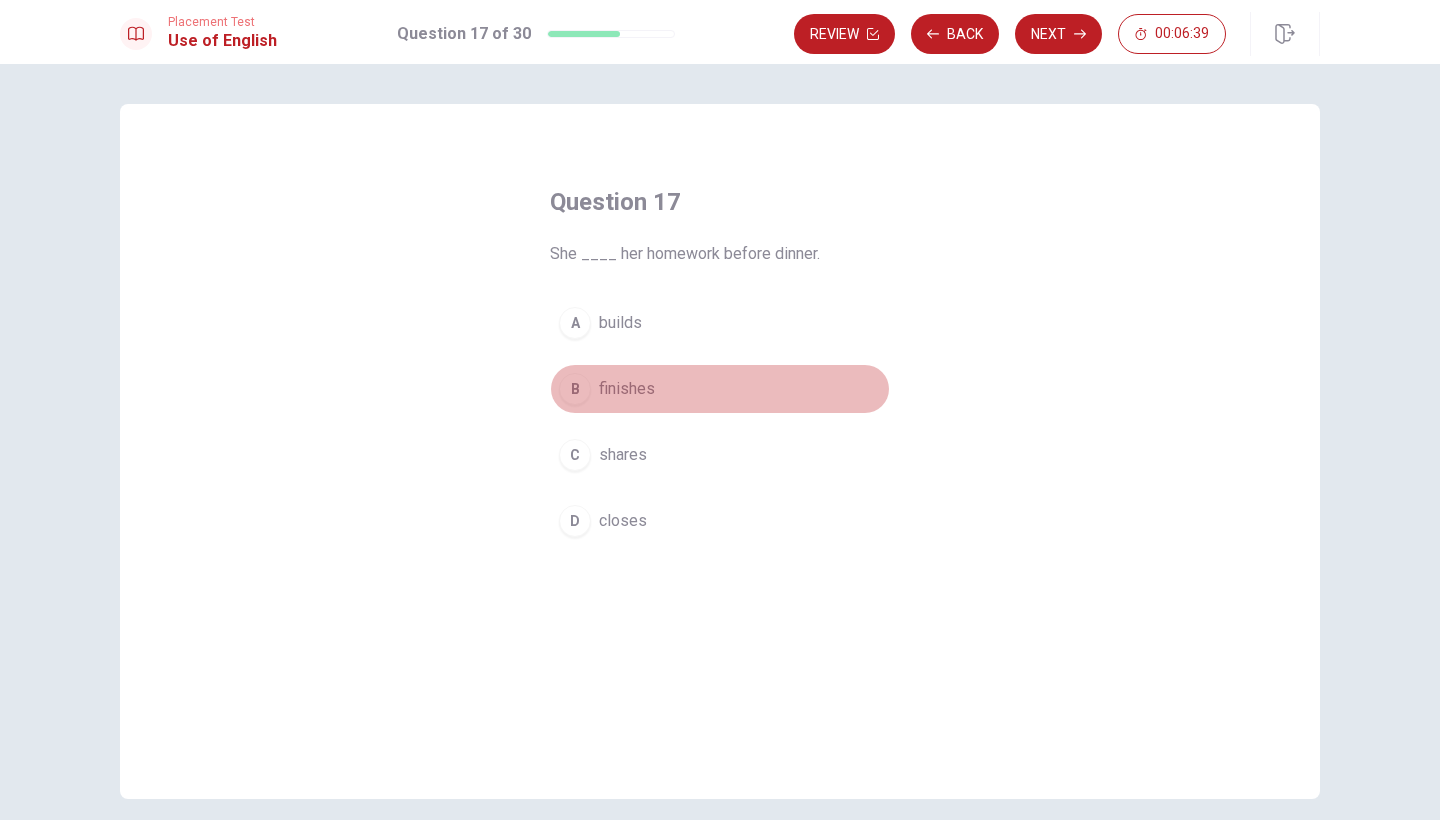 click on "finishes" at bounding box center (627, 389) 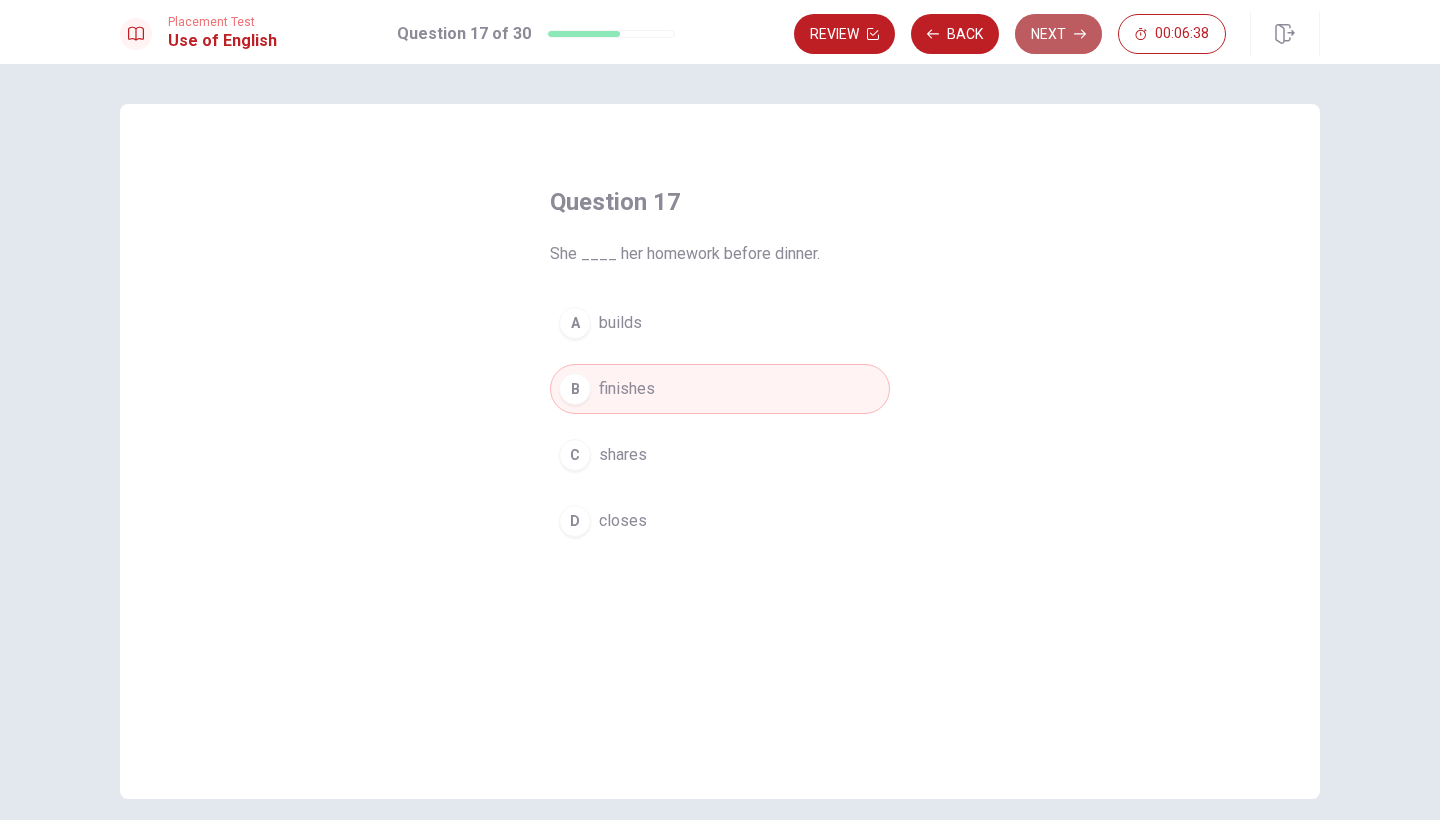 click on "Next" at bounding box center (1058, 34) 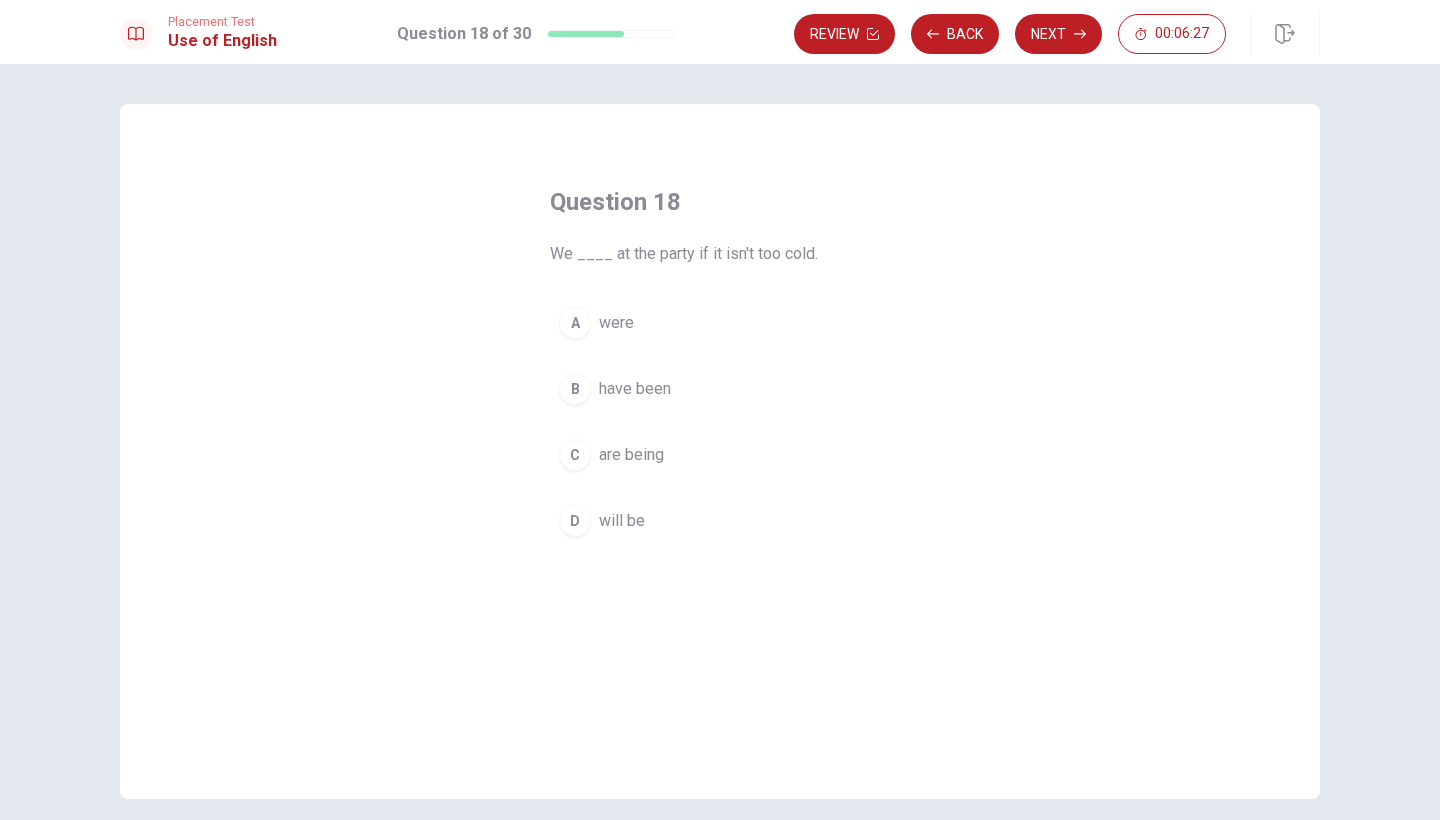 click on "will be" at bounding box center (622, 521) 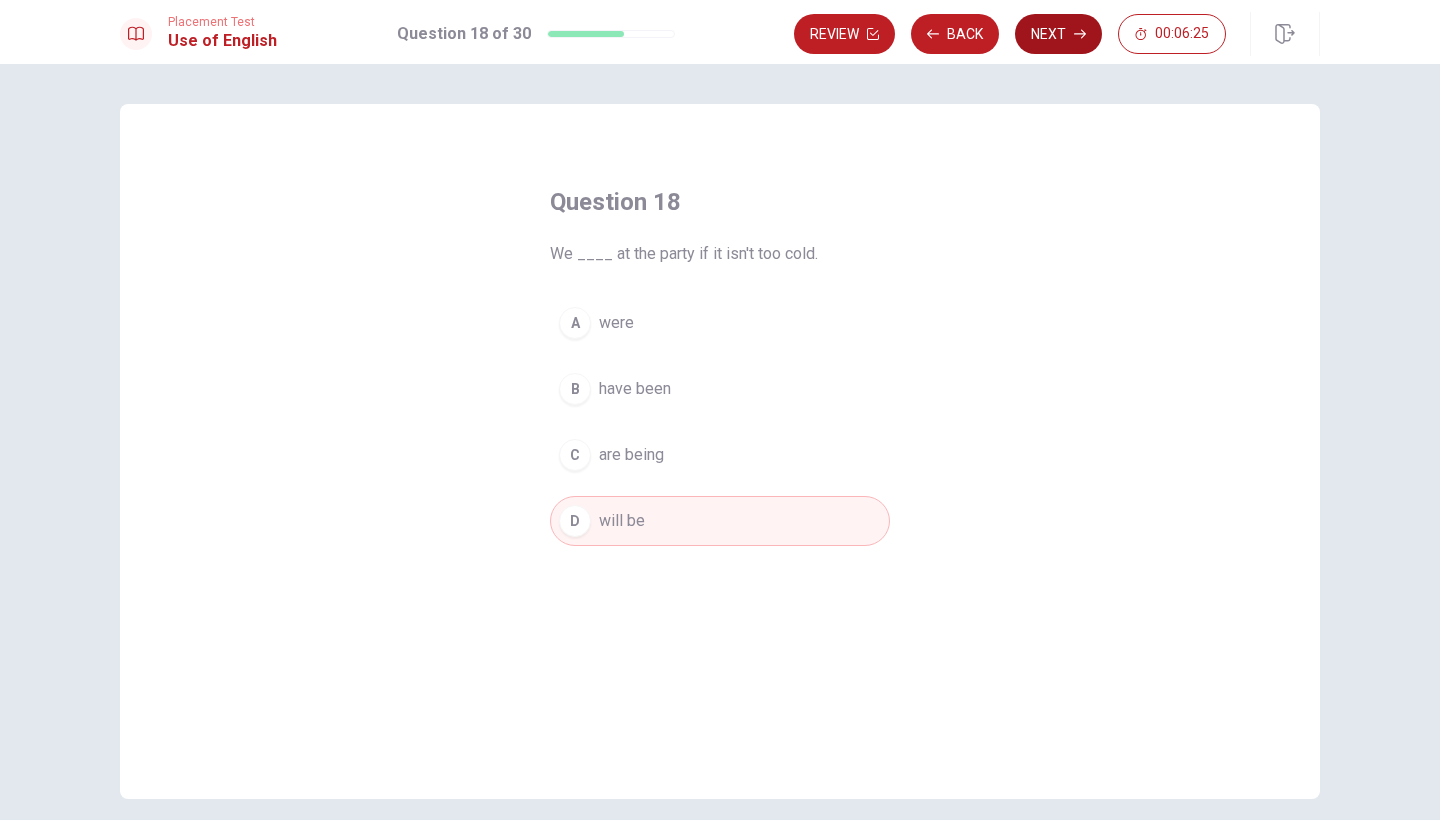 click on "Next" at bounding box center [1058, 34] 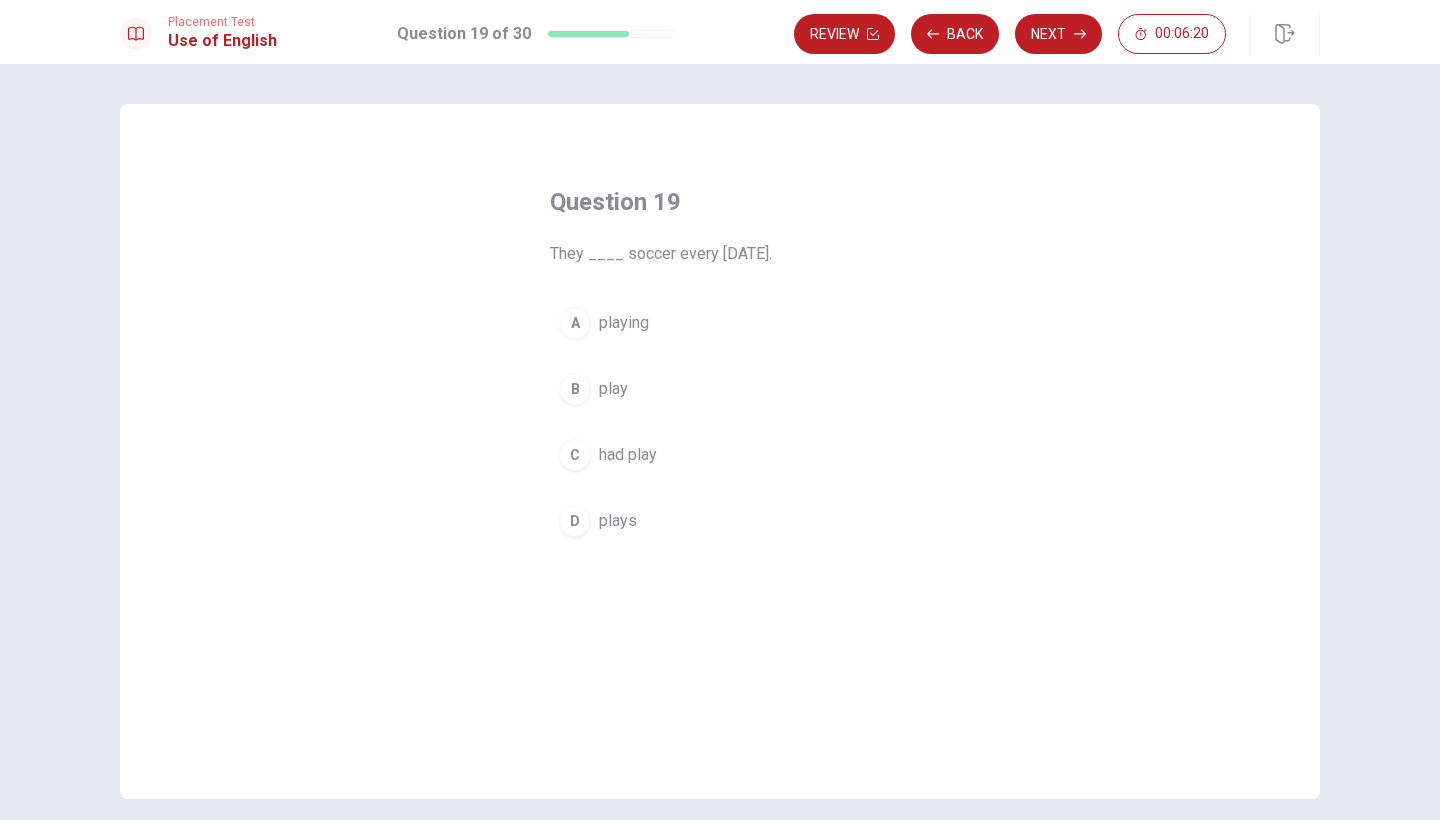 click on "play" at bounding box center [613, 389] 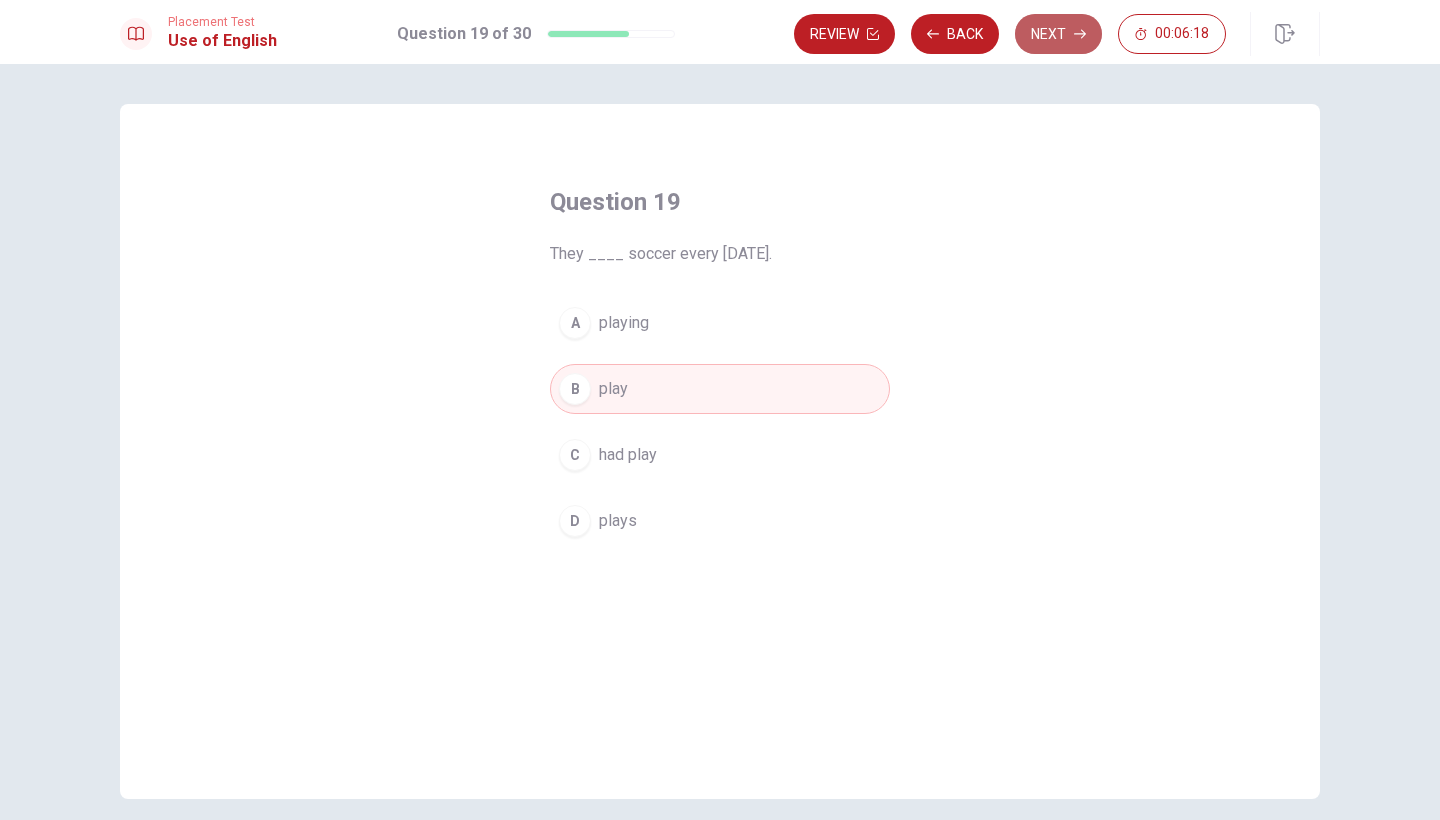 click on "Next" at bounding box center (1058, 34) 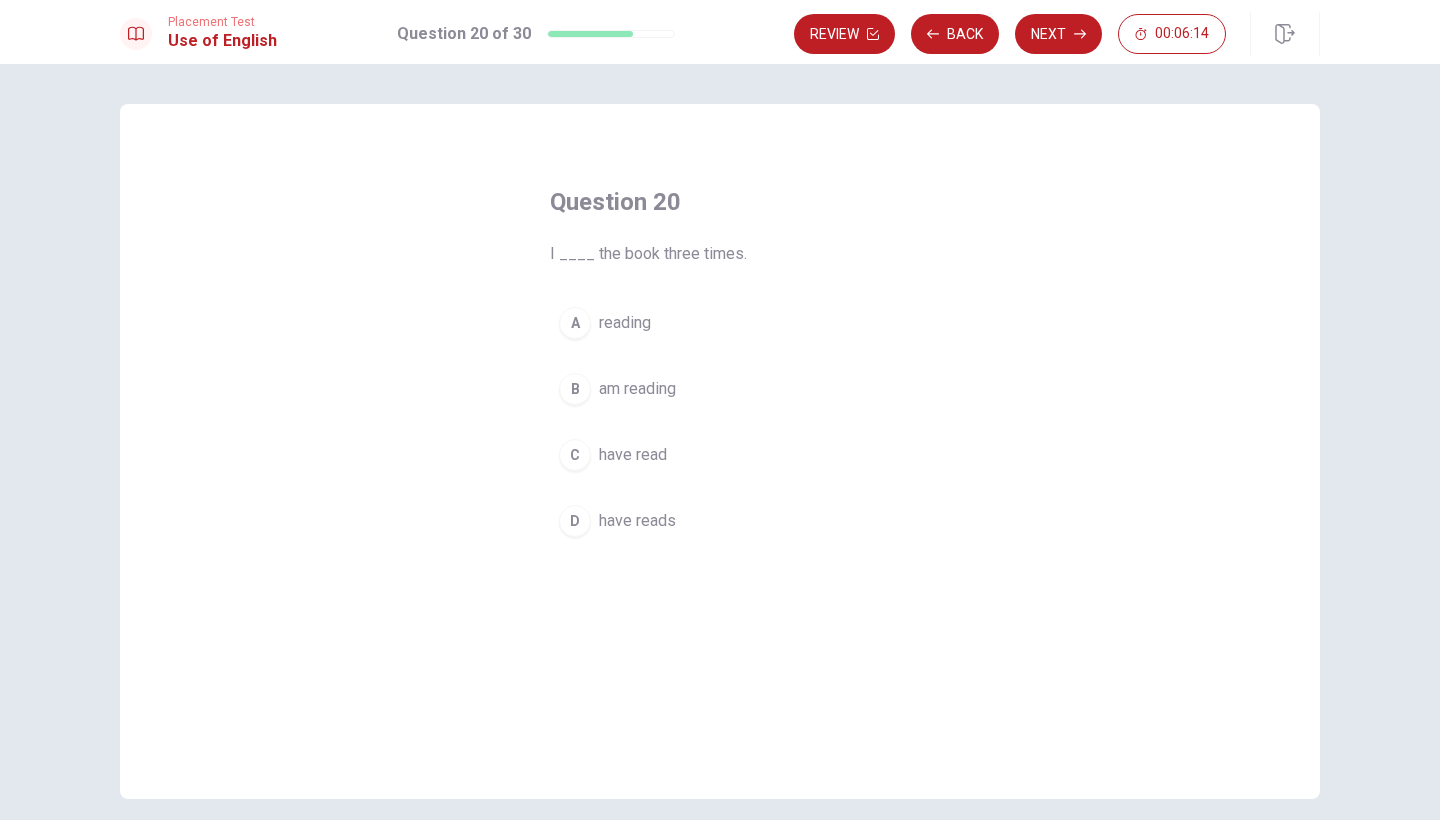 click on "have read" at bounding box center [633, 455] 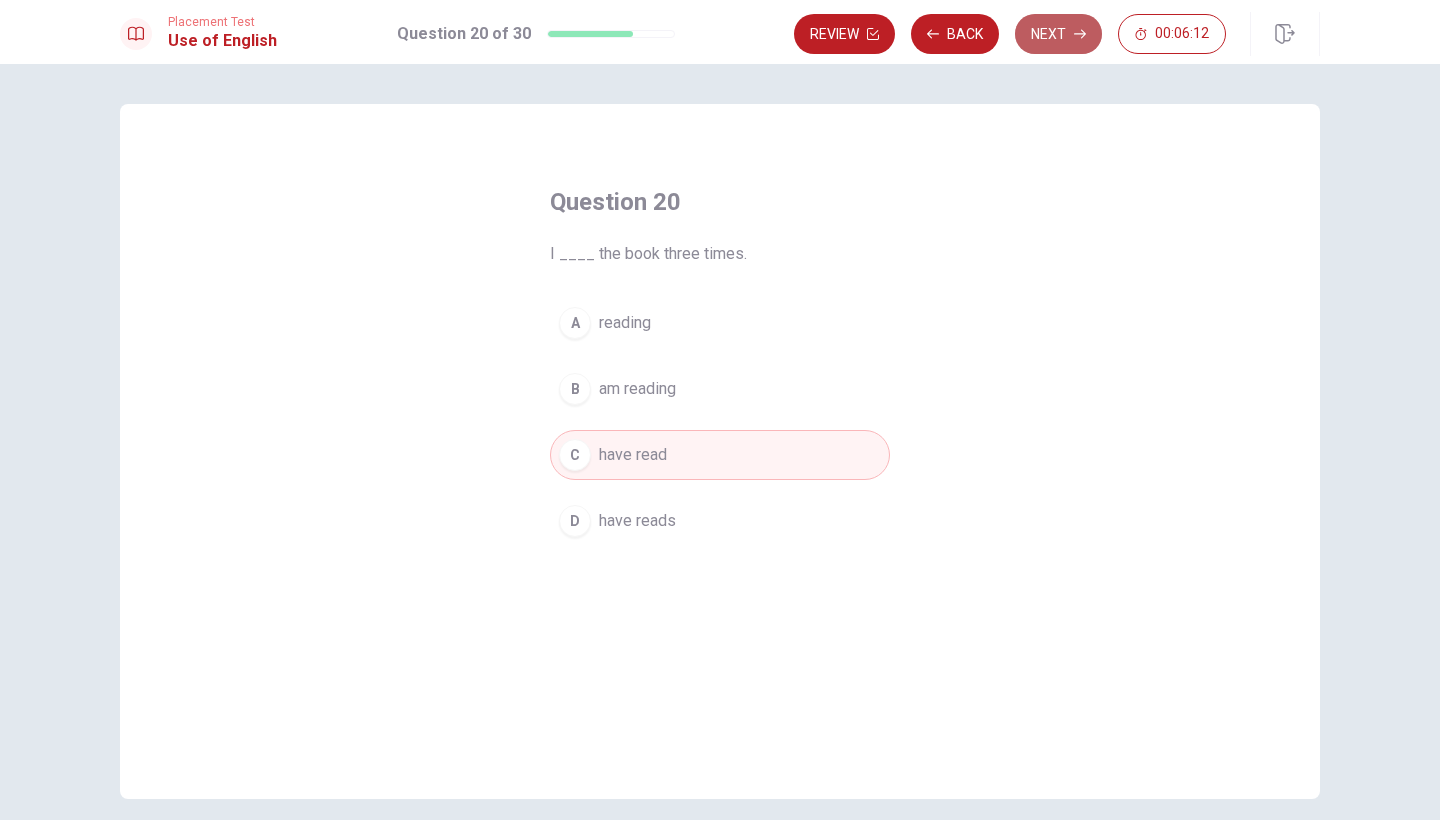 click 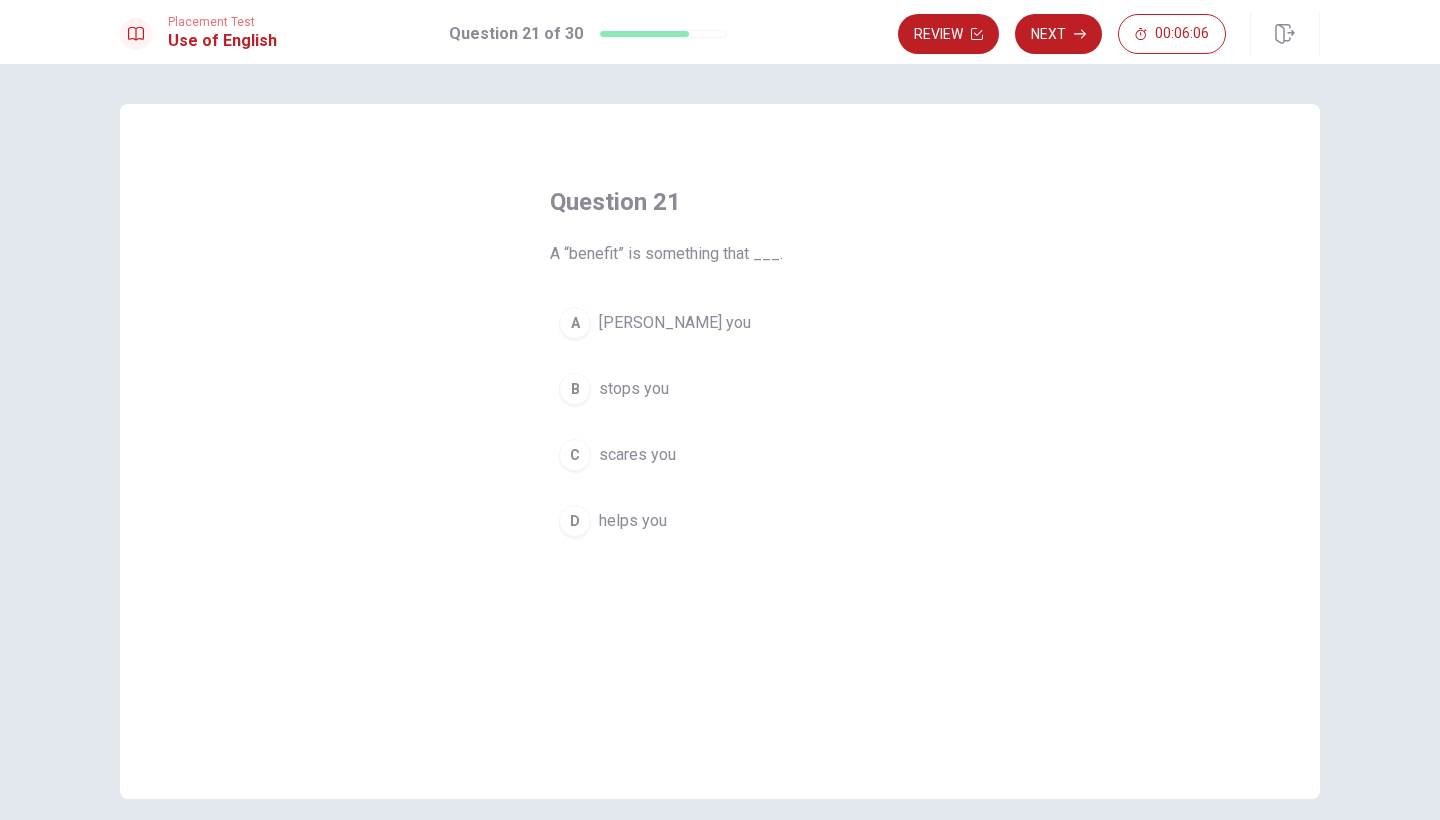 click on "helps you" at bounding box center (633, 521) 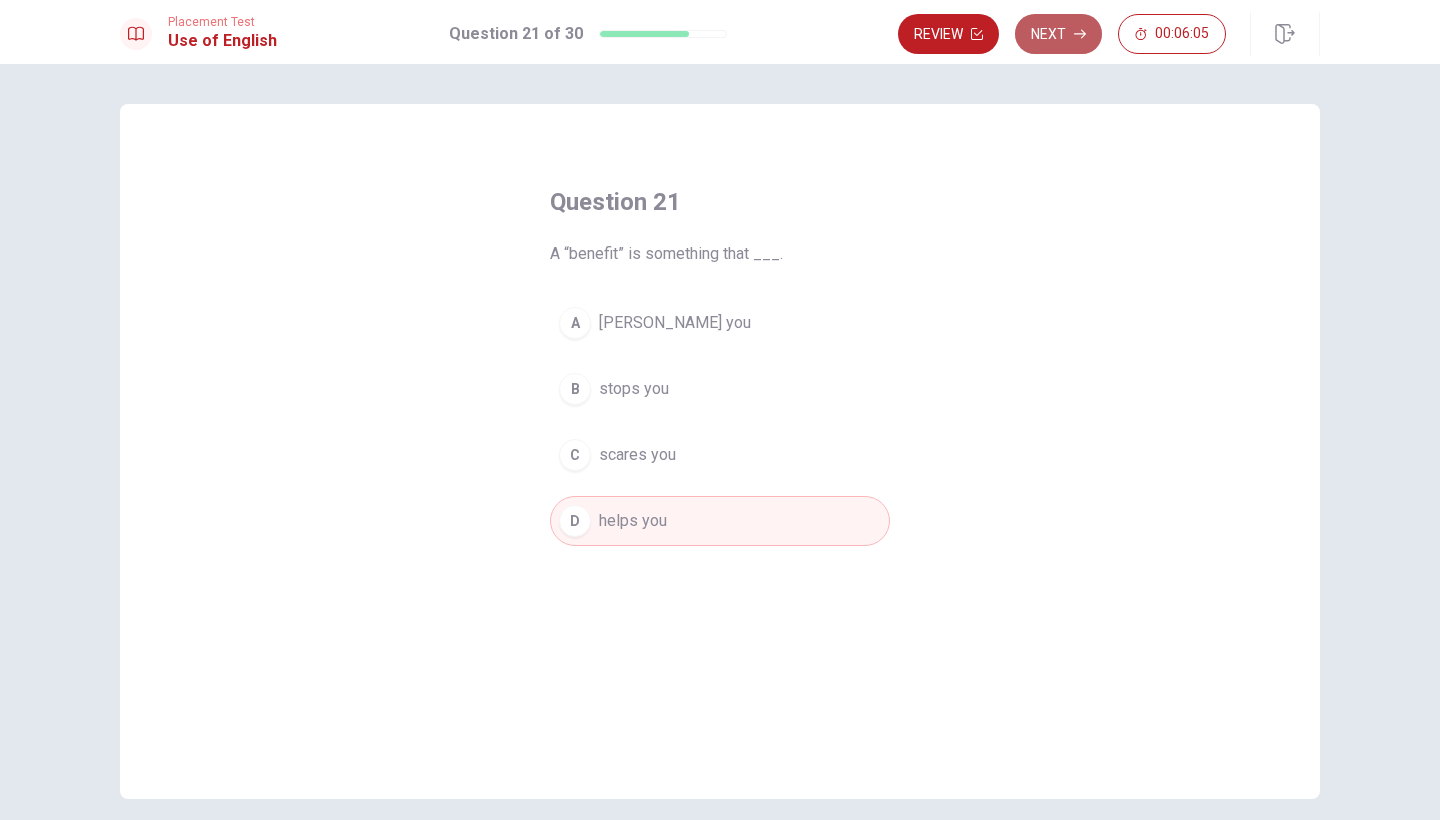 click on "Next" at bounding box center [1058, 34] 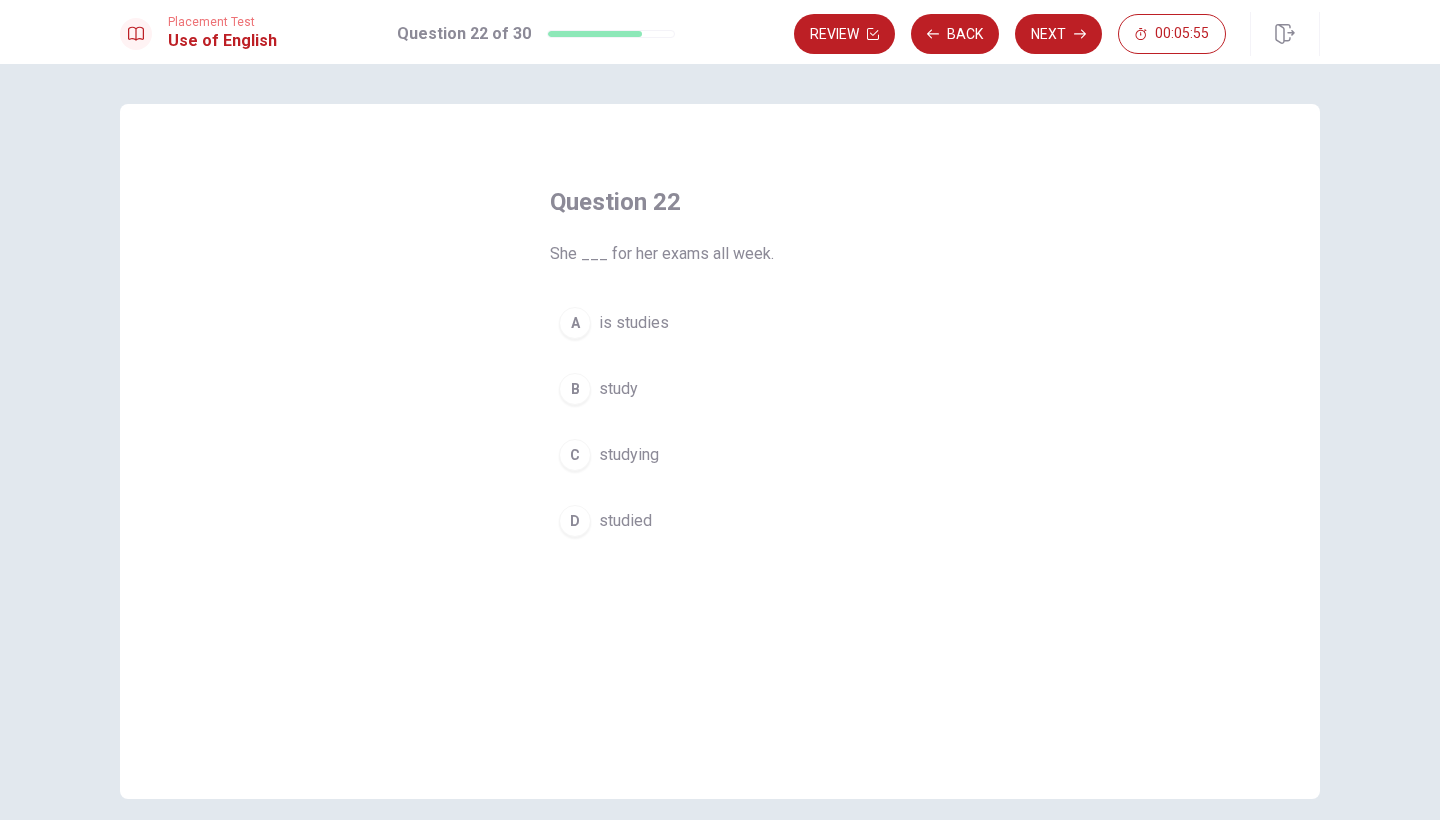 click on "D studied" at bounding box center (720, 521) 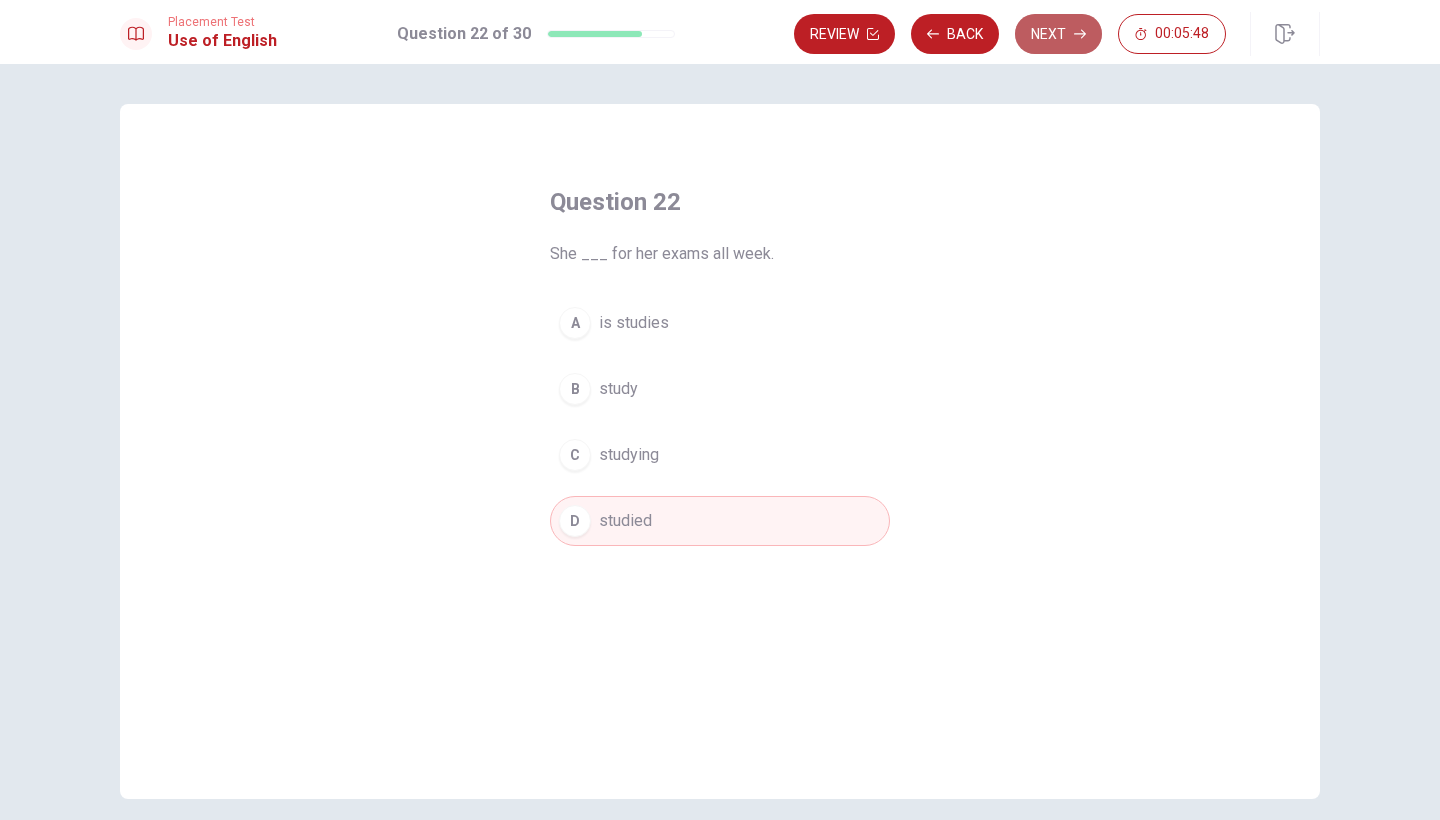 click on "Next" at bounding box center (1058, 34) 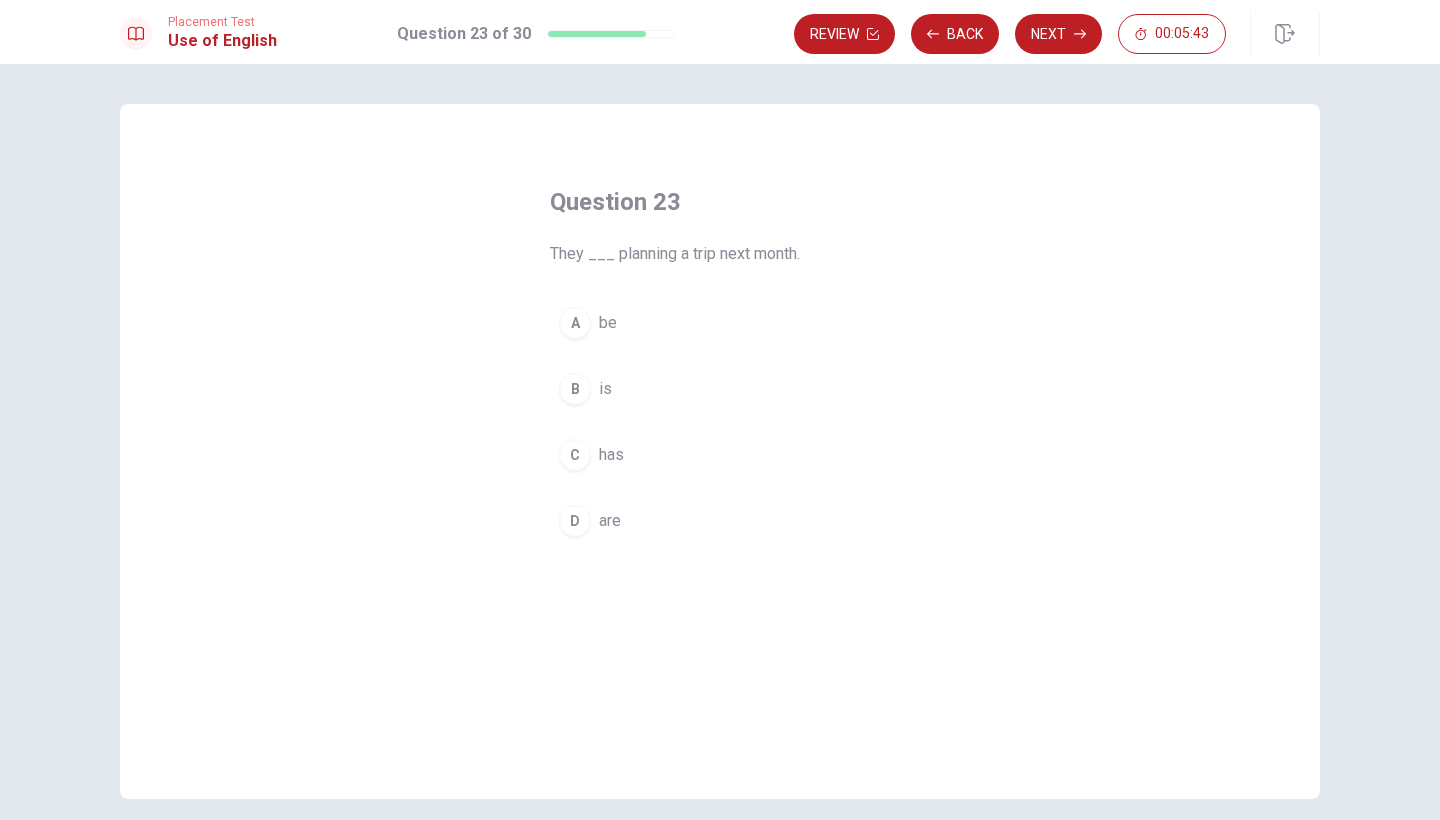 click on "are" at bounding box center [610, 521] 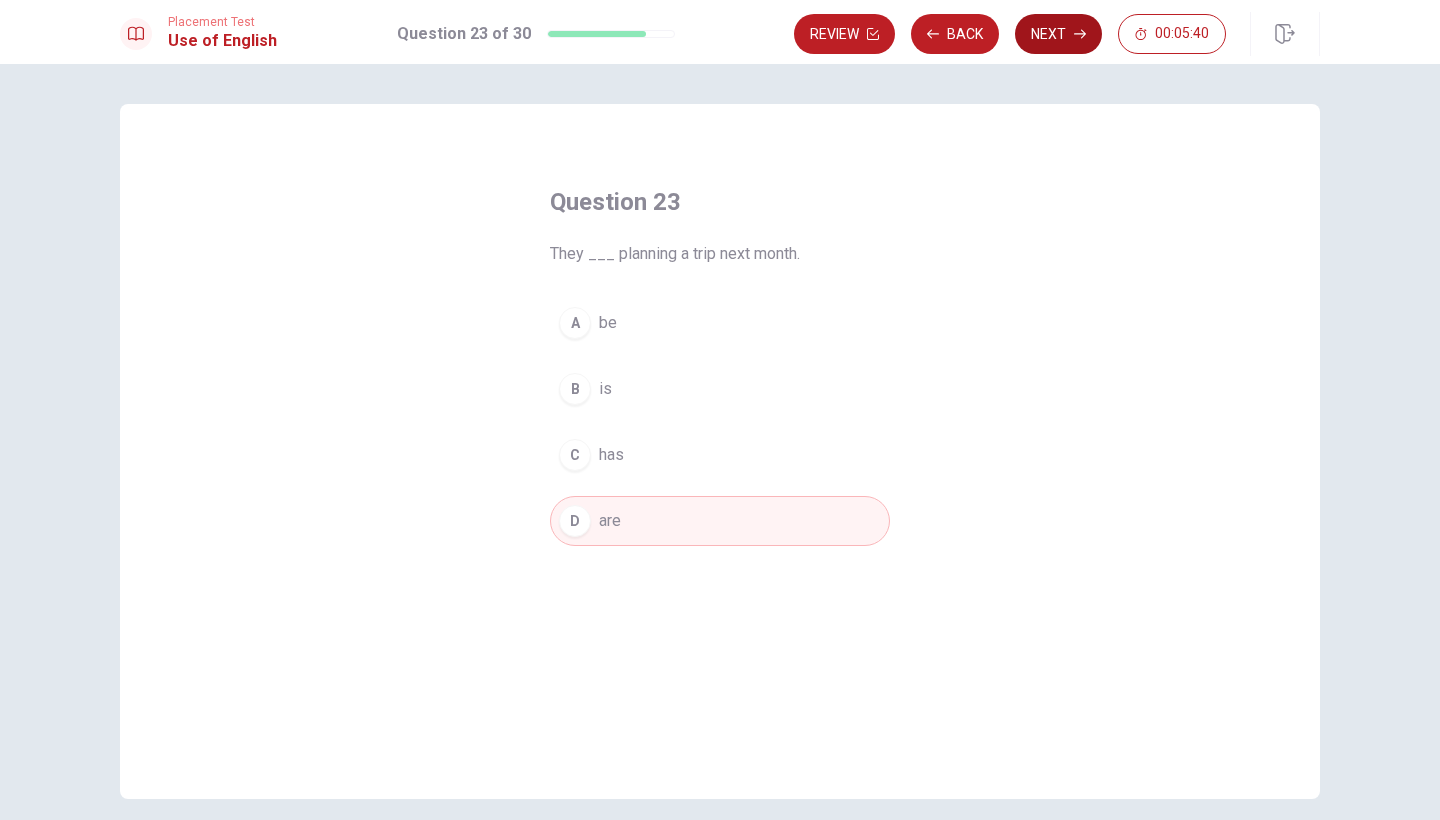 click on "Next" at bounding box center (1058, 34) 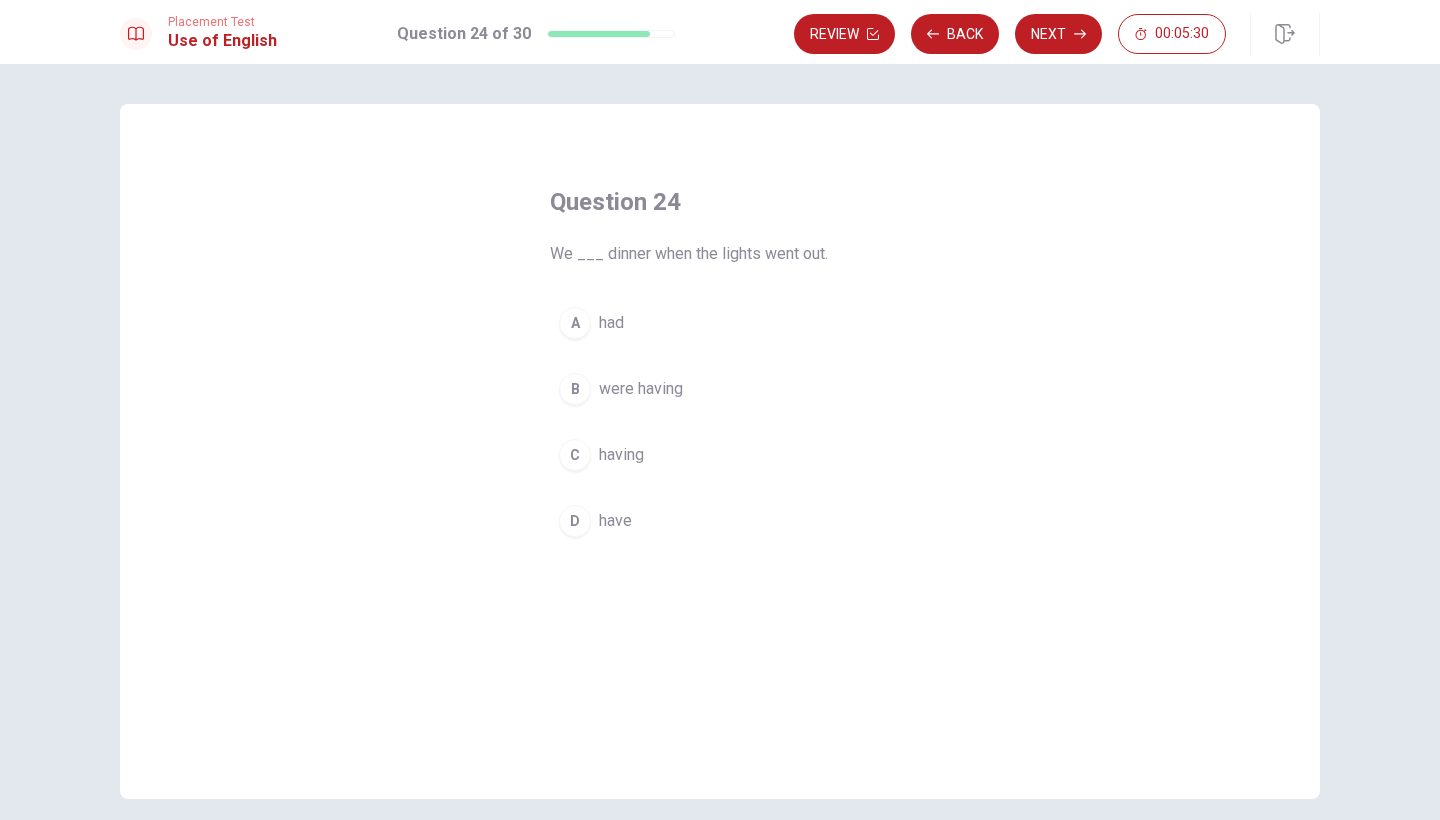 click on "were having" at bounding box center (641, 389) 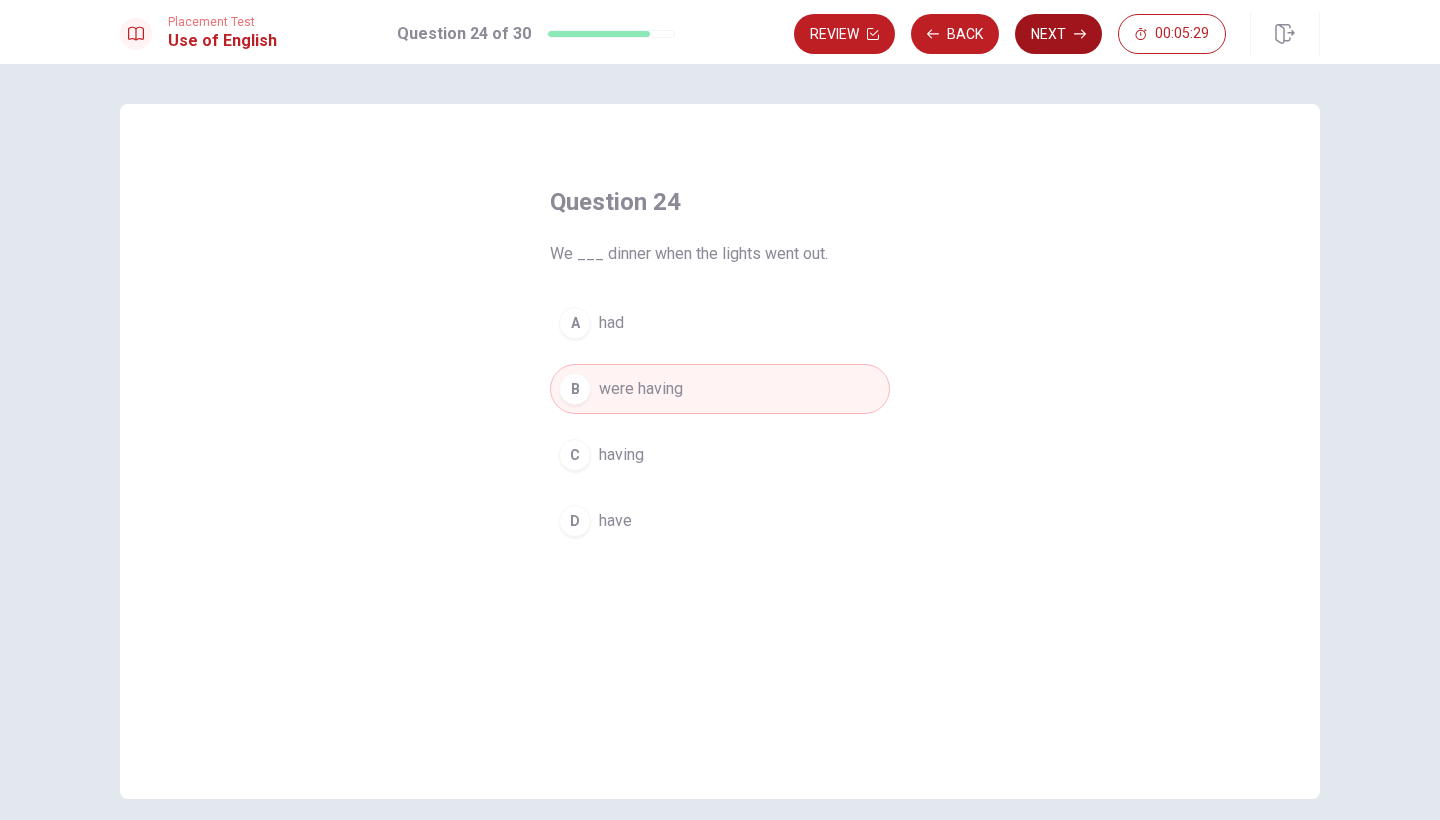 click on "Next" at bounding box center (1058, 34) 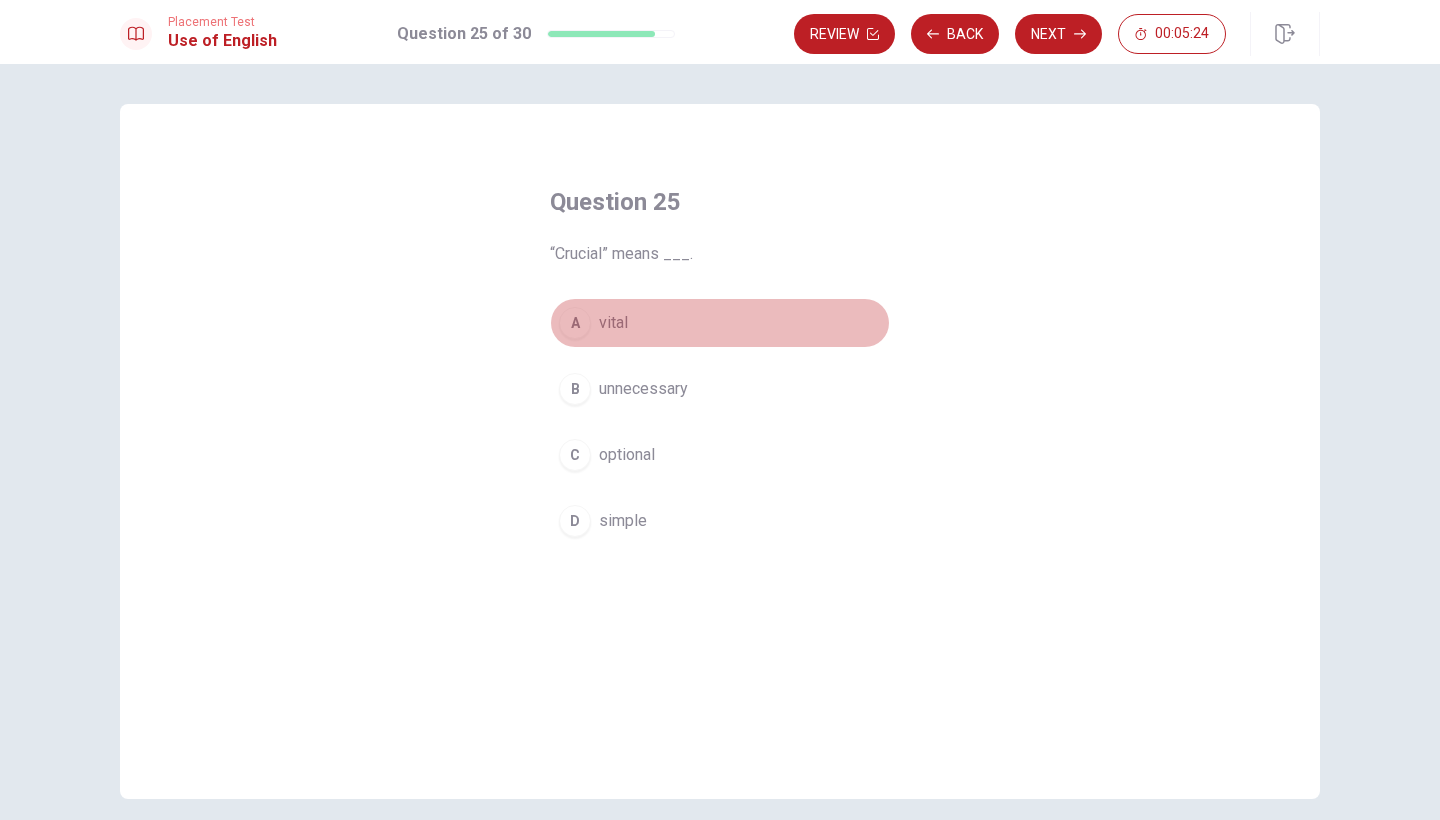 click on "vital" at bounding box center [613, 323] 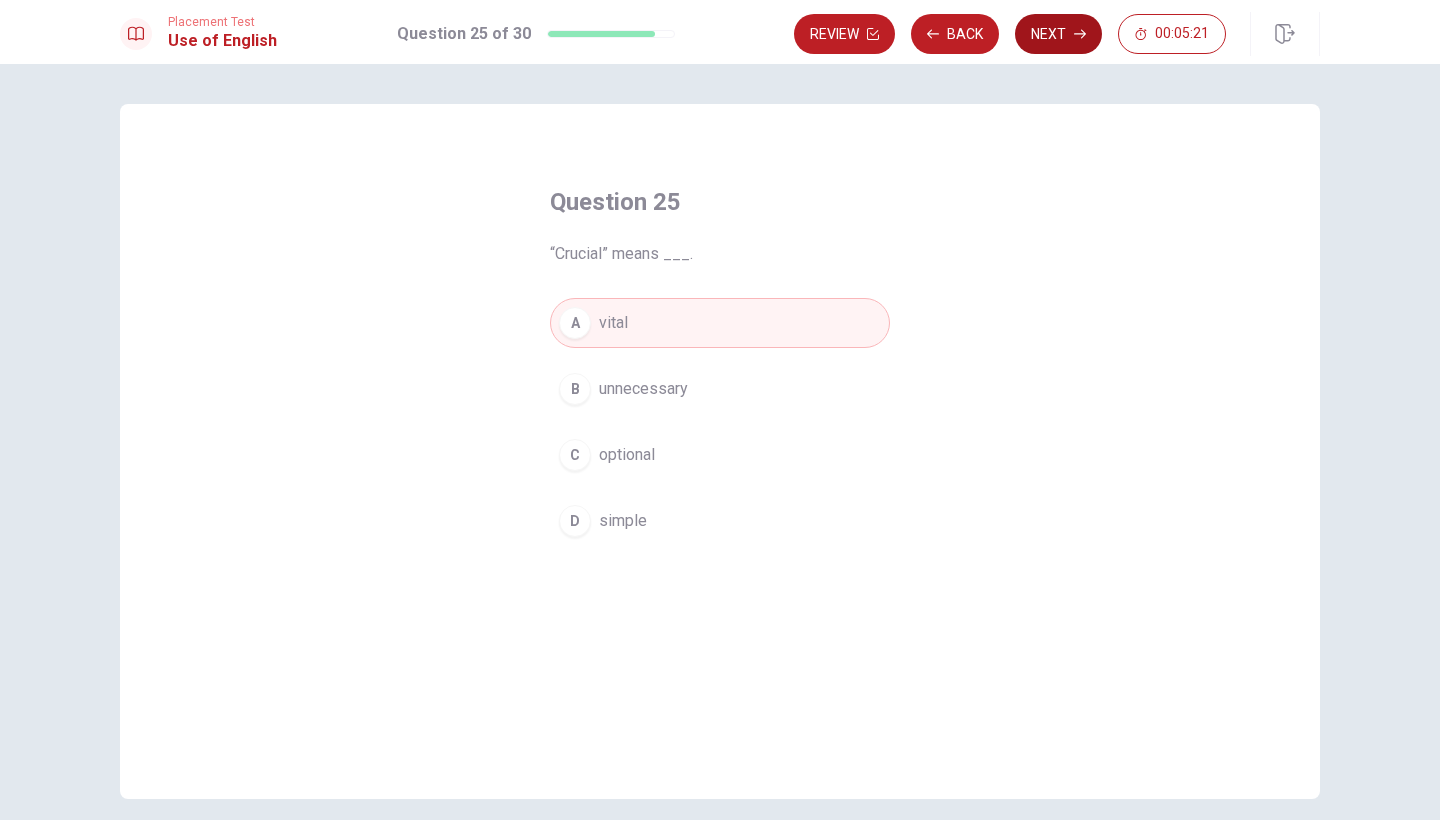click on "Next" at bounding box center [1058, 34] 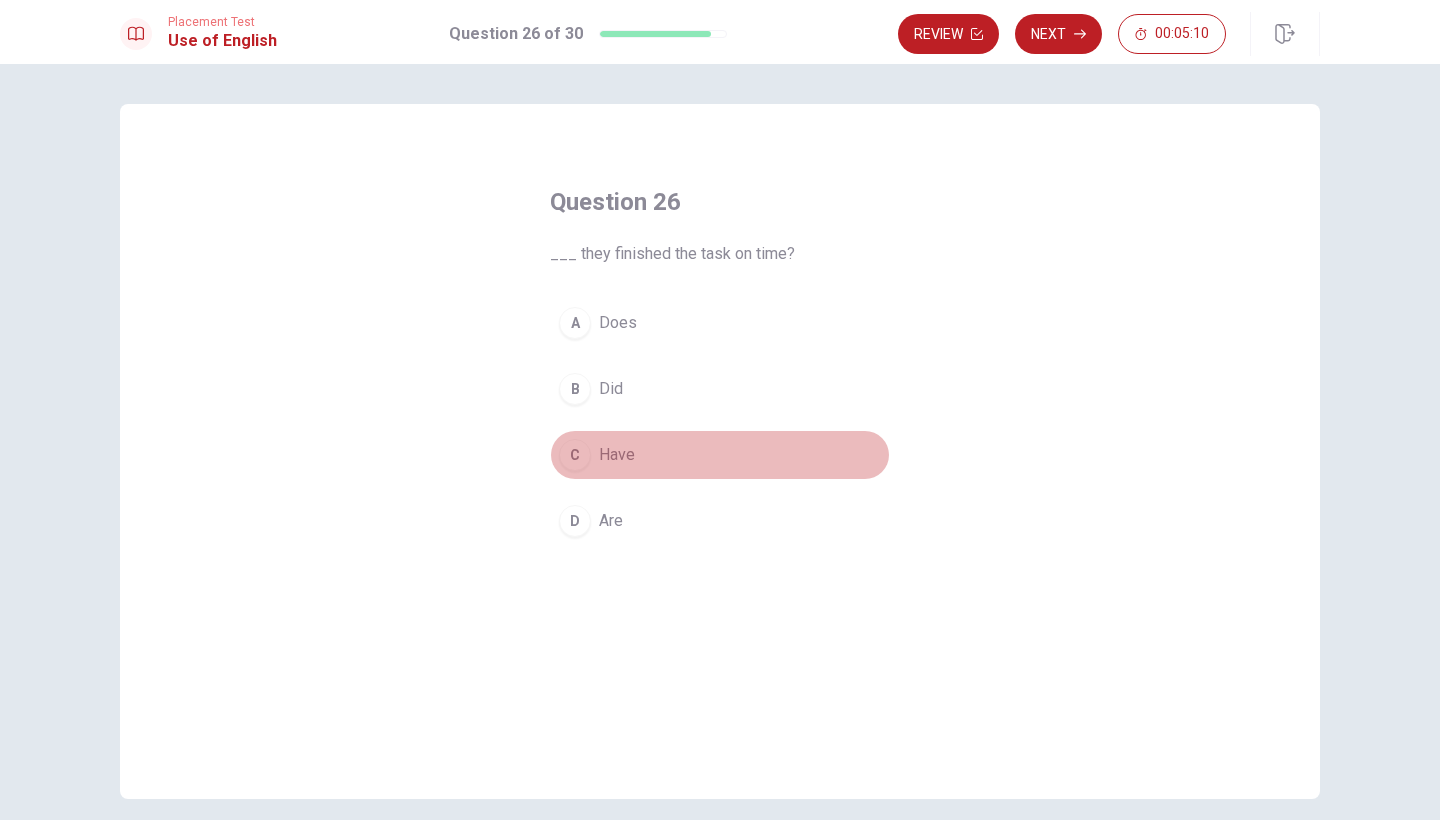 click on "Have" at bounding box center [617, 455] 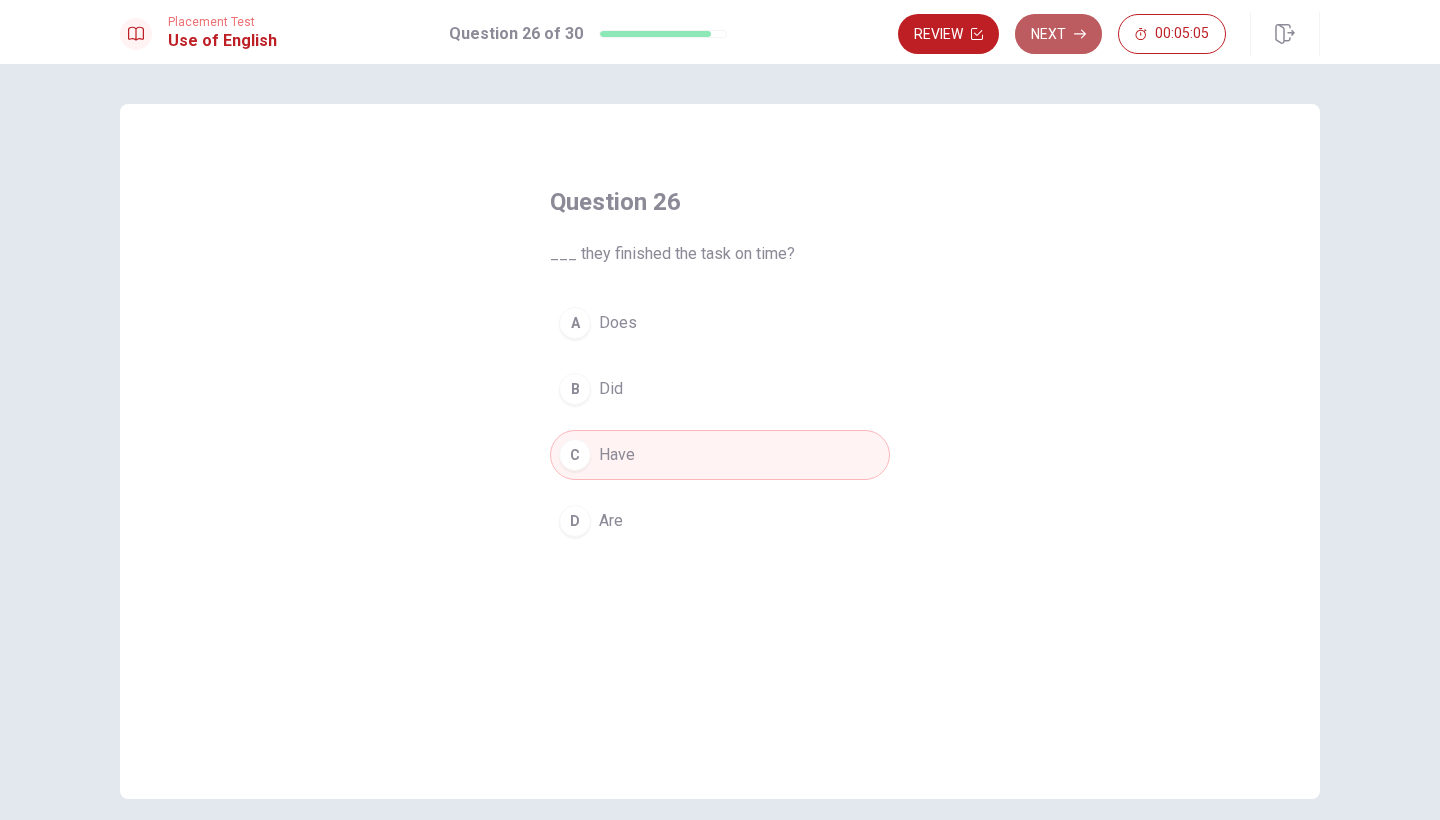 click on "Next" at bounding box center (1058, 34) 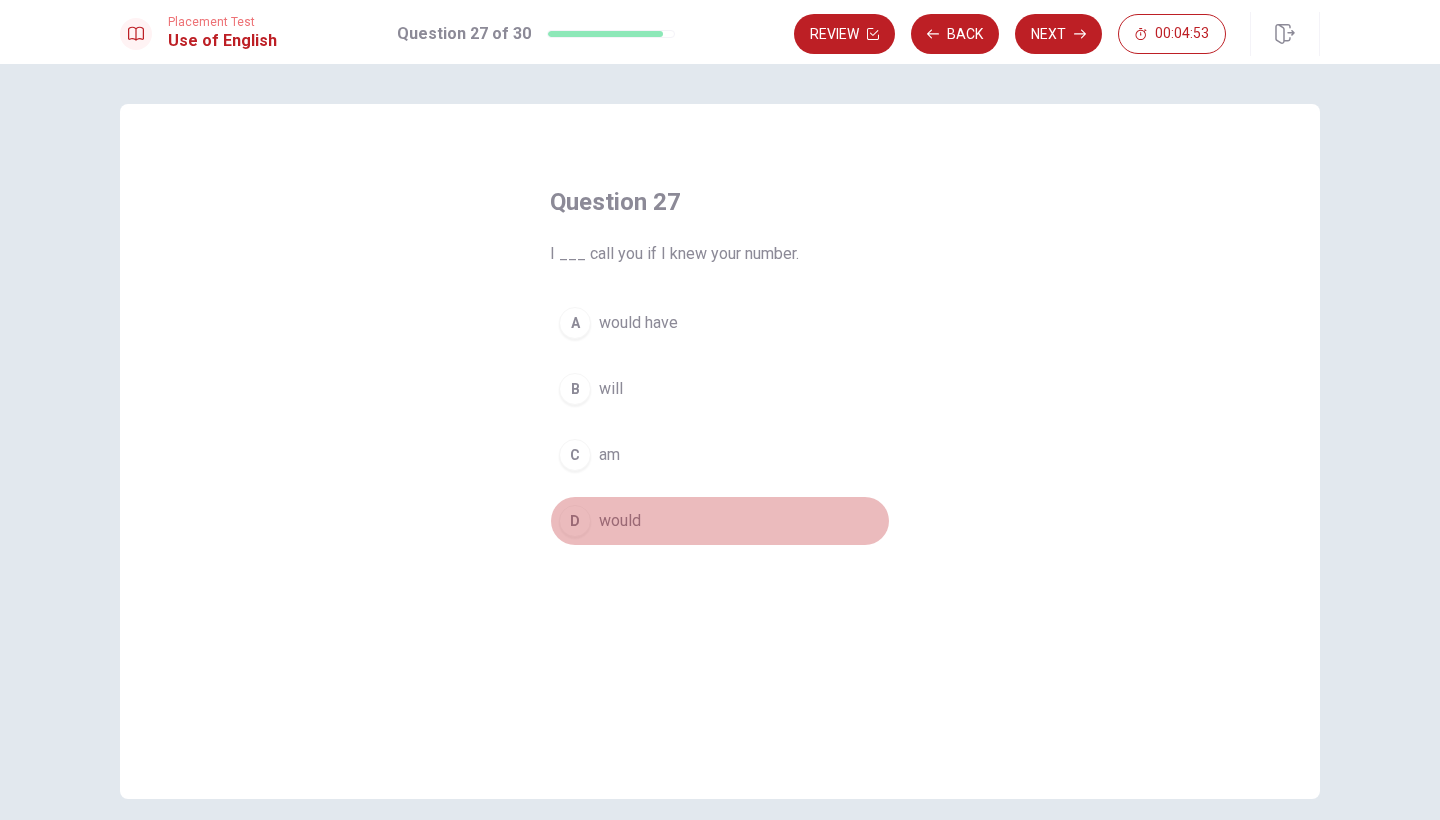 click on "would" at bounding box center [620, 521] 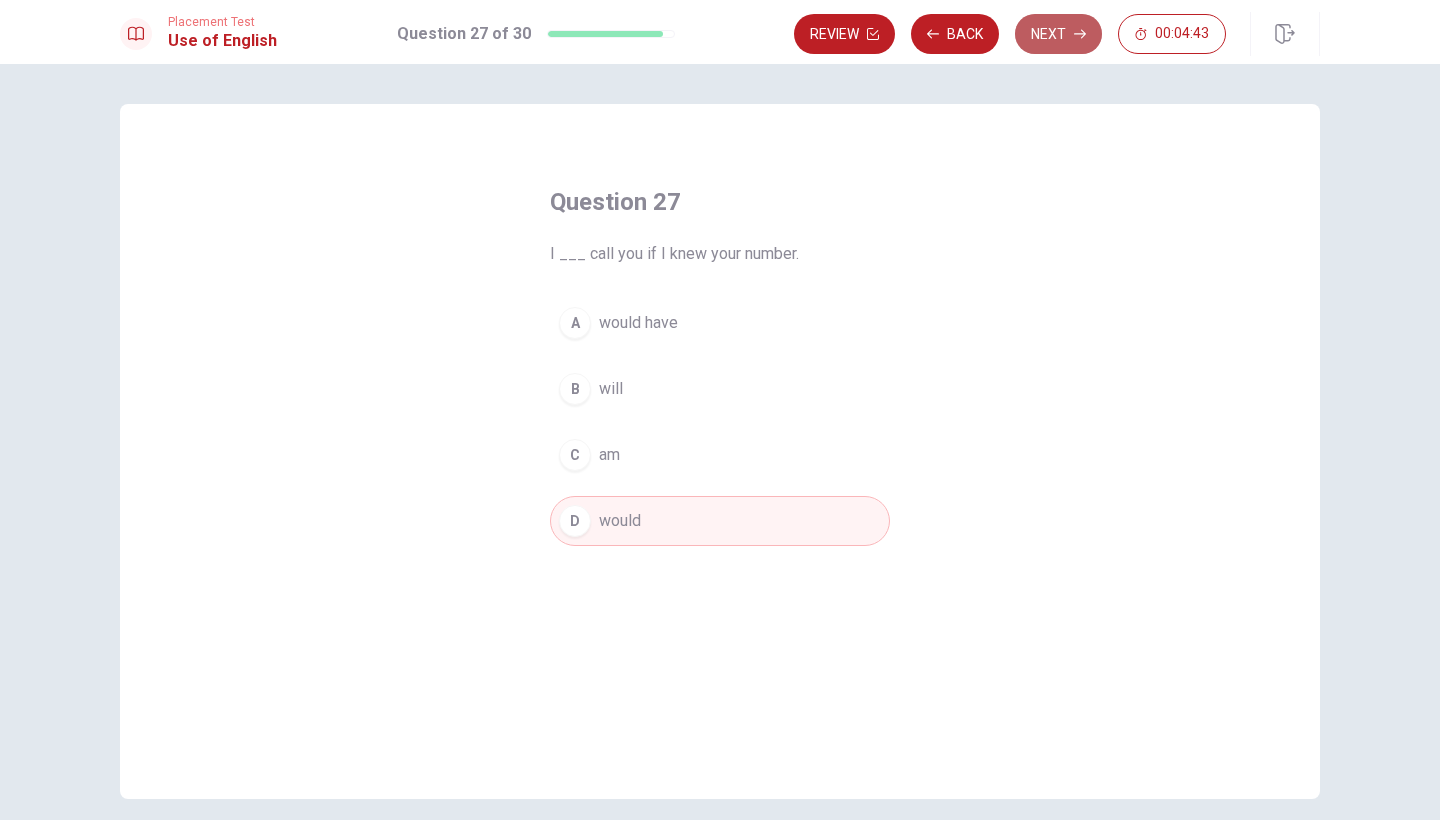 click on "Next" at bounding box center (1058, 34) 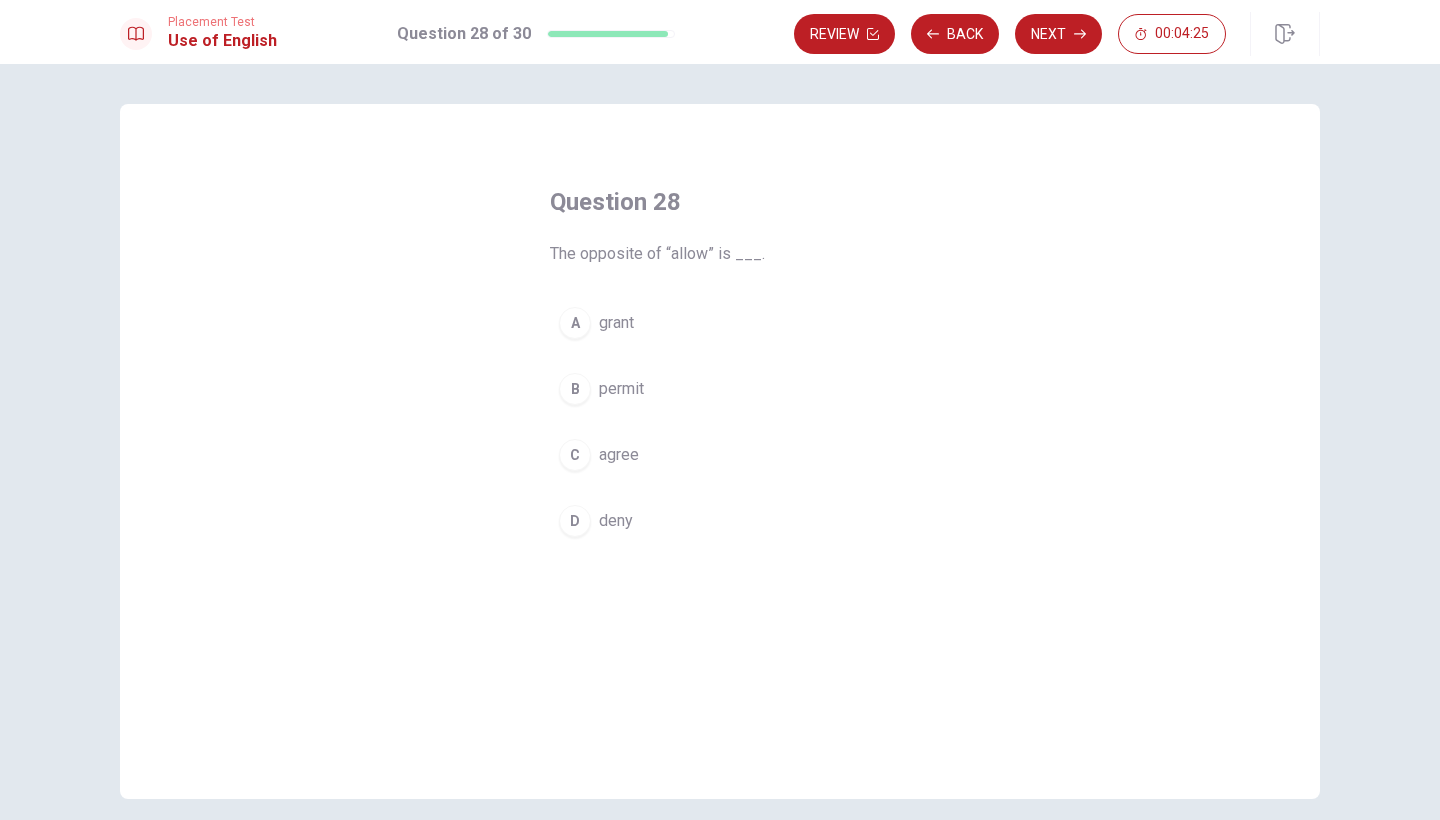 click on "deny" at bounding box center (616, 521) 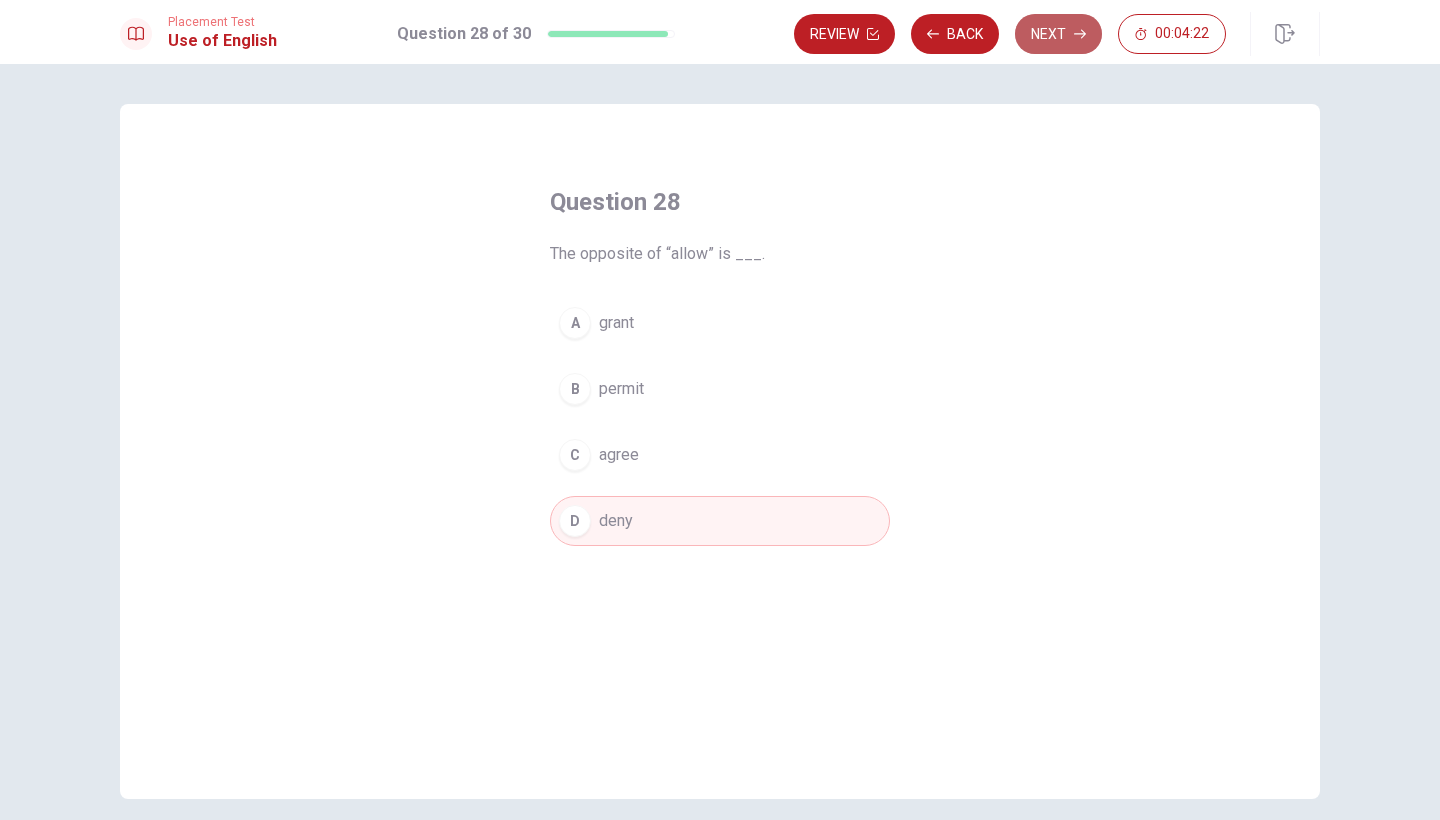 click on "Next" at bounding box center [1058, 34] 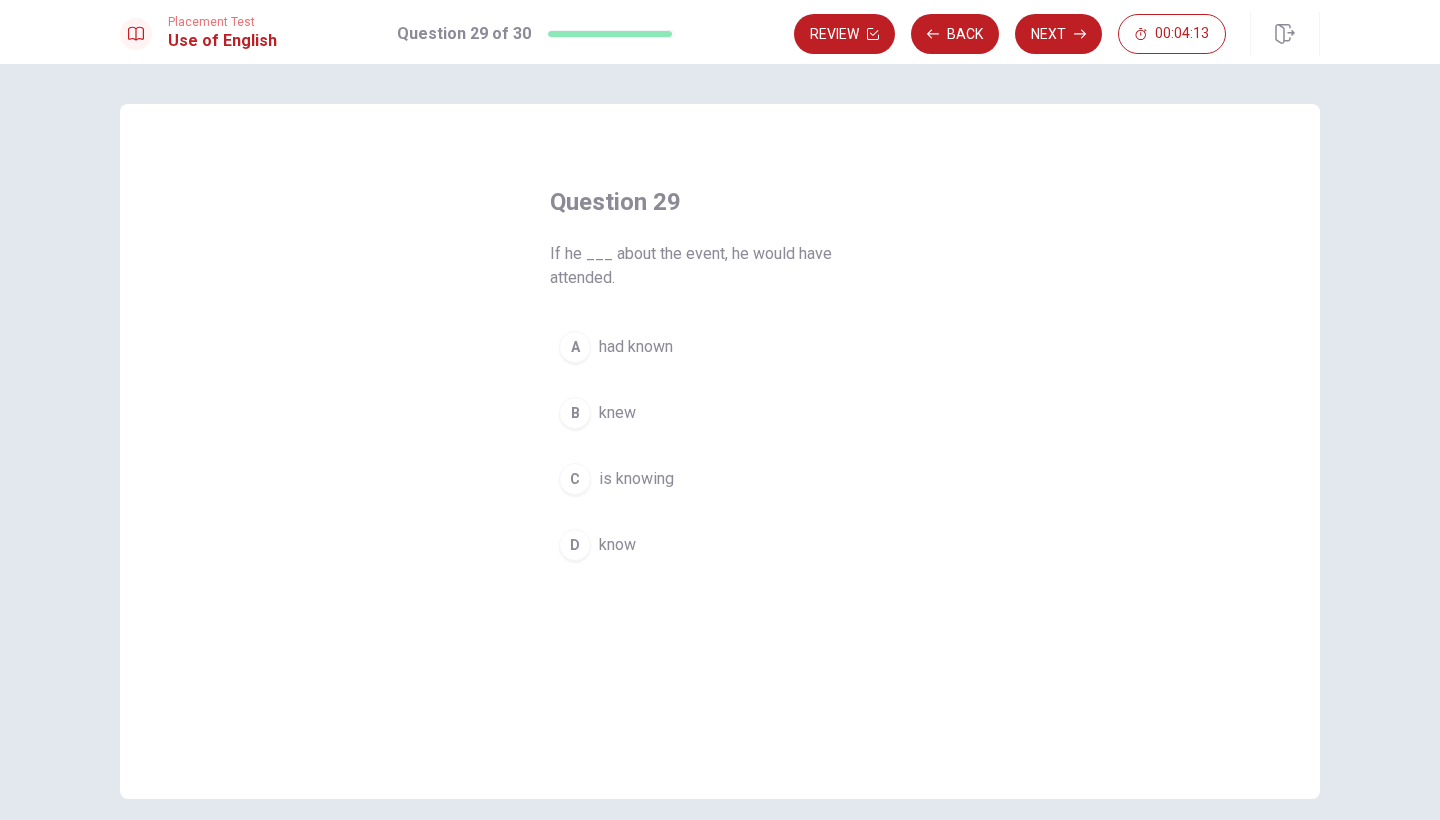 click on "had known" at bounding box center (636, 347) 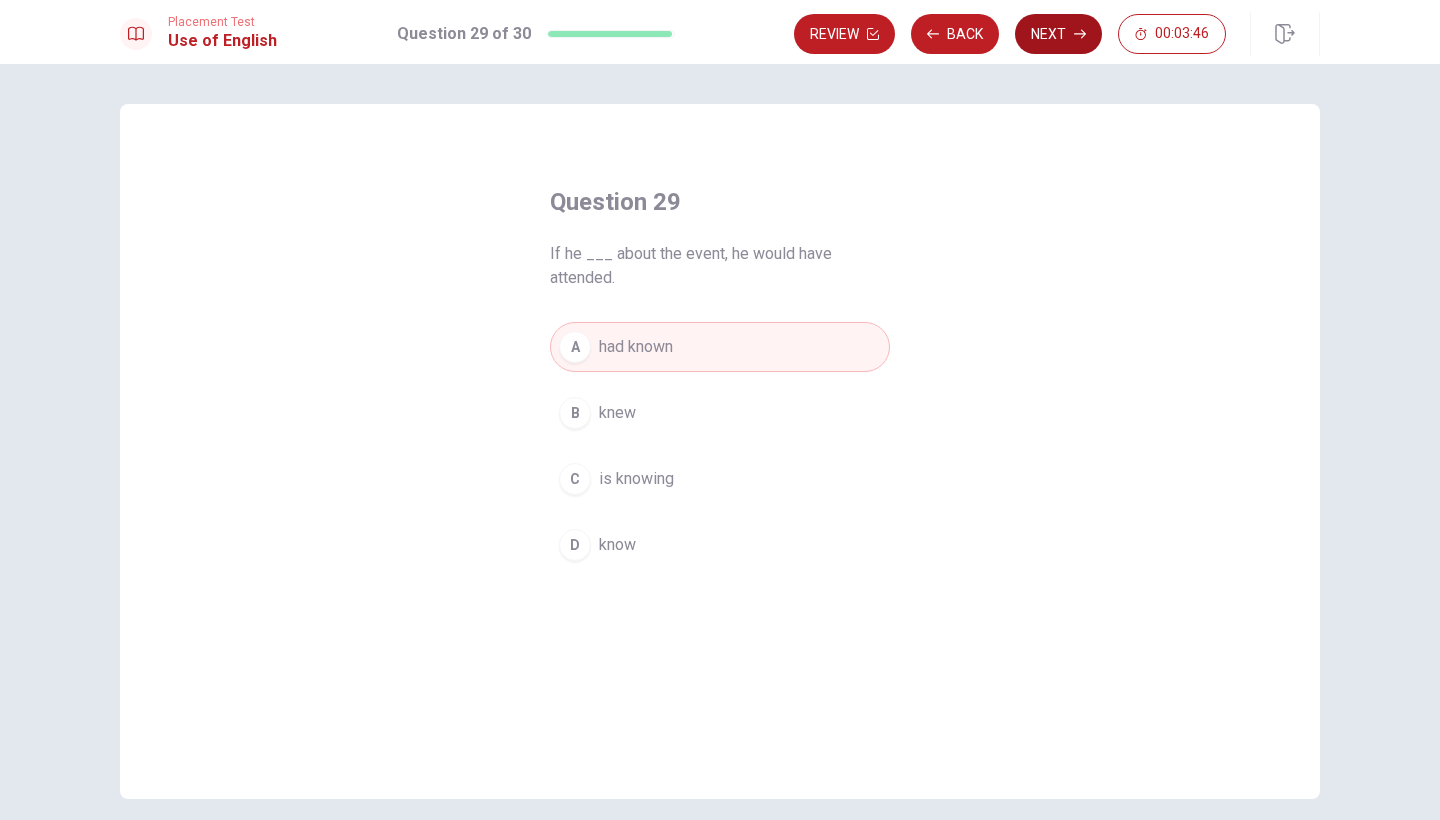 click on "Next" at bounding box center [1058, 34] 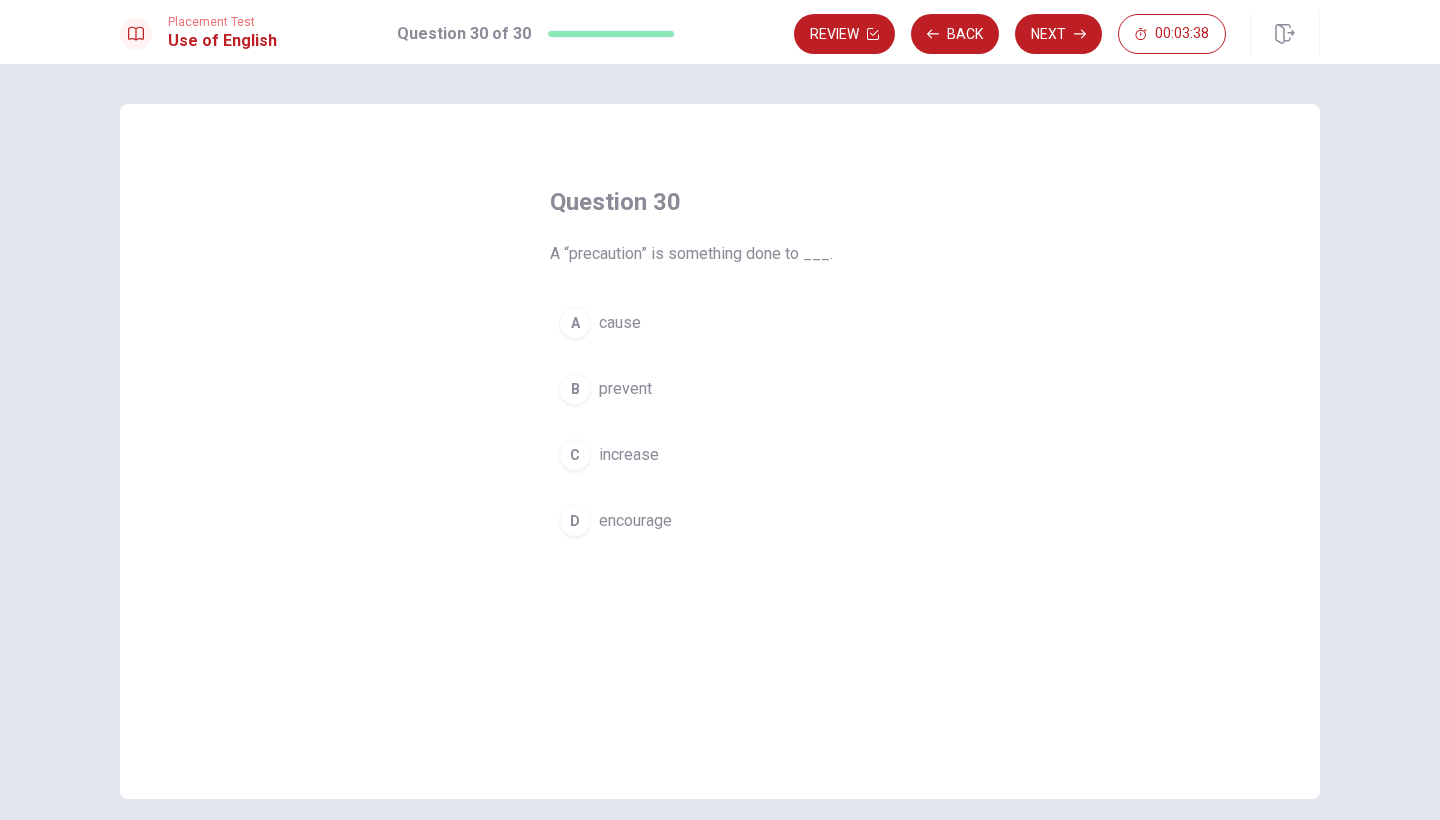 click on "prevent" at bounding box center (625, 389) 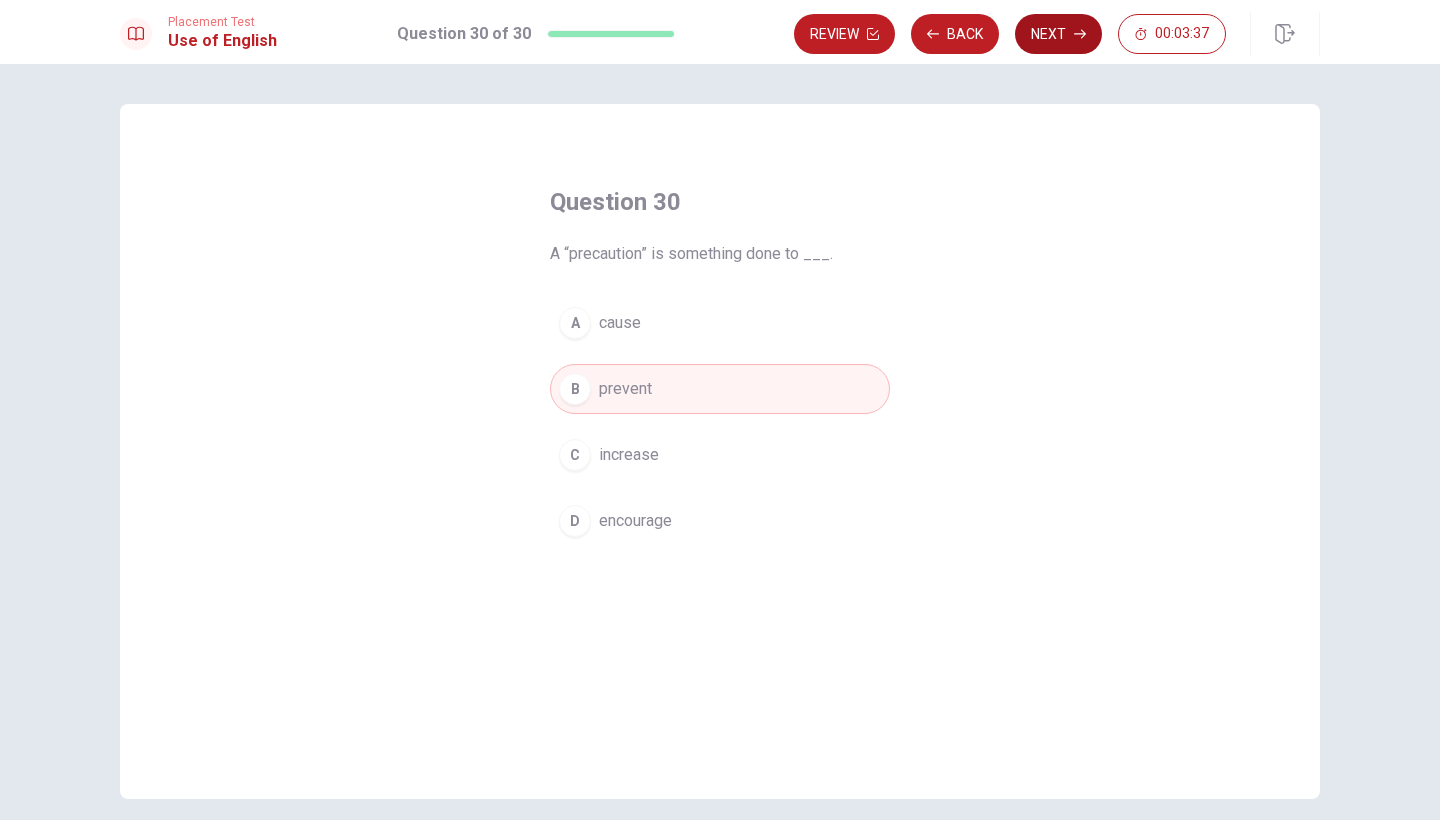click on "Next" at bounding box center [1058, 34] 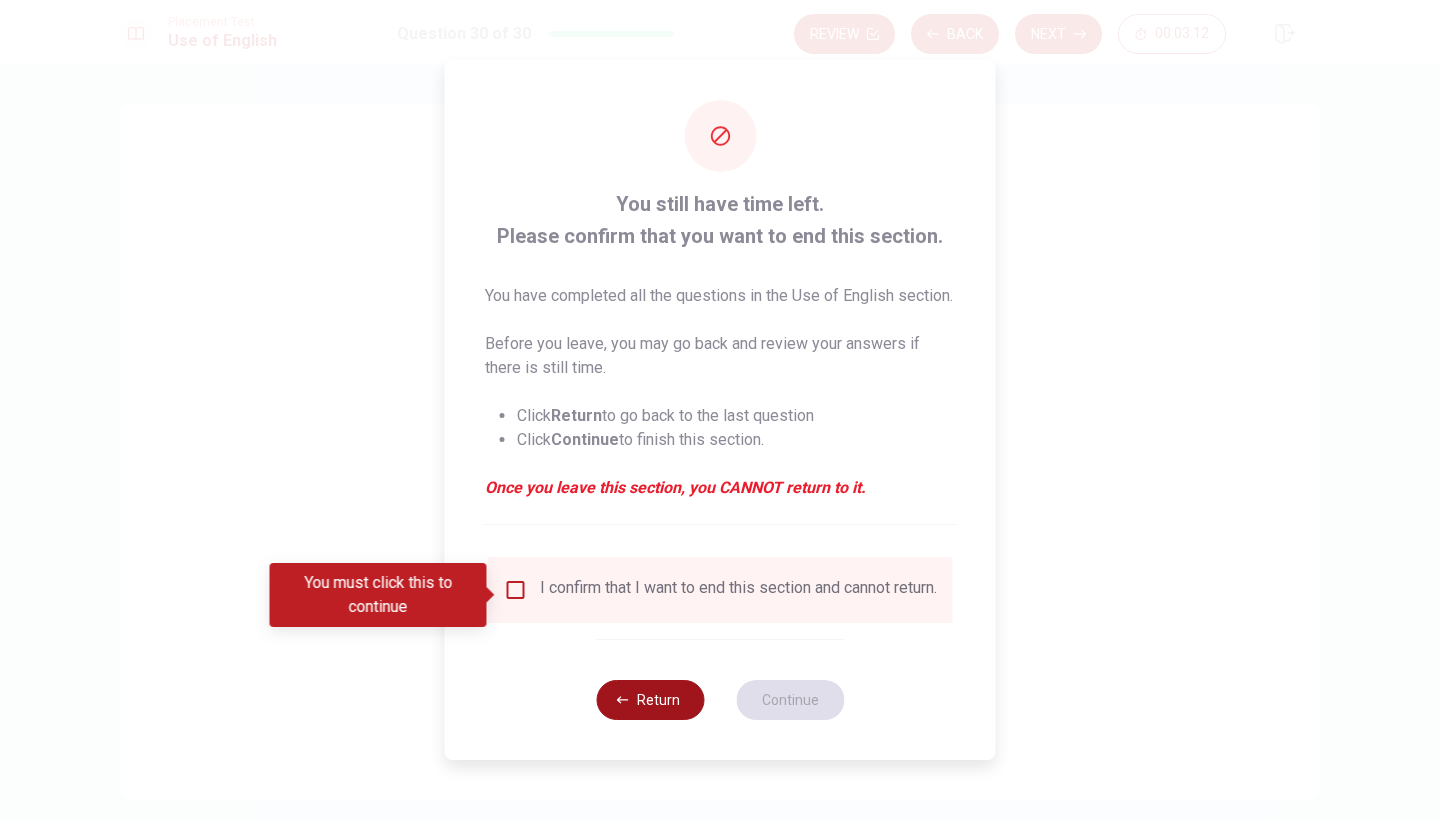 click on "Return" at bounding box center (650, 700) 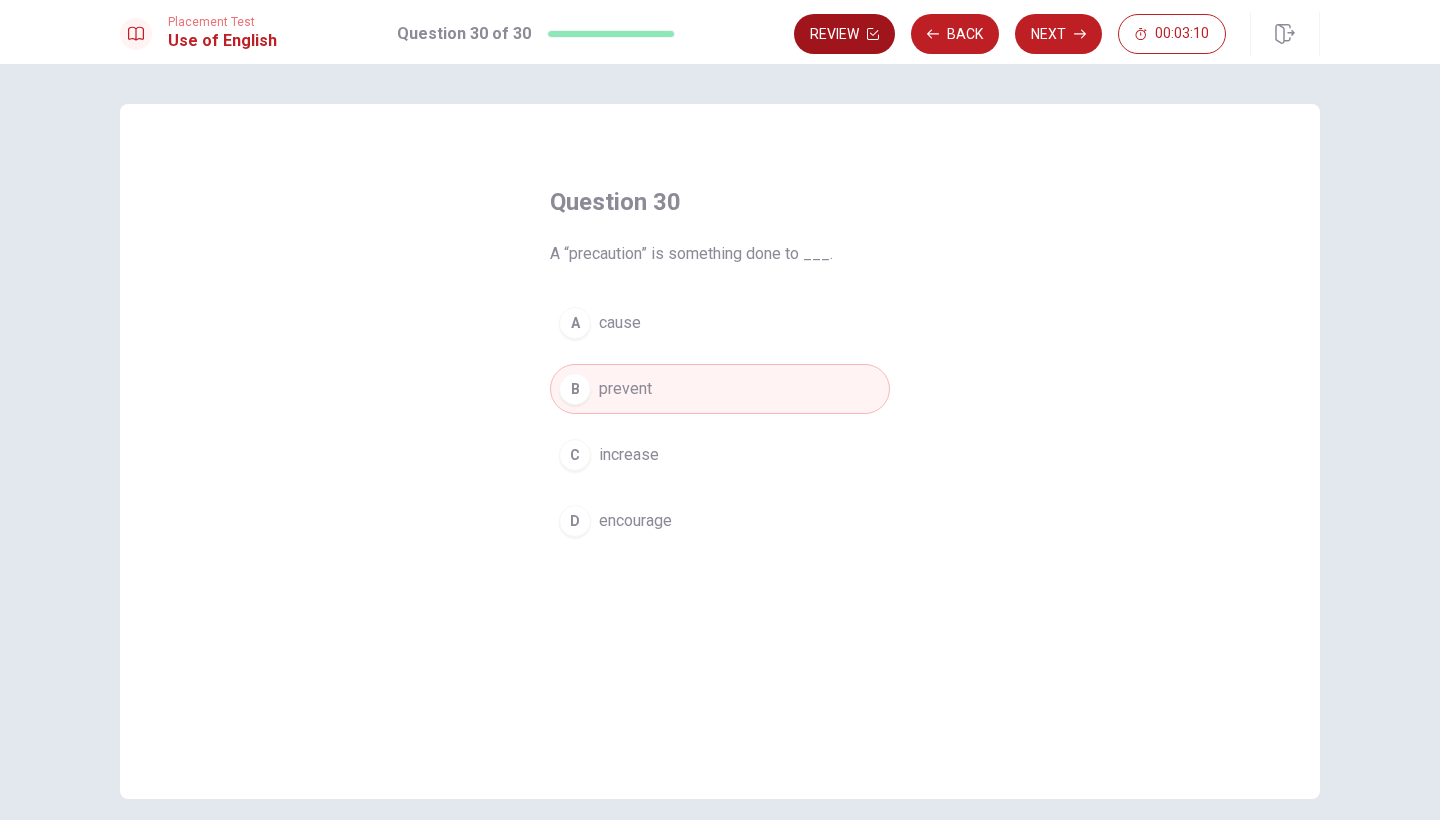 click on "Review" at bounding box center [844, 34] 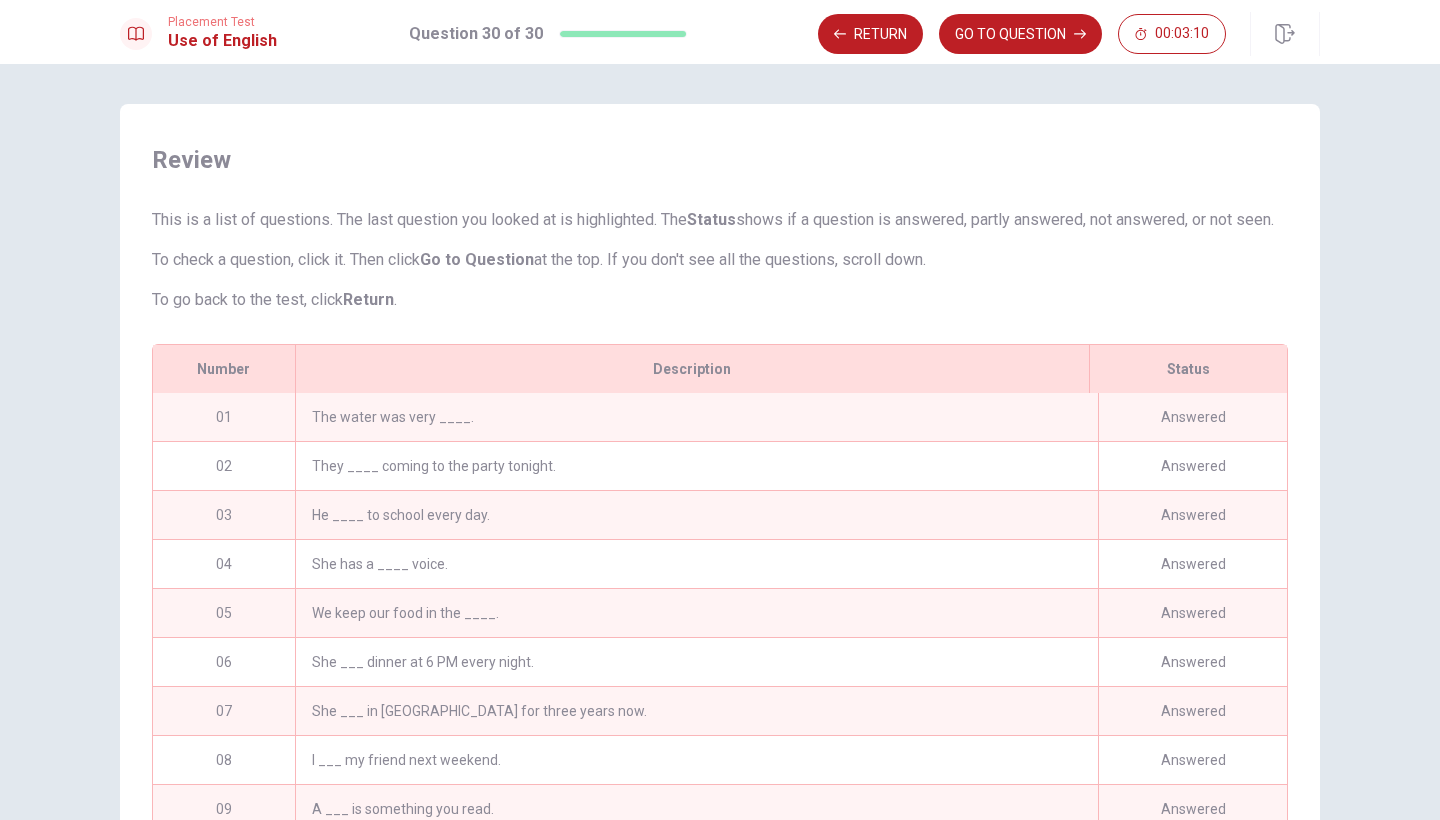 scroll, scrollTop: 172, scrollLeft: 0, axis: vertical 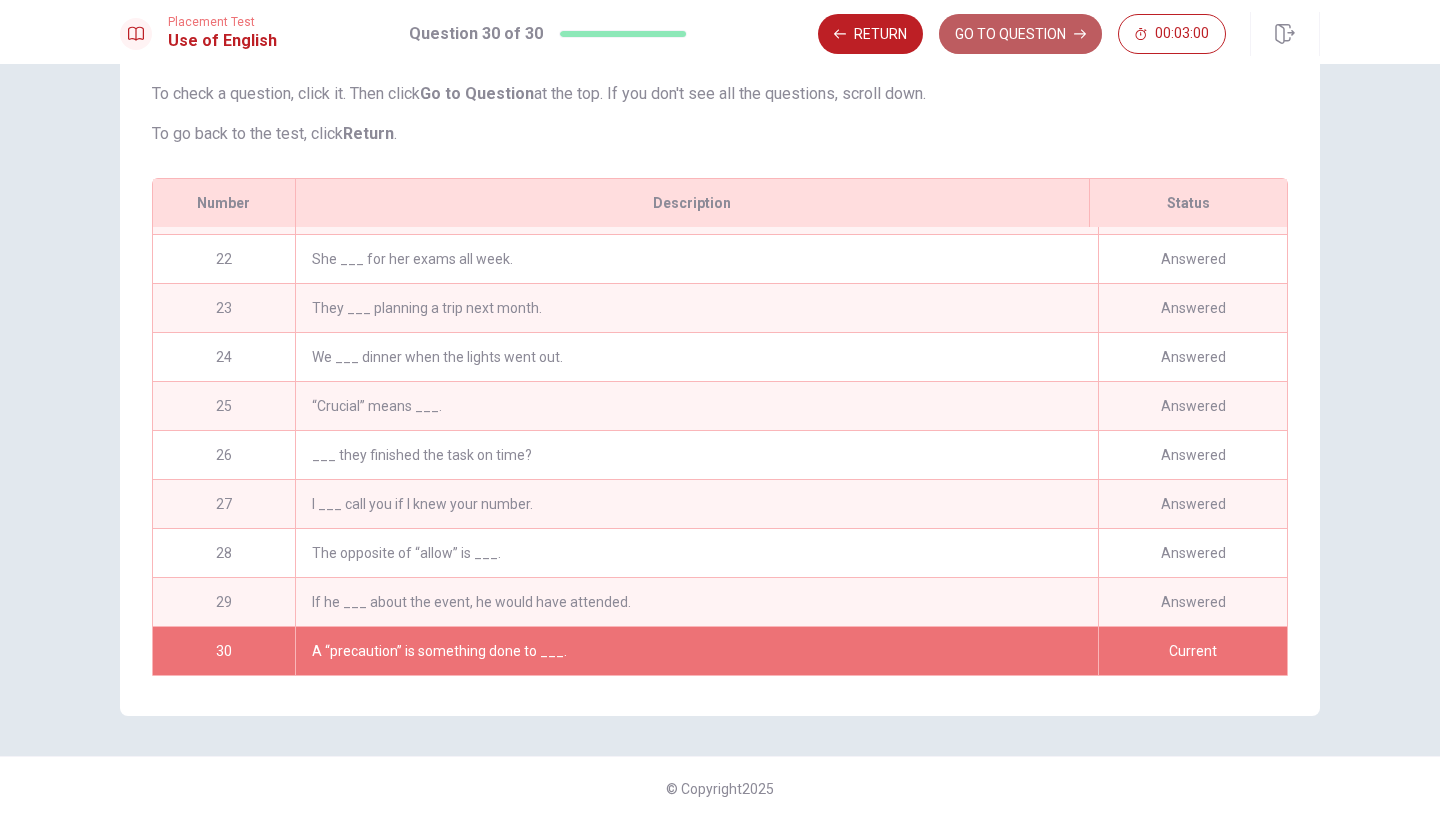 click on "GO TO QUESTION" at bounding box center (1020, 34) 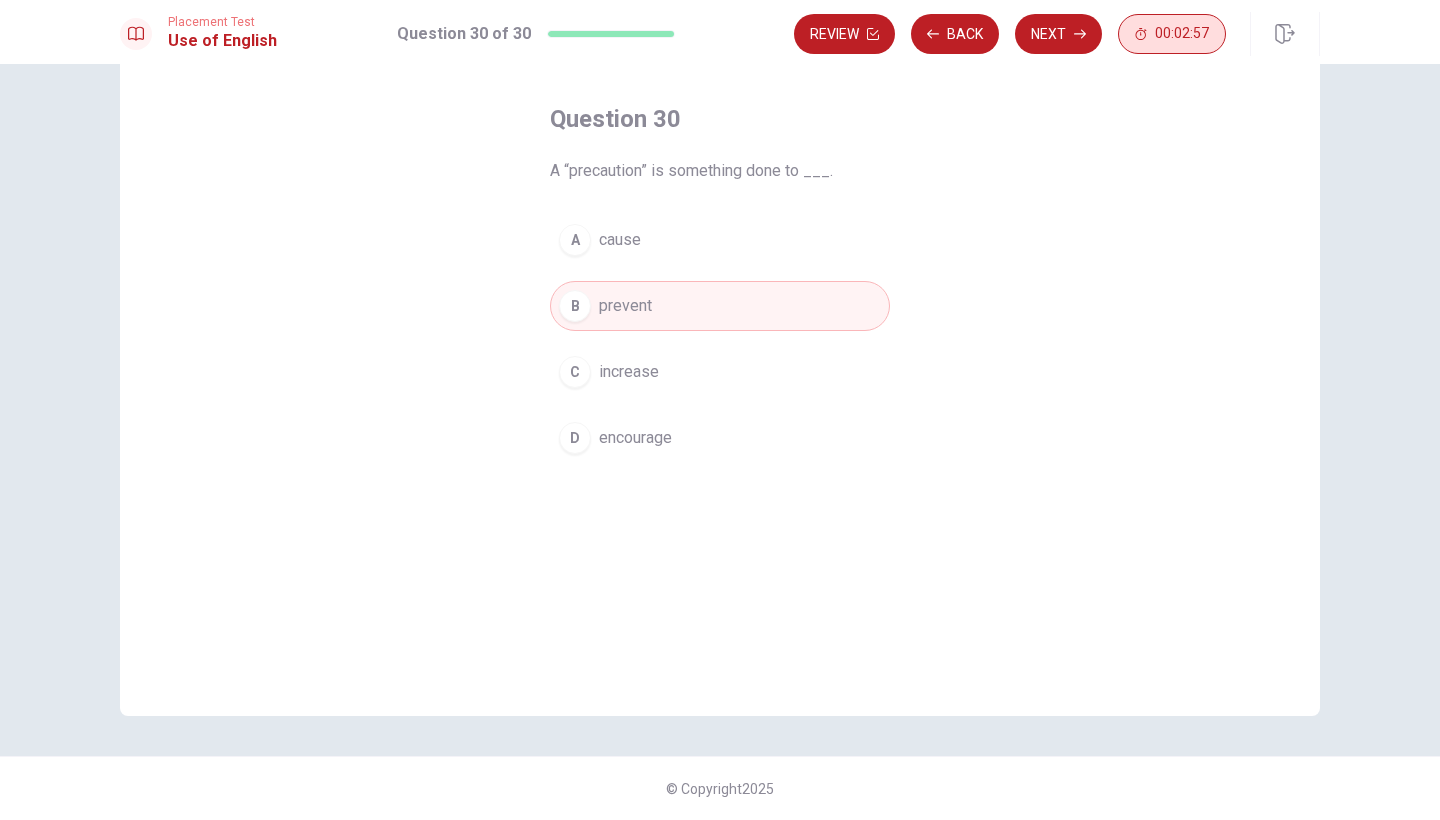 click on "00:02:57" at bounding box center (1182, 34) 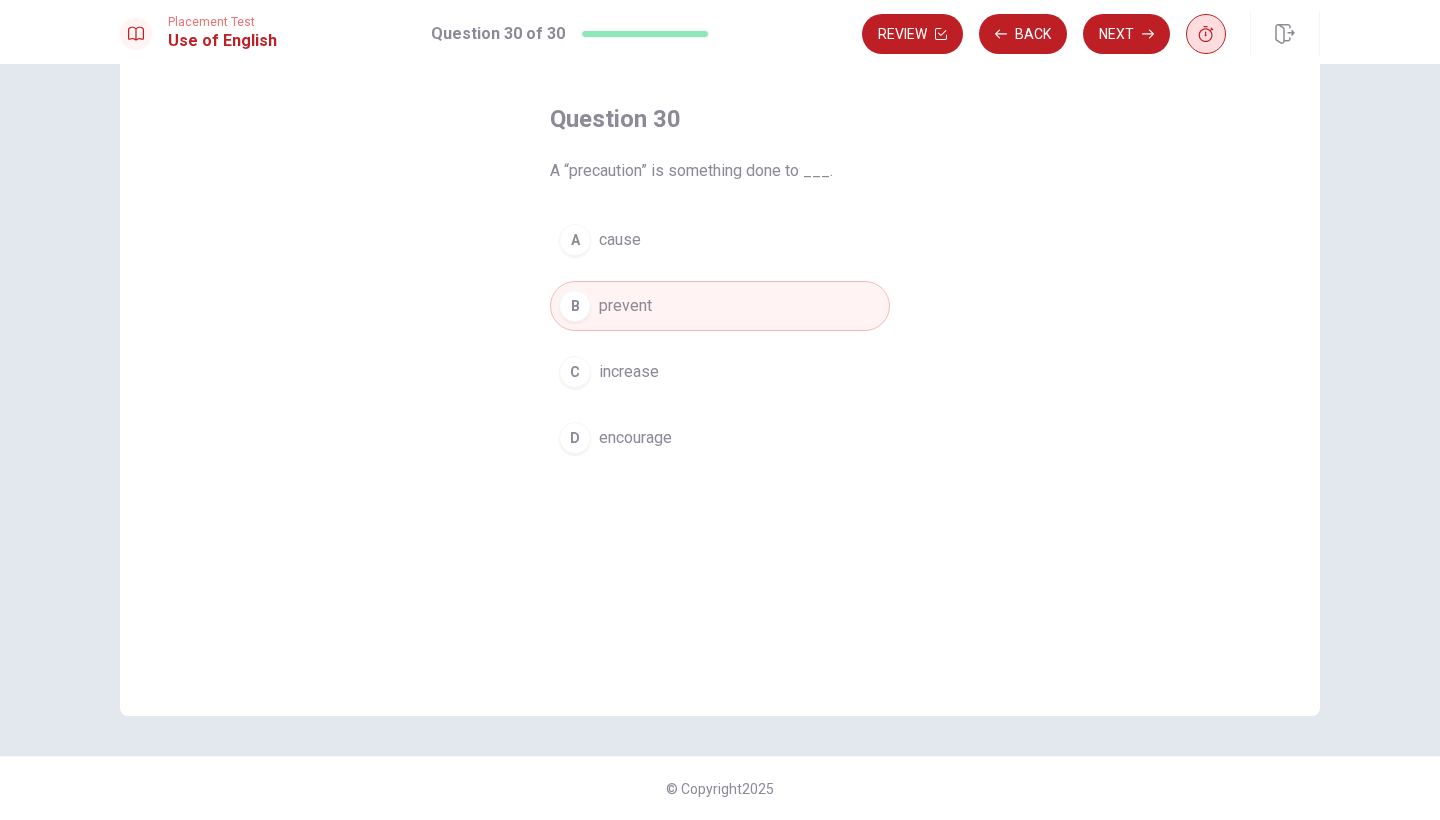 click 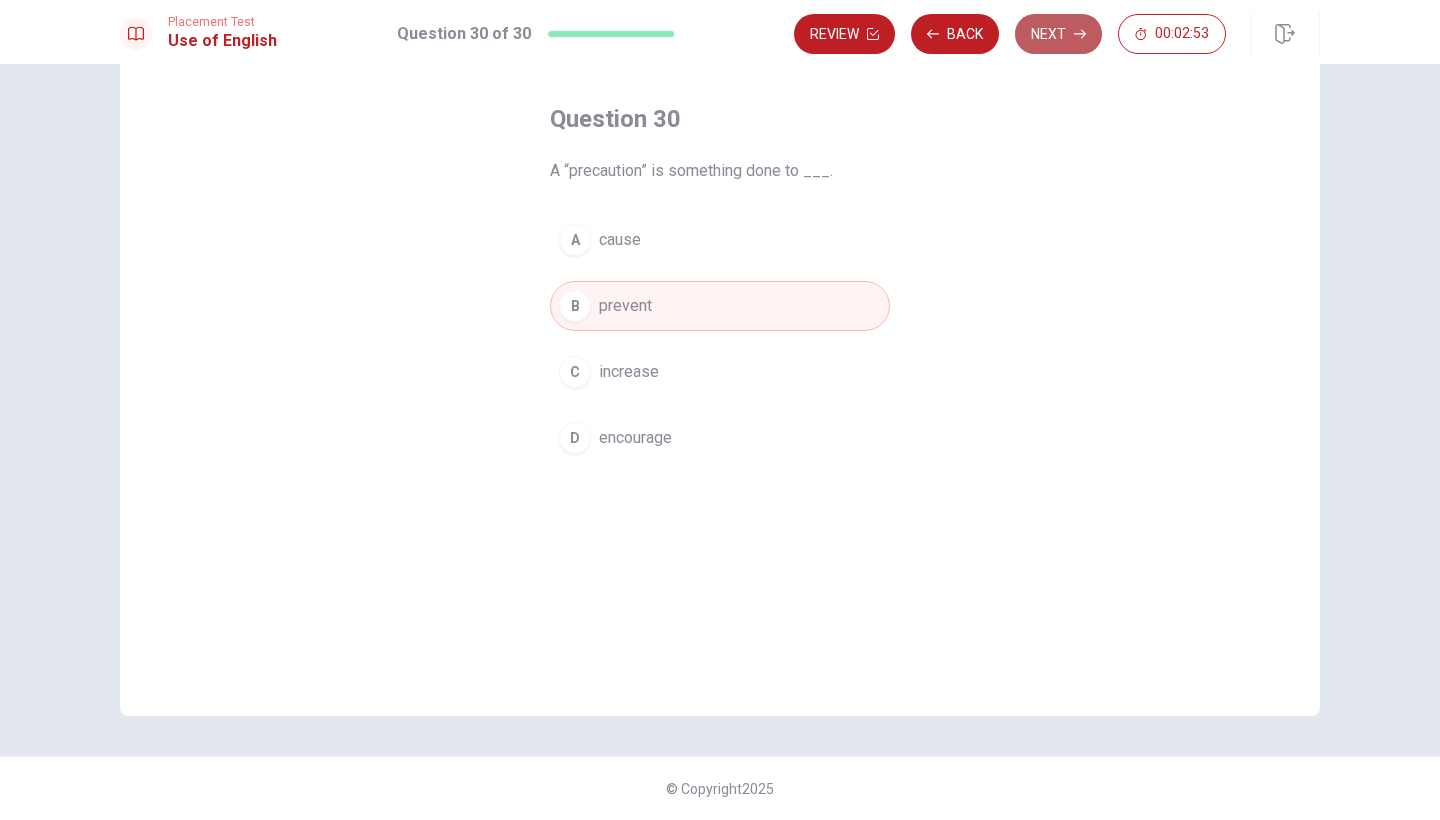 click 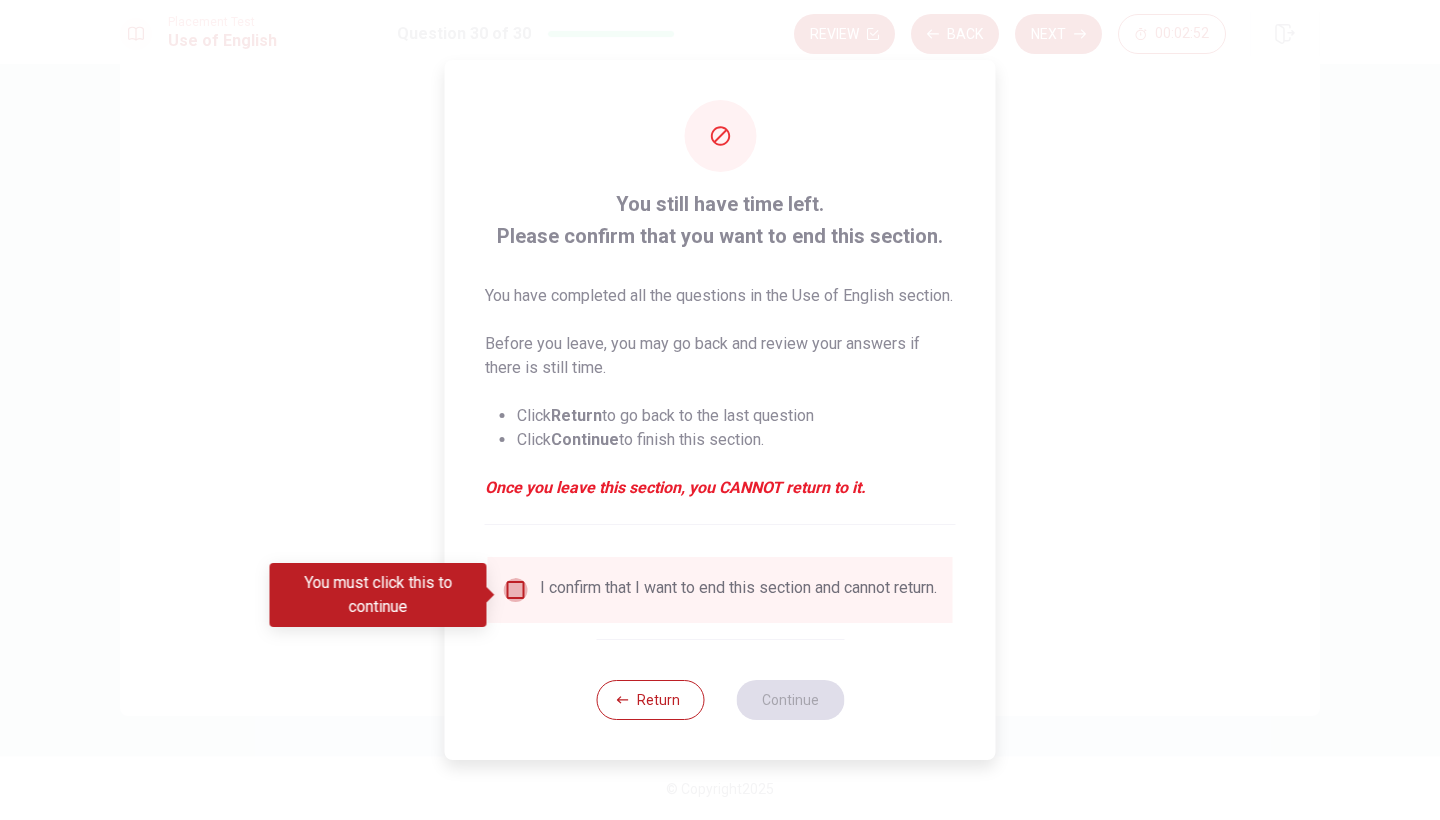 click at bounding box center [516, 590] 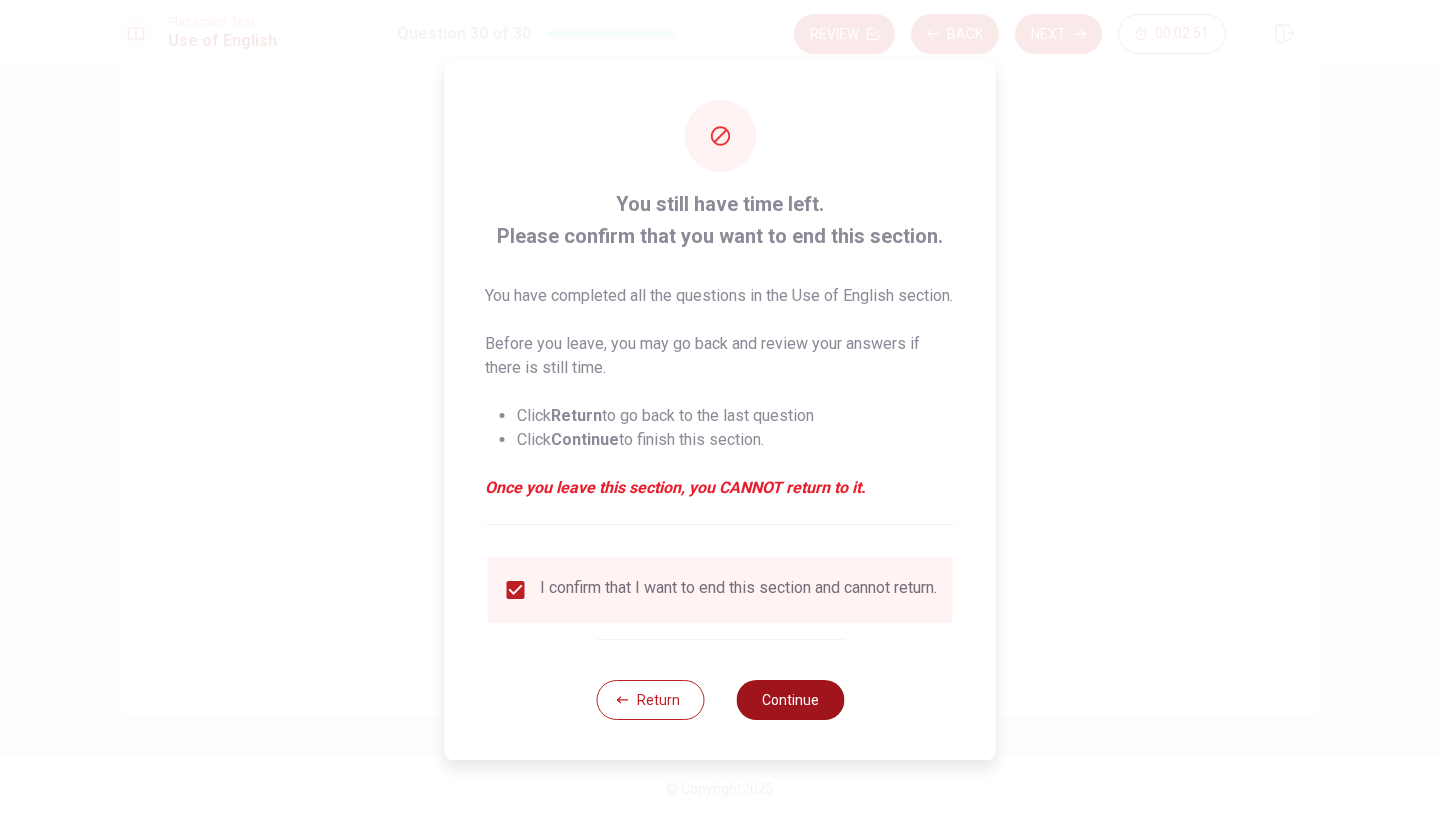 click on "Continue" at bounding box center (790, 700) 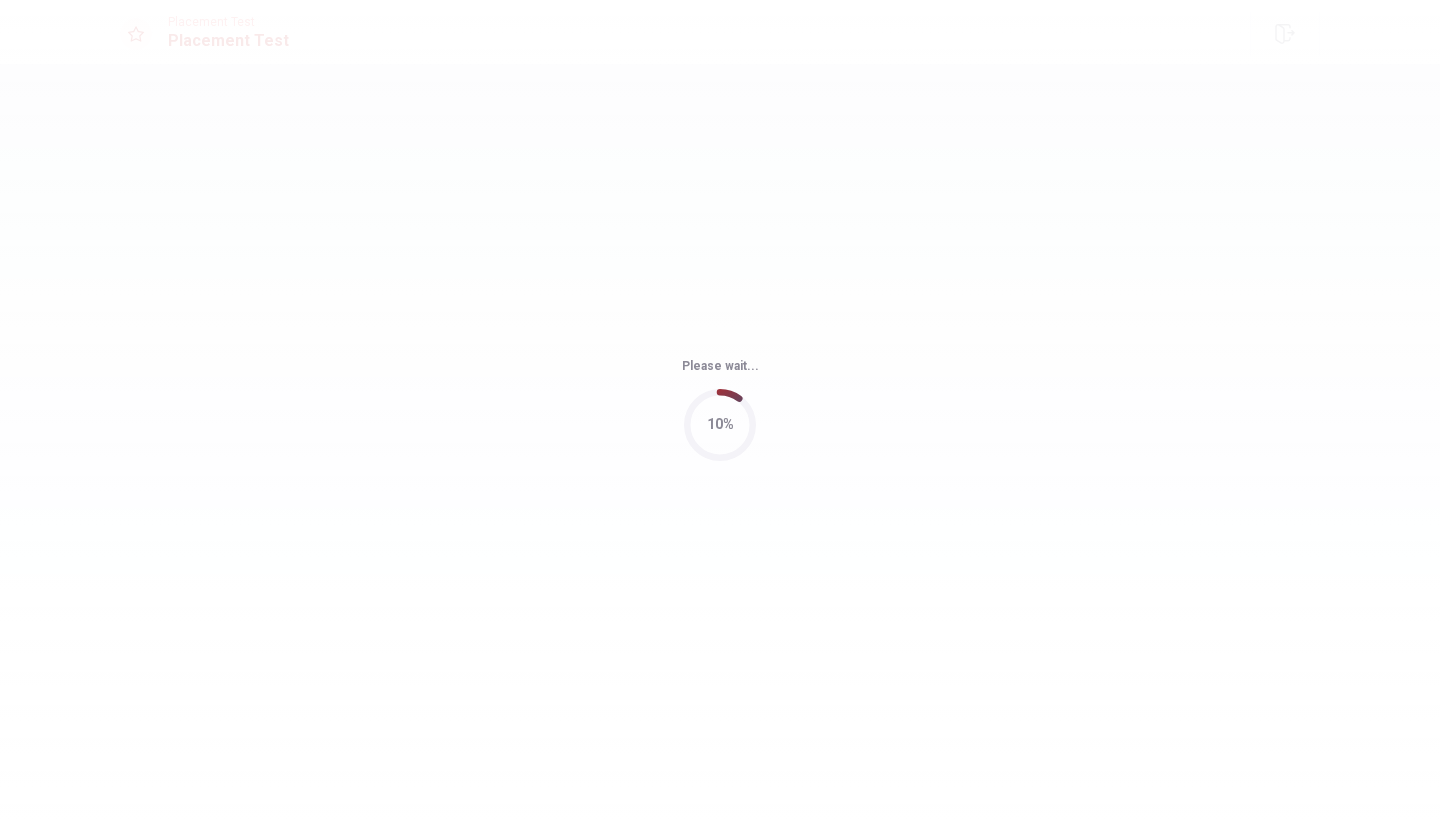 scroll, scrollTop: 0, scrollLeft: 0, axis: both 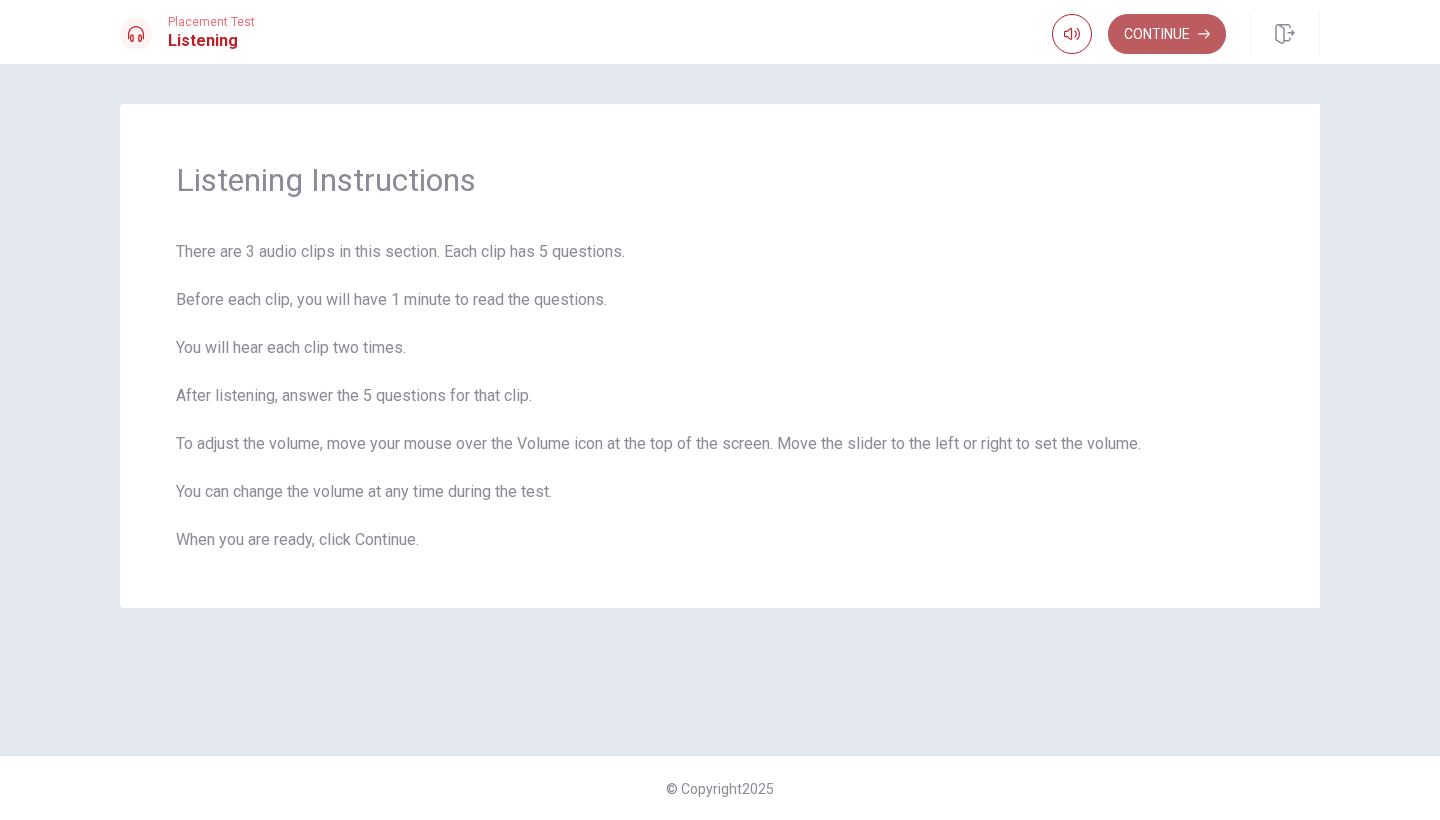 click on "Continue" at bounding box center [1167, 34] 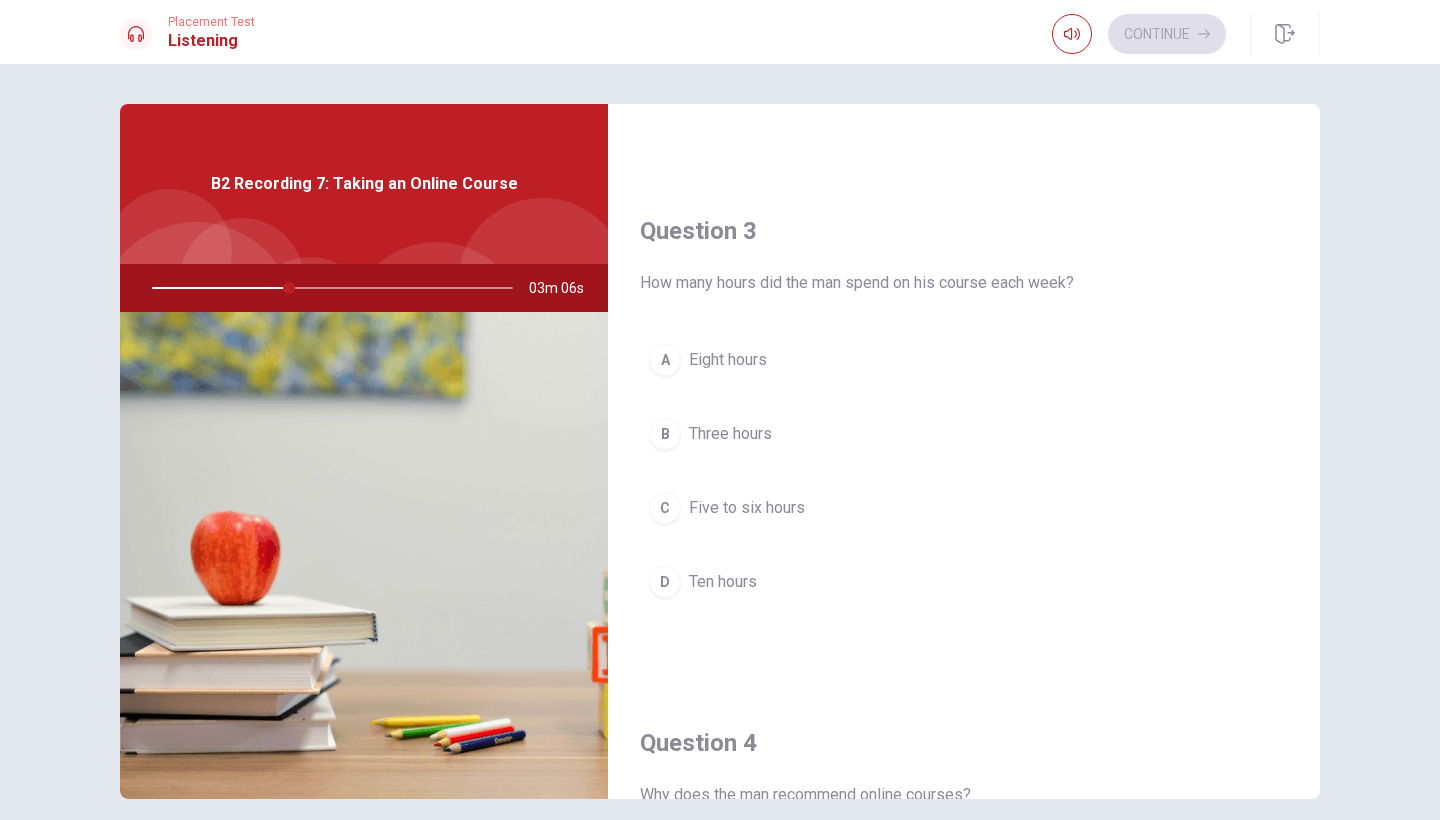 scroll, scrollTop: 955, scrollLeft: 0, axis: vertical 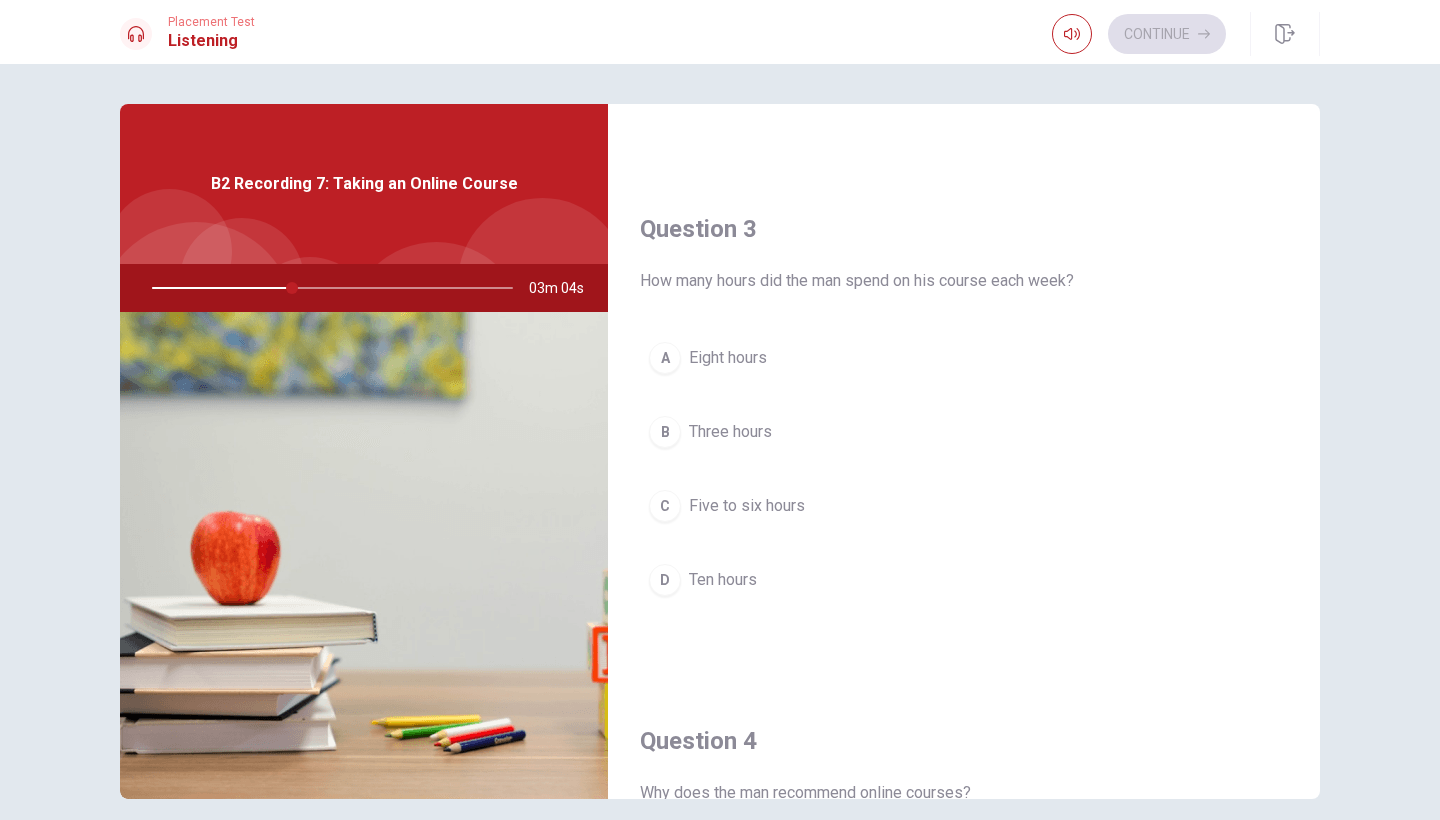 click on "Five to six hours" at bounding box center [747, 506] 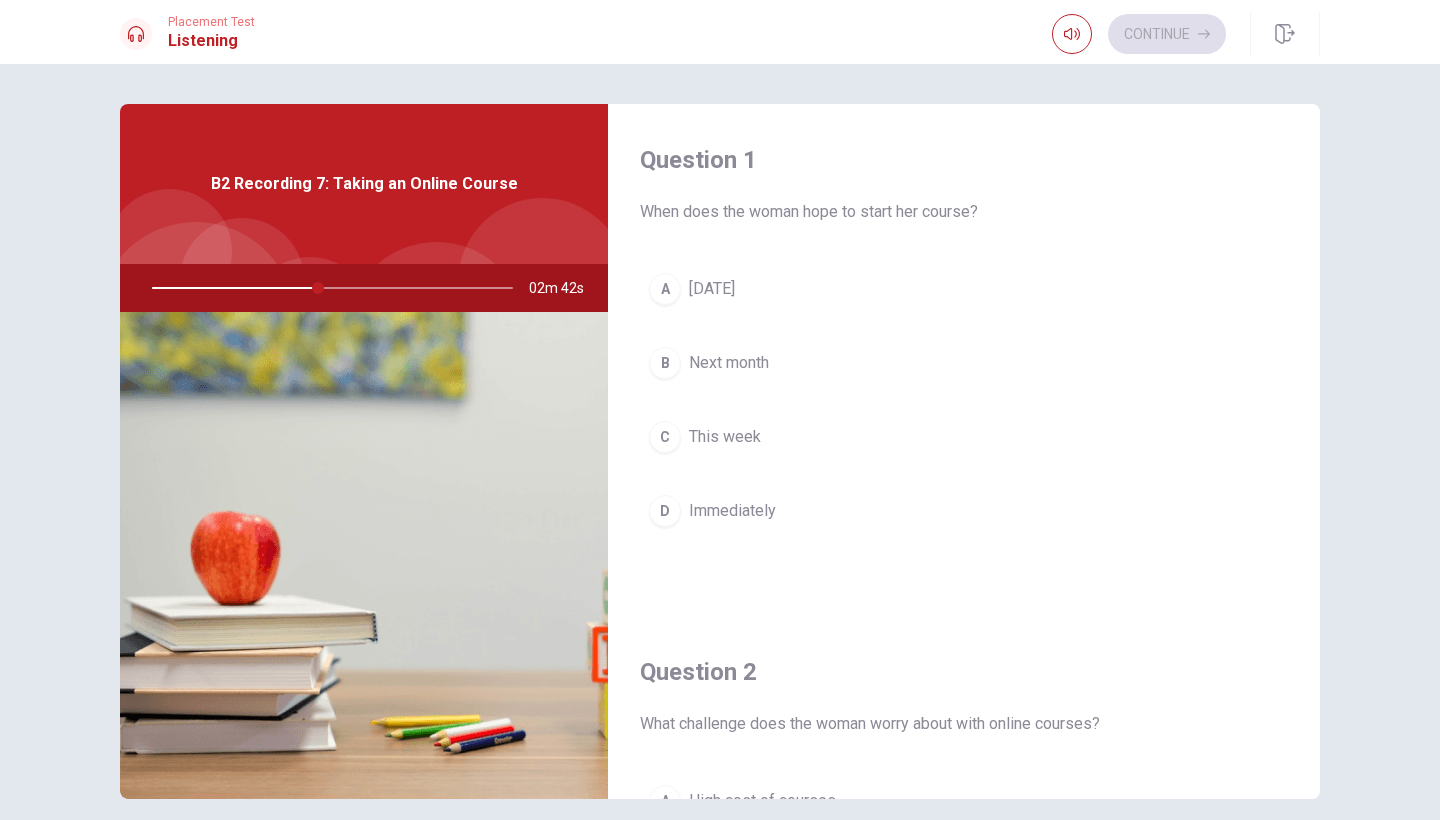 scroll, scrollTop: 0, scrollLeft: 0, axis: both 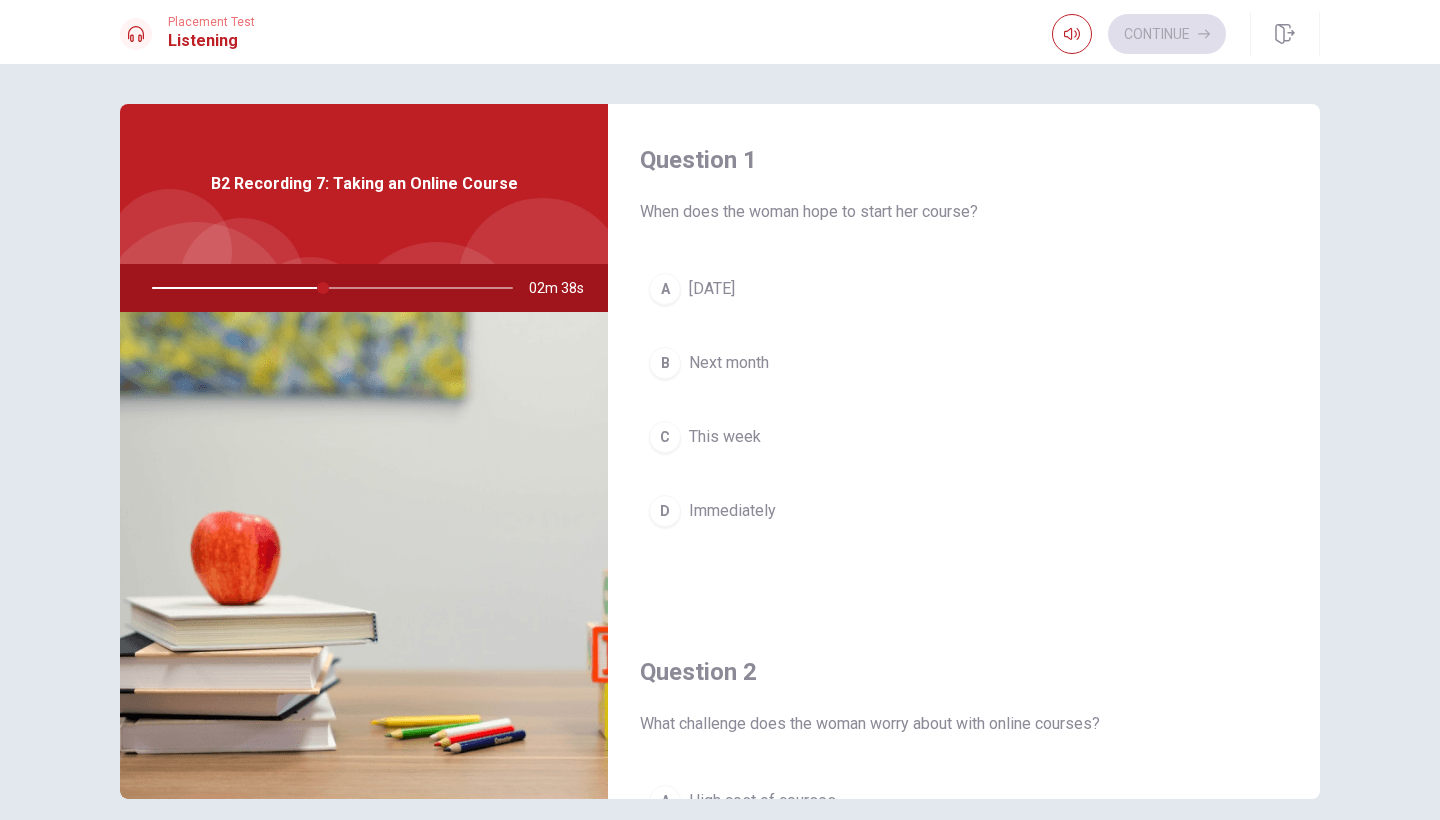 click on "Next month" at bounding box center [729, 363] 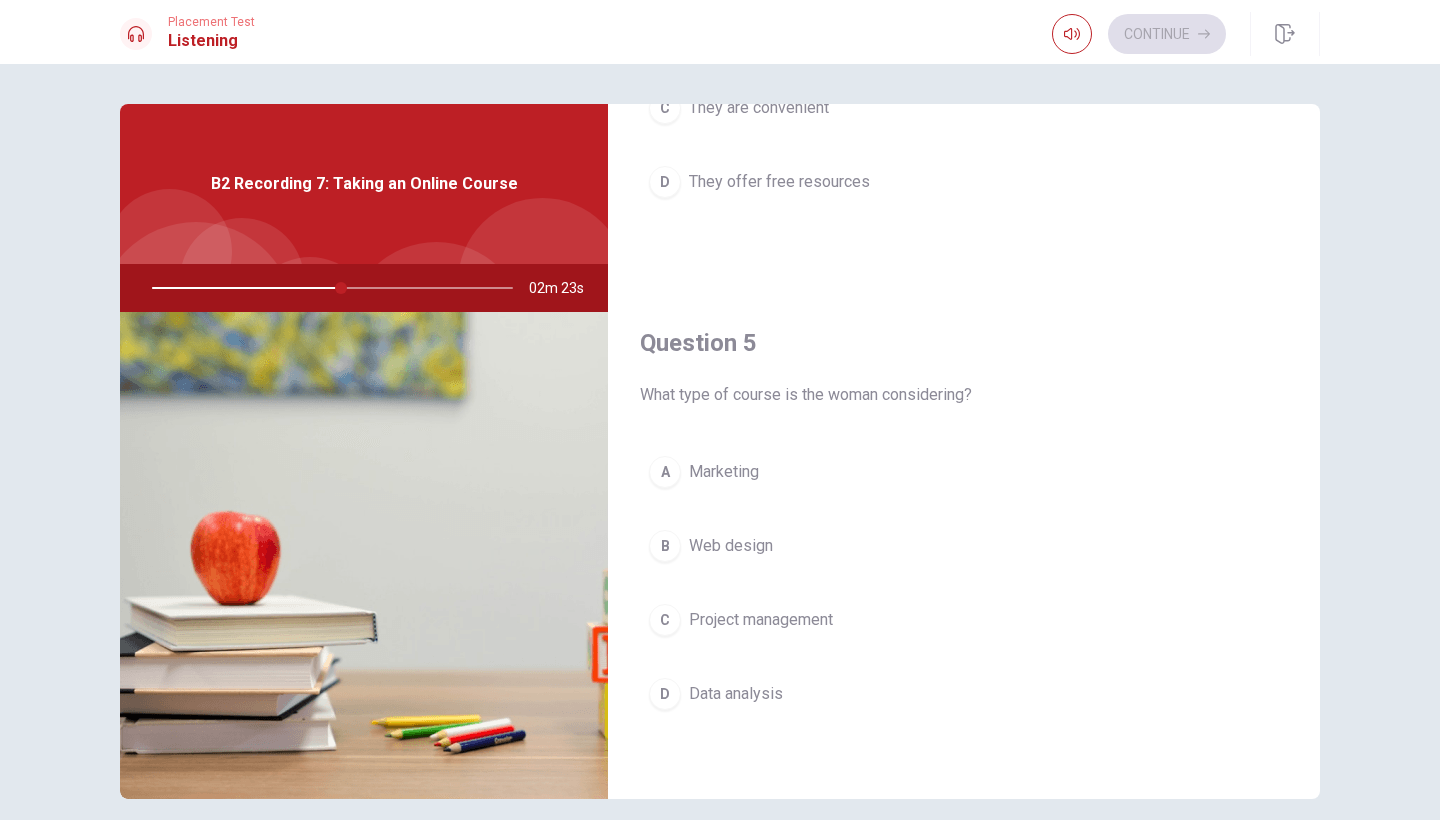 scroll, scrollTop: 1865, scrollLeft: 0, axis: vertical 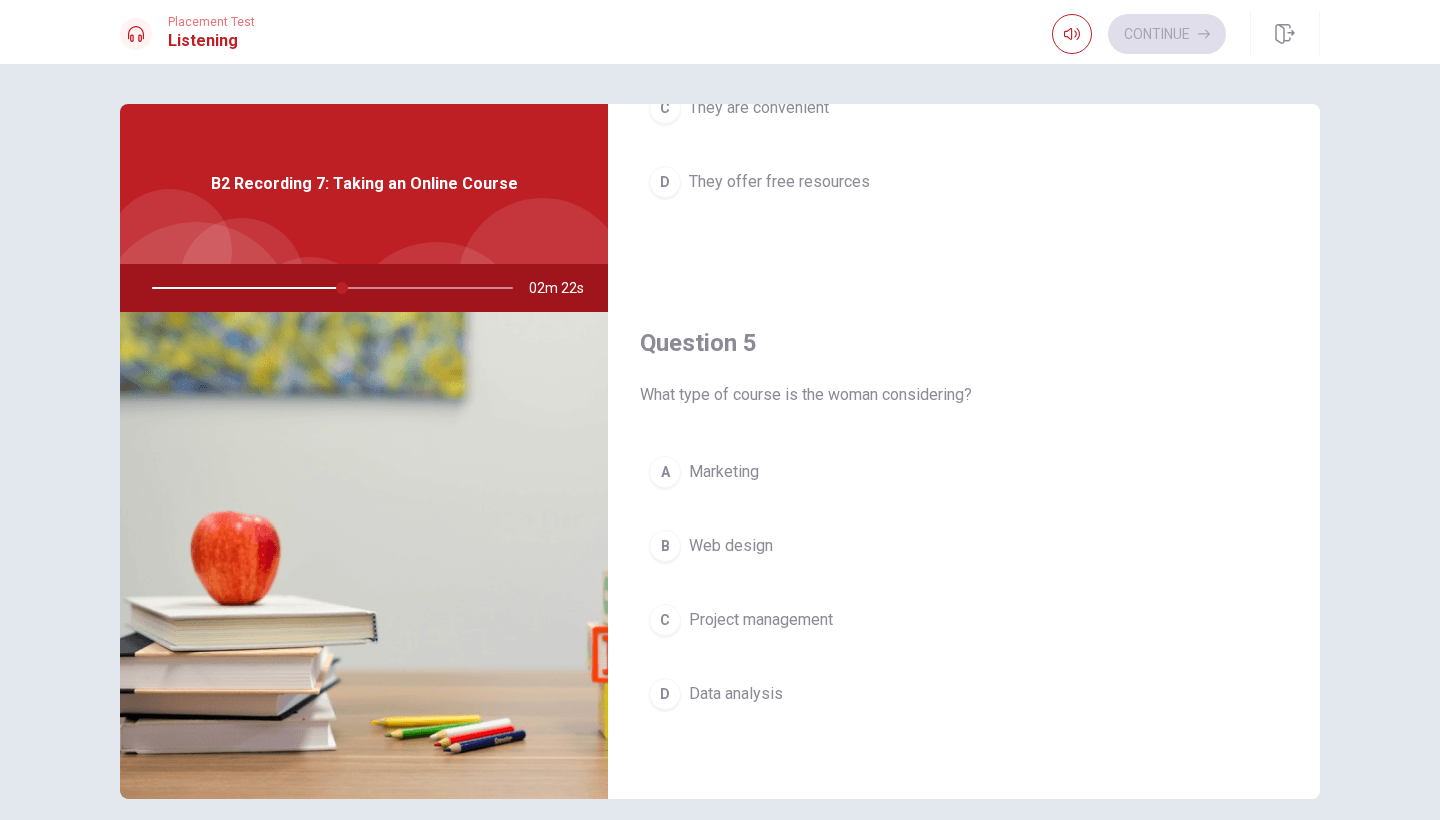click on "Data analysis" at bounding box center [736, 694] 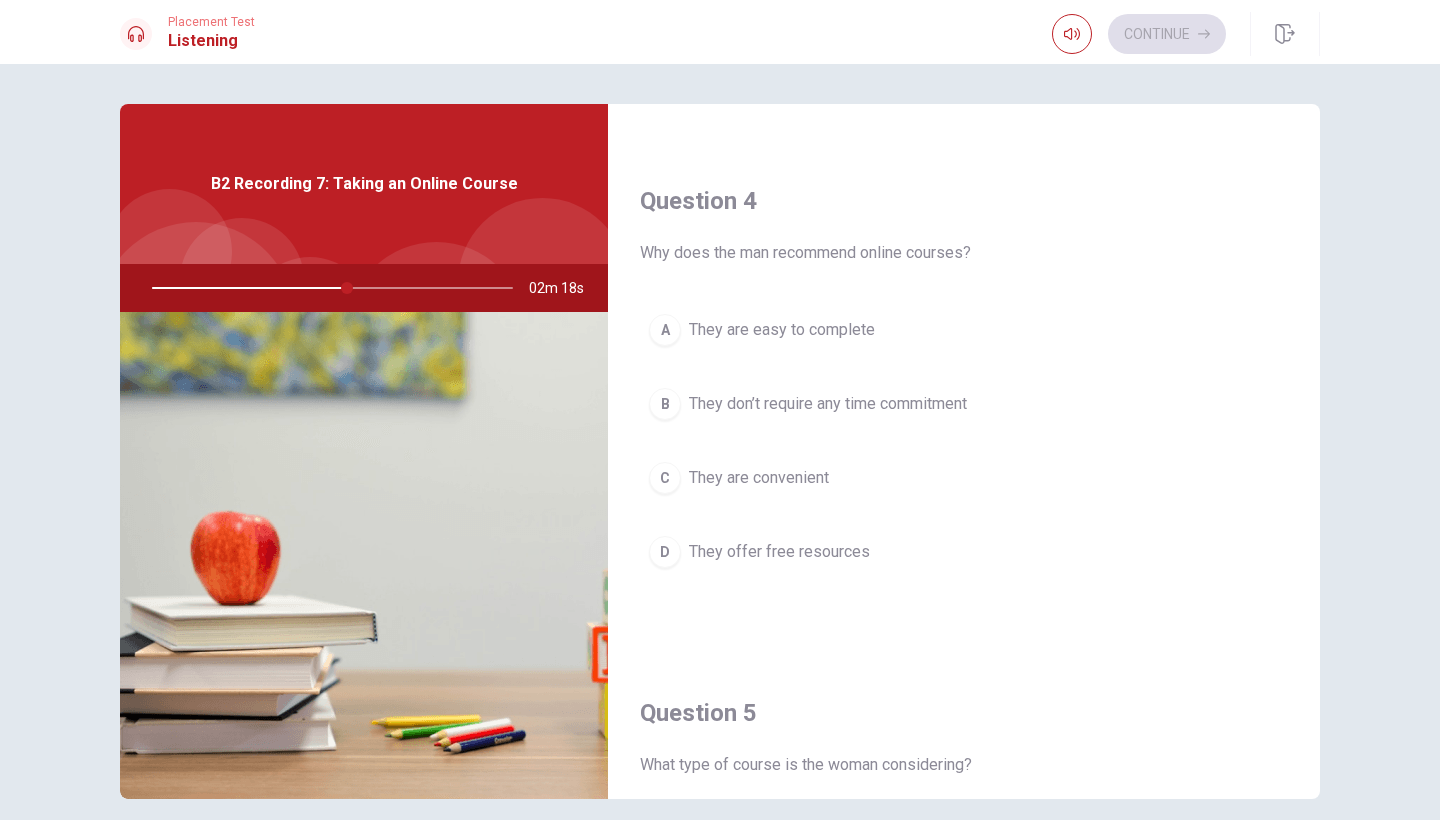 scroll, scrollTop: 1485, scrollLeft: 0, axis: vertical 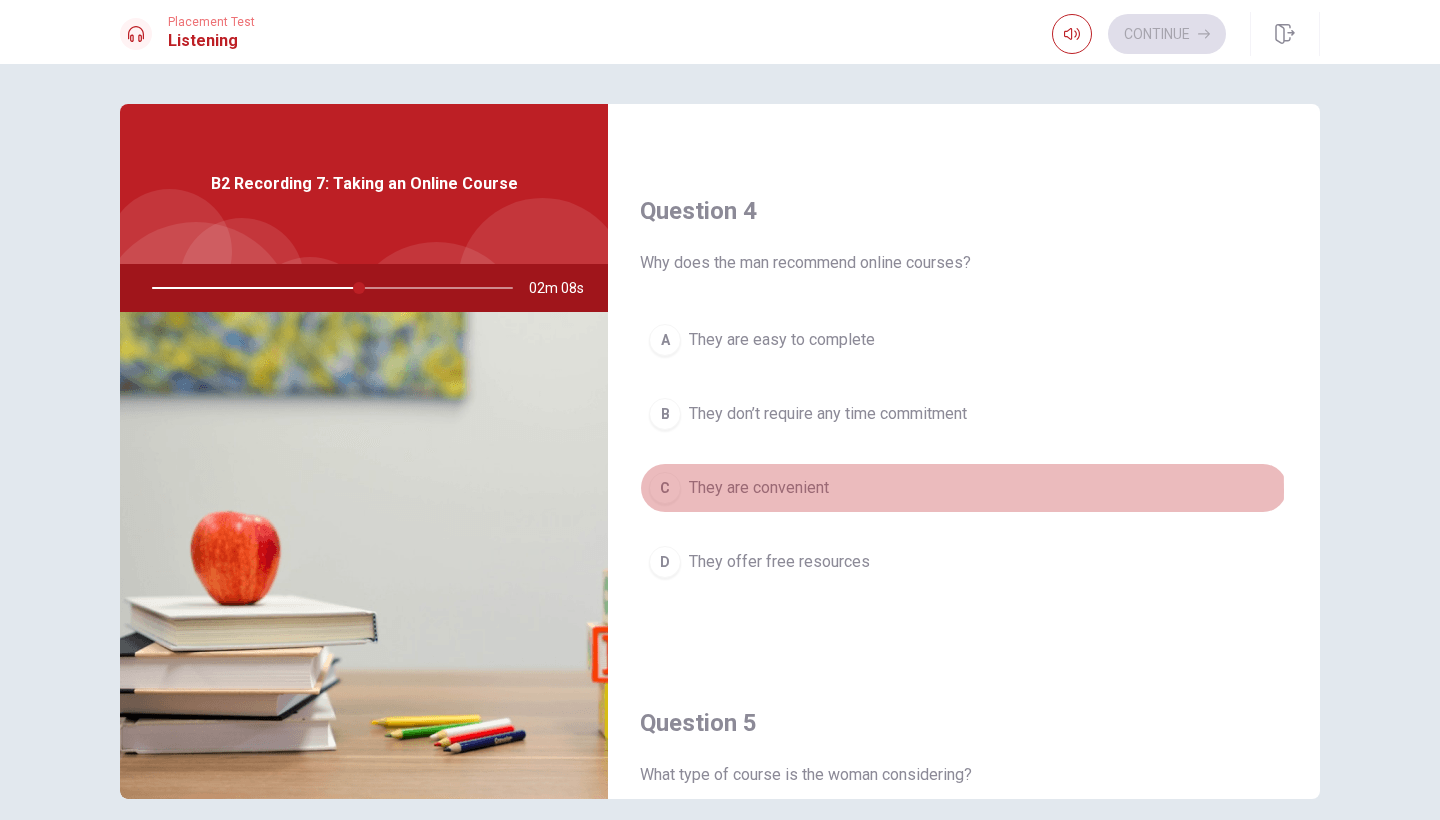 click on "They are convenient" at bounding box center (759, 488) 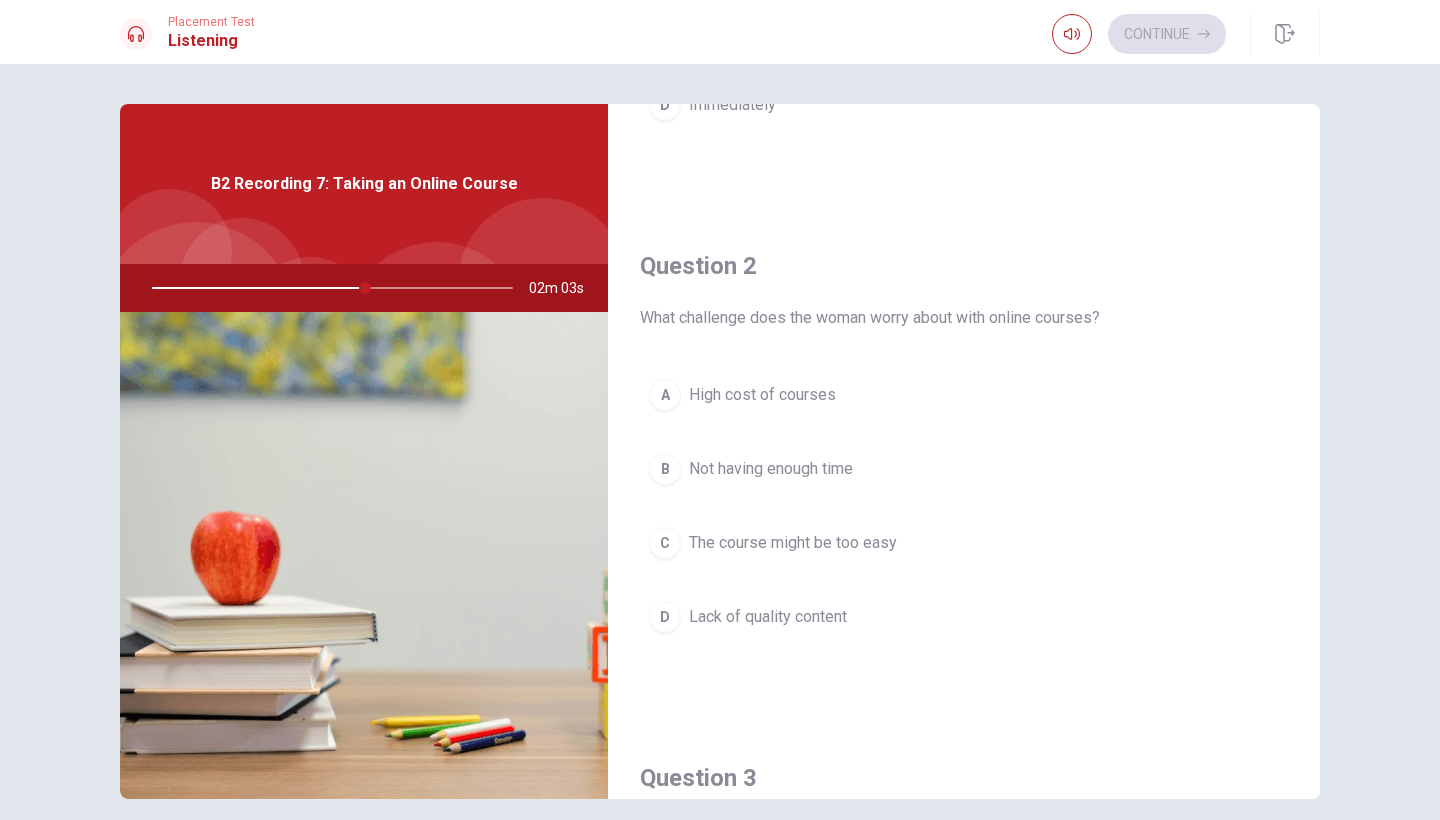 scroll, scrollTop: 411, scrollLeft: 0, axis: vertical 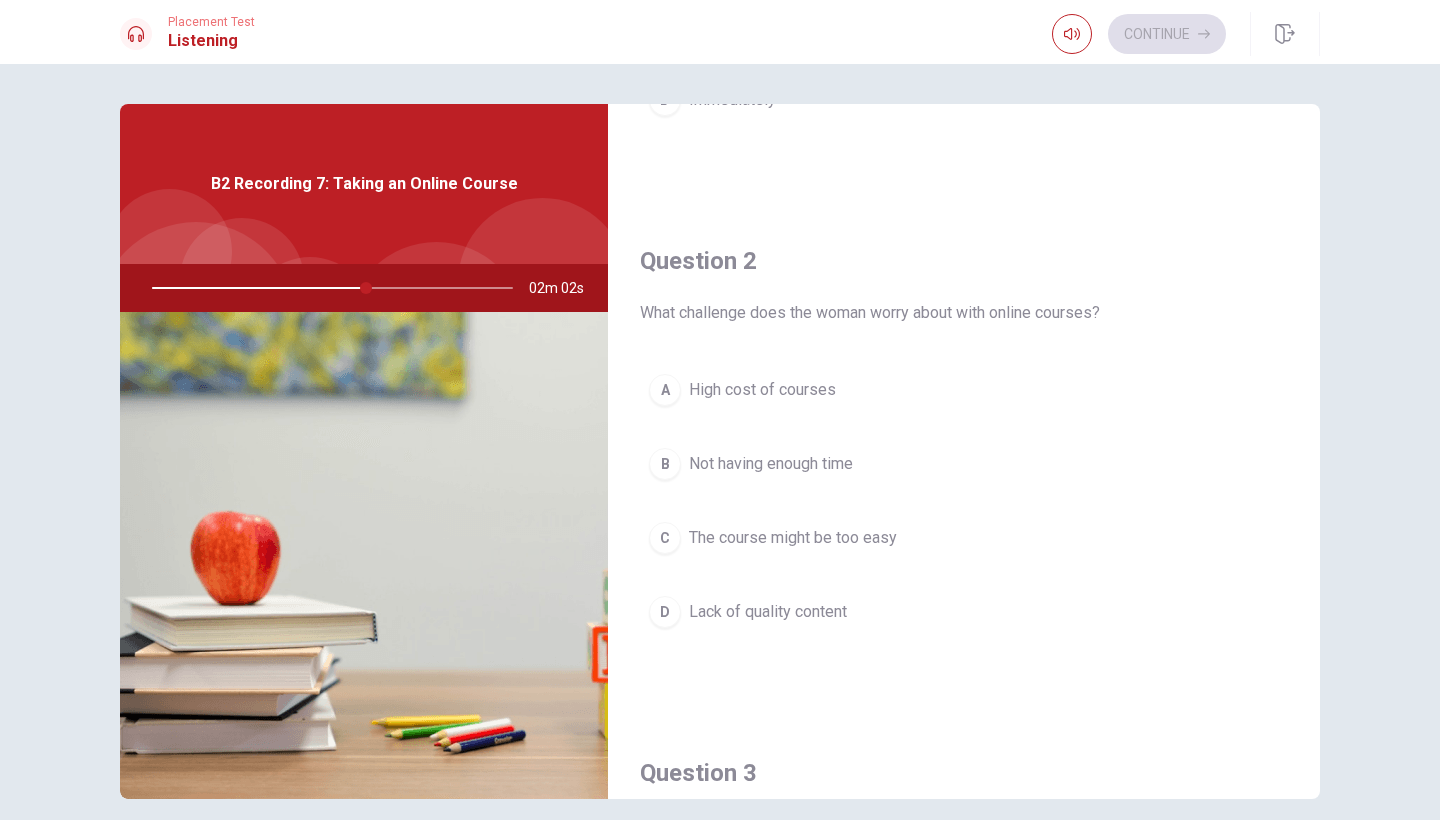 click on "Not having enough time" at bounding box center [771, 464] 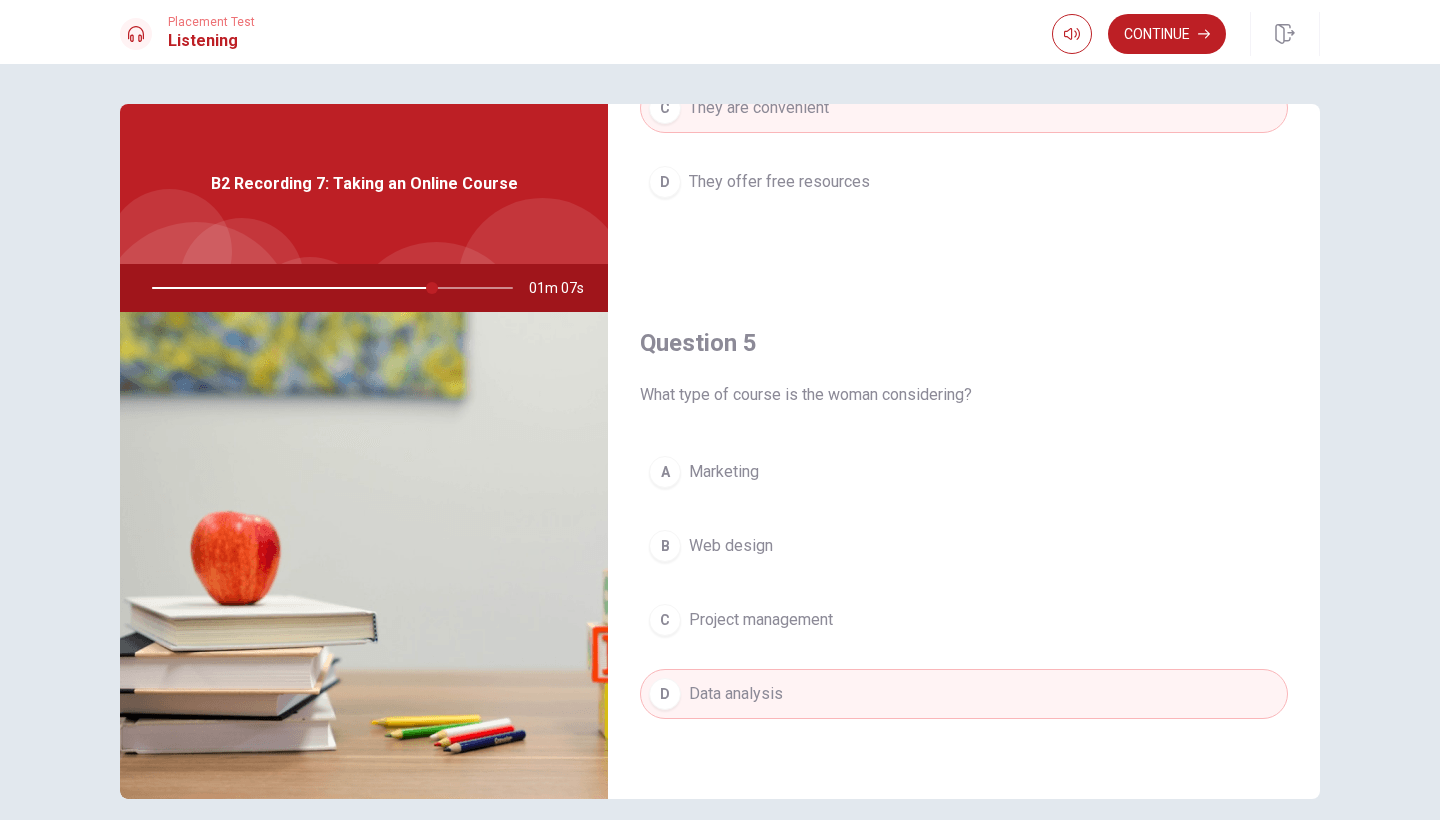 scroll, scrollTop: 1865, scrollLeft: 0, axis: vertical 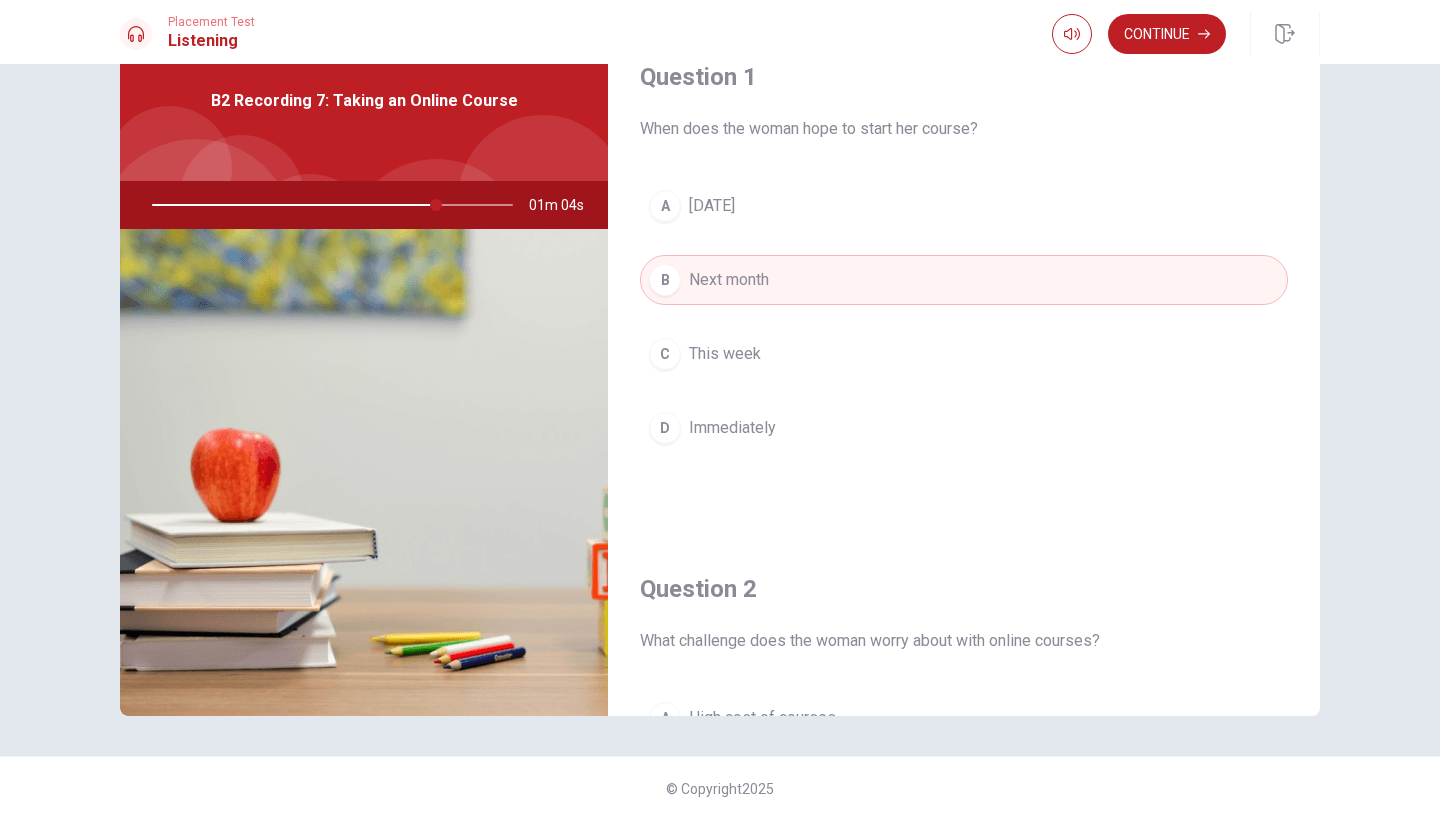 drag, startPoint x: 436, startPoint y: 207, endPoint x: 348, endPoint y: 205, distance: 88.02273 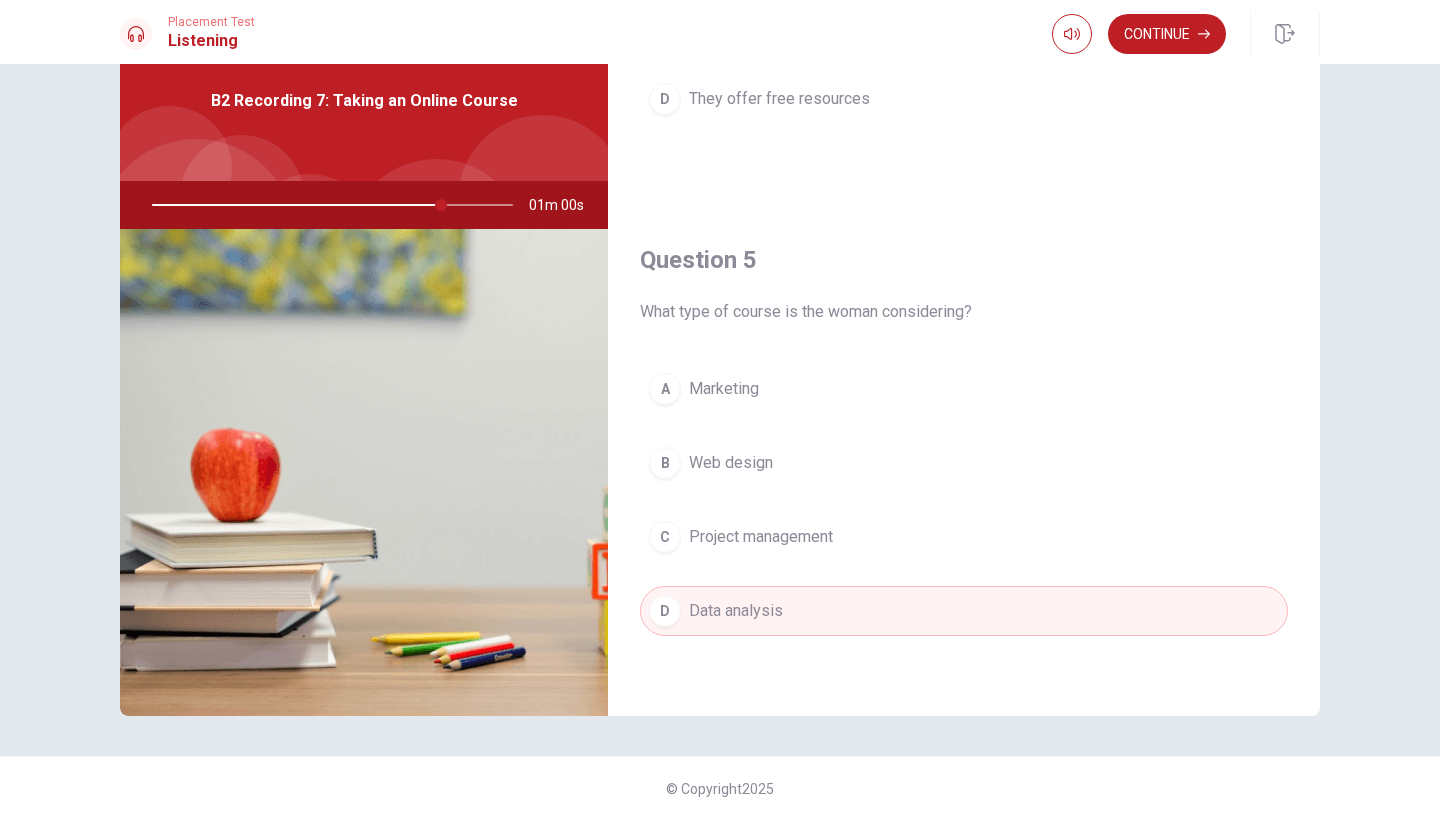 scroll, scrollTop: 1865, scrollLeft: 0, axis: vertical 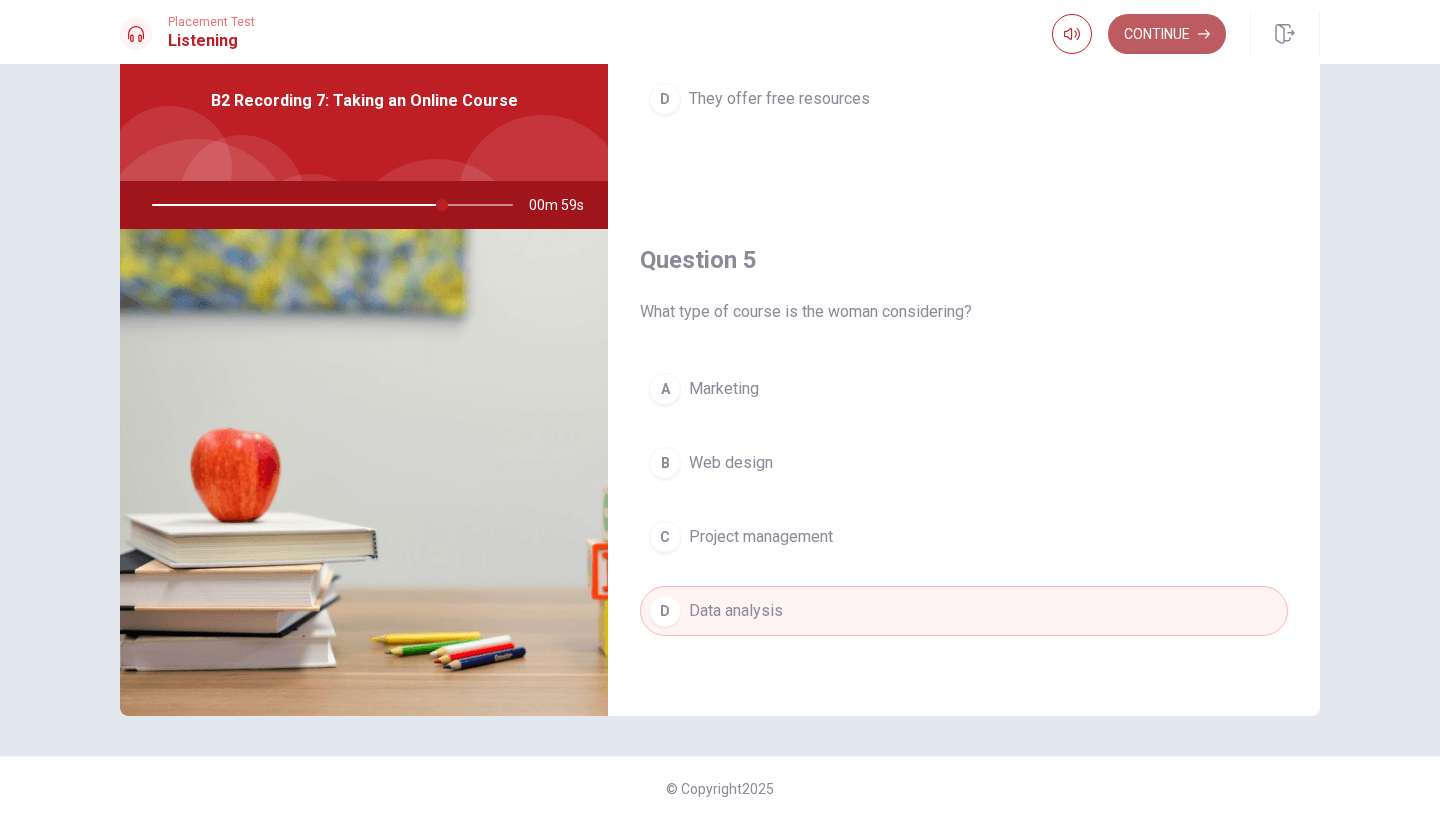 click on "Continue" at bounding box center (1167, 34) 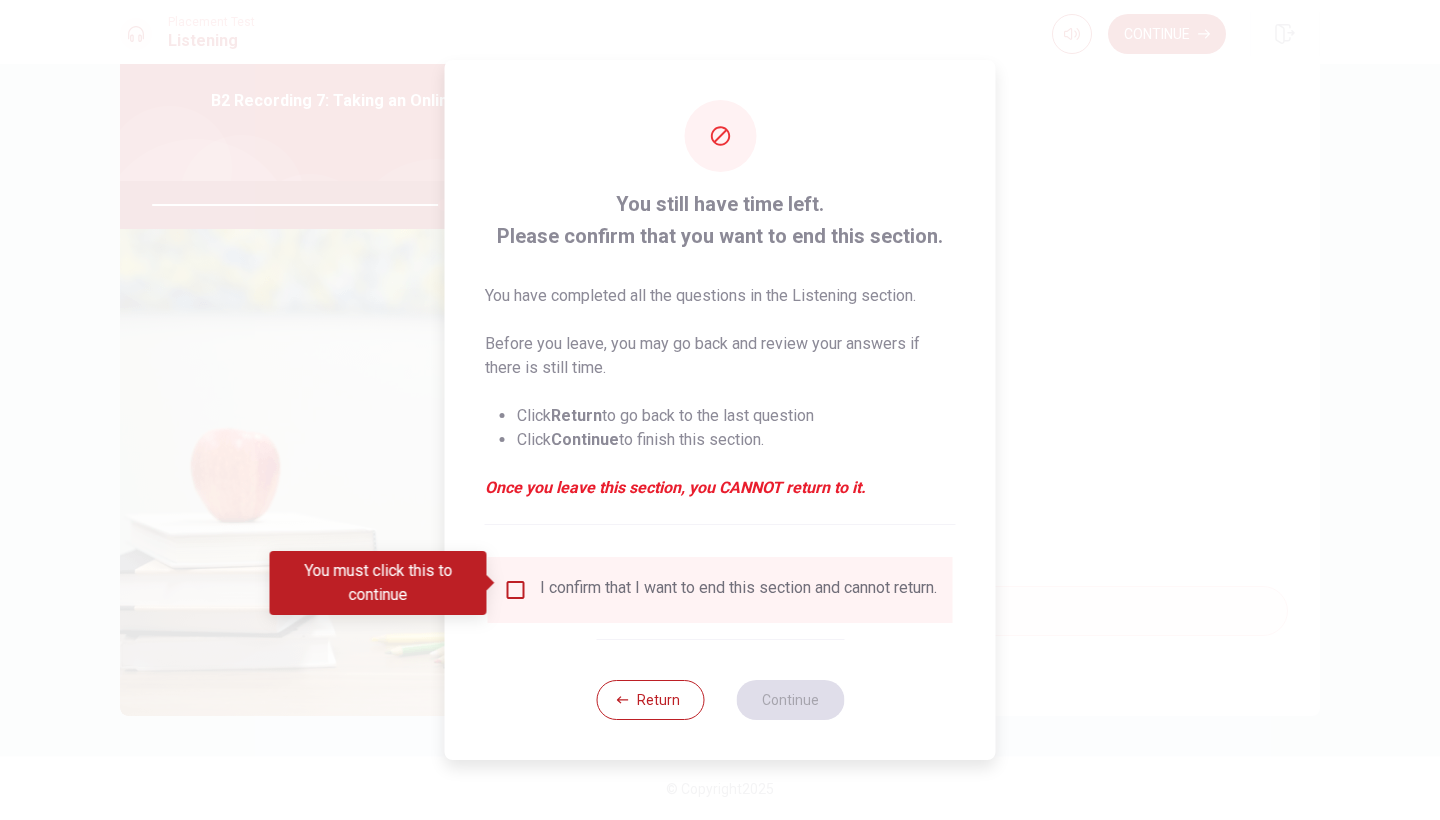 click at bounding box center (516, 590) 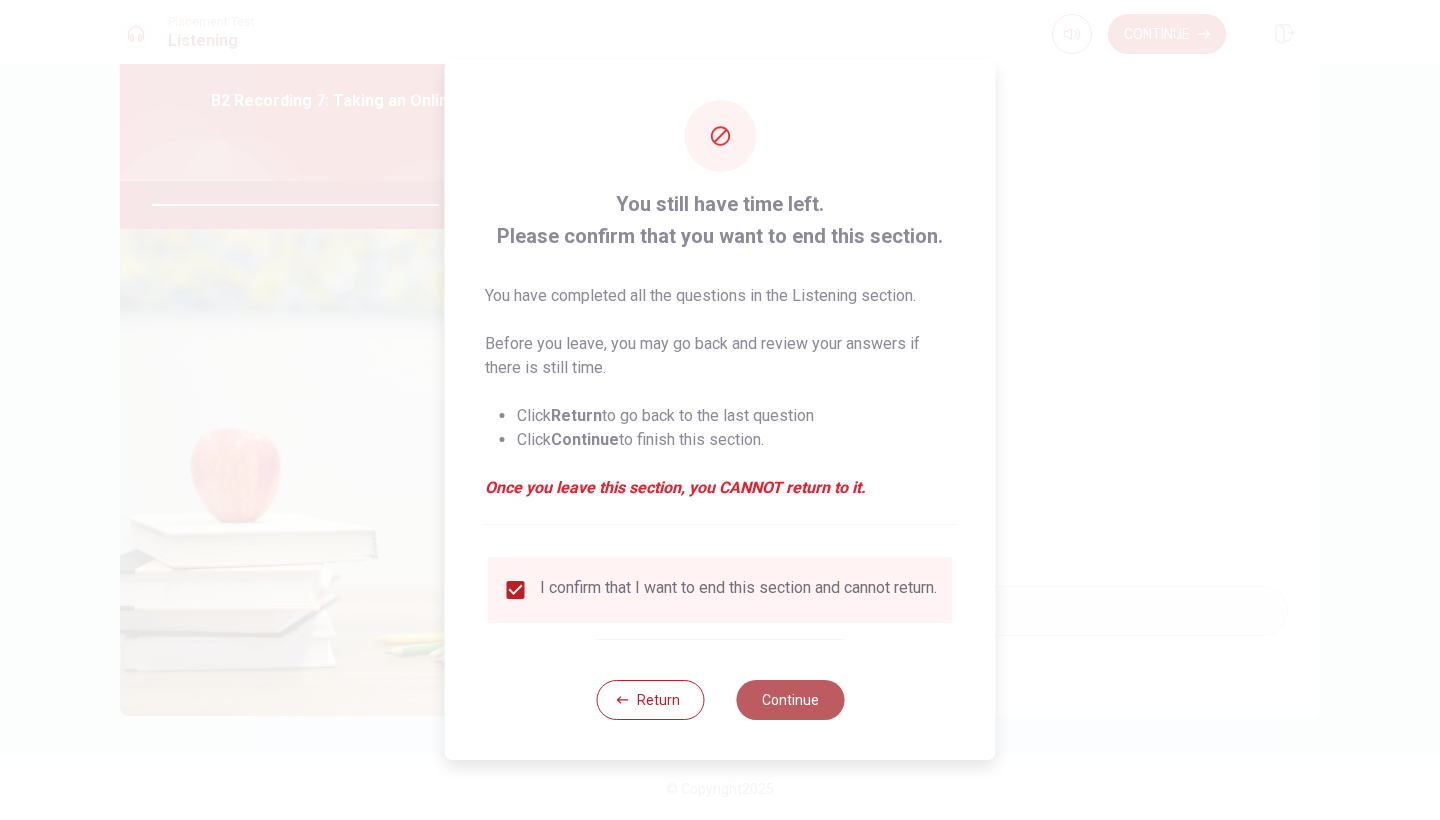 click on "Continue" at bounding box center [790, 700] 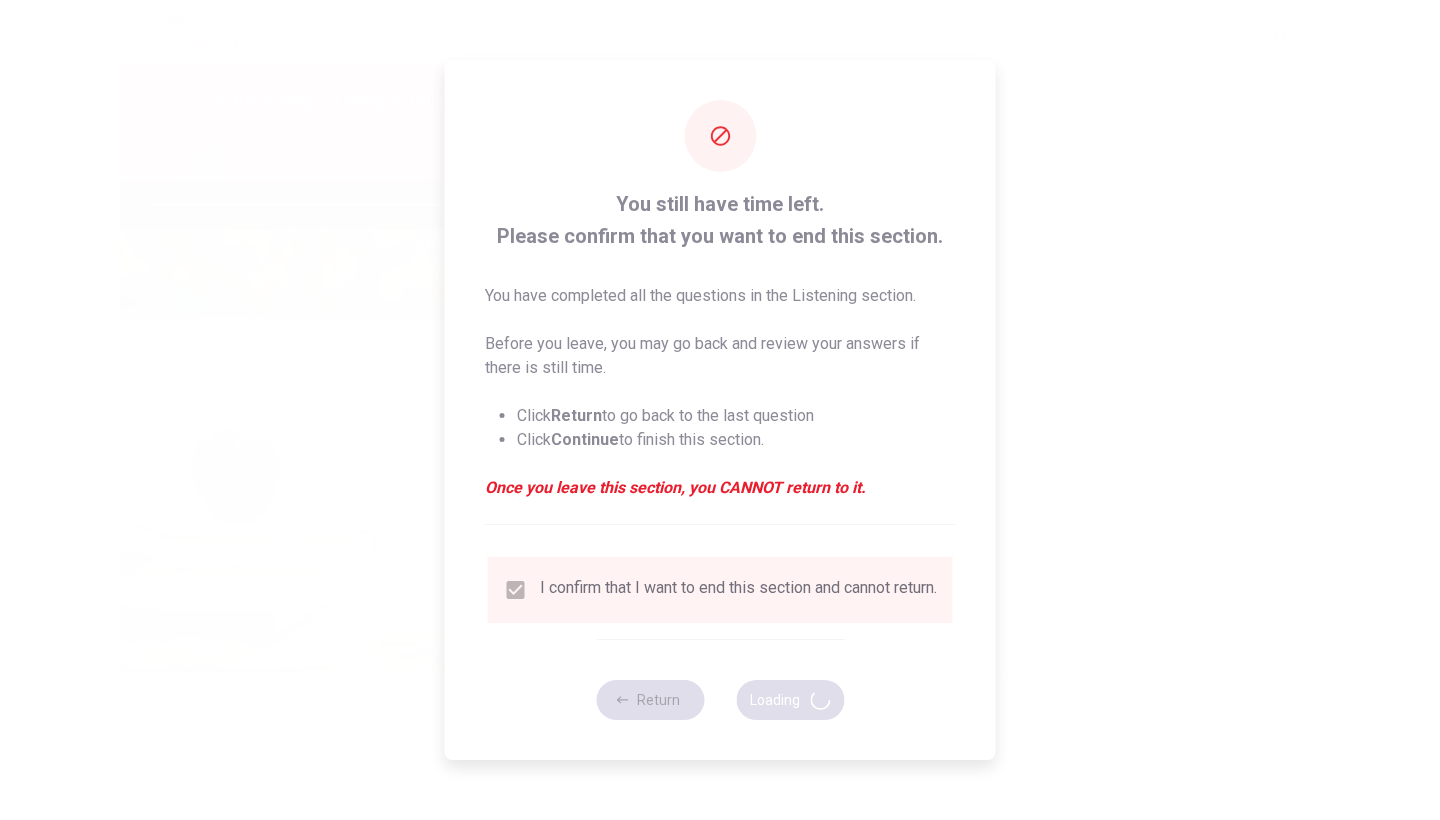 type on "82" 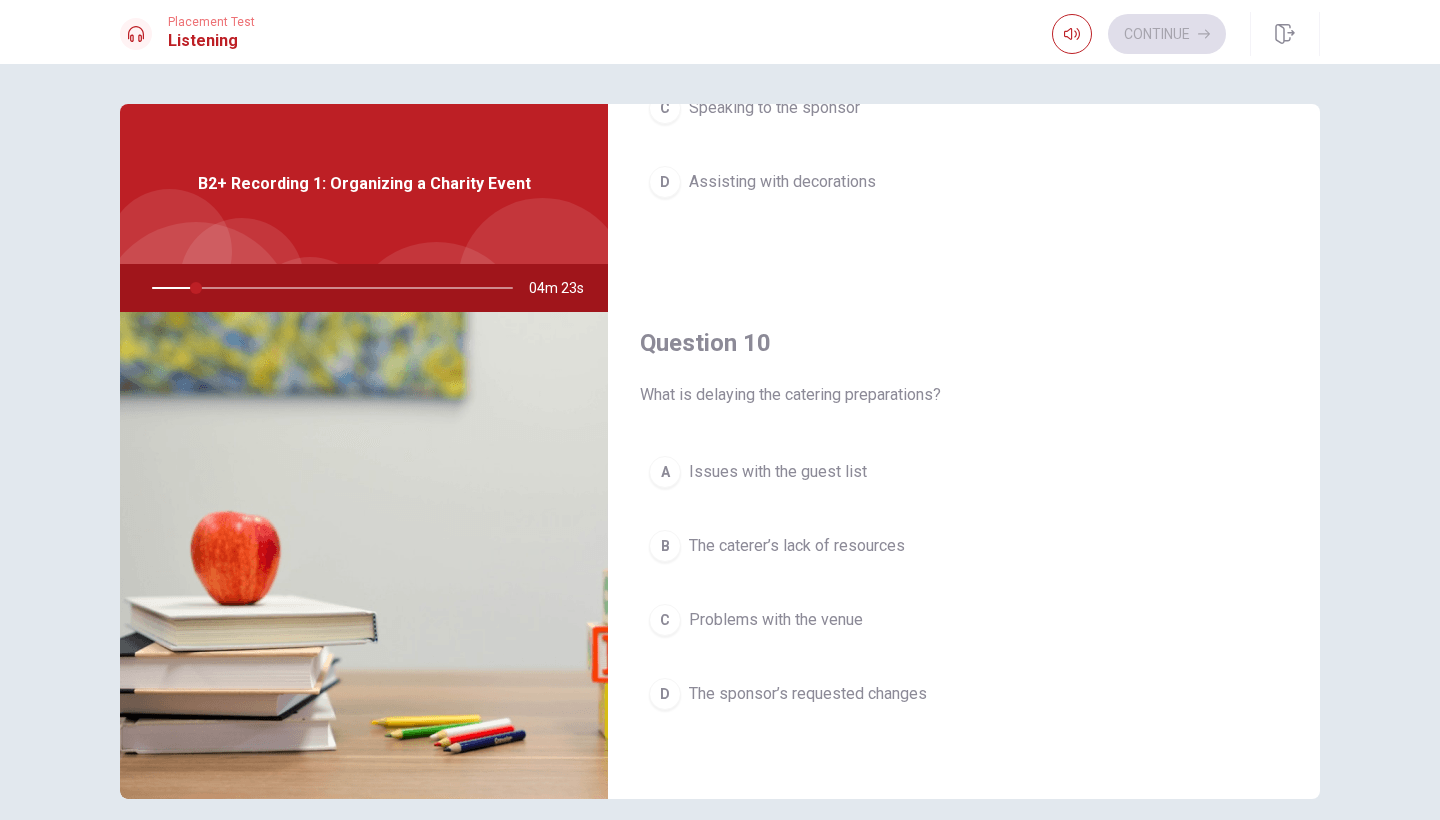 scroll, scrollTop: 1865, scrollLeft: 0, axis: vertical 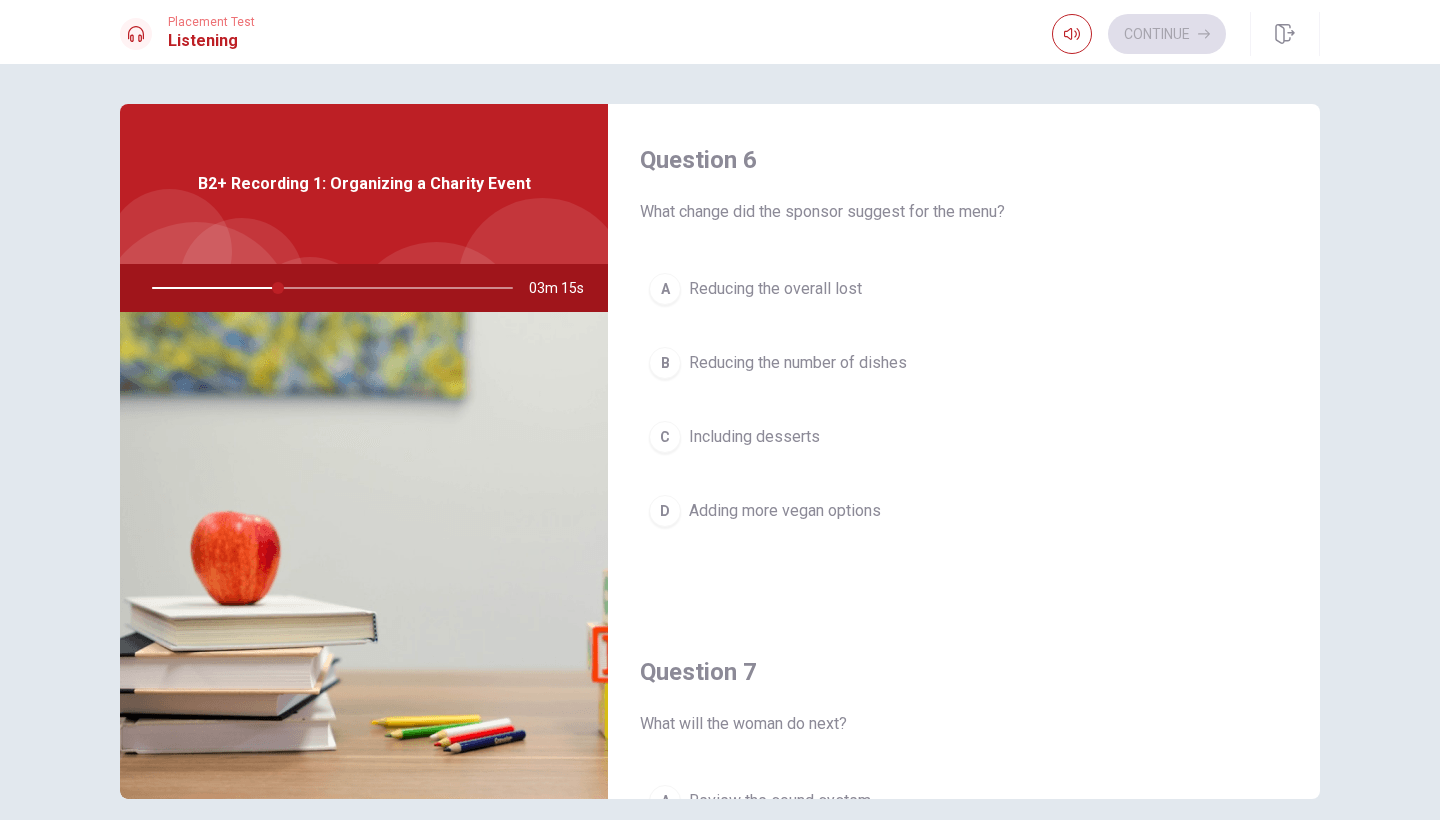 click on "Adding more vegan options" at bounding box center (785, 511) 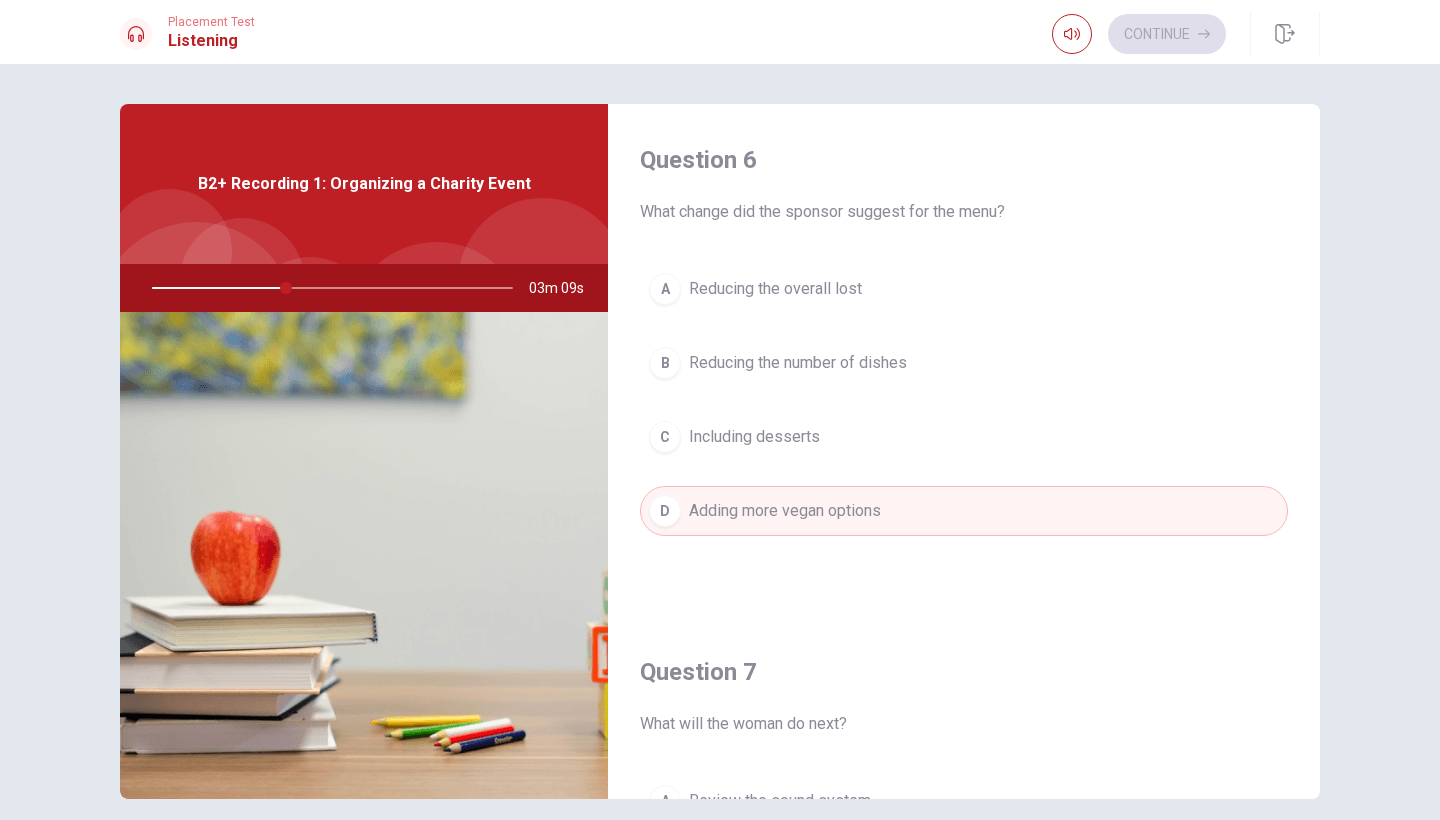 scroll, scrollTop: 0, scrollLeft: 0, axis: both 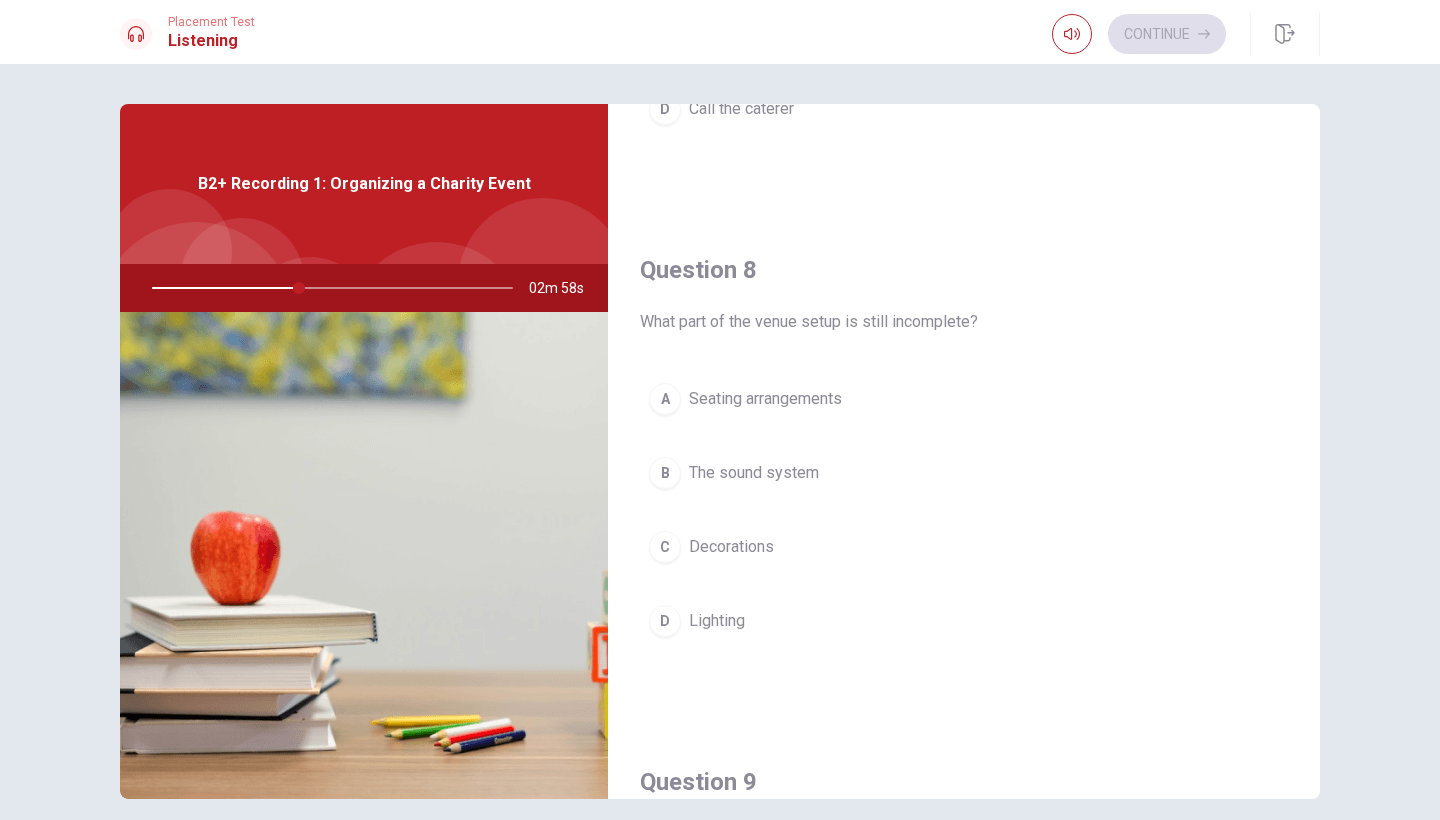 click on "The sound system" at bounding box center [754, 473] 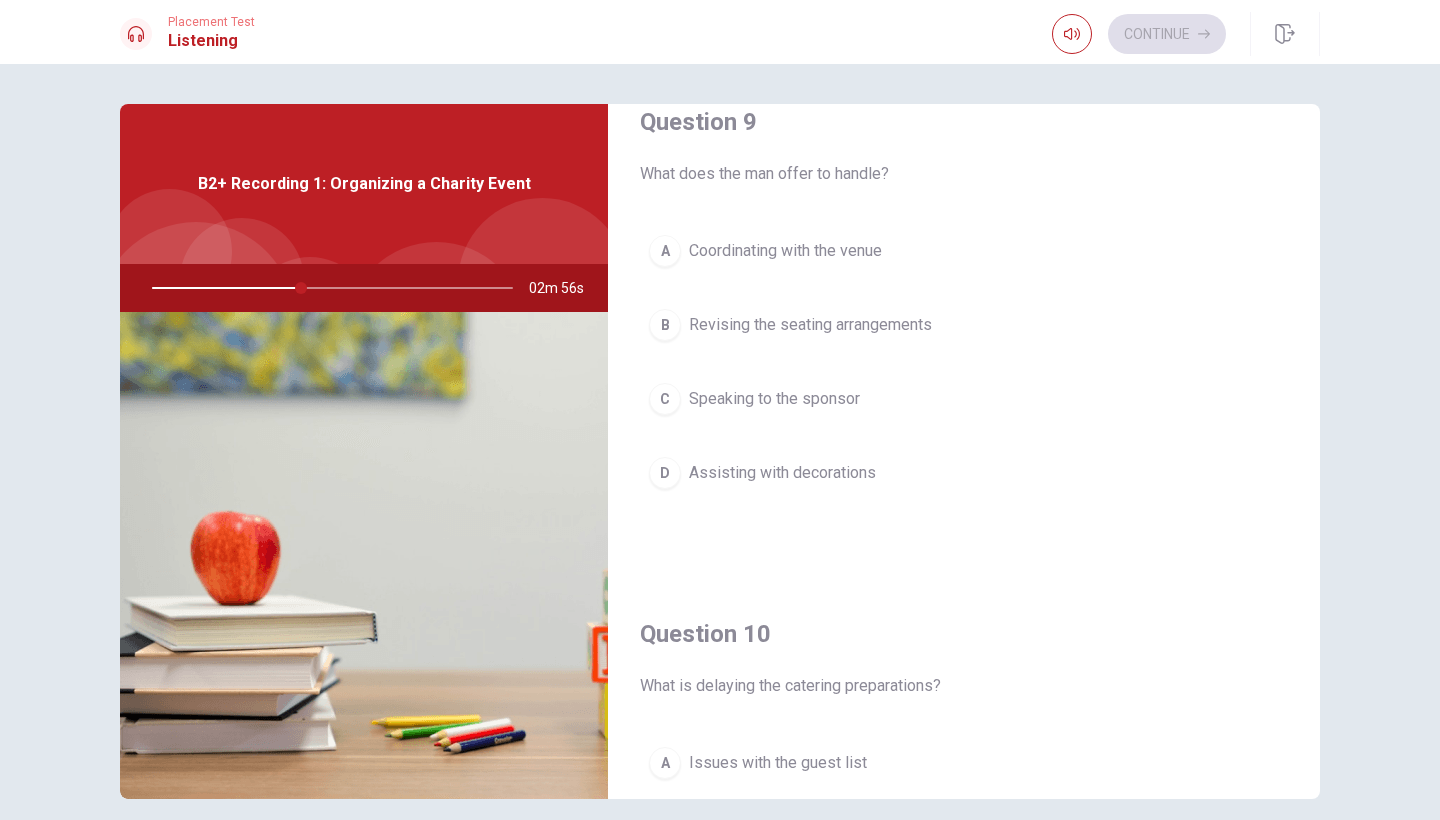 scroll, scrollTop: 1576, scrollLeft: 0, axis: vertical 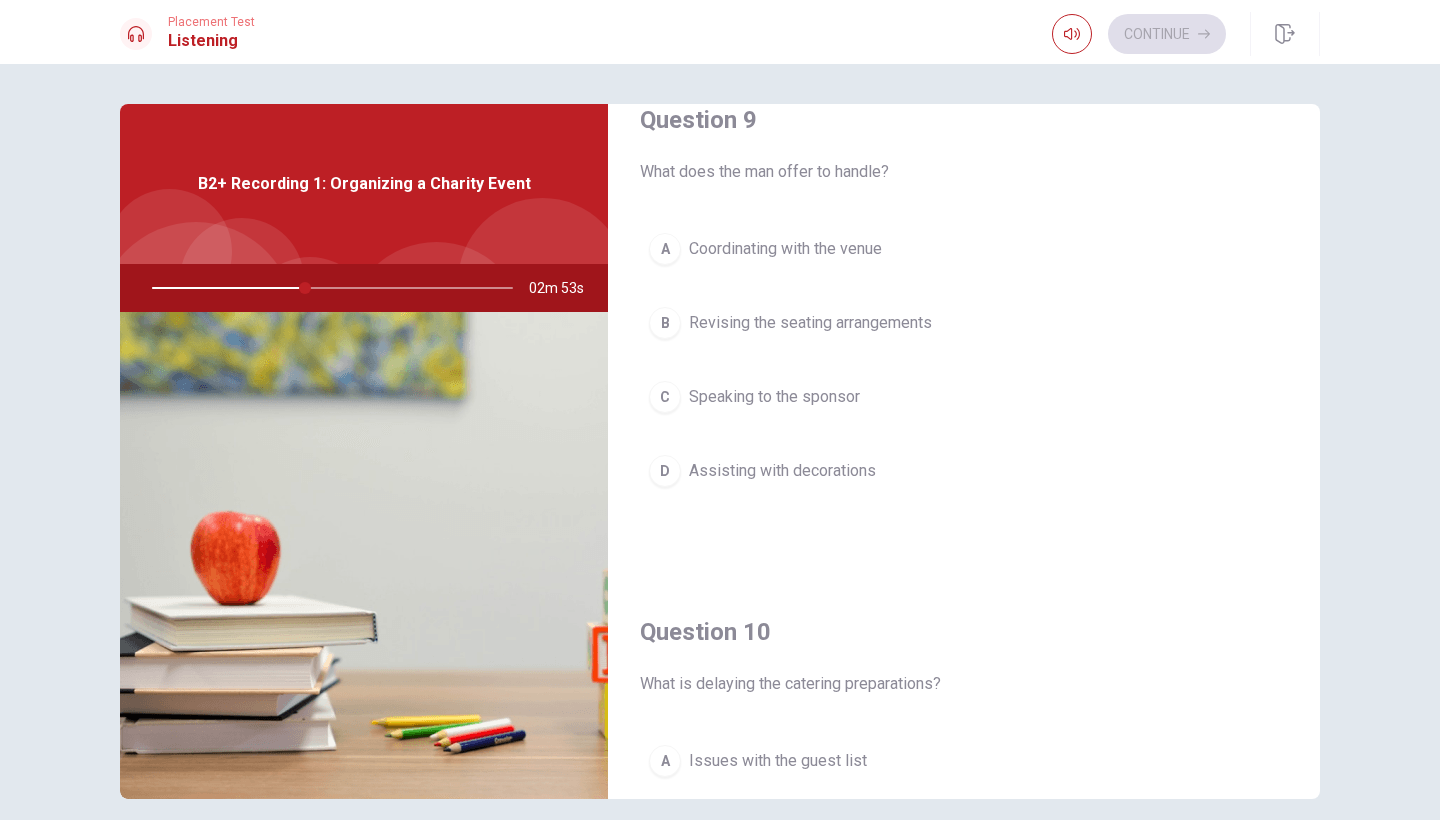 click on "Coordinating with the venue" at bounding box center (785, 249) 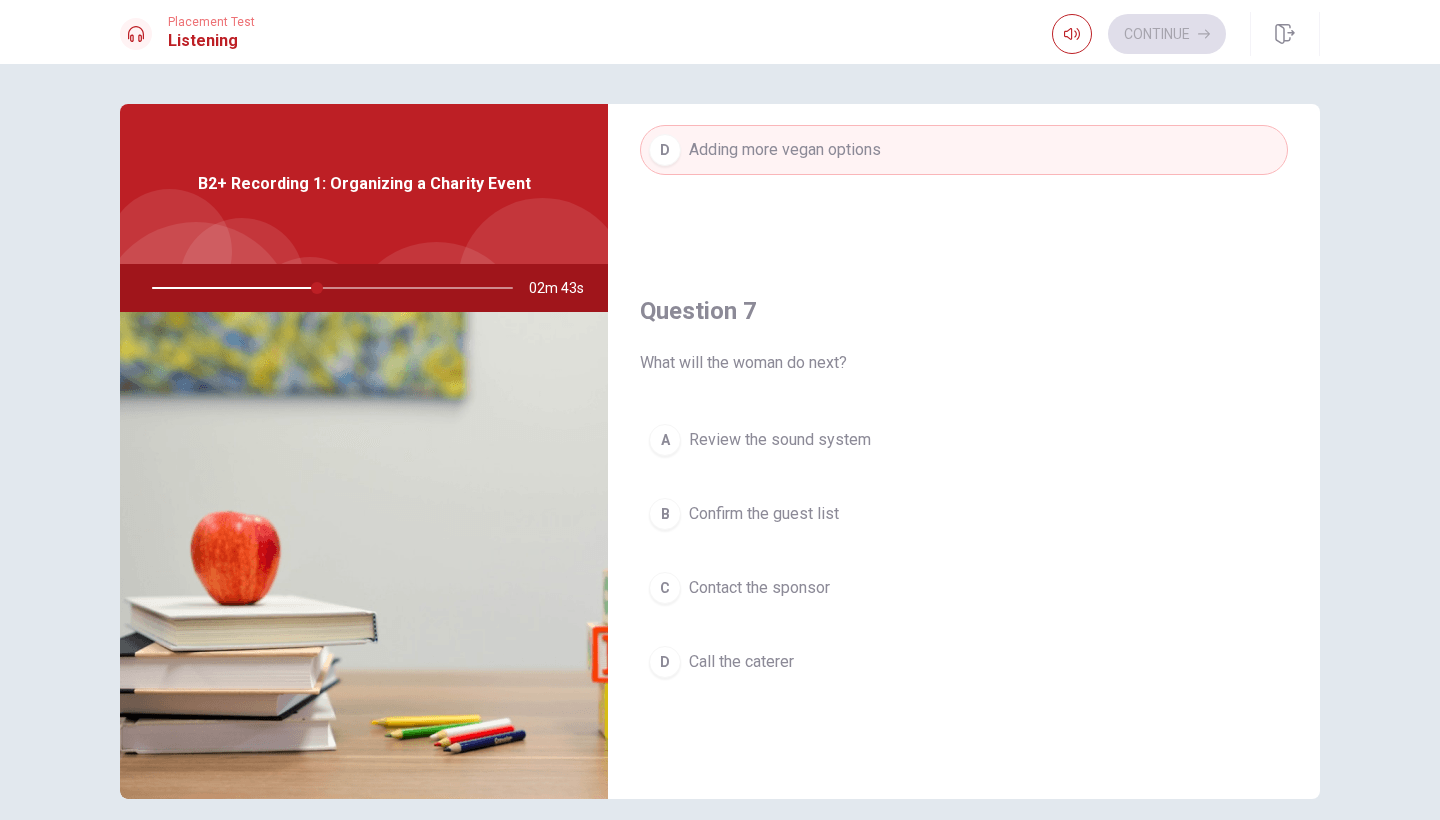 scroll, scrollTop: 368, scrollLeft: 0, axis: vertical 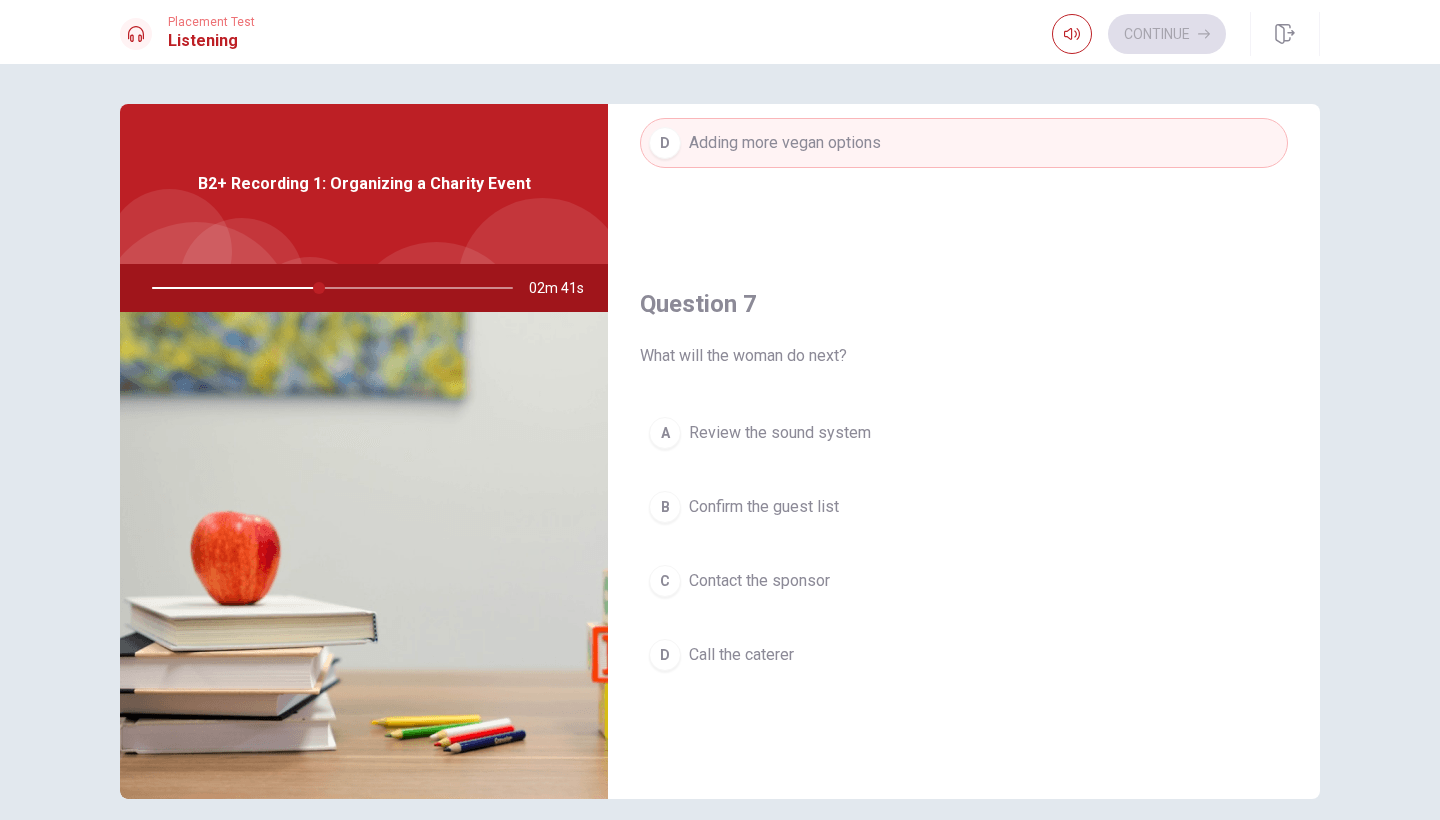 click on "Contact the sponsor" at bounding box center (759, 581) 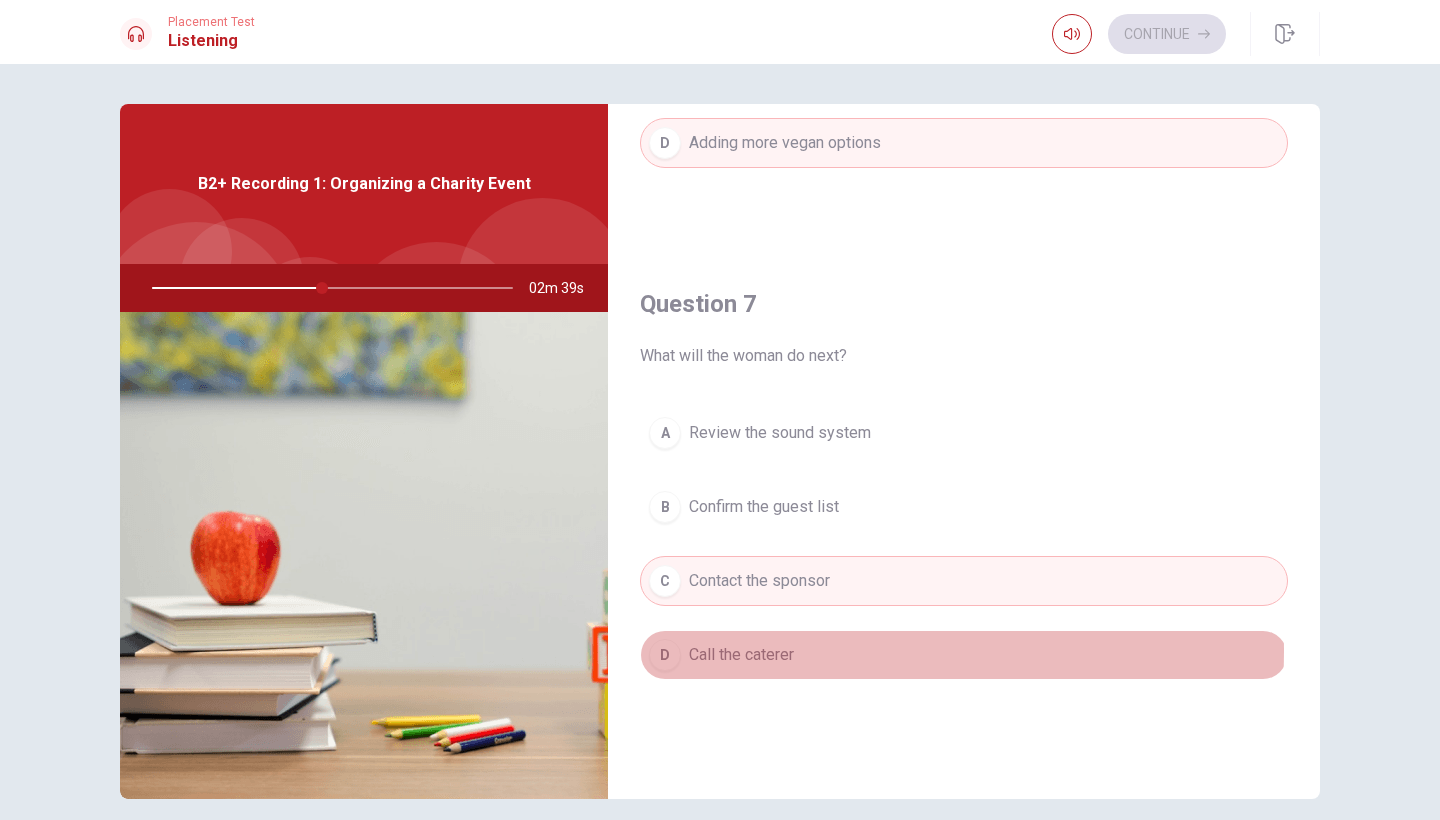 click on "Call the caterer" at bounding box center (741, 655) 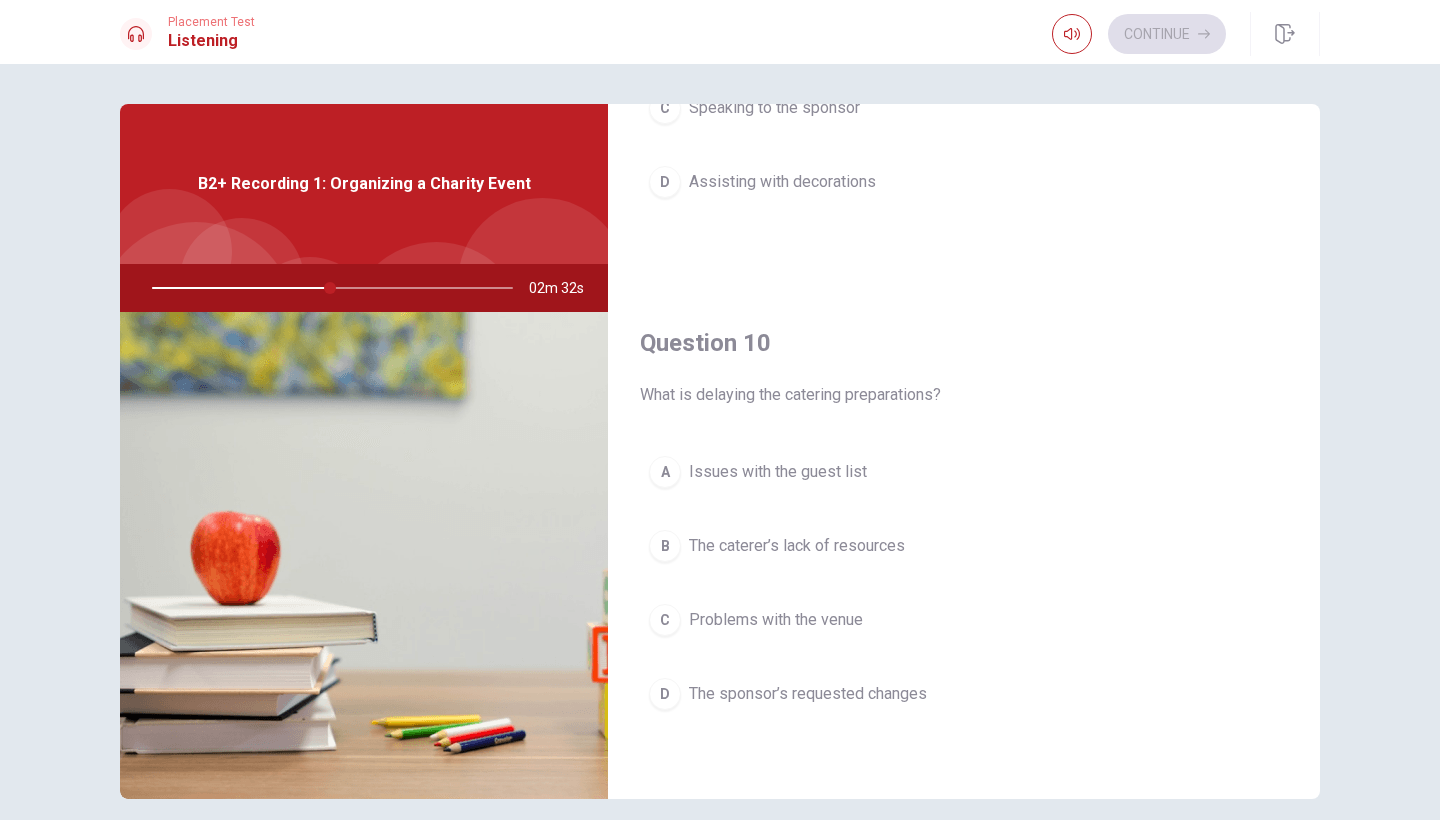 scroll, scrollTop: 1865, scrollLeft: 0, axis: vertical 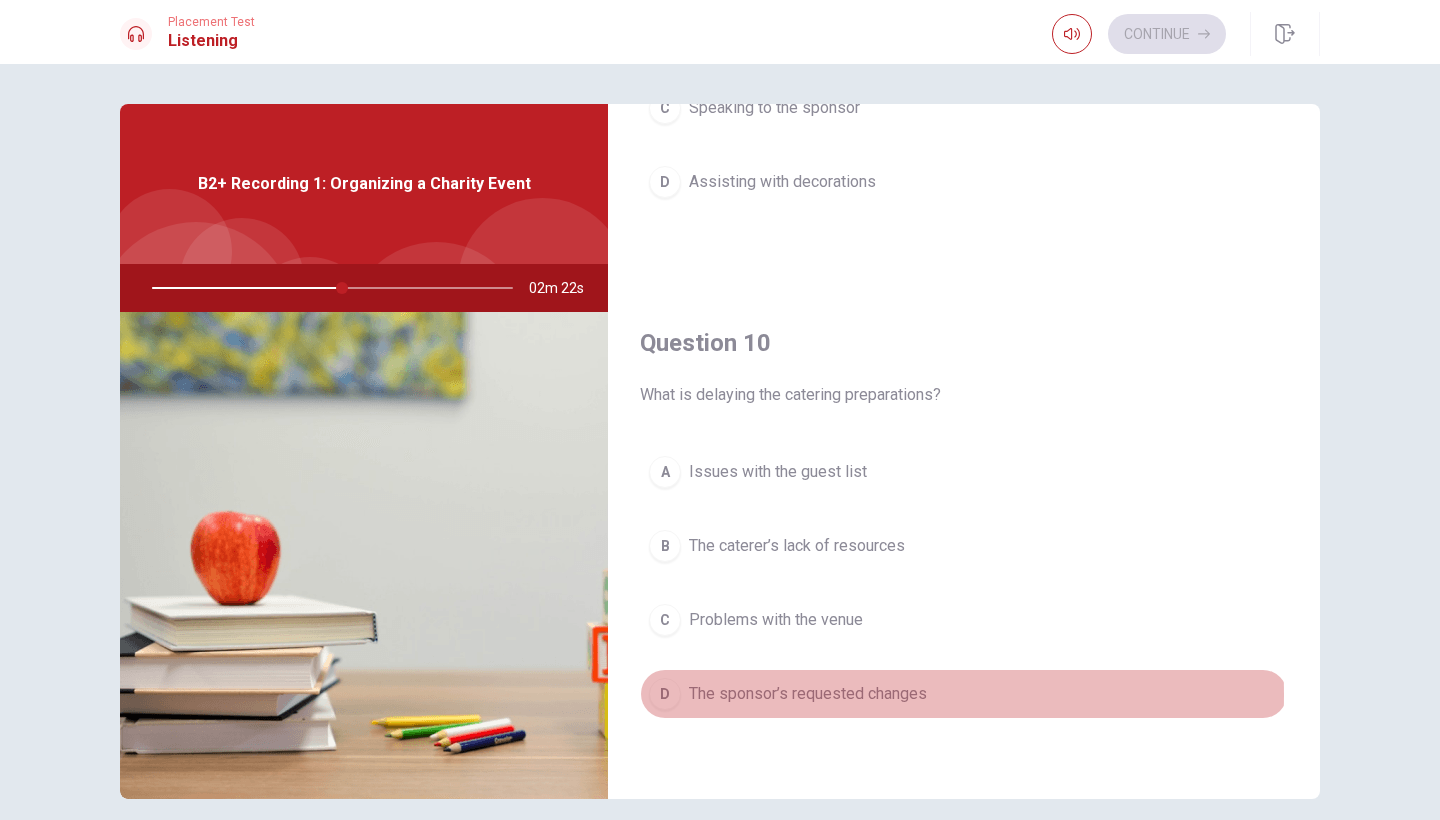 click on "The sponsor’s requested changes" at bounding box center (808, 694) 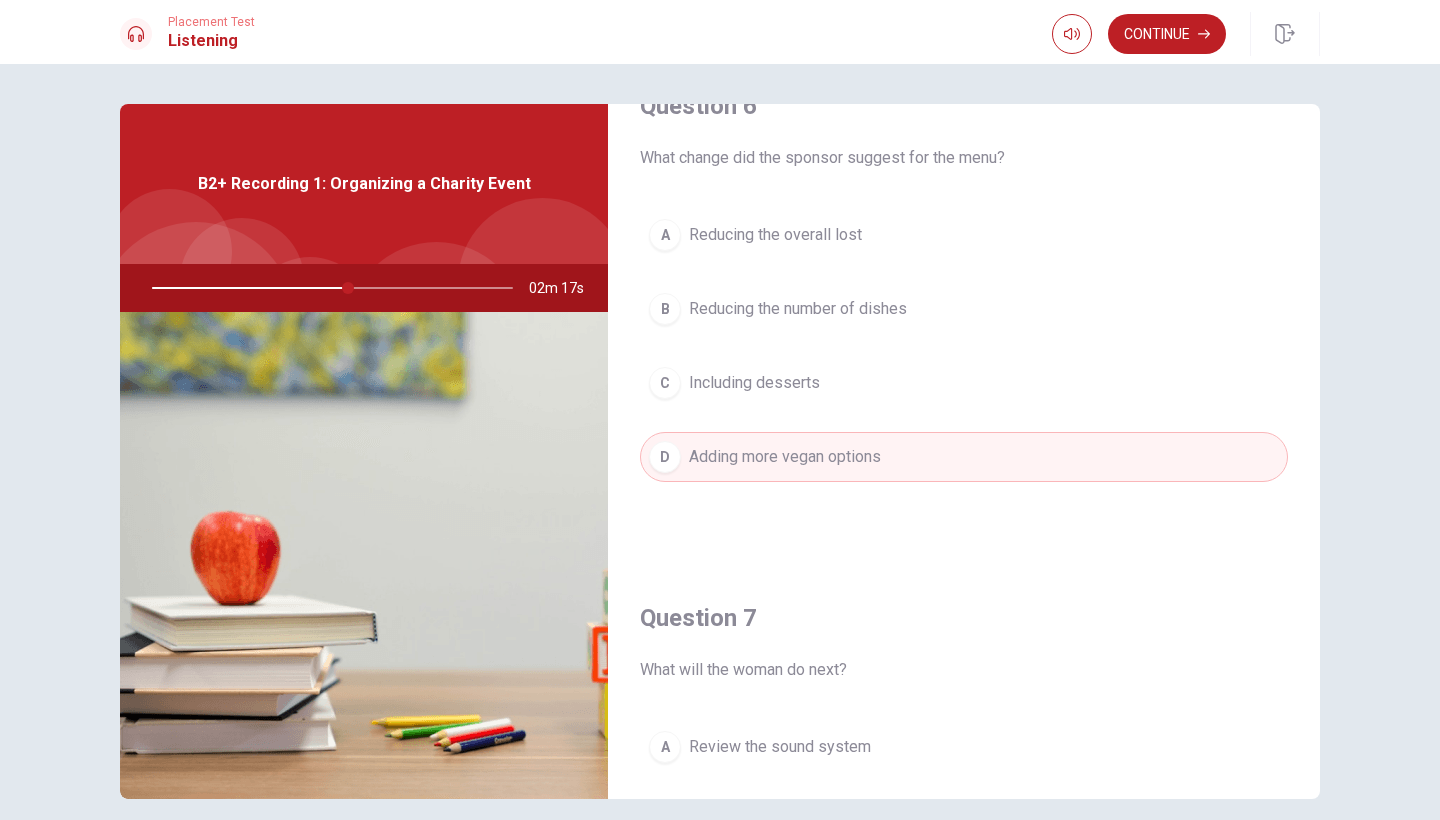 scroll, scrollTop: 62, scrollLeft: 0, axis: vertical 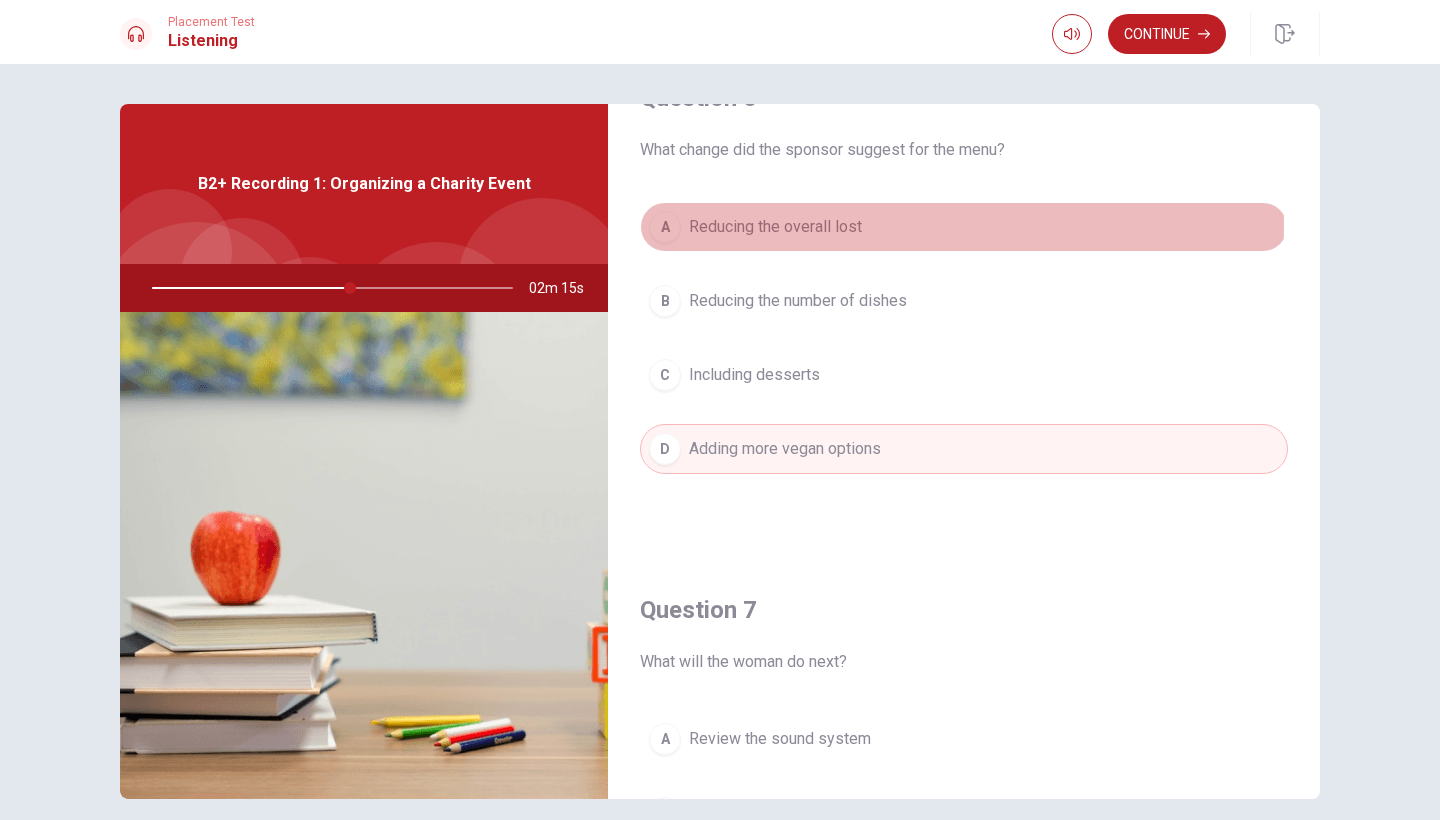 click on "Reducing the overall lost" at bounding box center [775, 227] 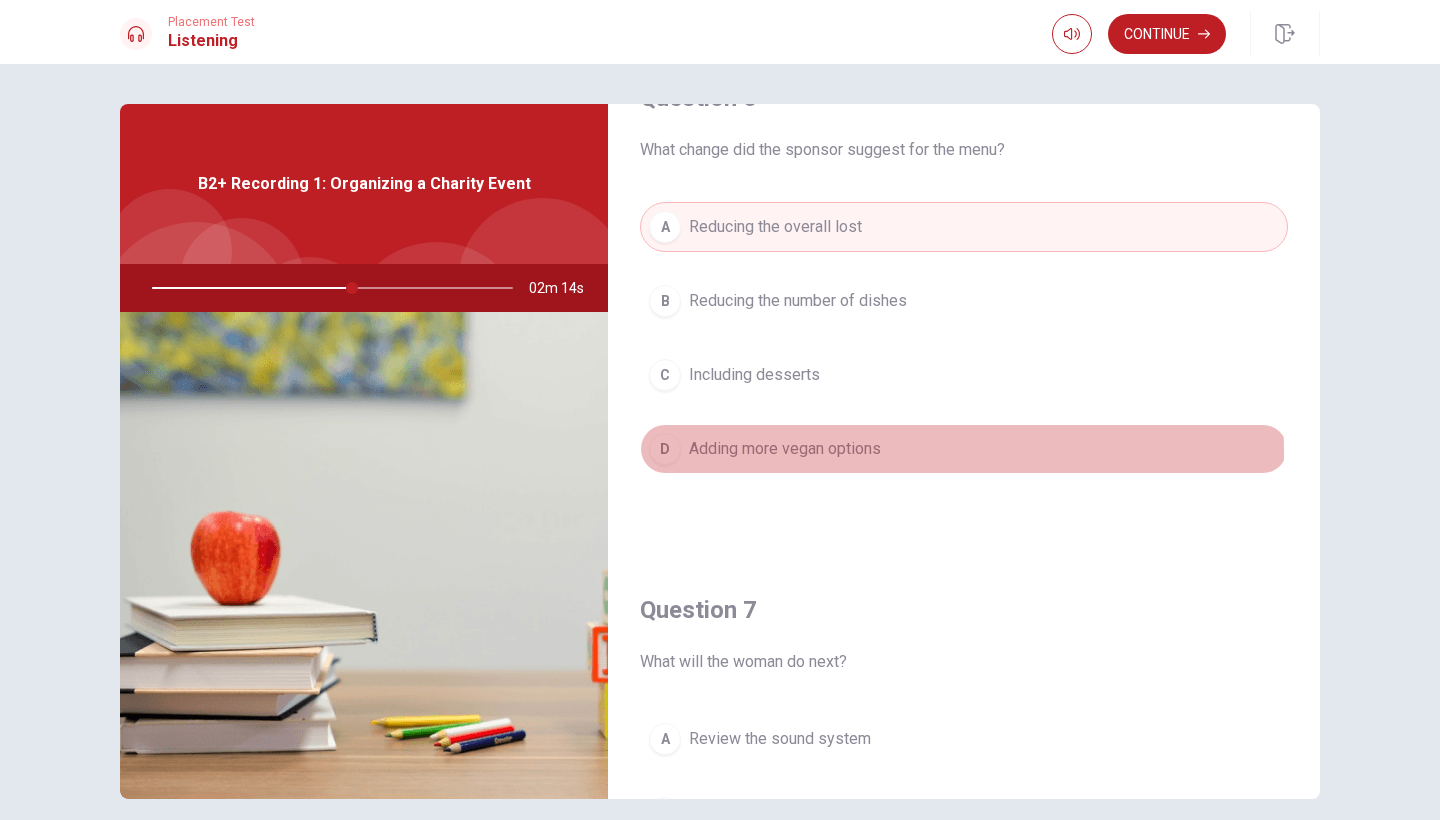 click on "Adding more vegan options" at bounding box center [785, 449] 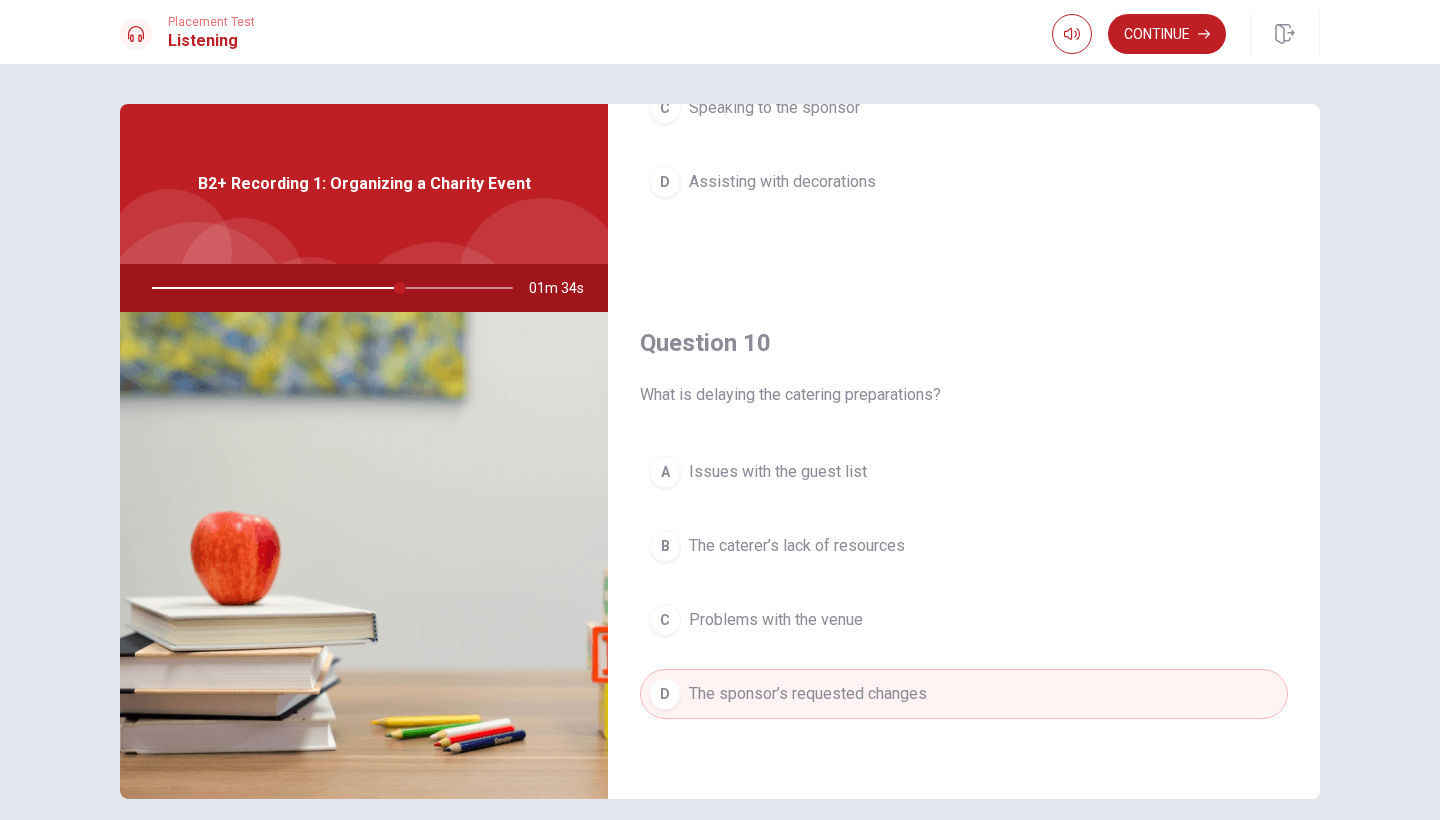 scroll, scrollTop: 1865, scrollLeft: 0, axis: vertical 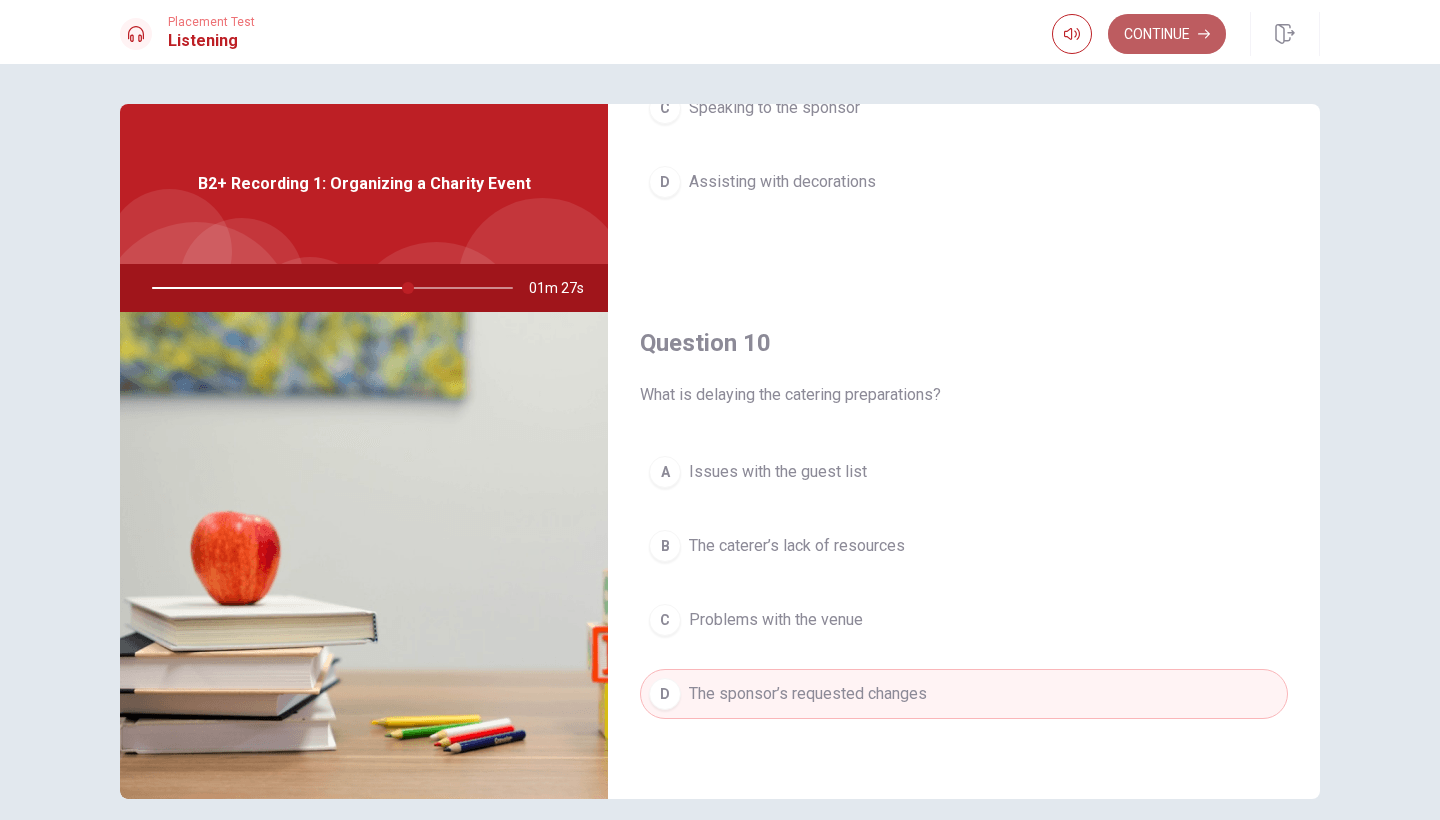 click on "Continue" at bounding box center [1167, 34] 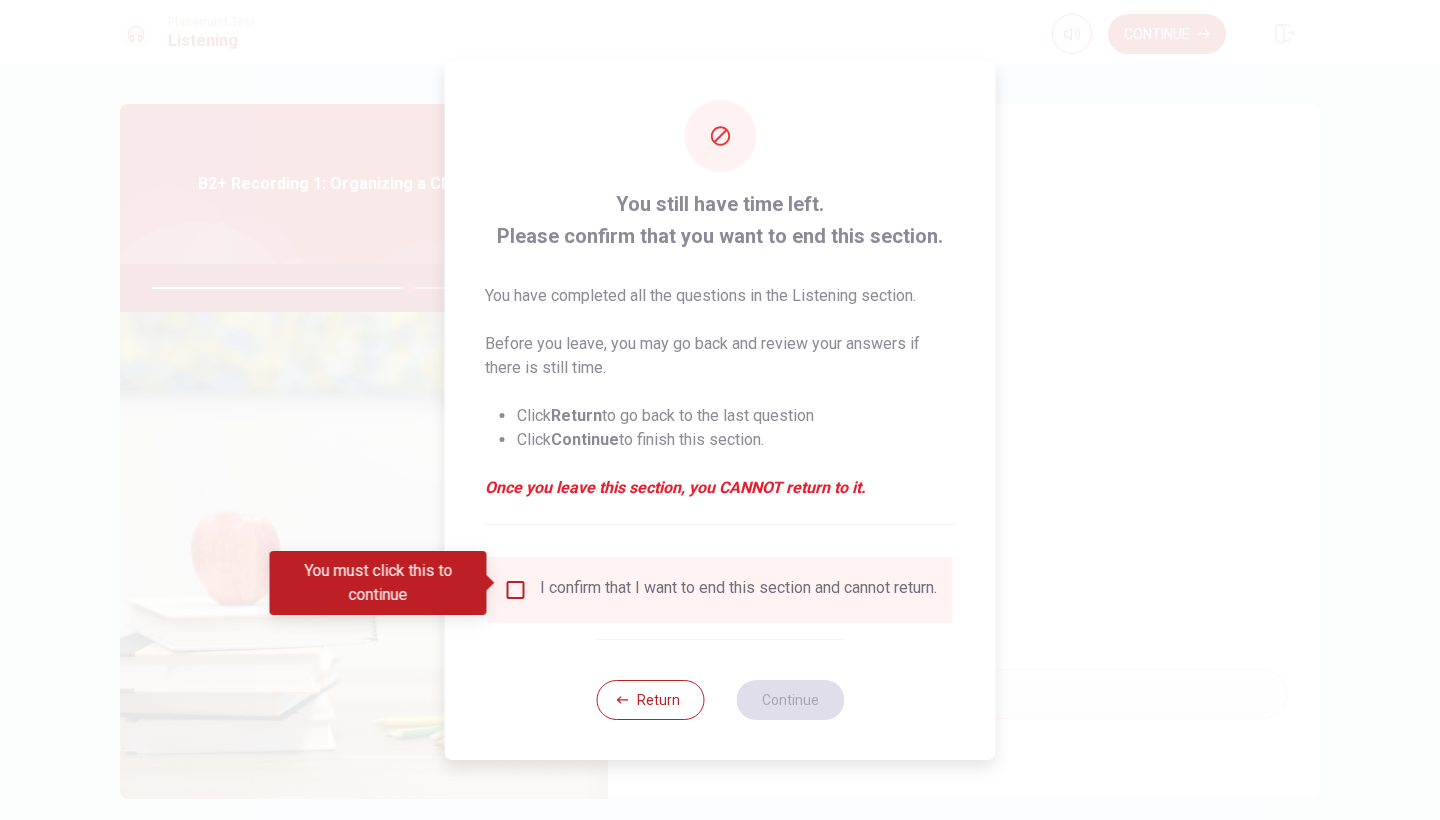 click on "I confirm that I want to end this section and cannot return." at bounding box center (720, 590) 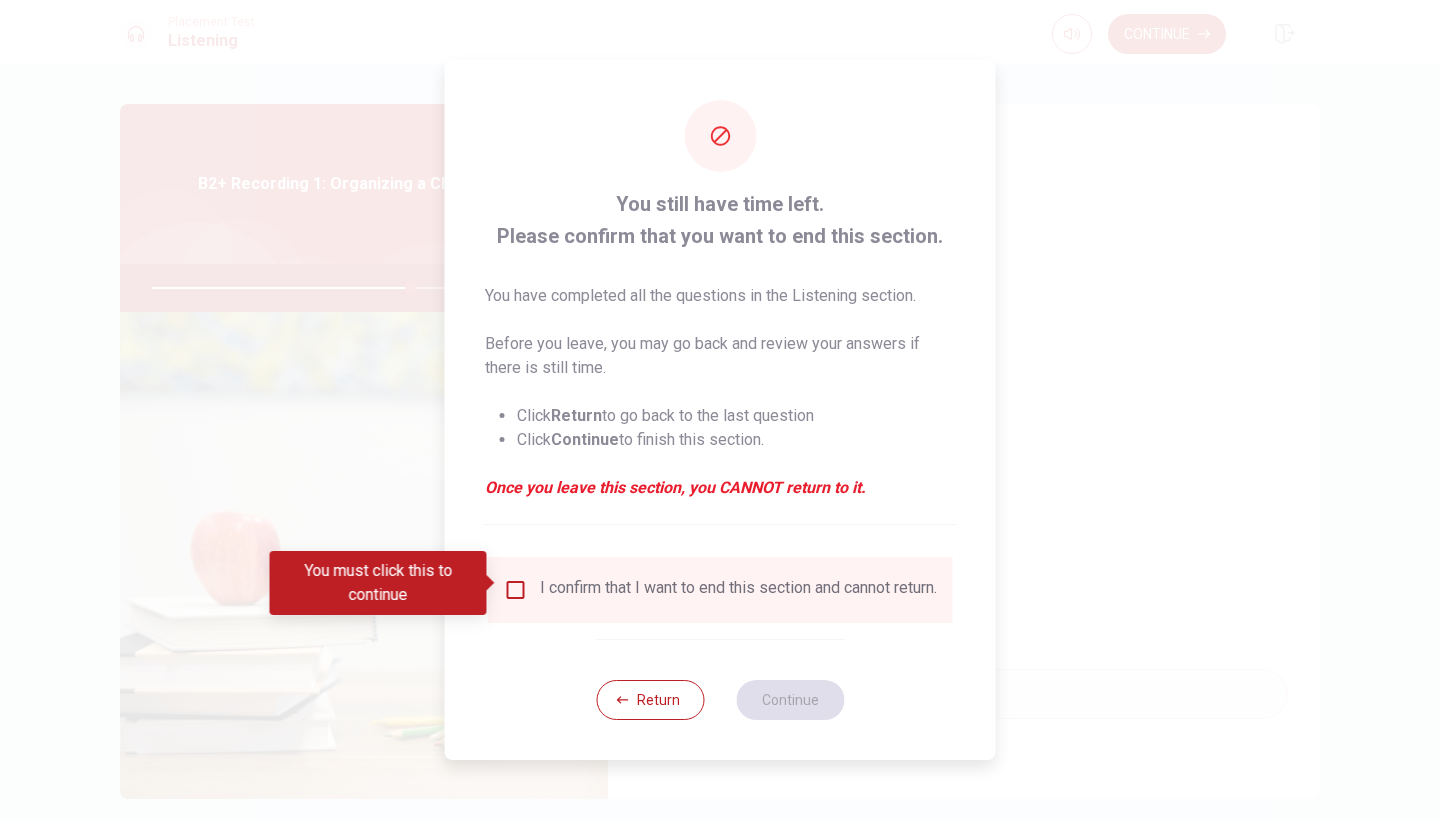 click at bounding box center (516, 590) 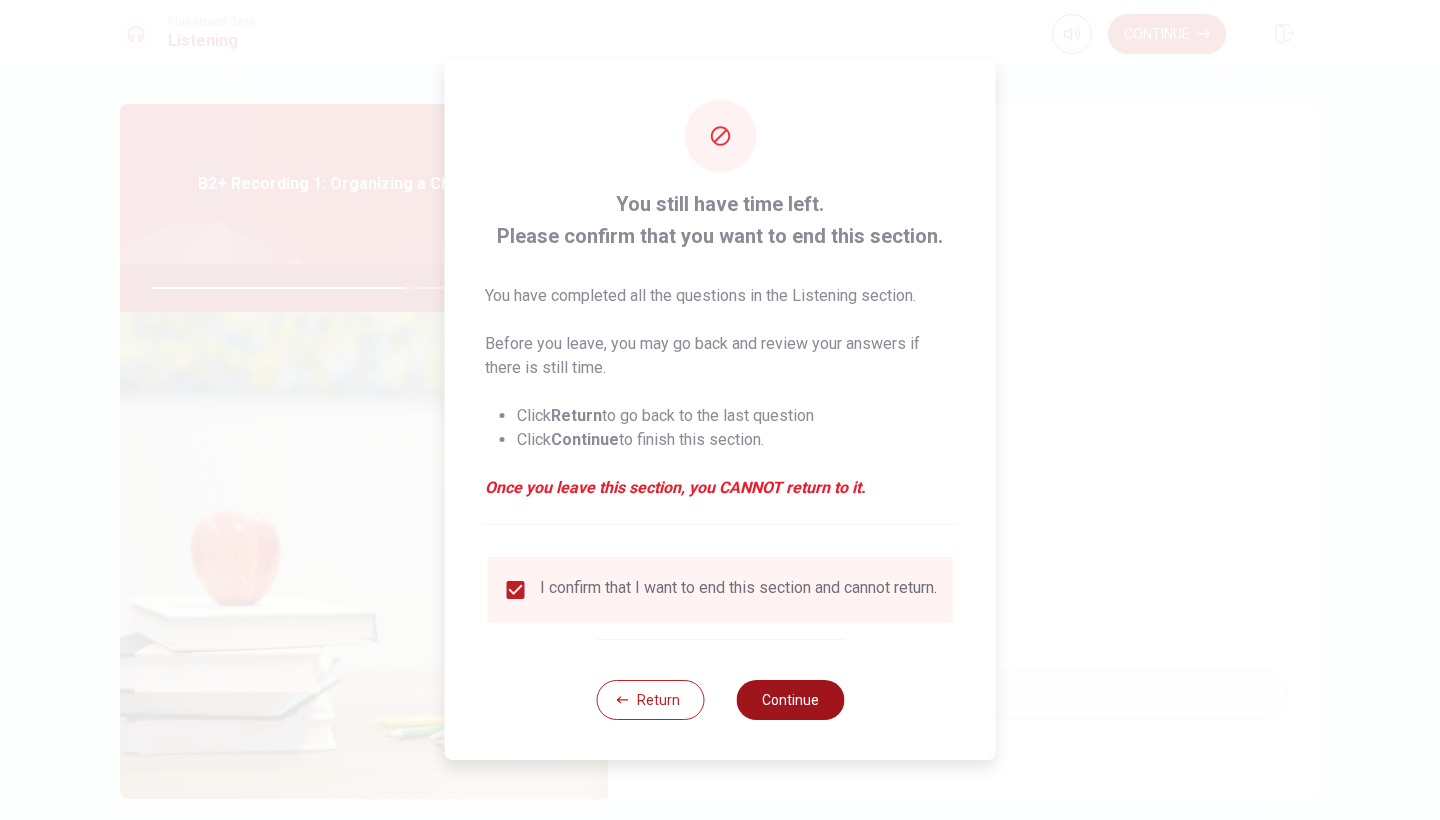 click on "Continue" at bounding box center [790, 700] 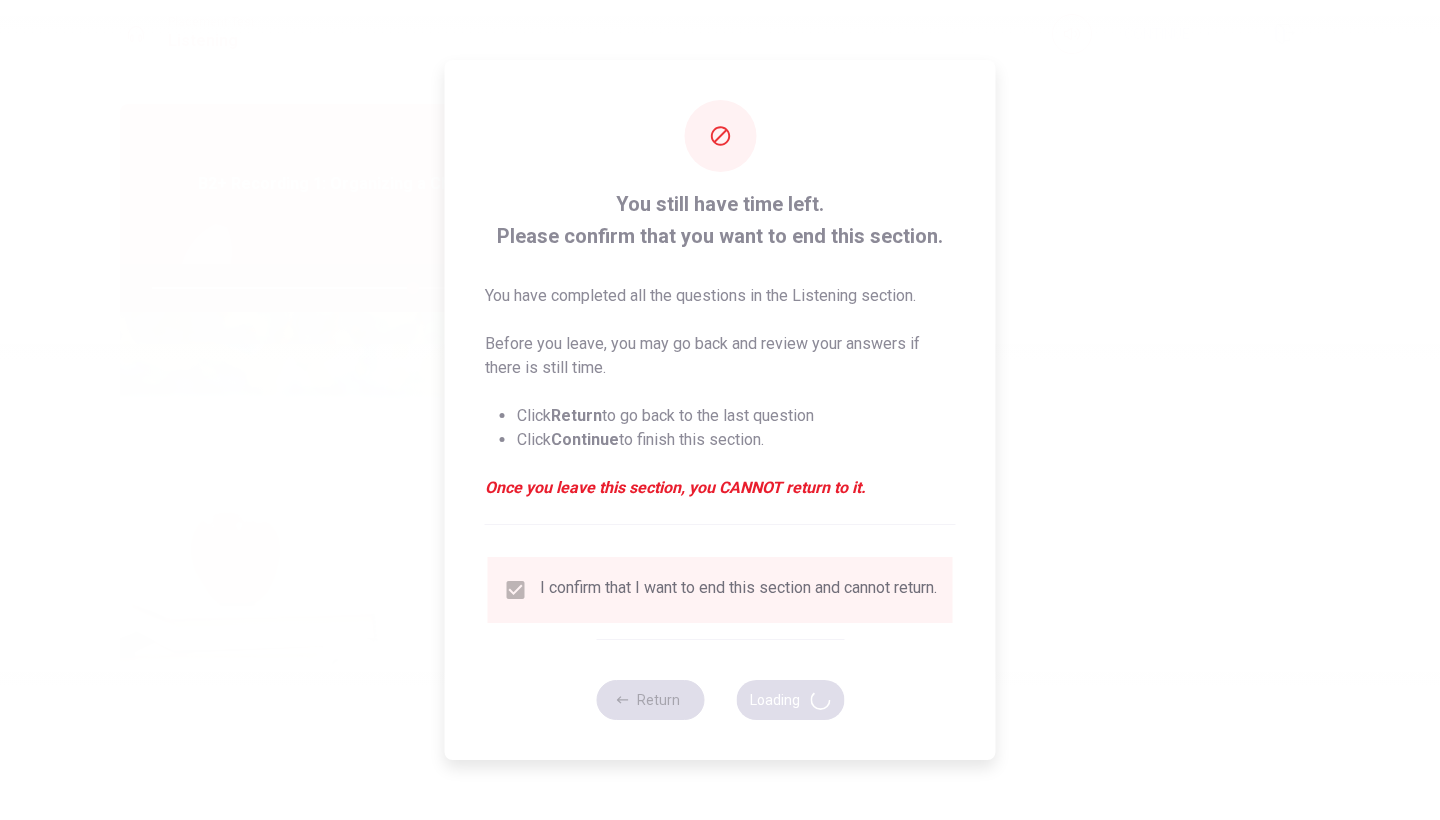 type on "73" 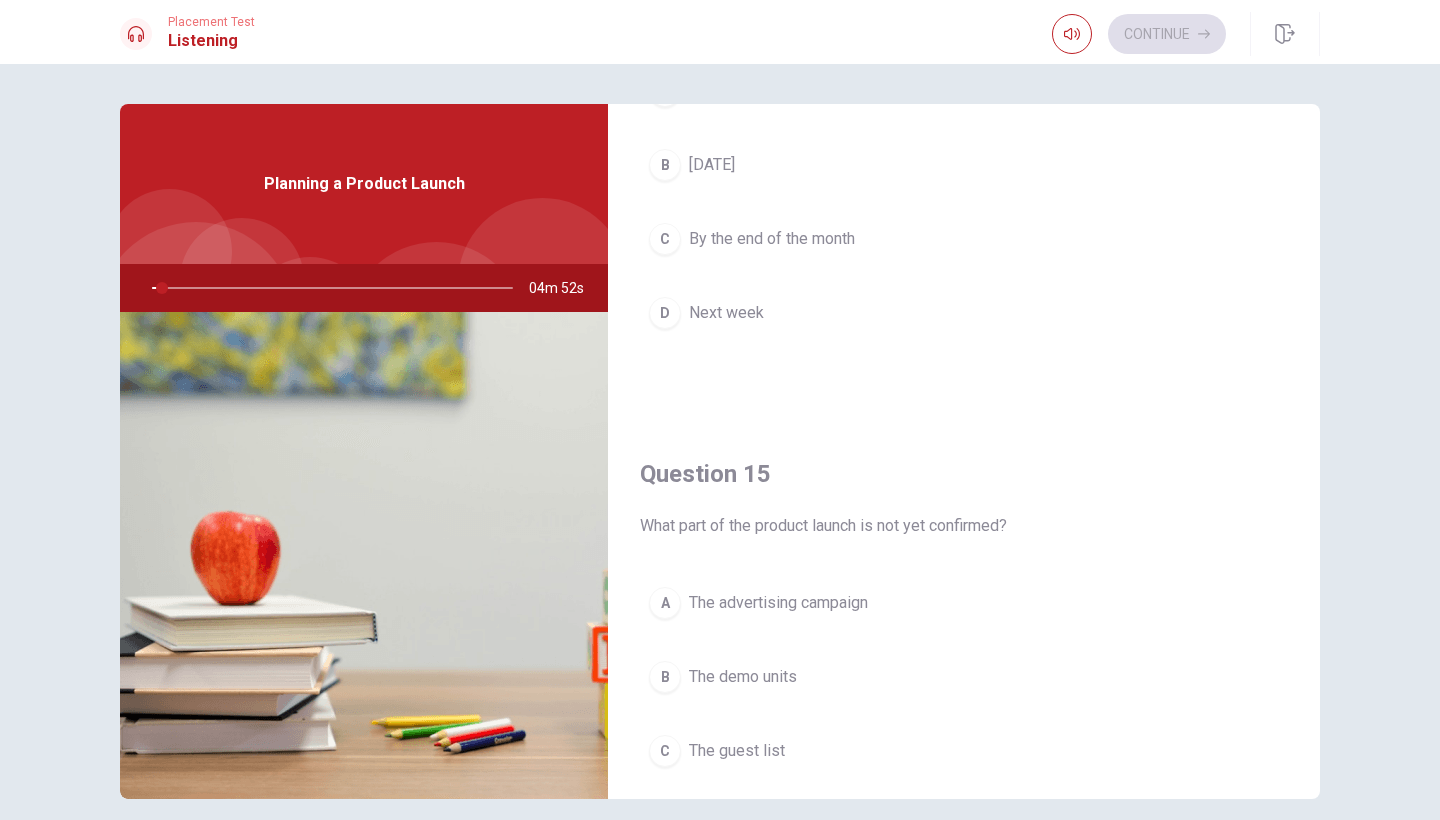scroll, scrollTop: 1865, scrollLeft: 0, axis: vertical 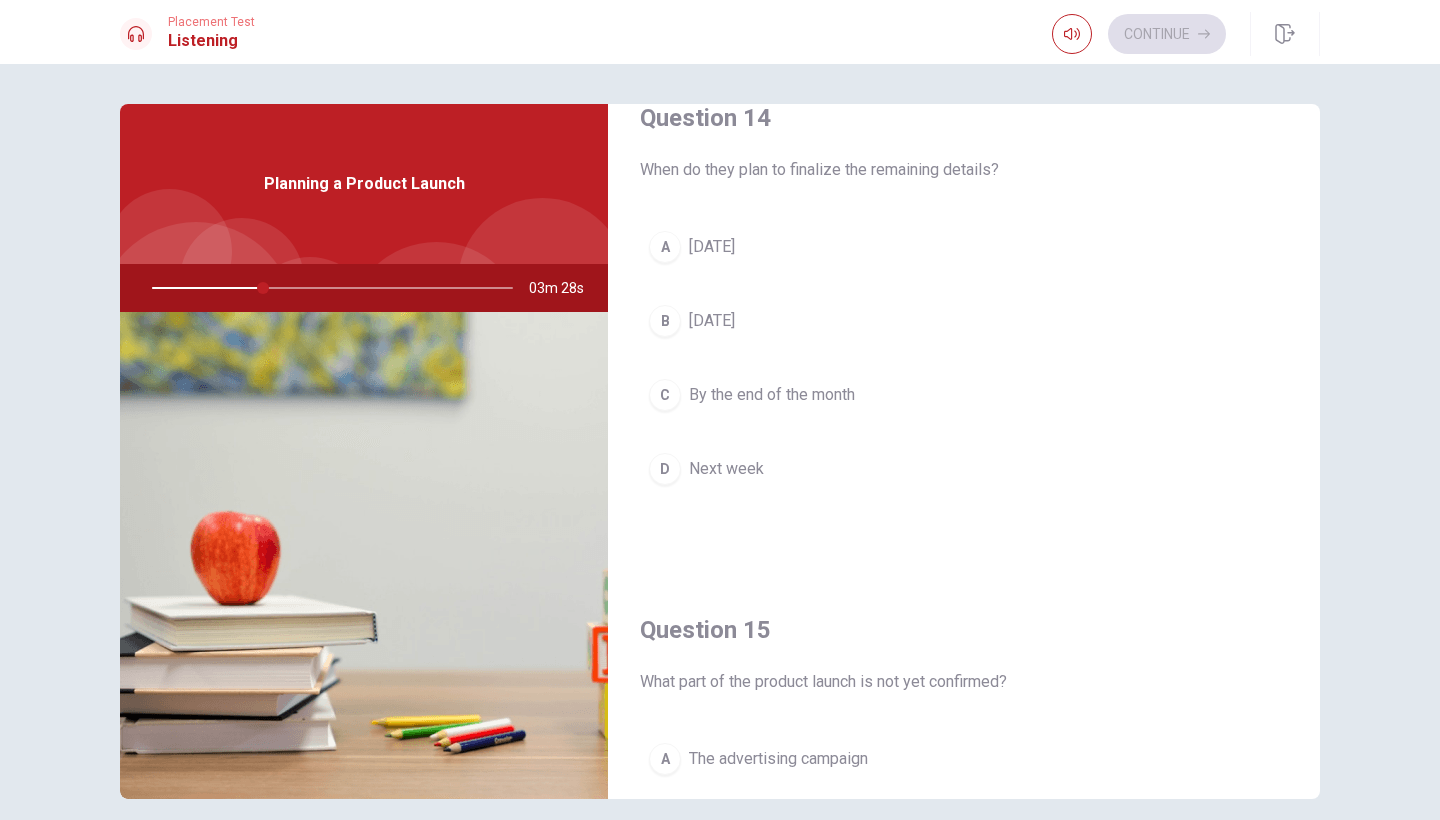 click on "Next week" at bounding box center [726, 469] 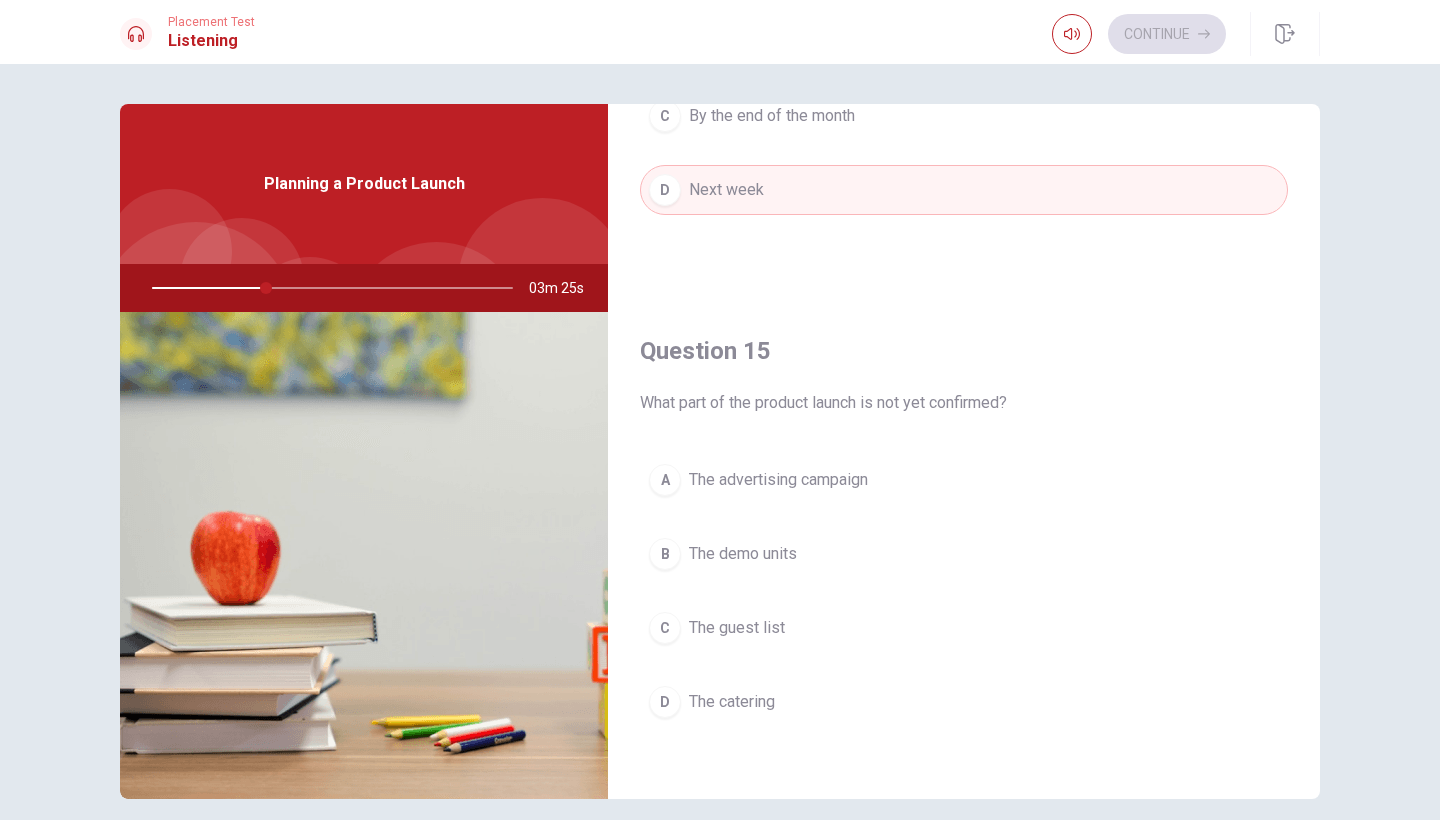 scroll, scrollTop: 1863, scrollLeft: 0, axis: vertical 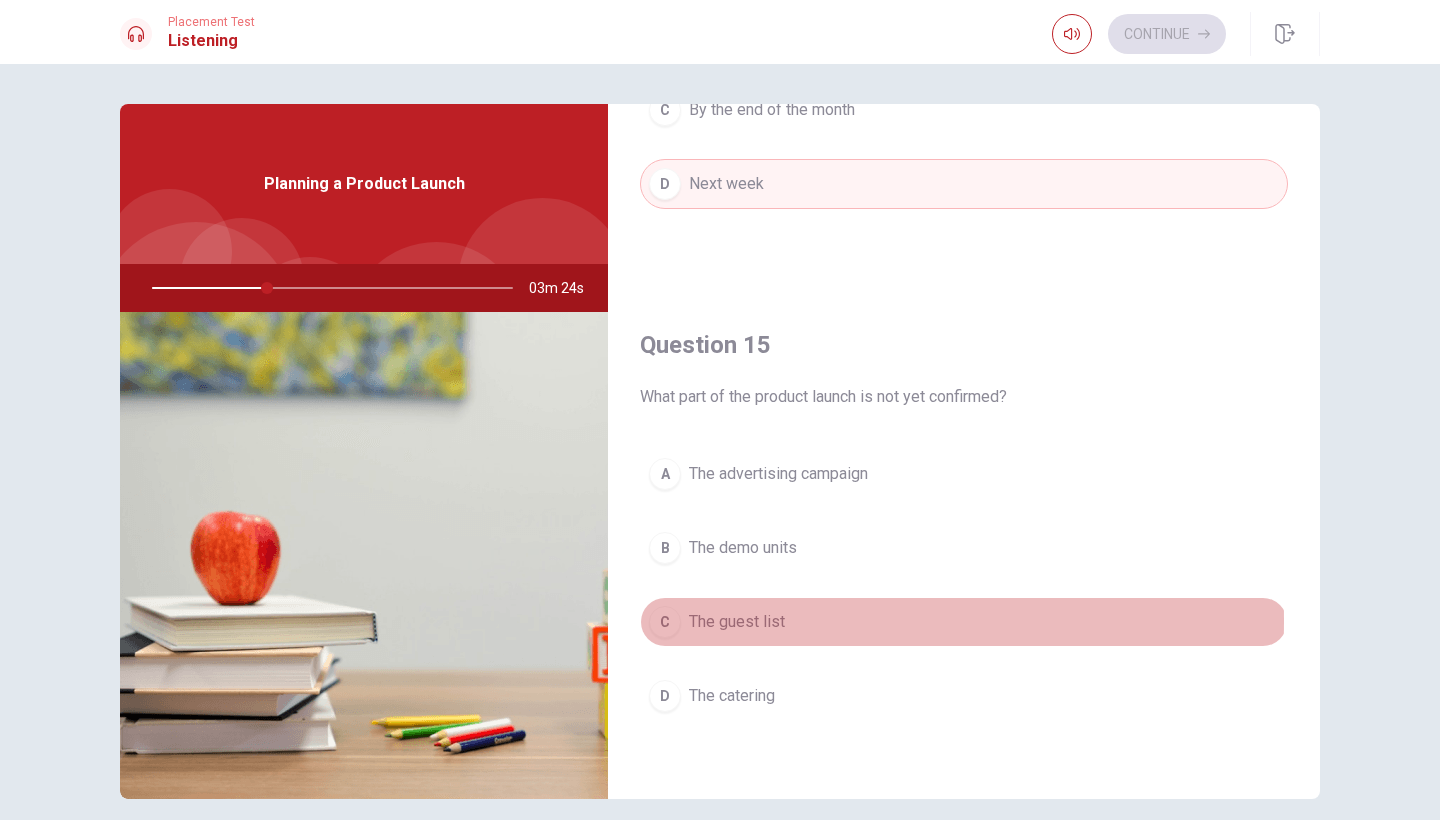 click on "The guest list" at bounding box center [737, 622] 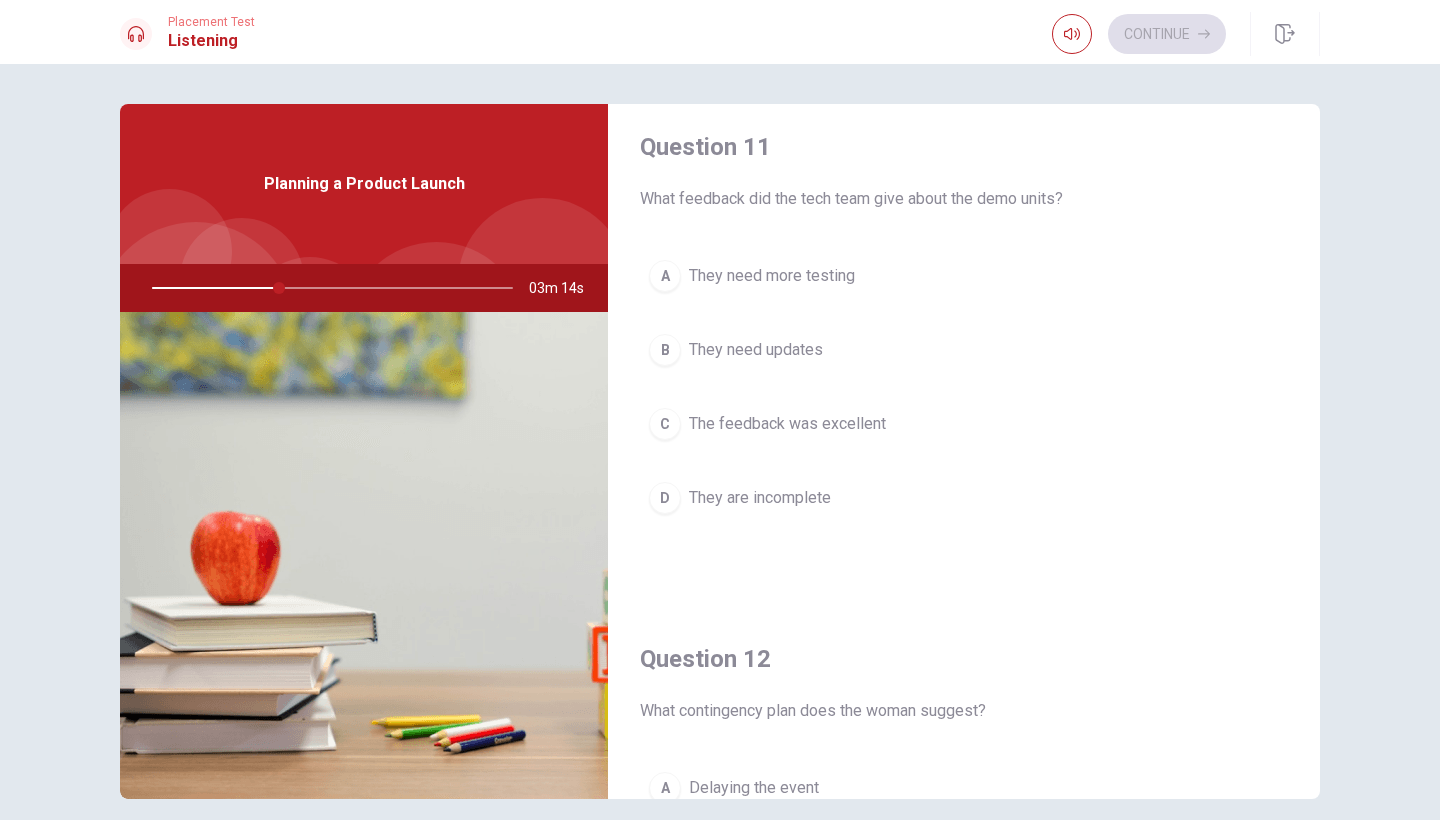 scroll, scrollTop: 0, scrollLeft: 0, axis: both 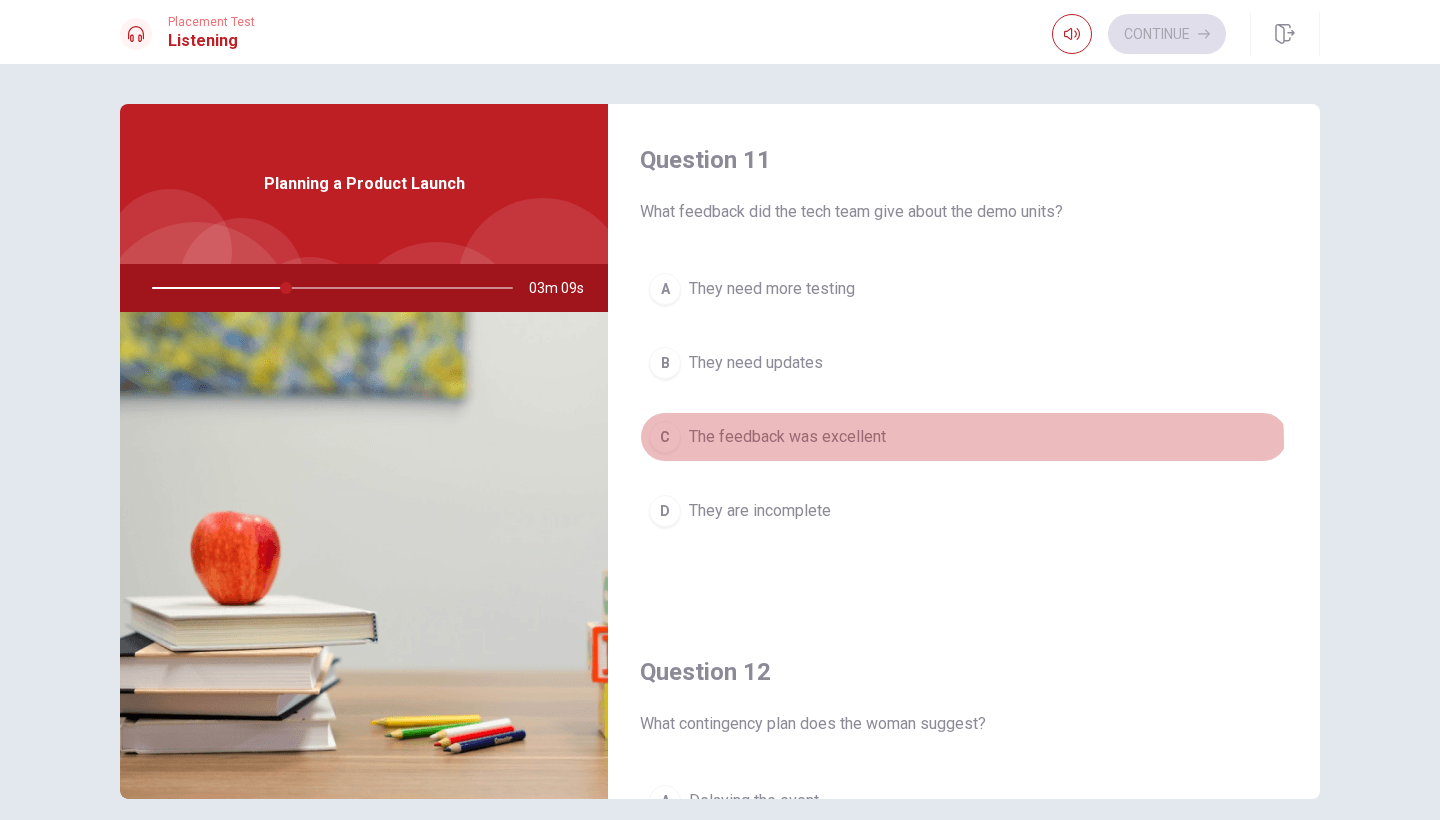 click on "The feedback was excellent" at bounding box center (787, 437) 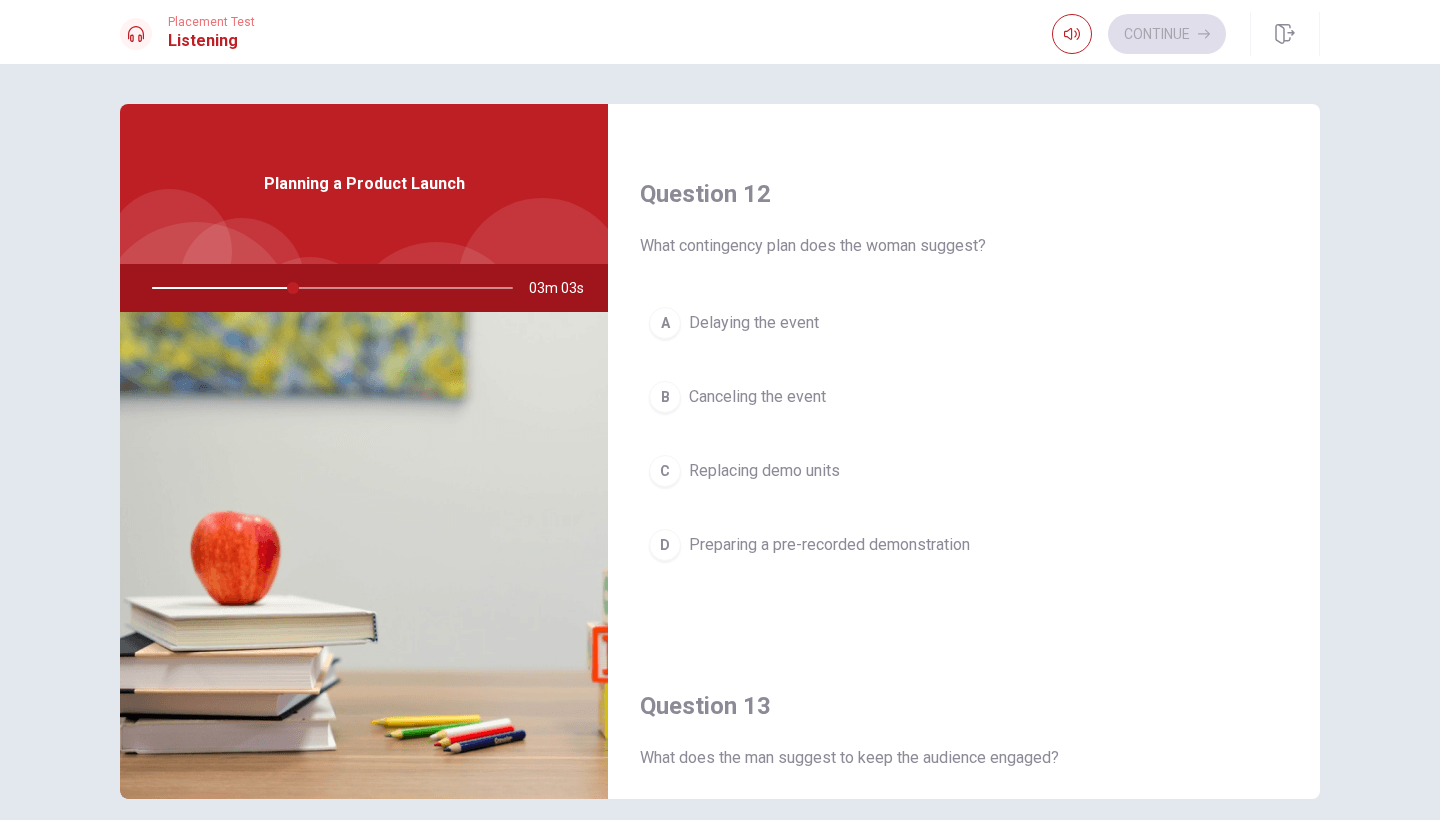 scroll, scrollTop: 479, scrollLeft: 0, axis: vertical 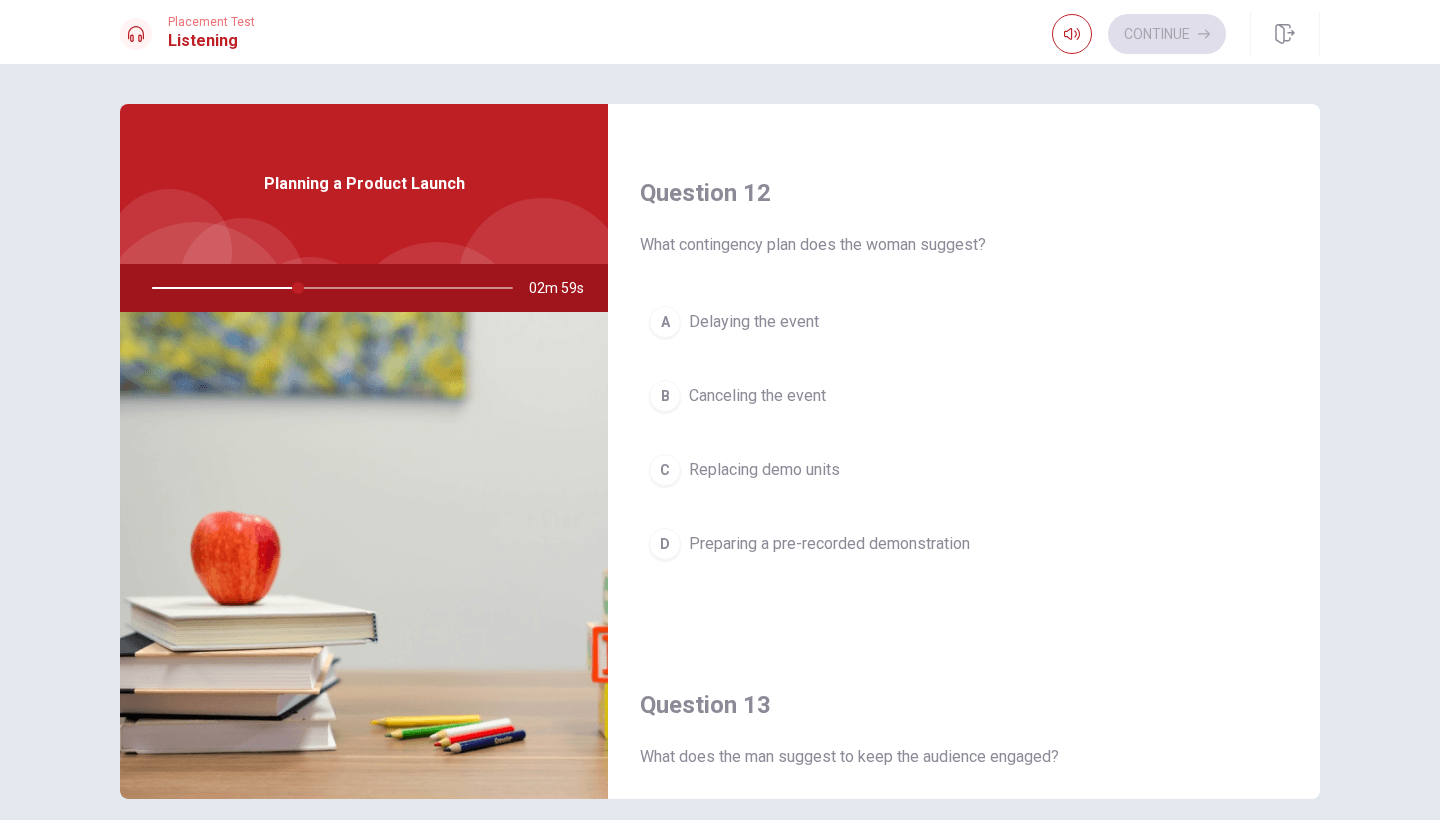 click on "Preparing a pre-recorded demonstration" at bounding box center [829, 544] 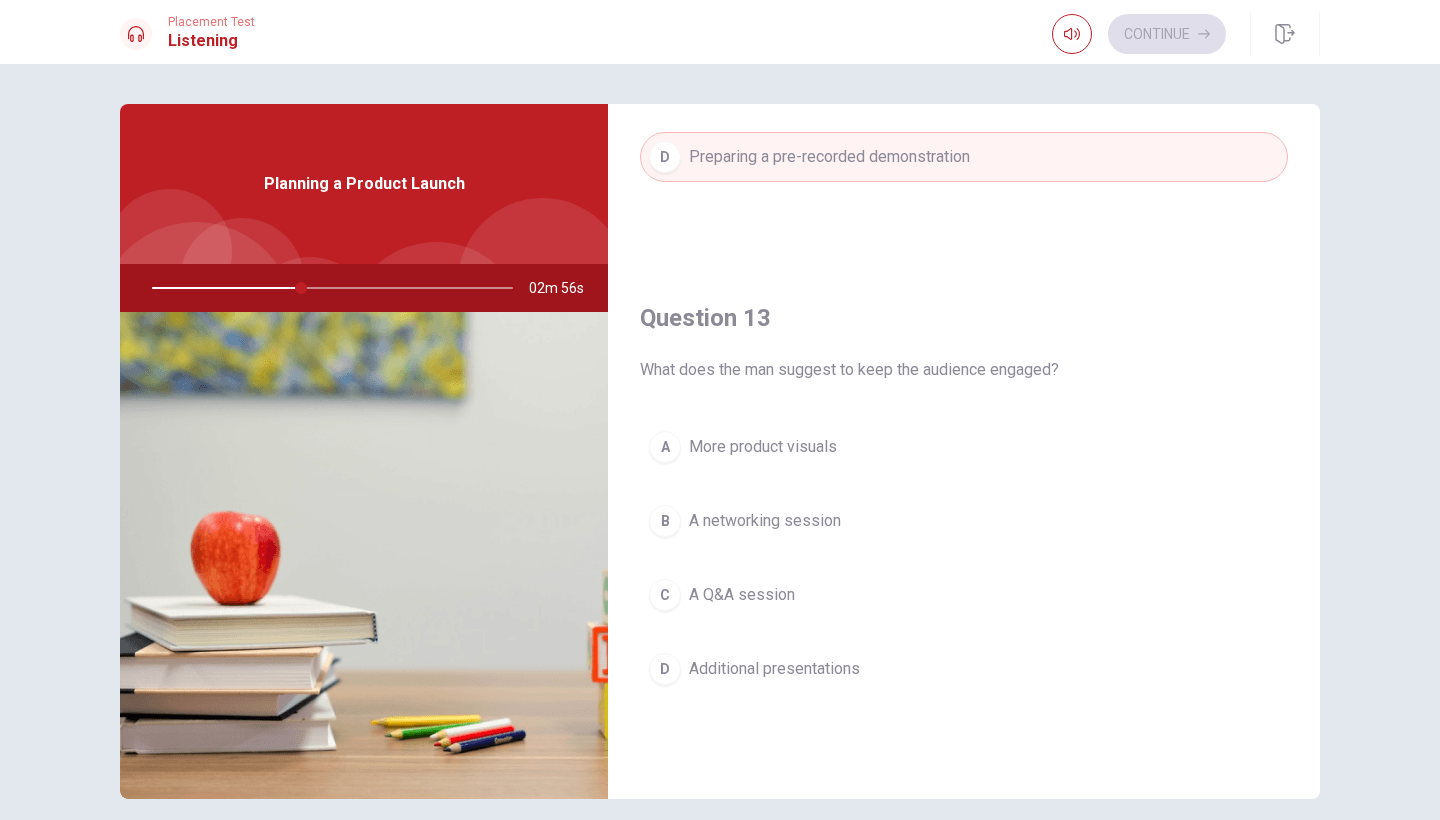 scroll, scrollTop: 867, scrollLeft: 0, axis: vertical 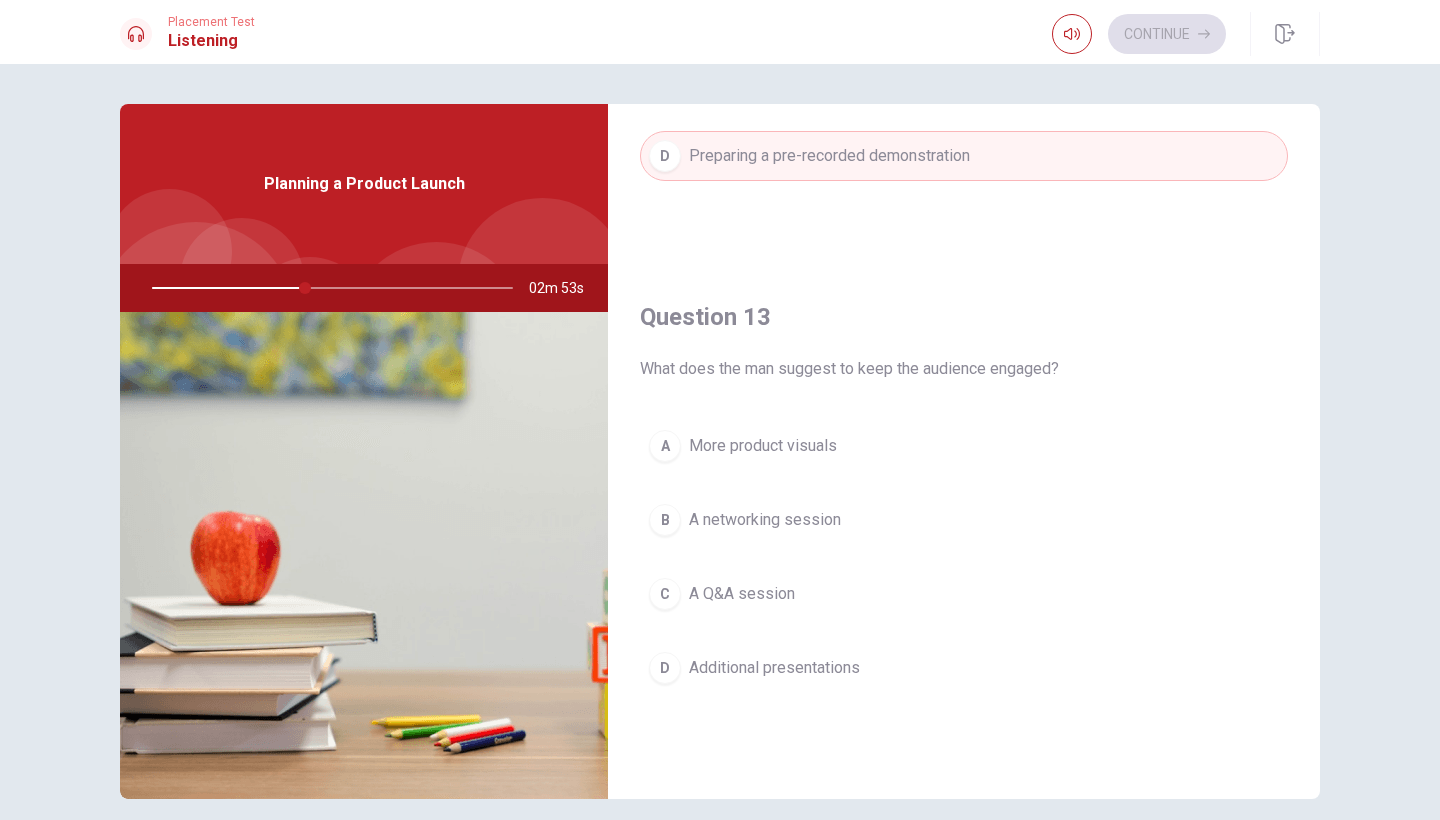 click on "A Q&A session" at bounding box center [742, 594] 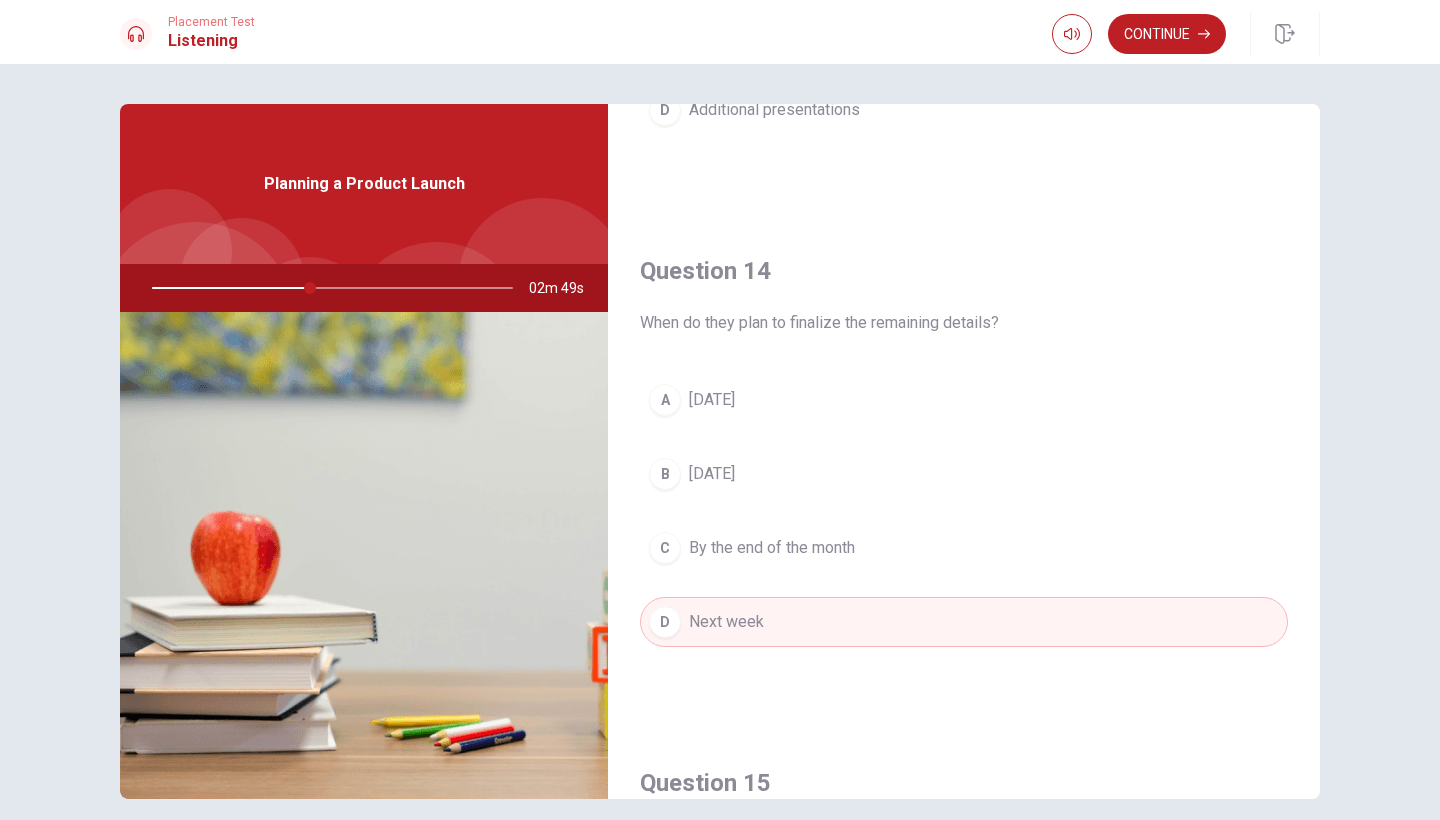 scroll, scrollTop: 1426, scrollLeft: 0, axis: vertical 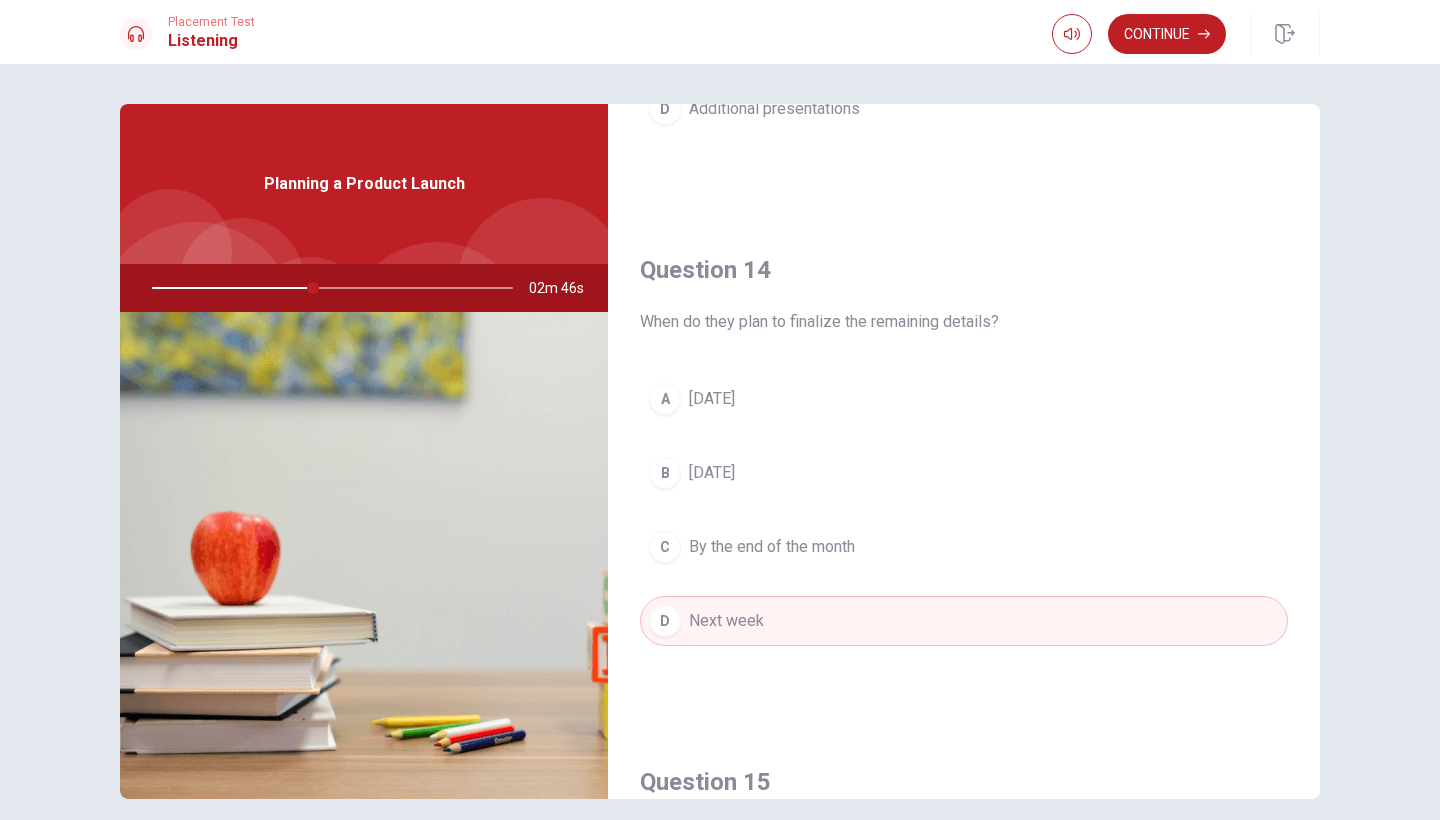 click on "[DATE]" at bounding box center (712, 473) 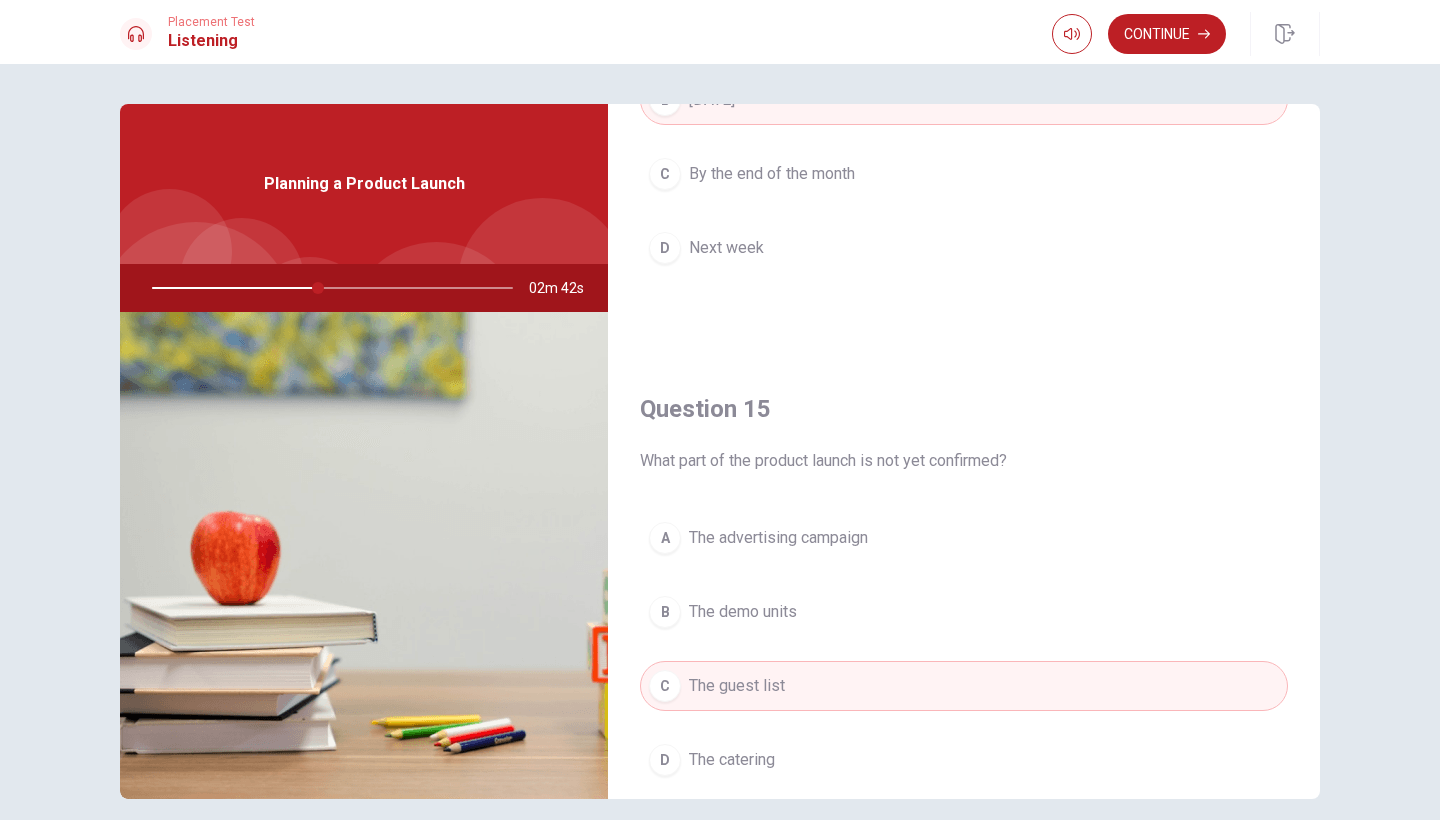 scroll, scrollTop: 1865, scrollLeft: 0, axis: vertical 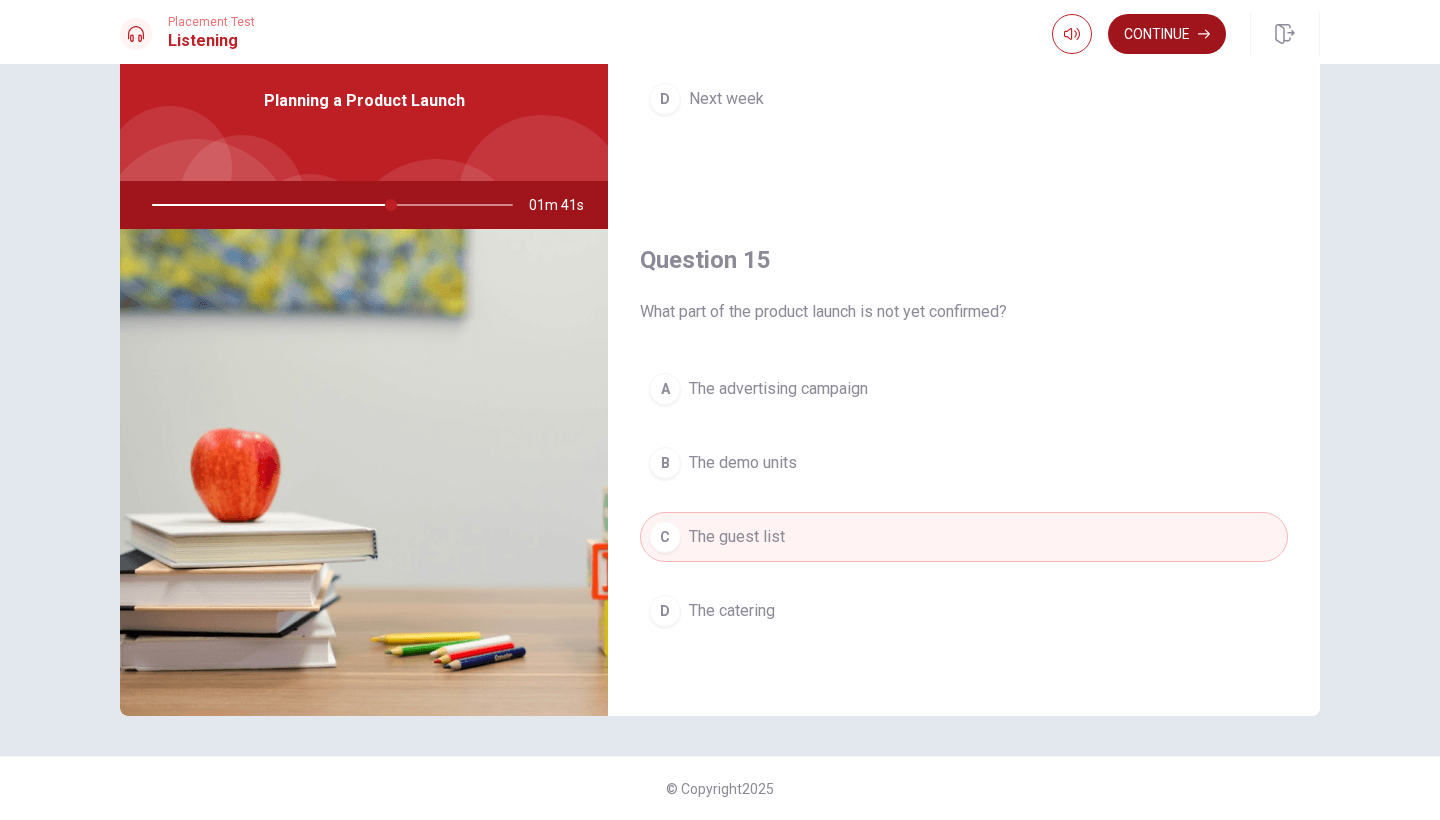 click on "Continue" at bounding box center [1167, 34] 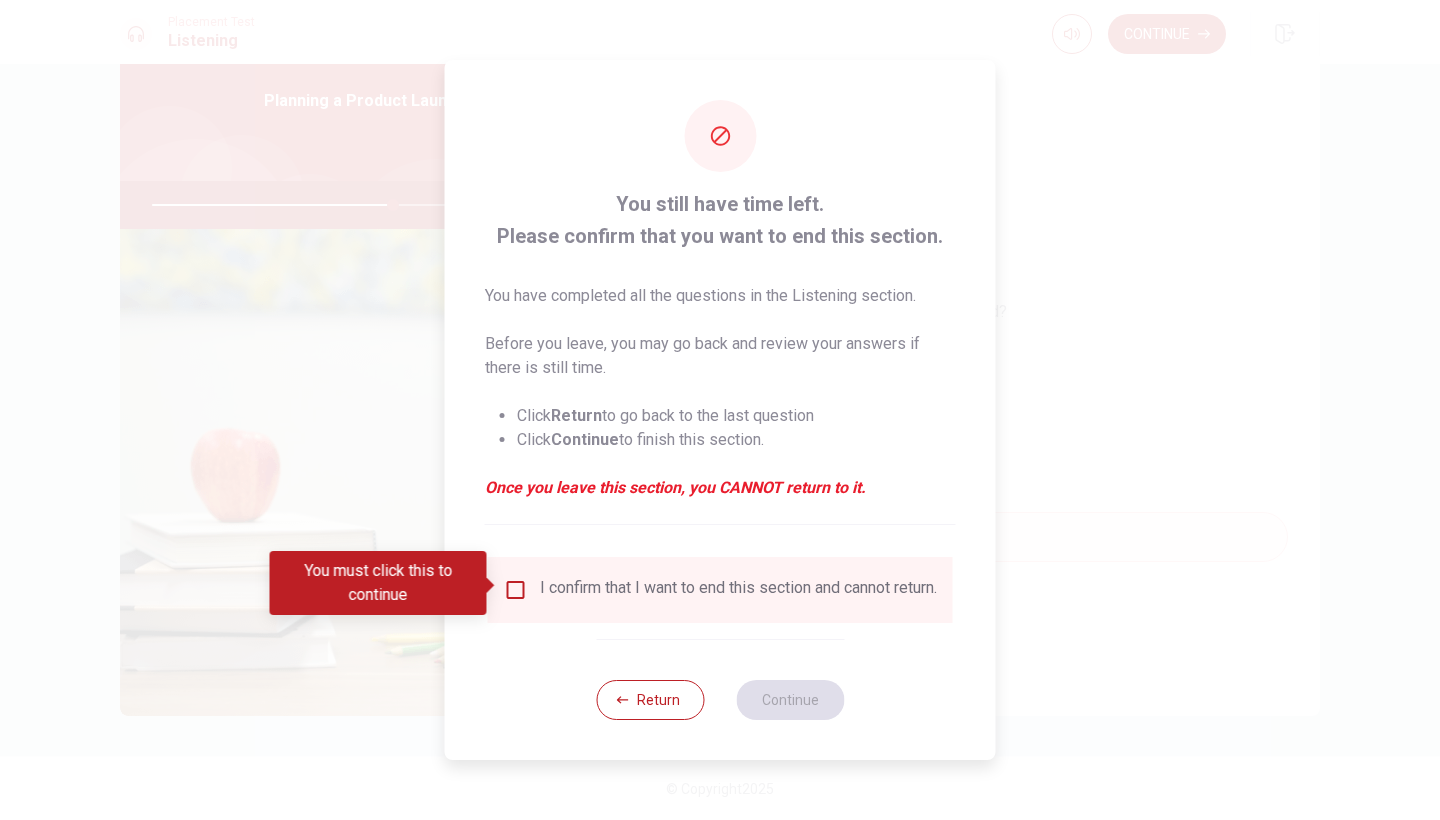 click at bounding box center (516, 590) 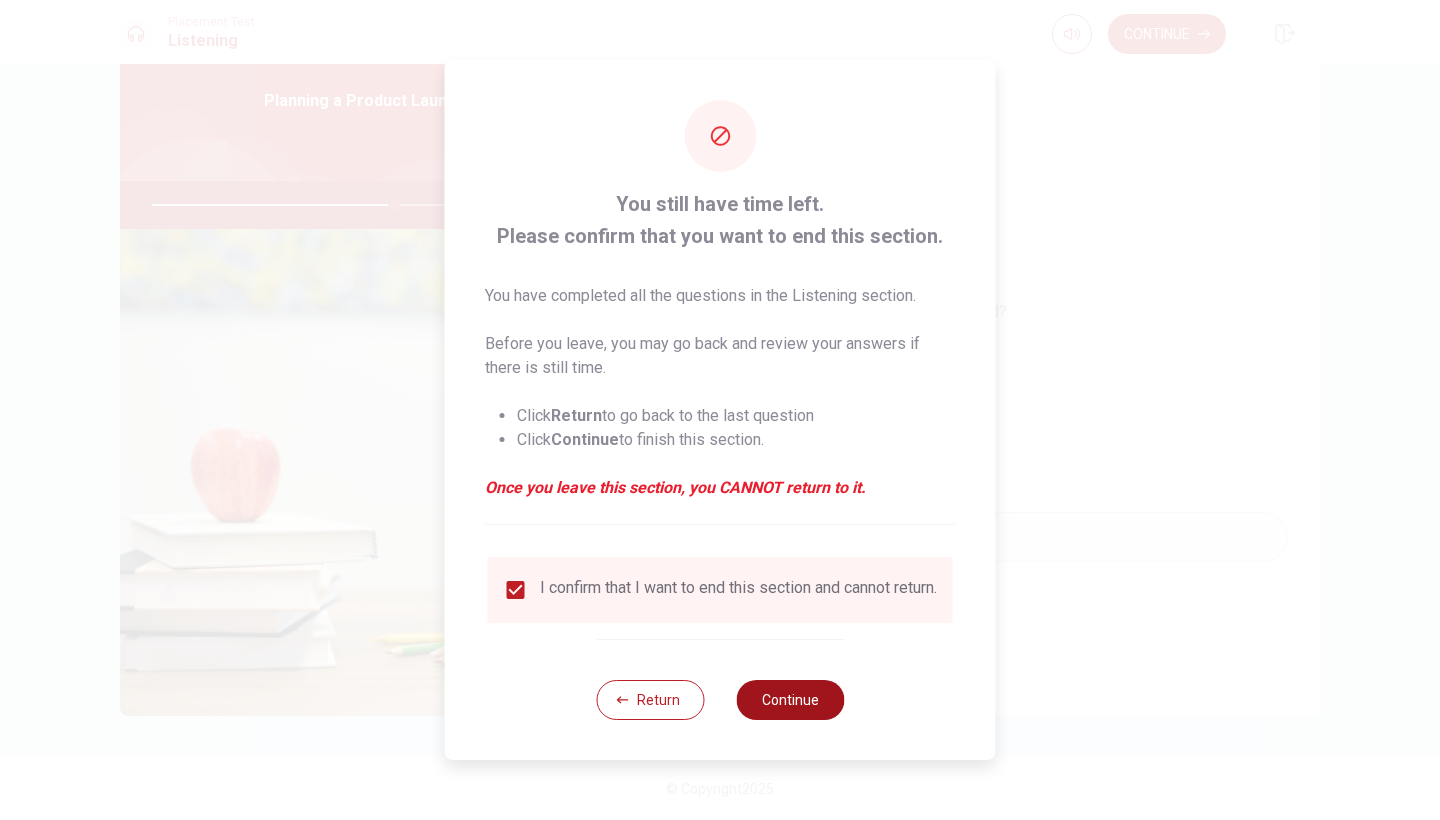 click on "Continue" at bounding box center [790, 700] 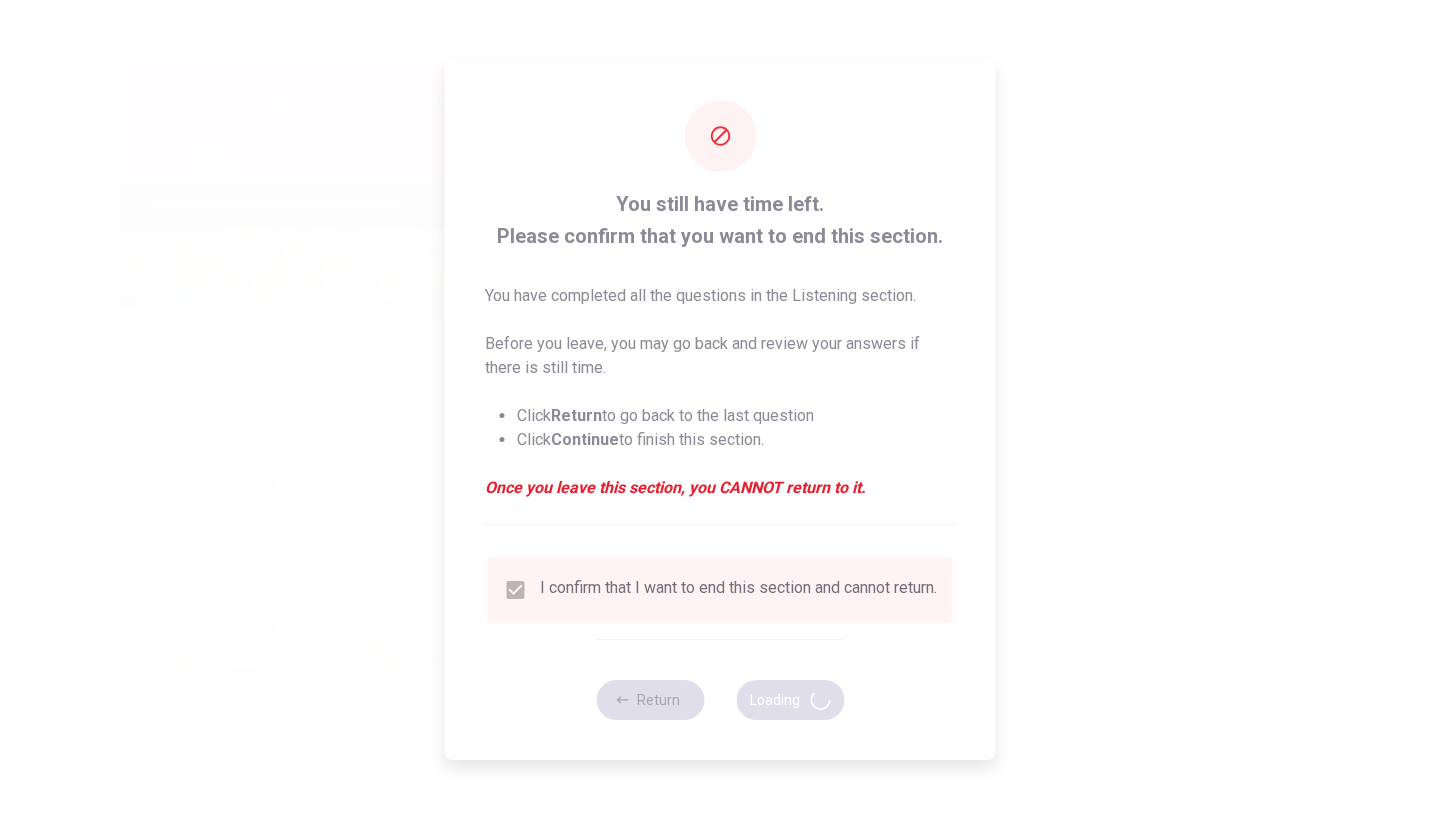 type on "68" 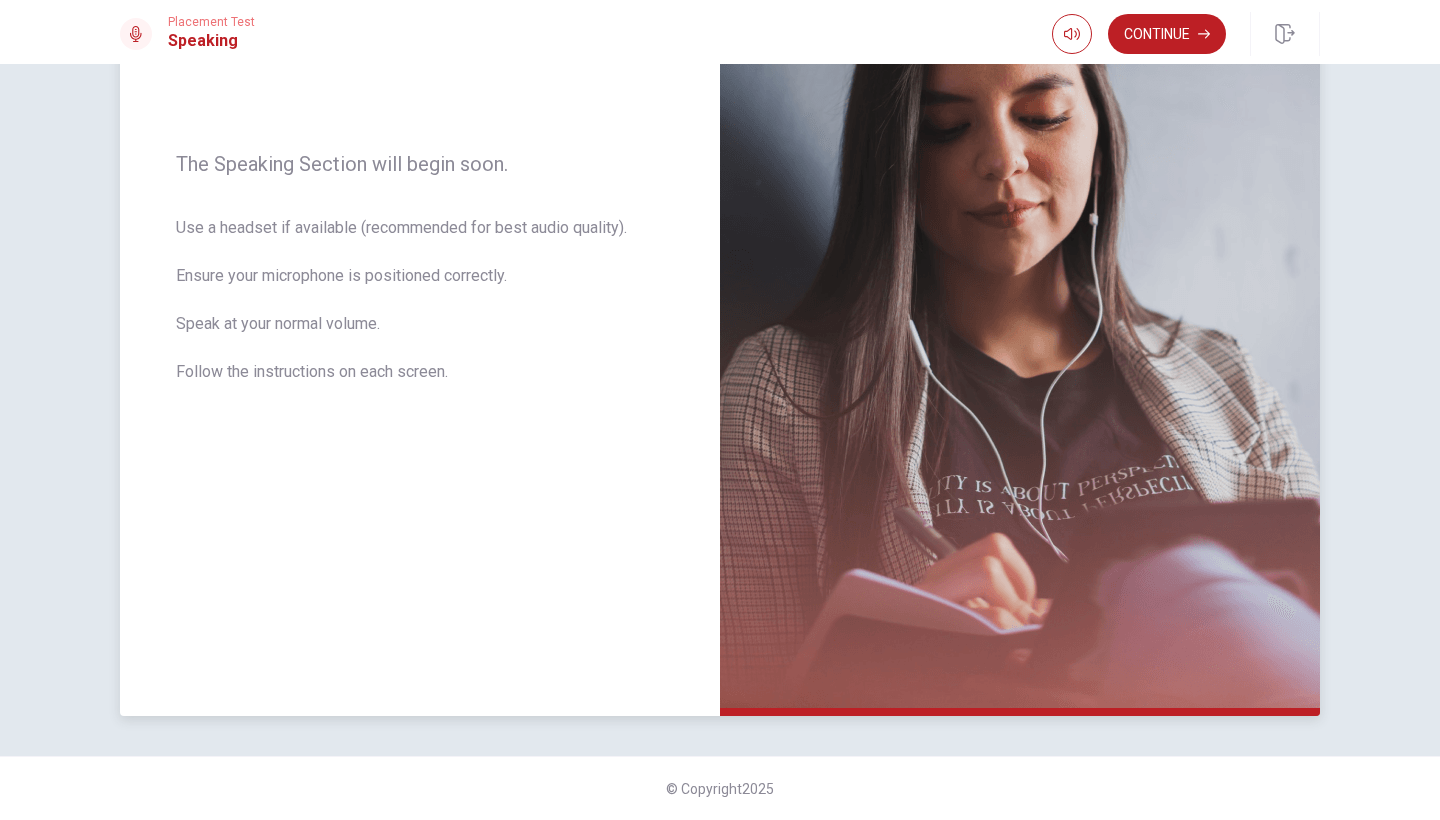 scroll, scrollTop: 260, scrollLeft: 0, axis: vertical 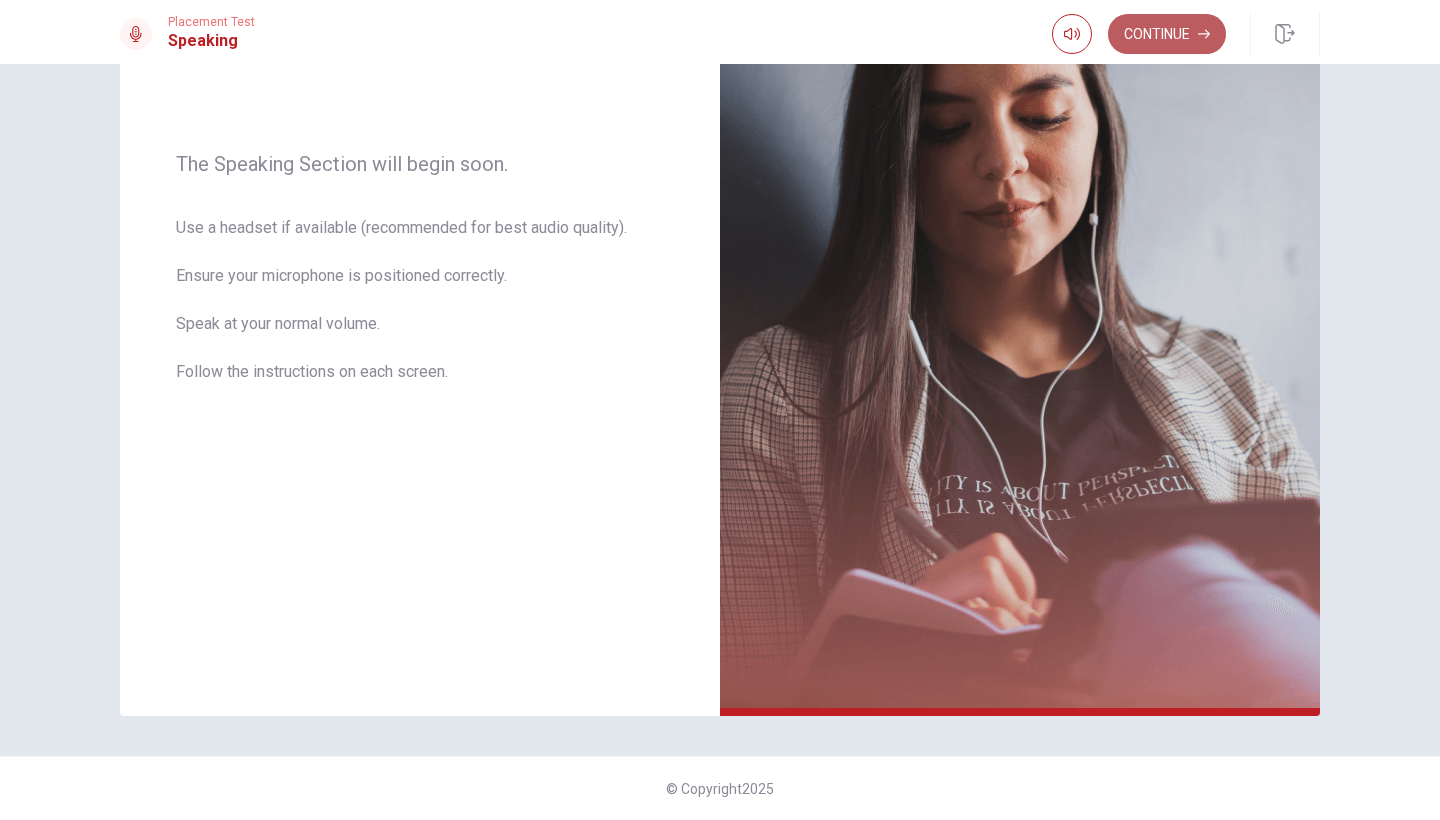 click on "Continue" at bounding box center [1167, 34] 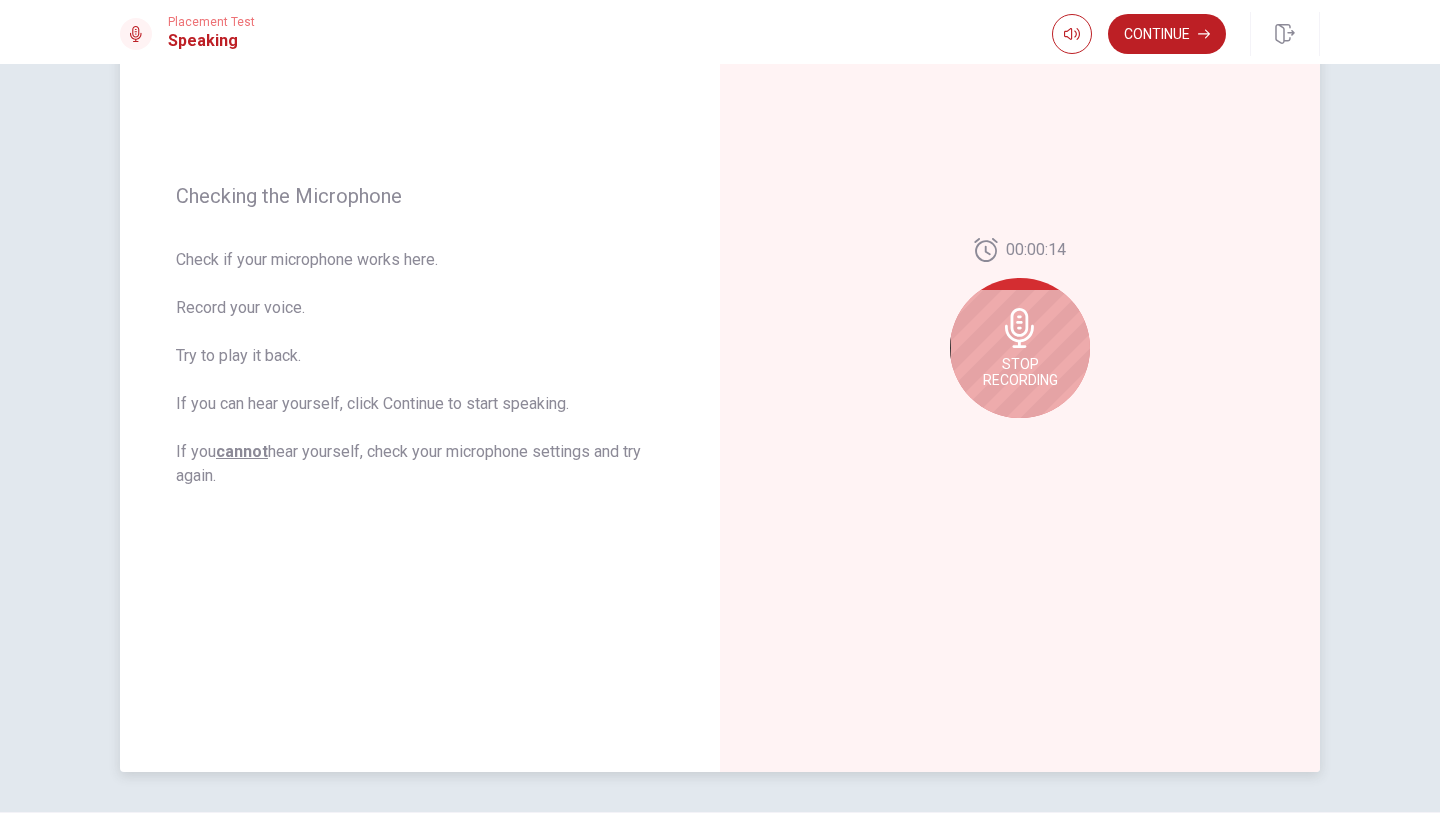 scroll, scrollTop: 202, scrollLeft: 0, axis: vertical 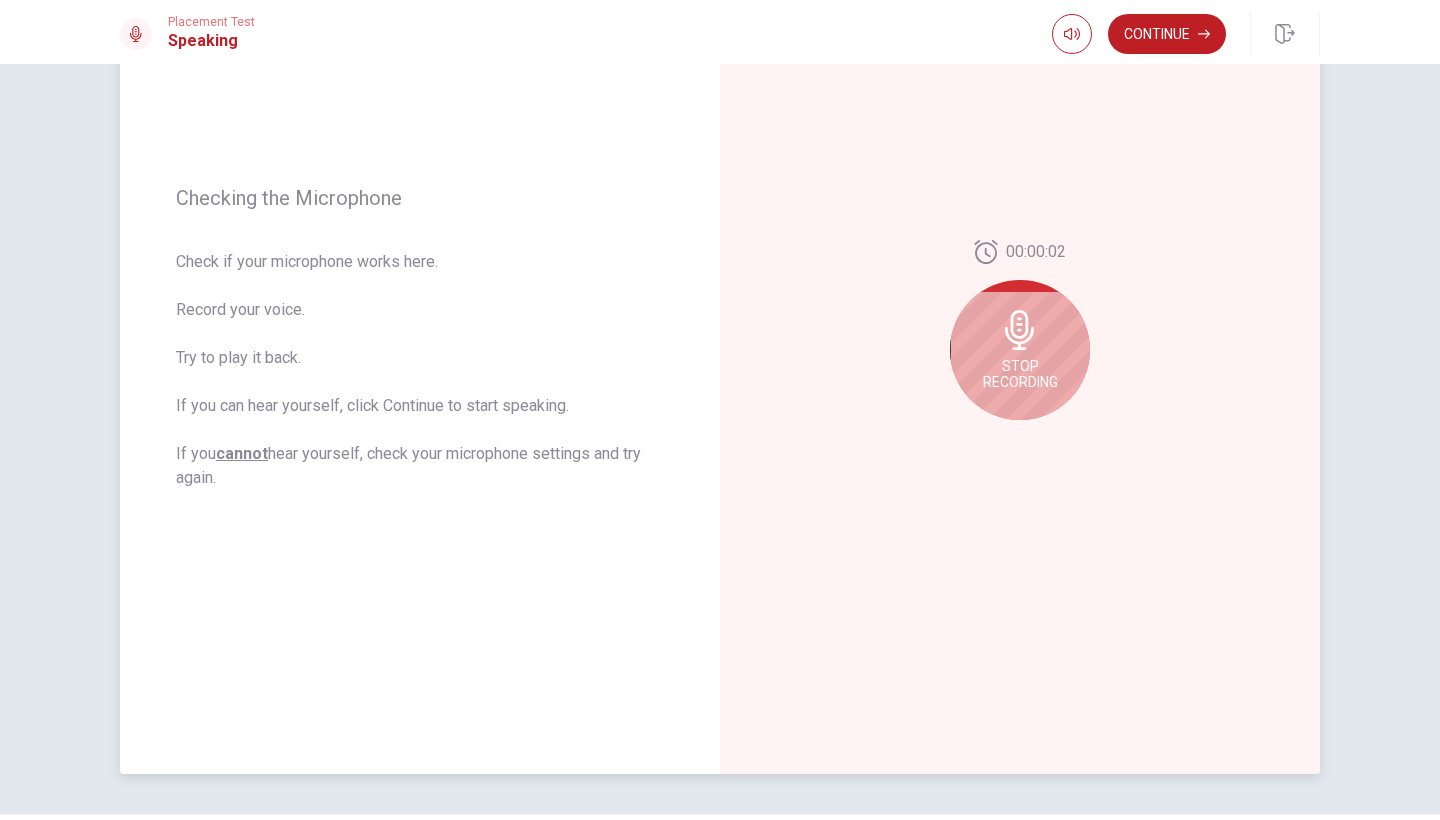 click on "Stop   Recording" at bounding box center (1020, 350) 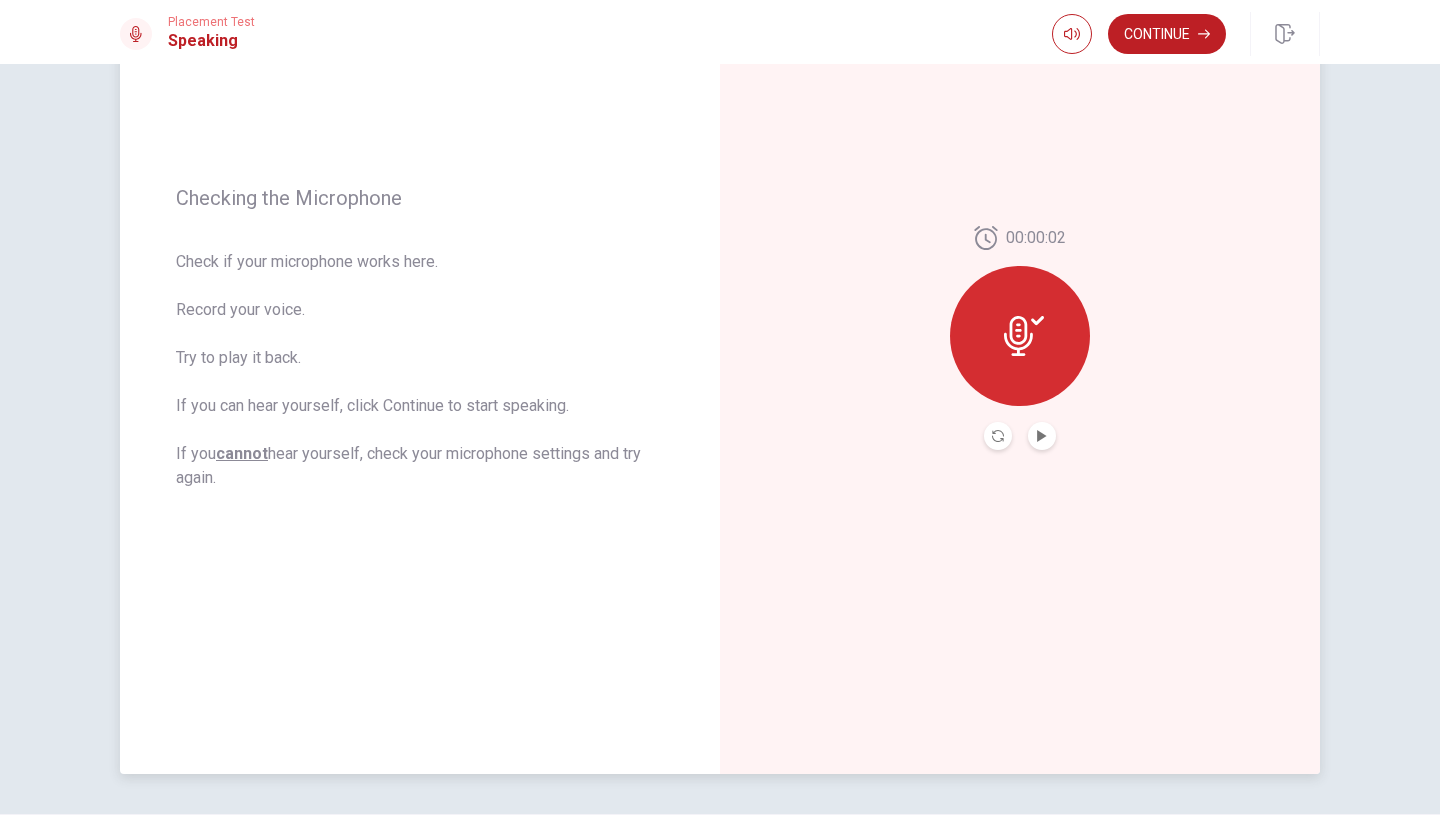 click at bounding box center [1042, 436] 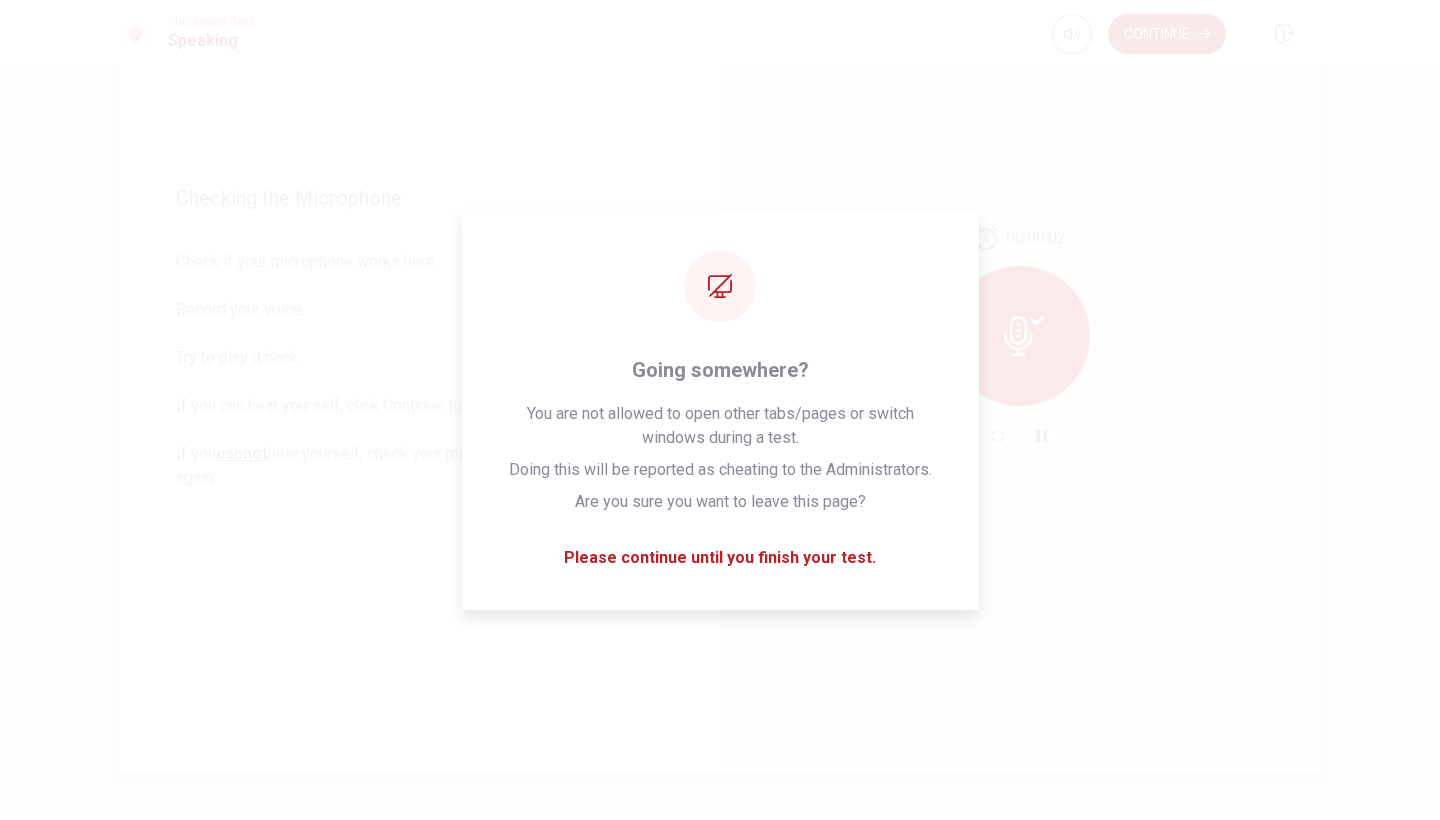 drag, startPoint x: 1047, startPoint y: 201, endPoint x: 976, endPoint y: 507, distance: 314.12897 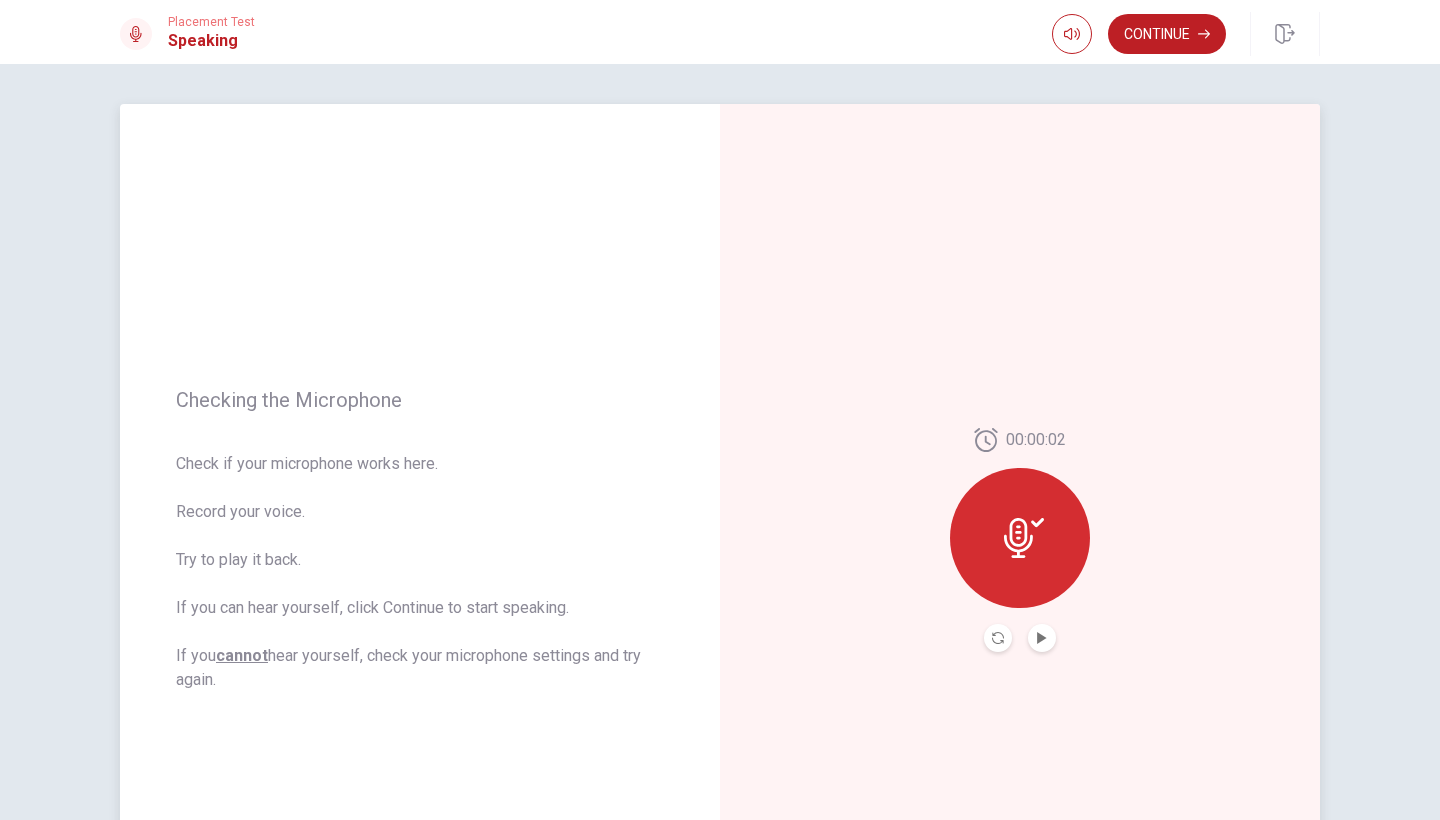 scroll, scrollTop: 0, scrollLeft: 0, axis: both 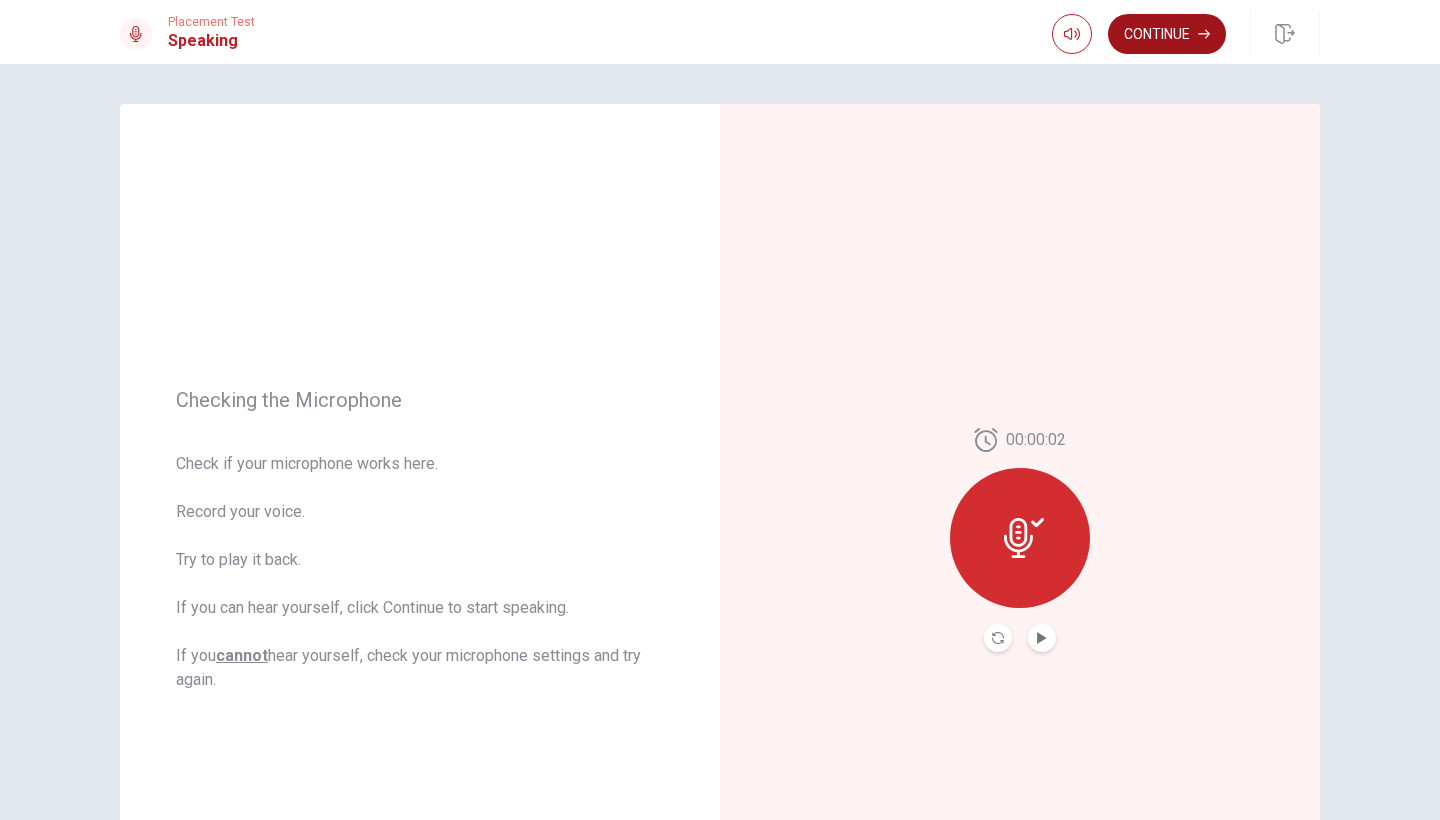 click on "Continue" at bounding box center (1167, 34) 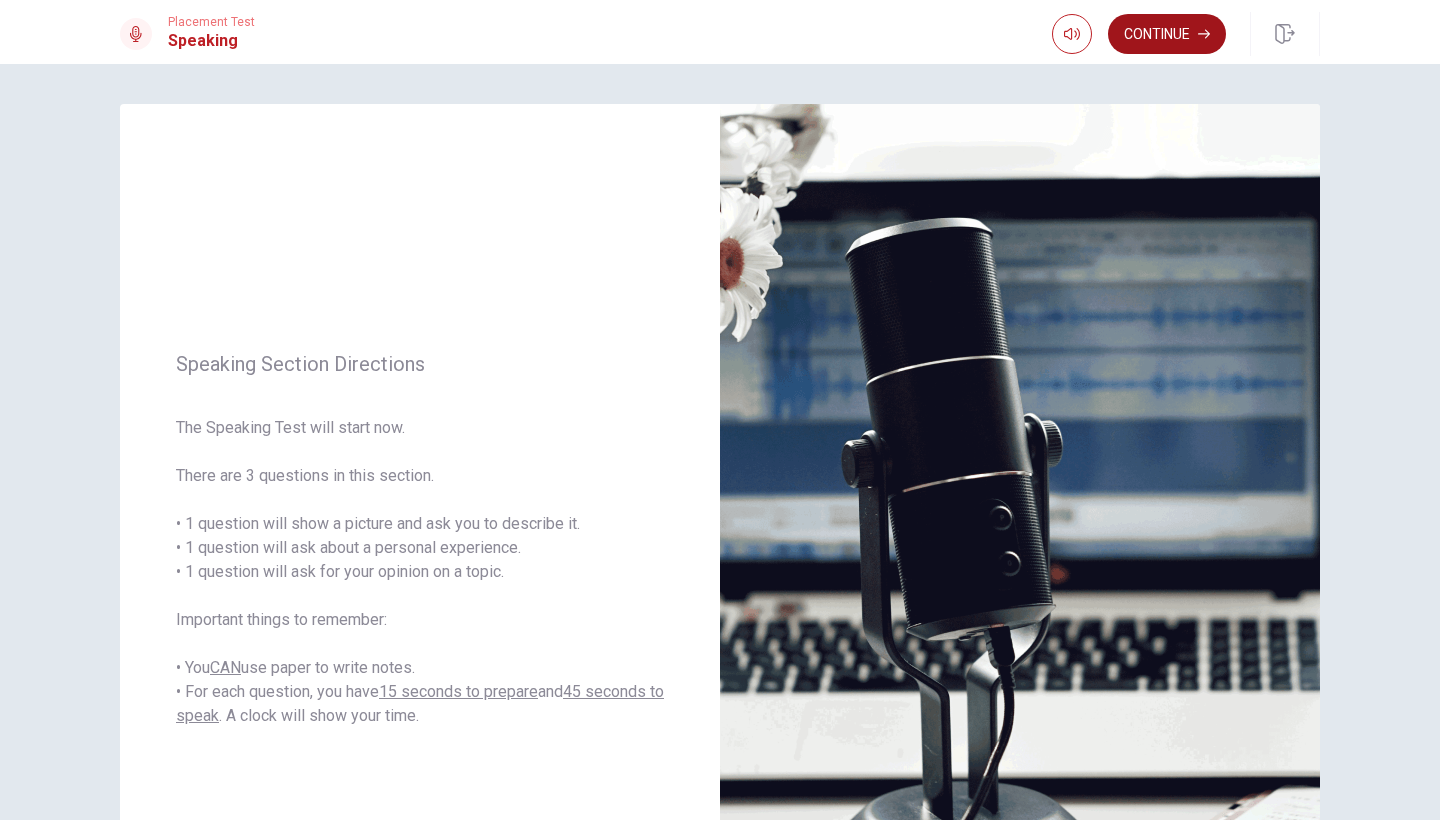 scroll, scrollTop: 0, scrollLeft: 0, axis: both 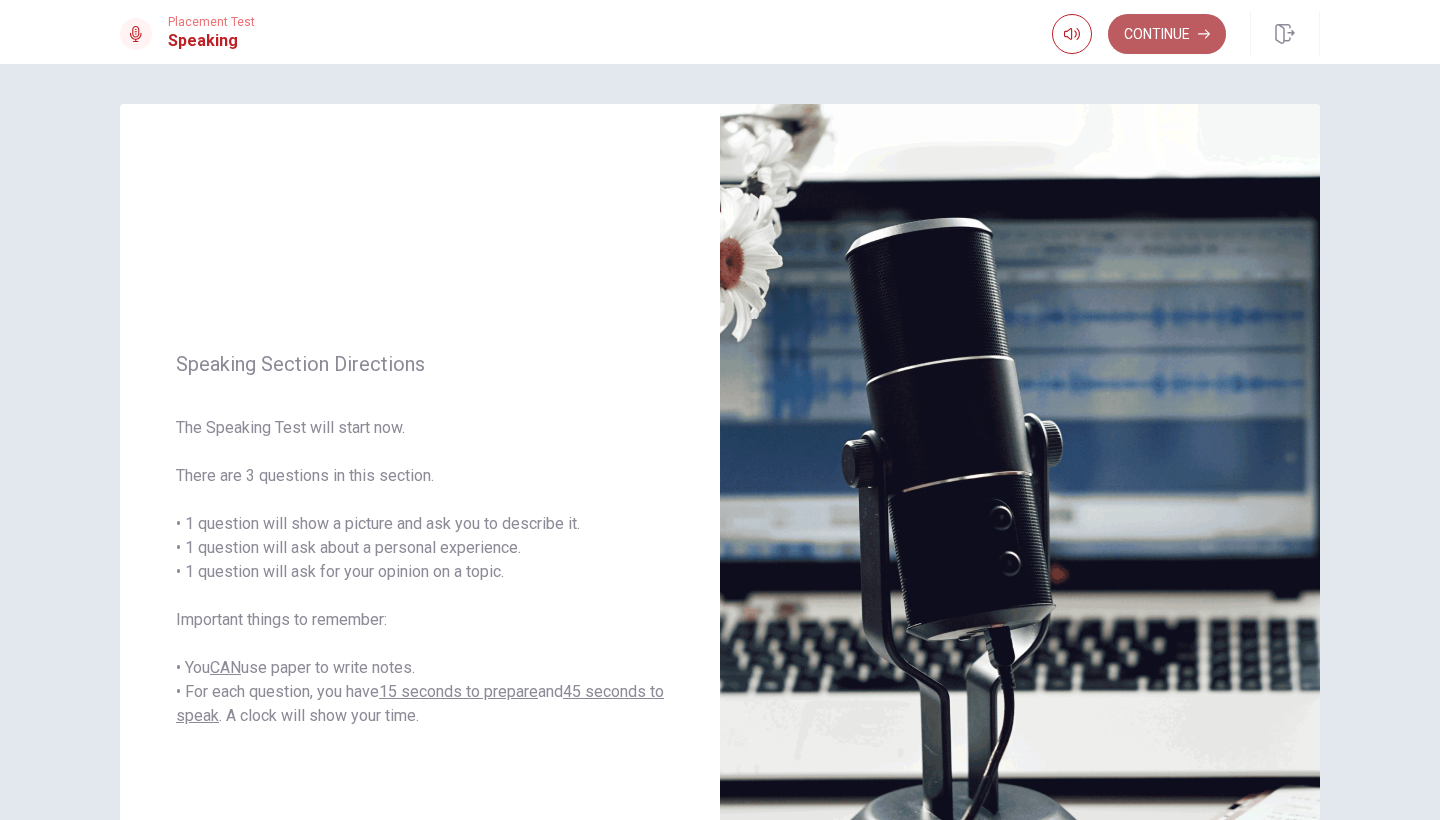click on "Continue" at bounding box center (1167, 34) 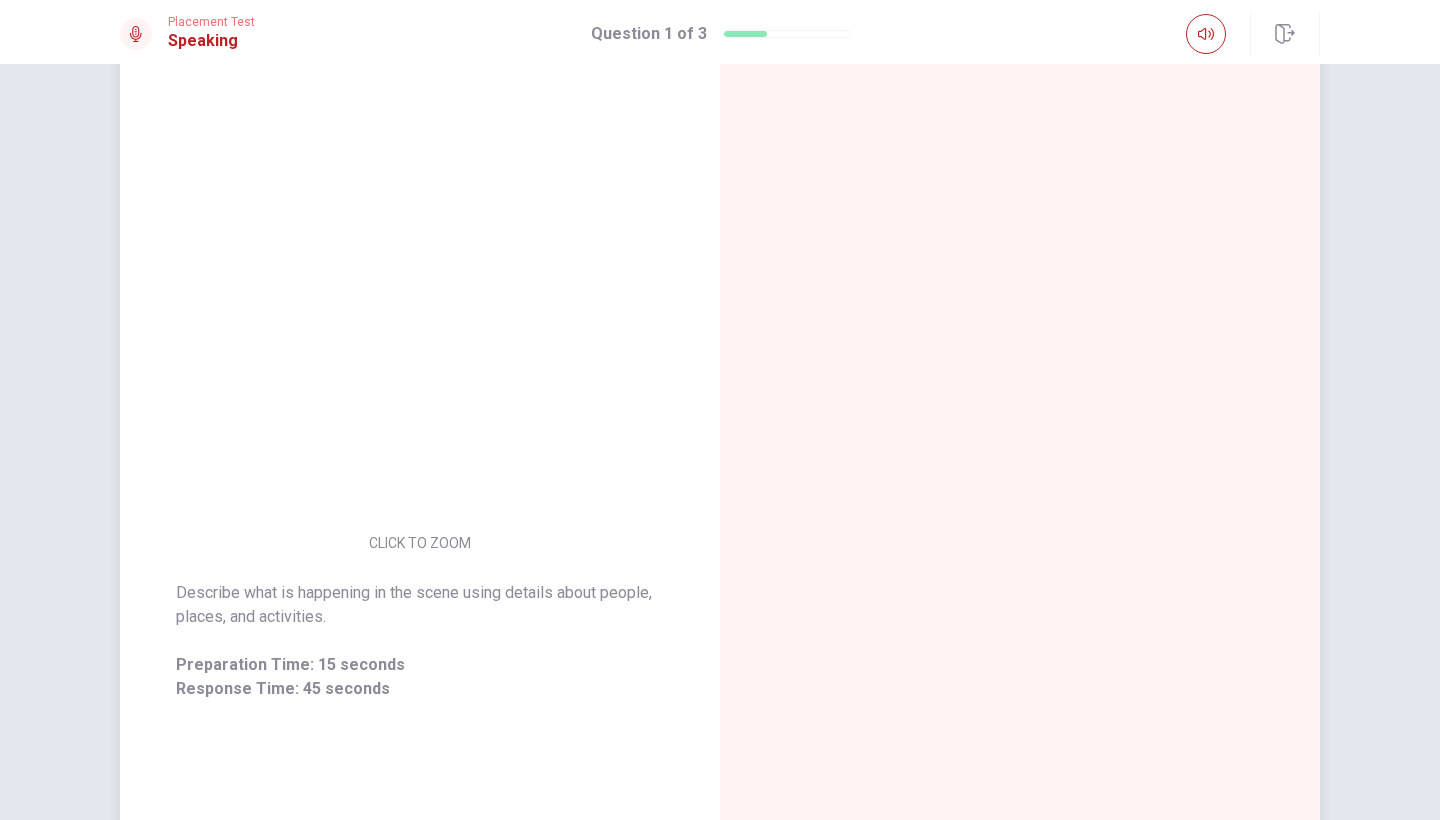 scroll, scrollTop: 114, scrollLeft: 0, axis: vertical 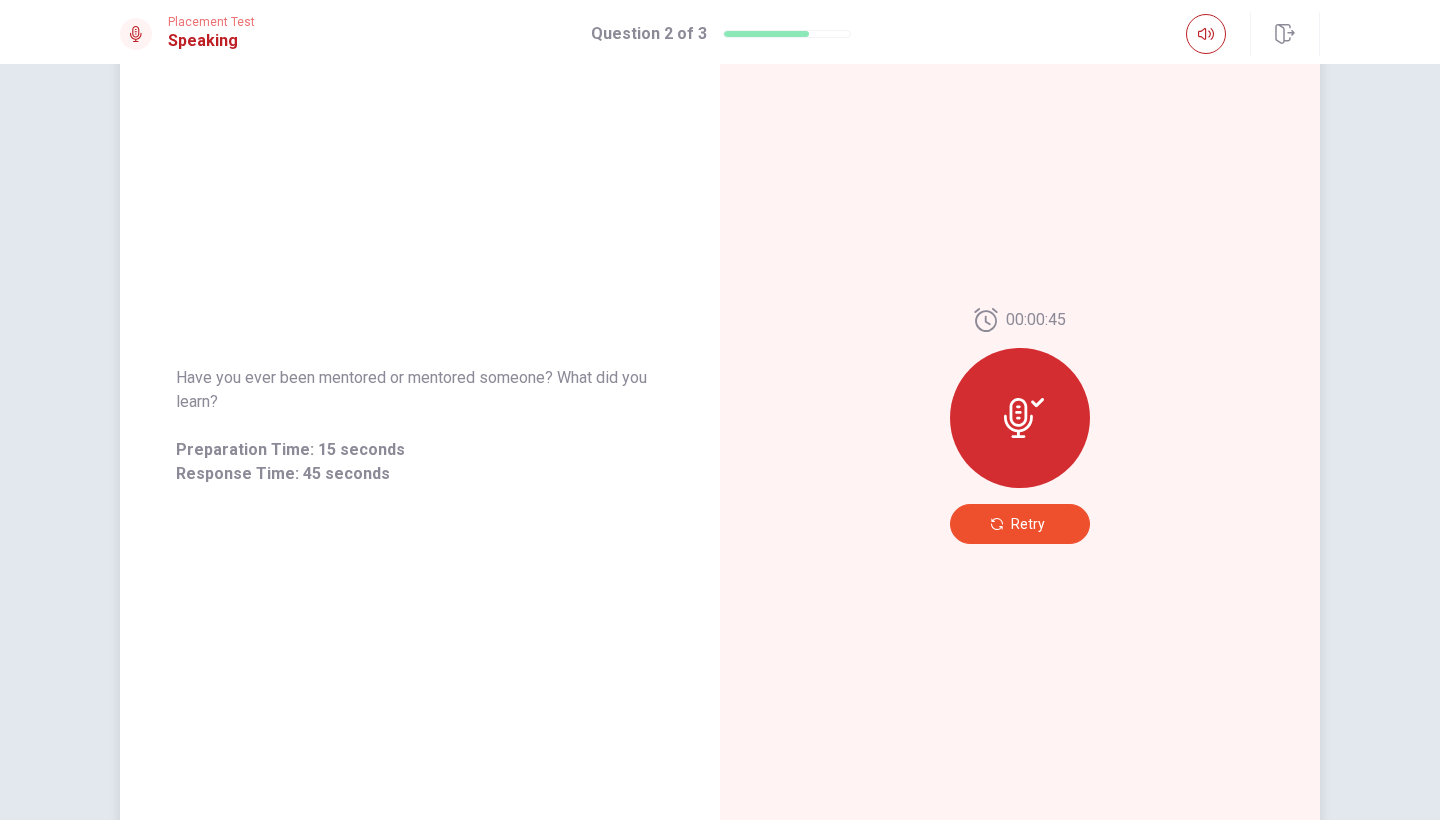 click on "Retry" at bounding box center [1020, 524] 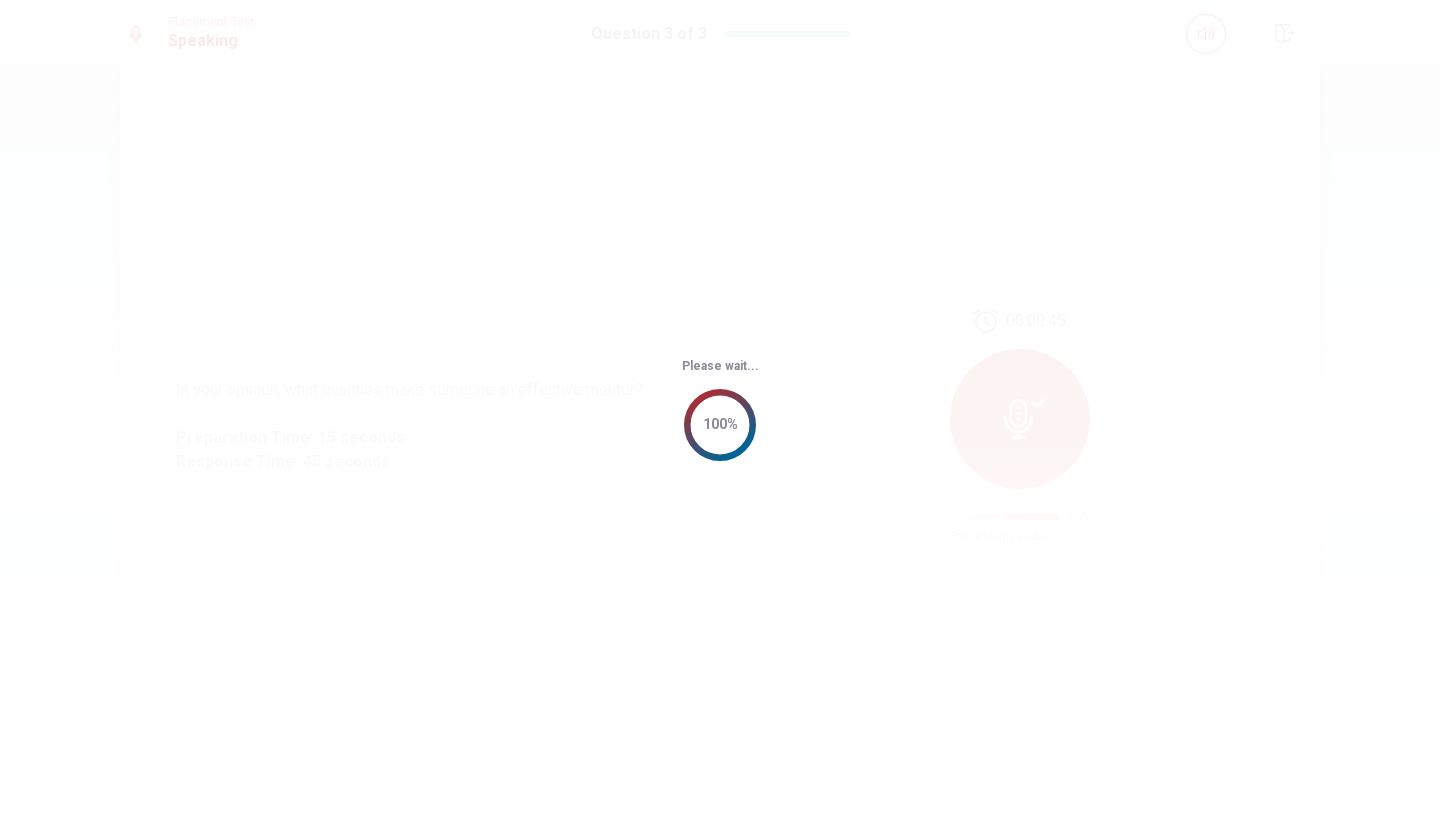 scroll, scrollTop: 0, scrollLeft: 0, axis: both 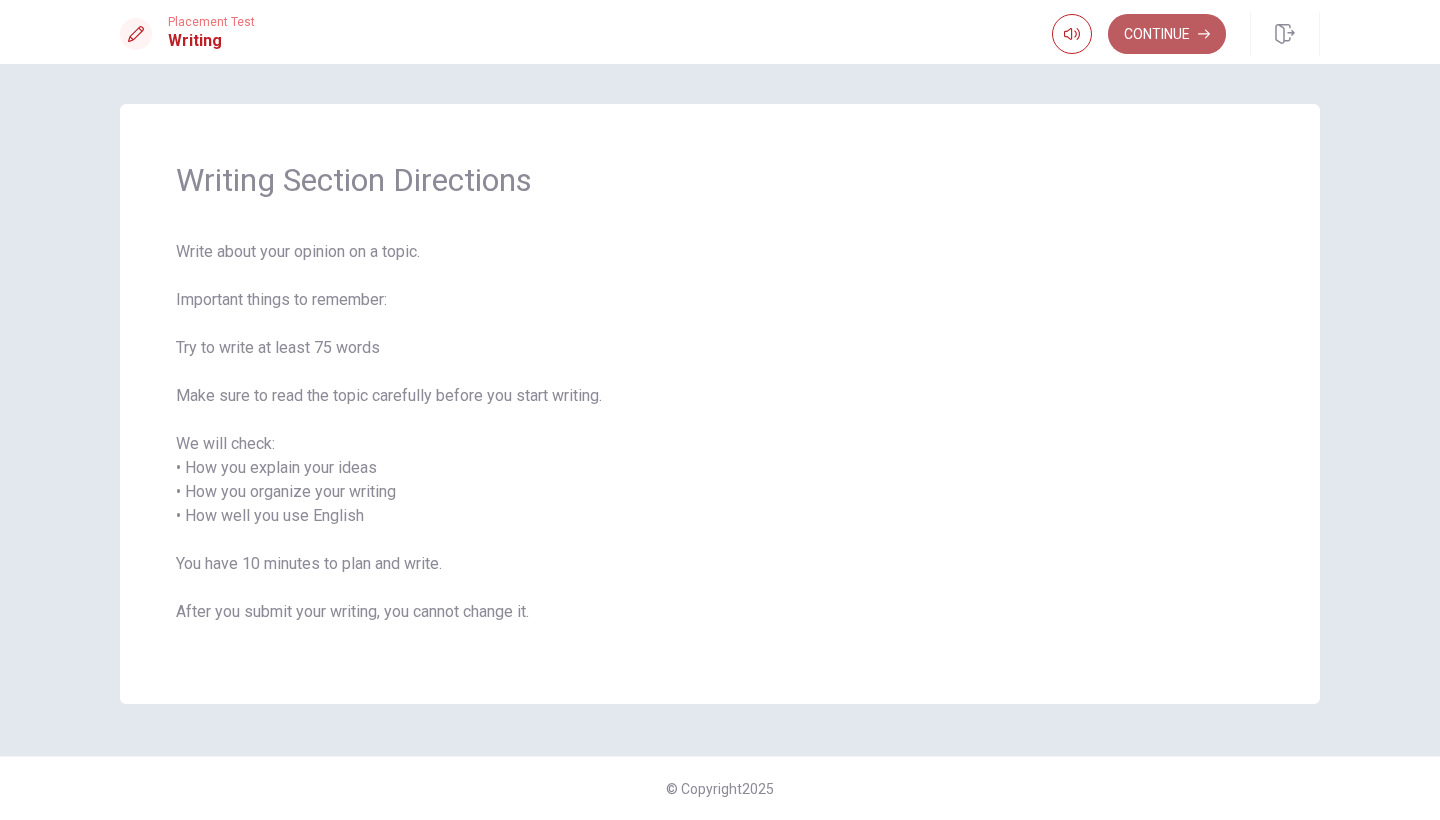 click on "Continue" at bounding box center (1167, 34) 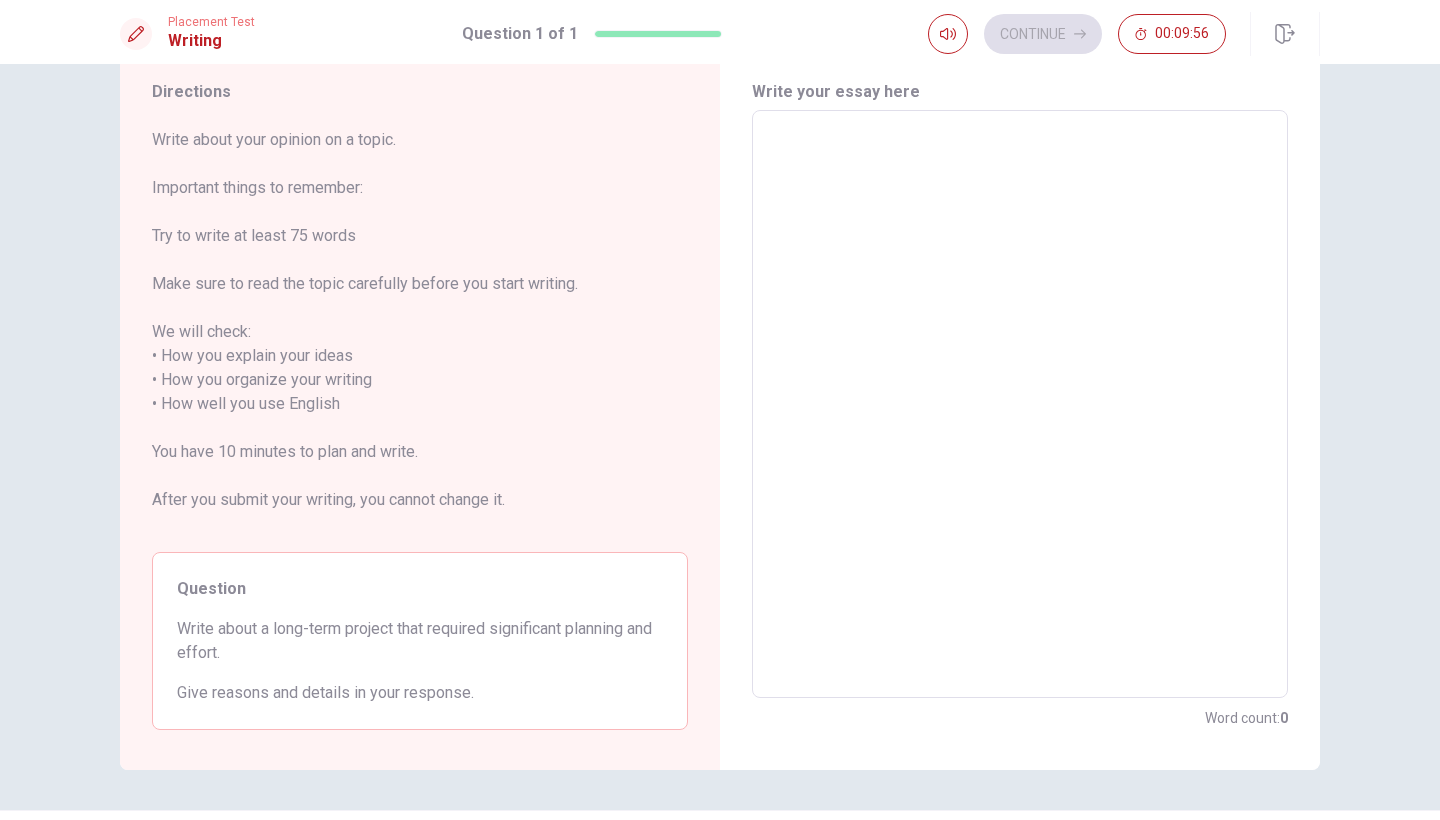 scroll, scrollTop: 78, scrollLeft: 0, axis: vertical 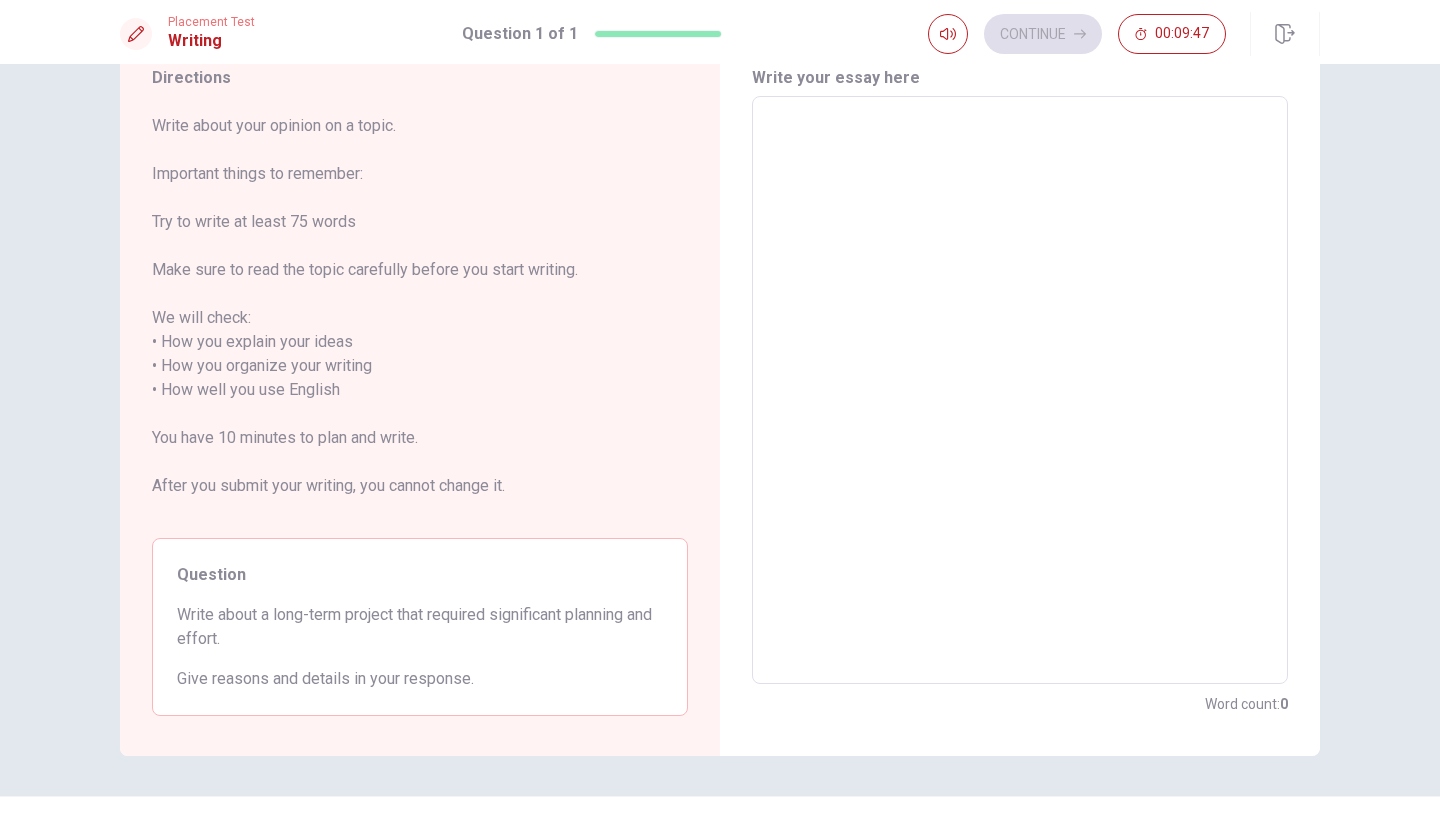click at bounding box center (1020, 390) 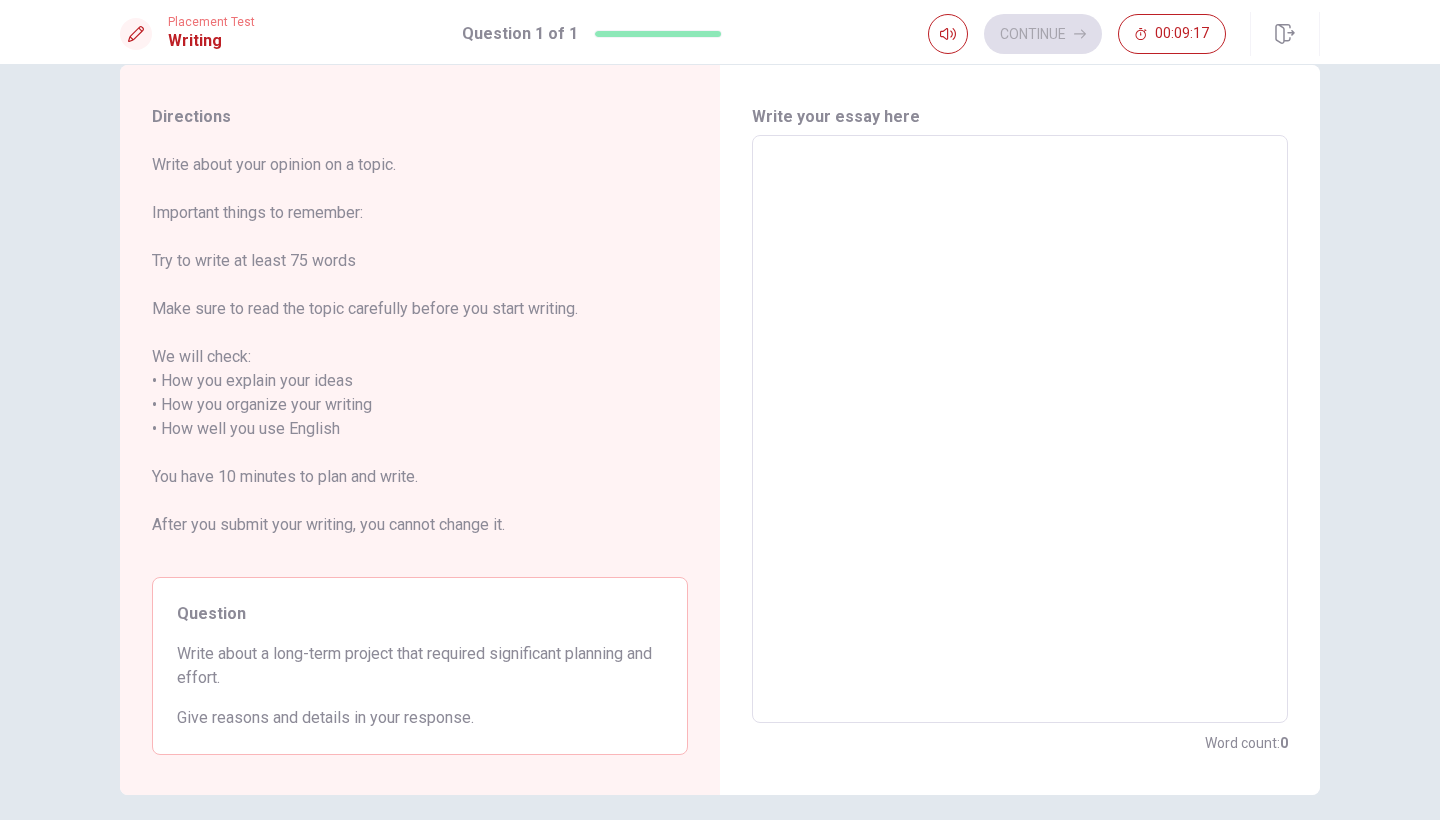 scroll, scrollTop: 34, scrollLeft: 0, axis: vertical 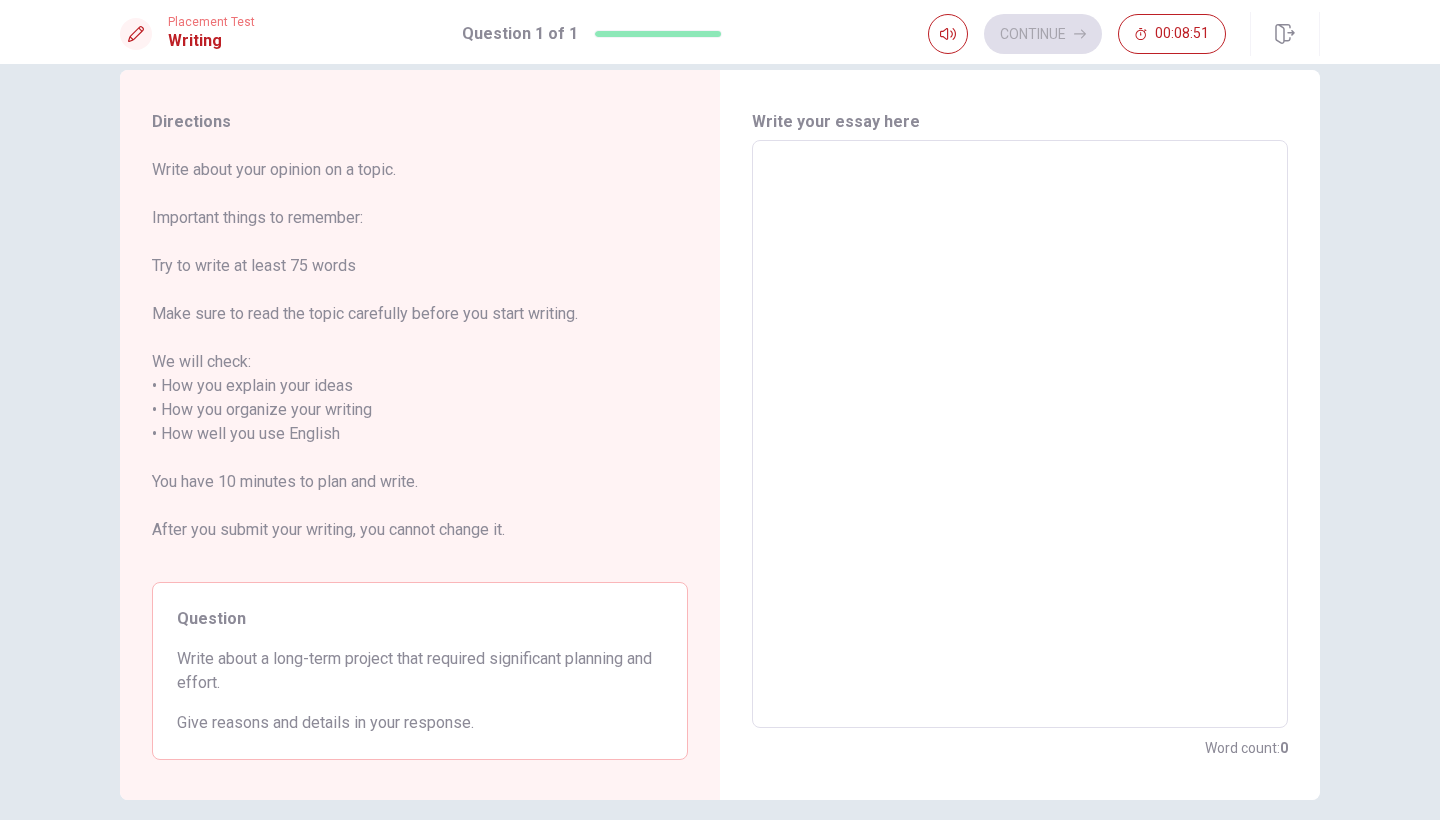 type on "L" 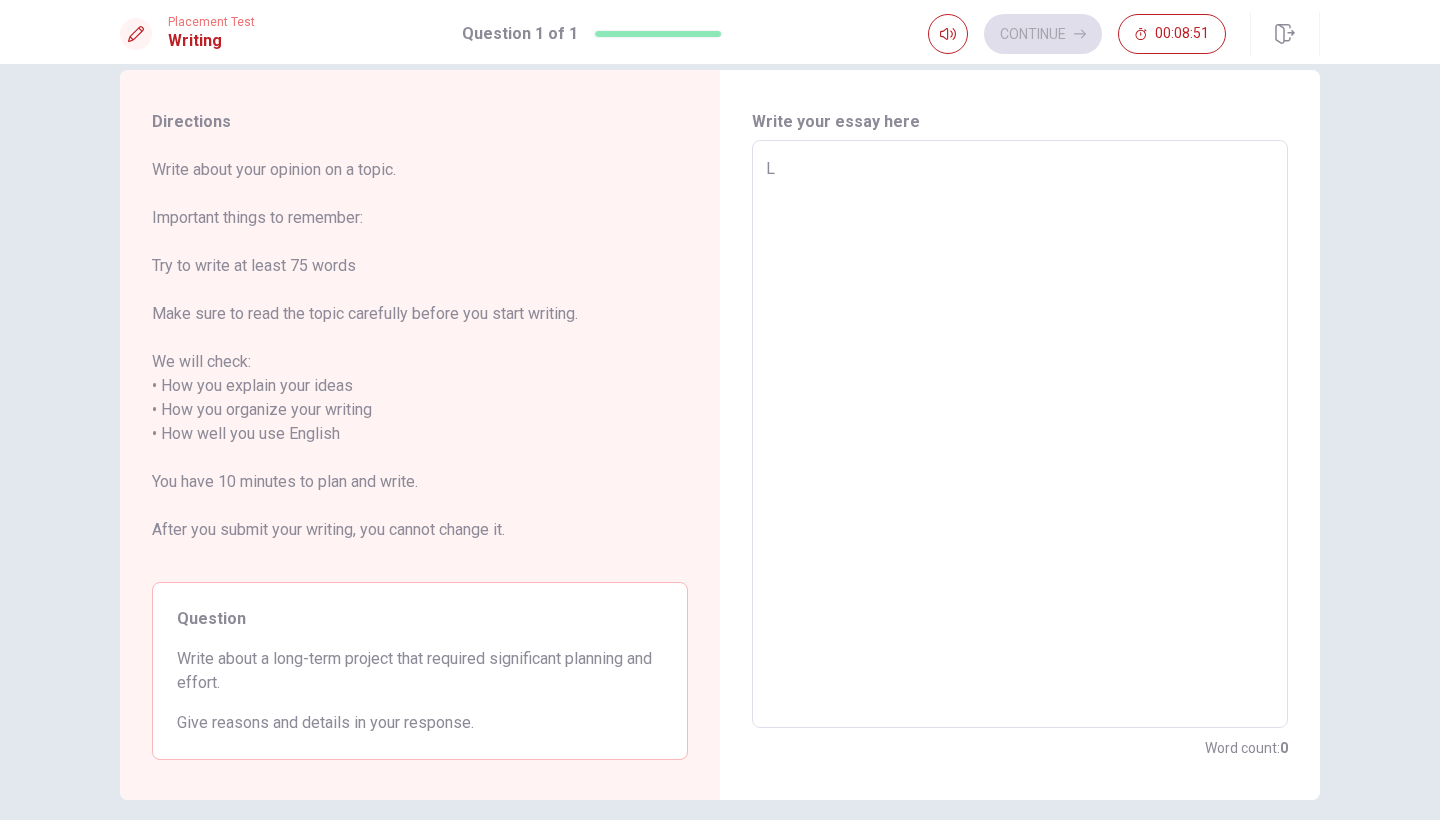 type on "x" 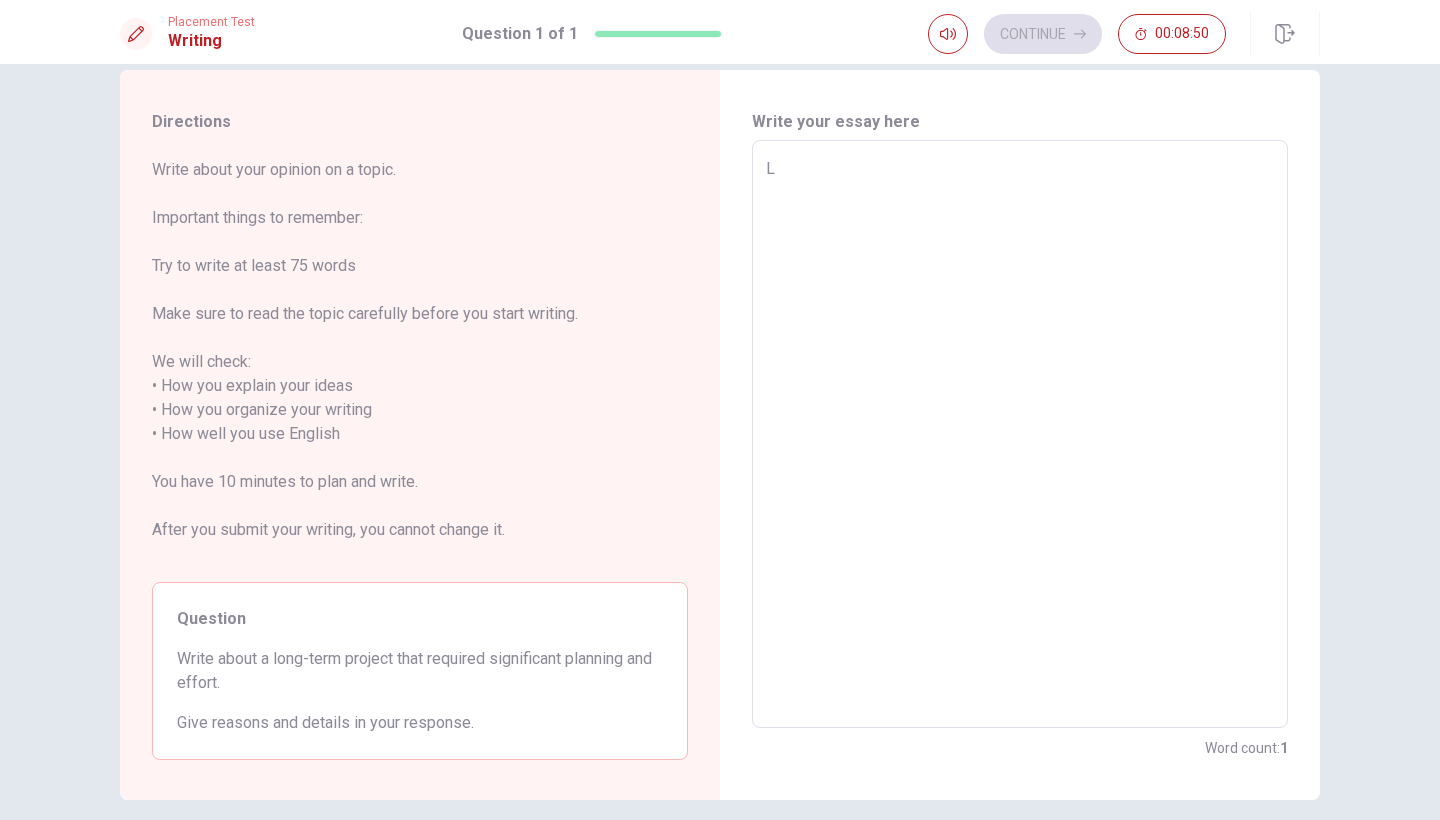 type on "Lo" 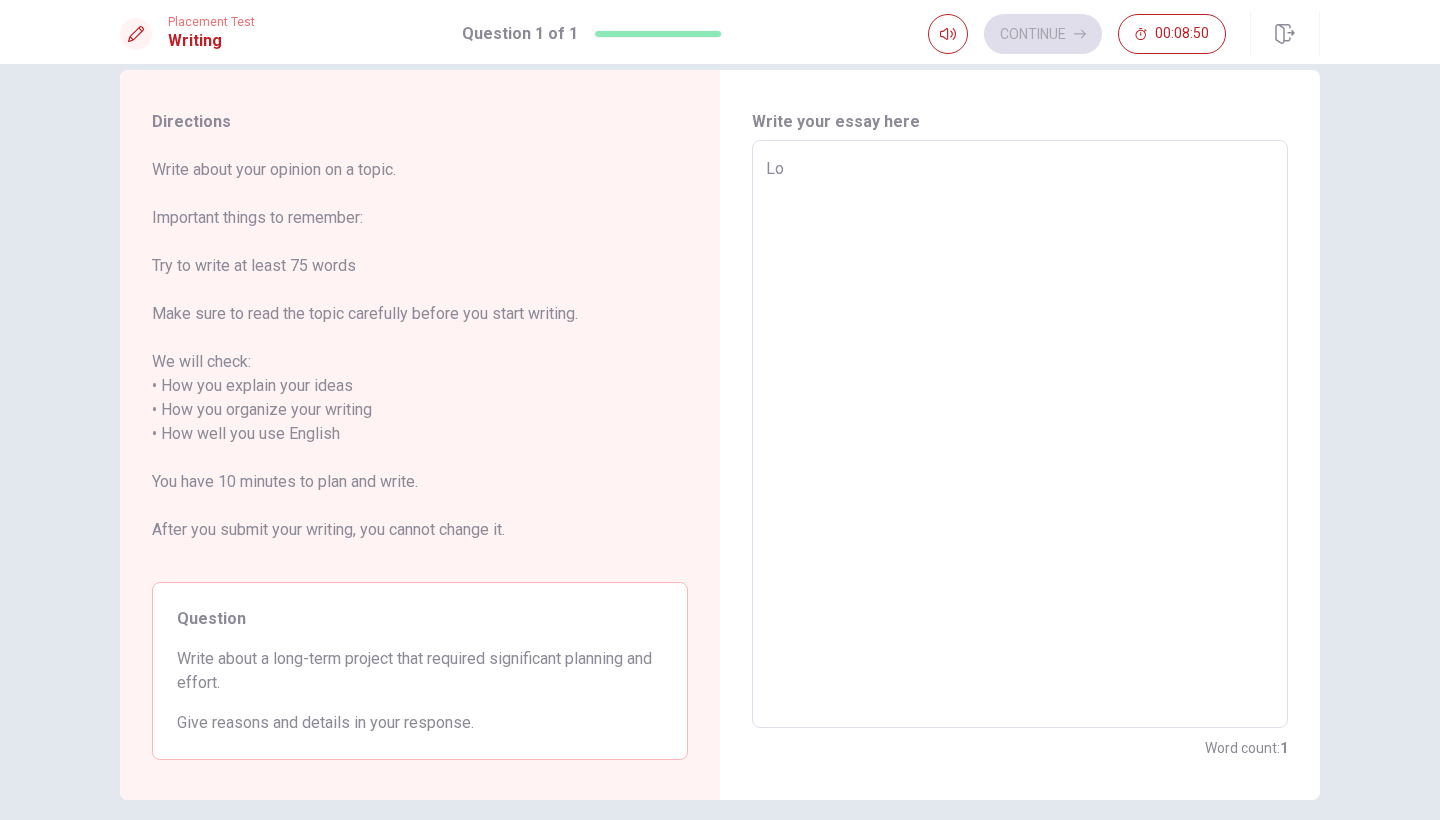 type on "x" 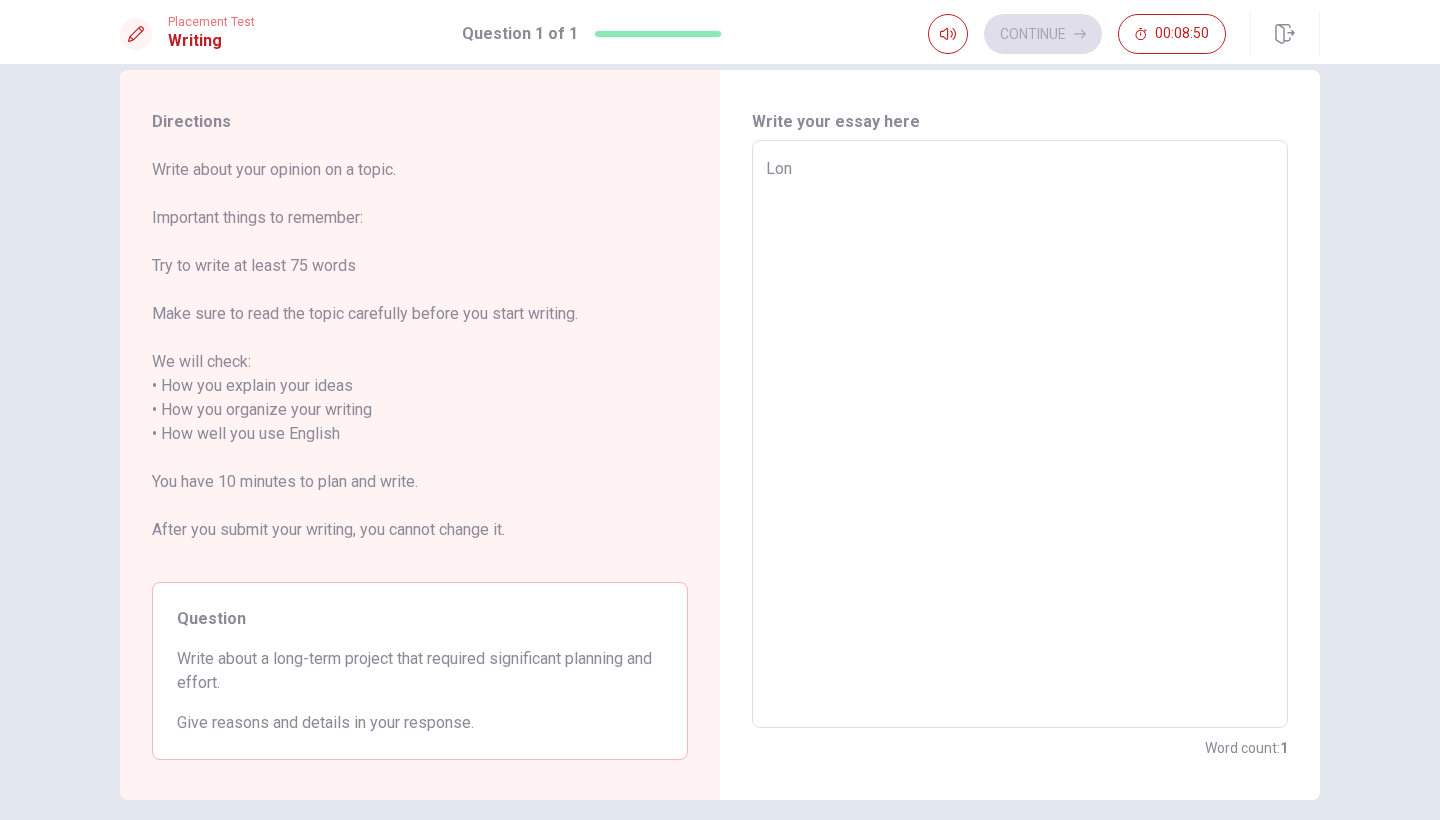 type on "x" 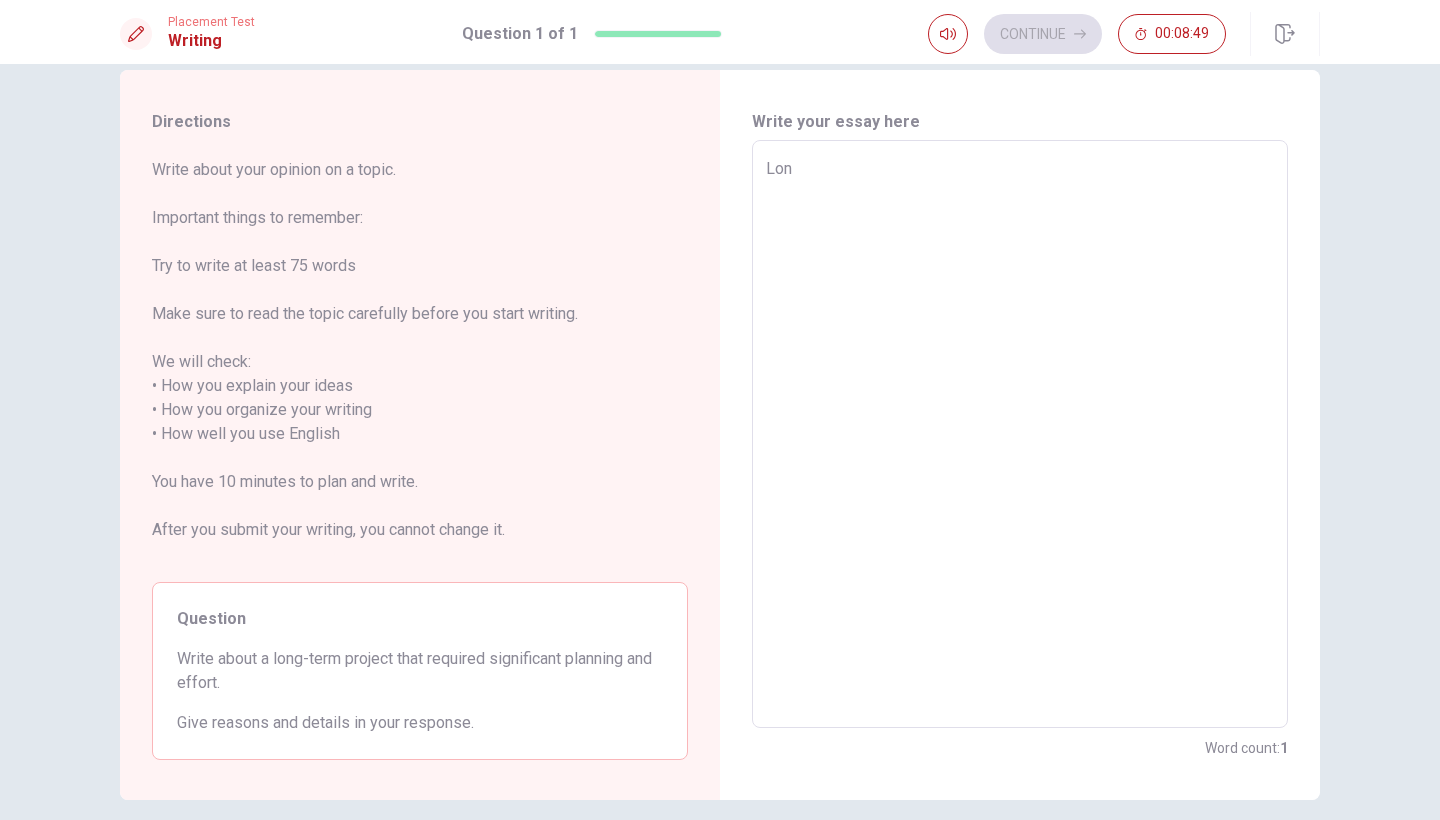 type on "Long" 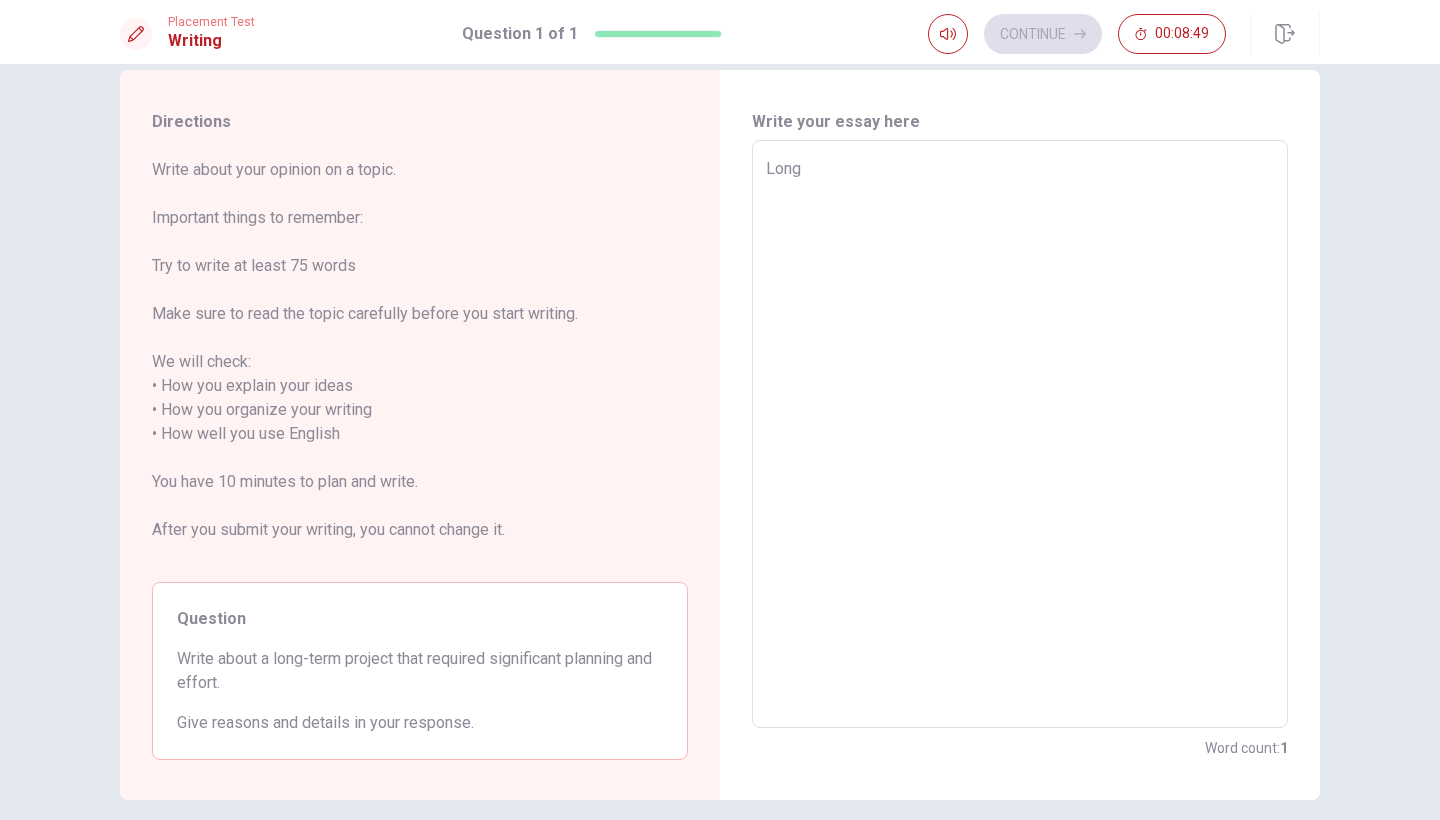 type on "x" 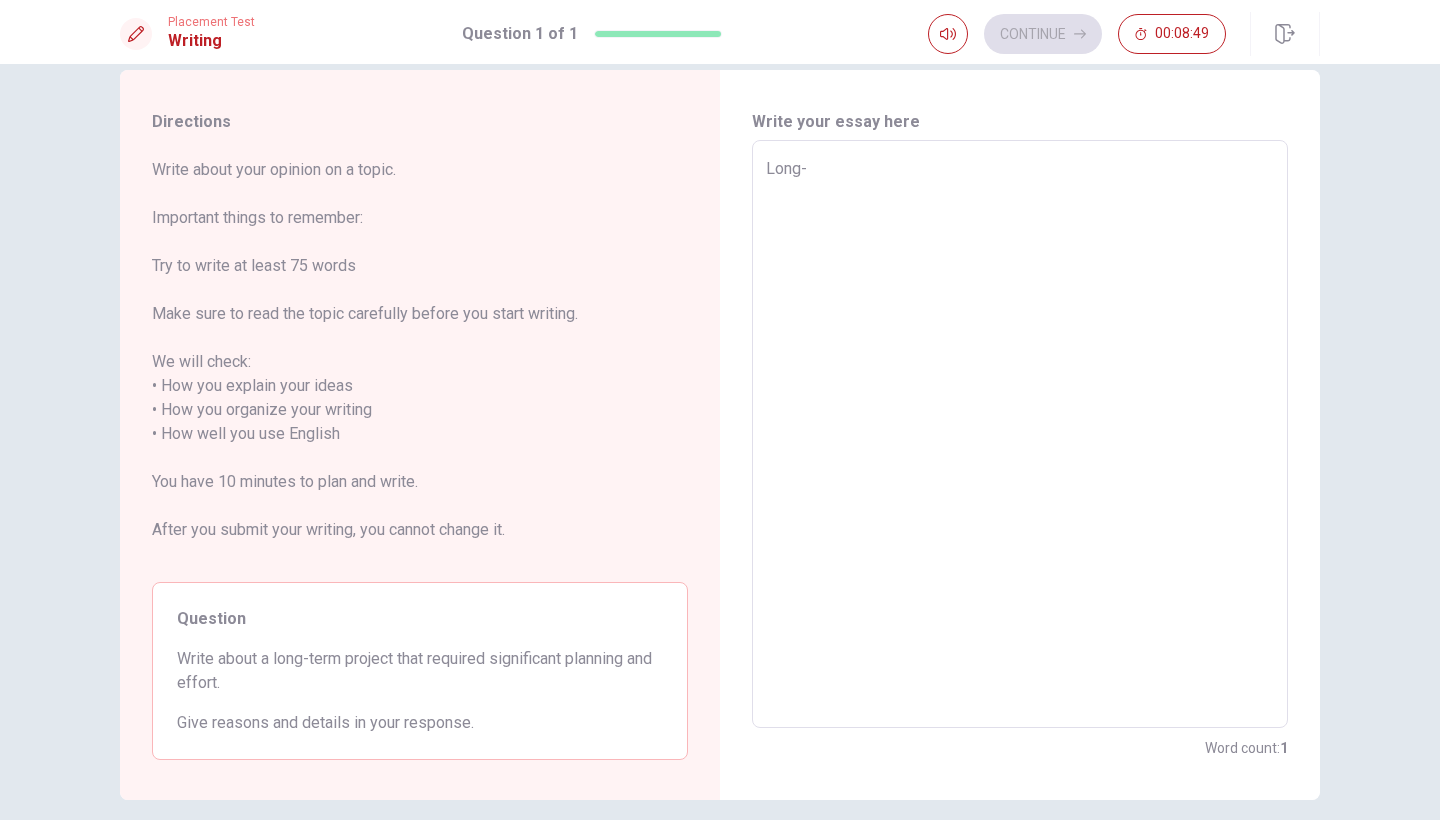 type on "x" 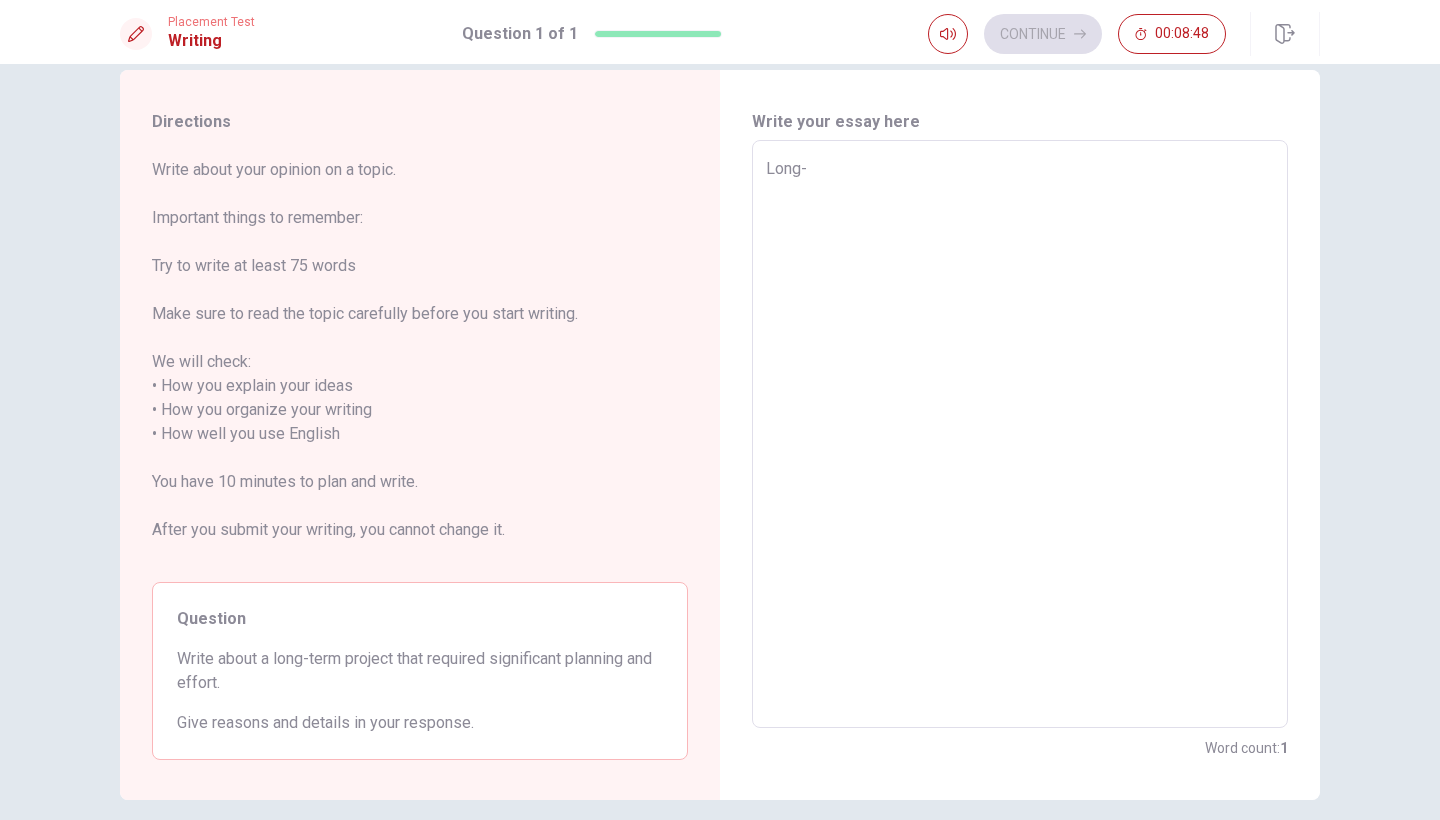 type on "Long-t" 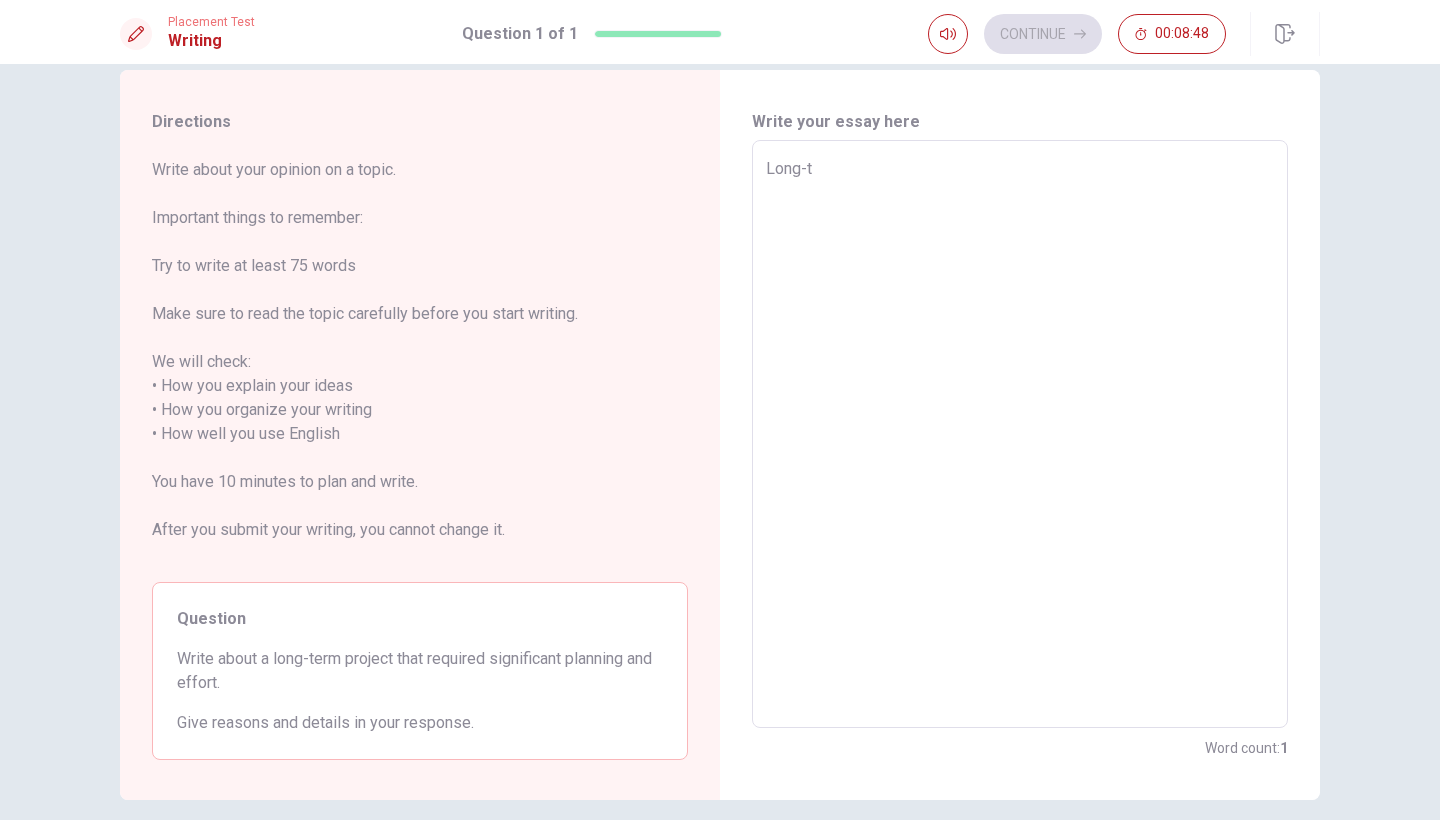 type on "x" 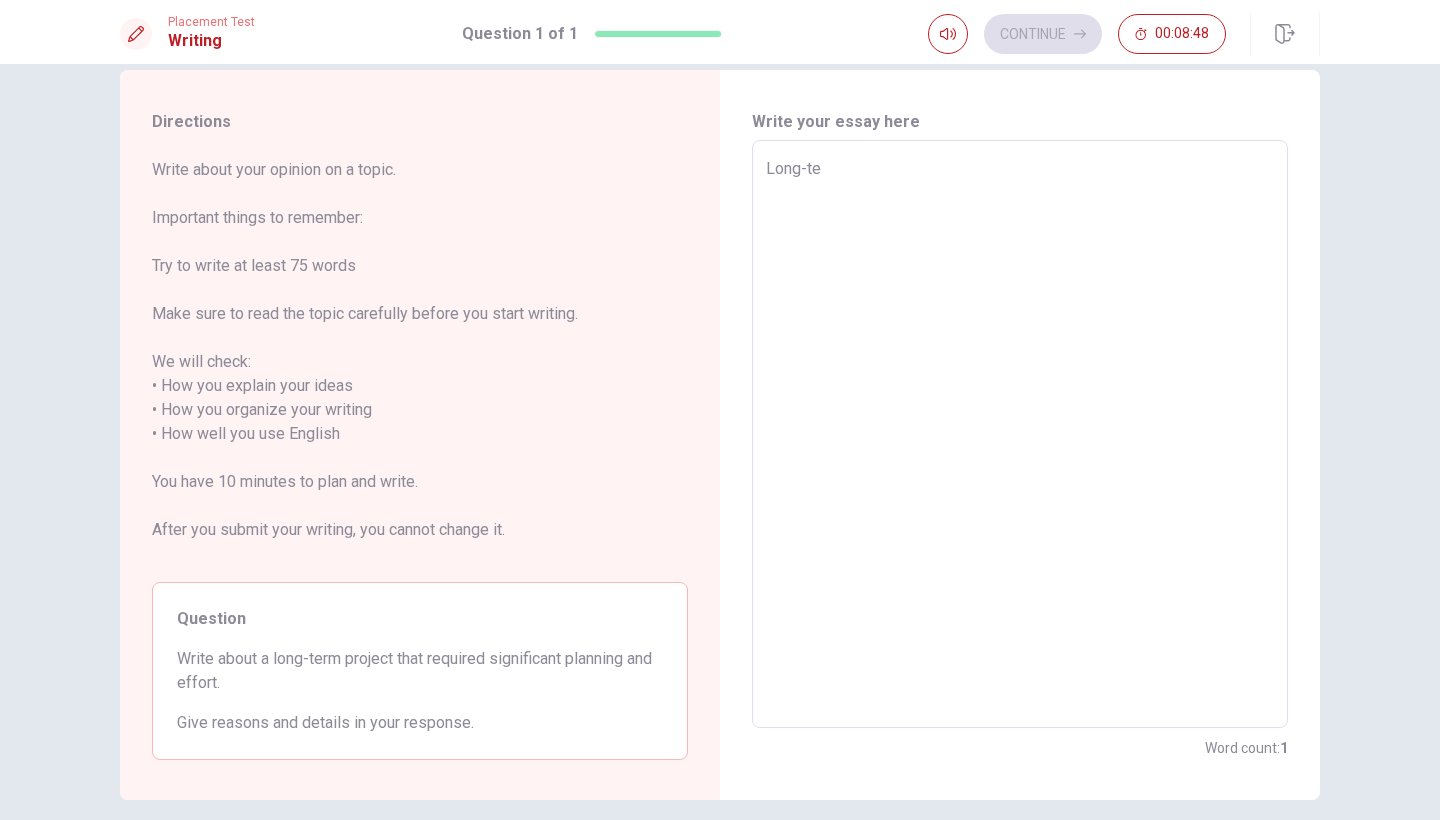 type on "x" 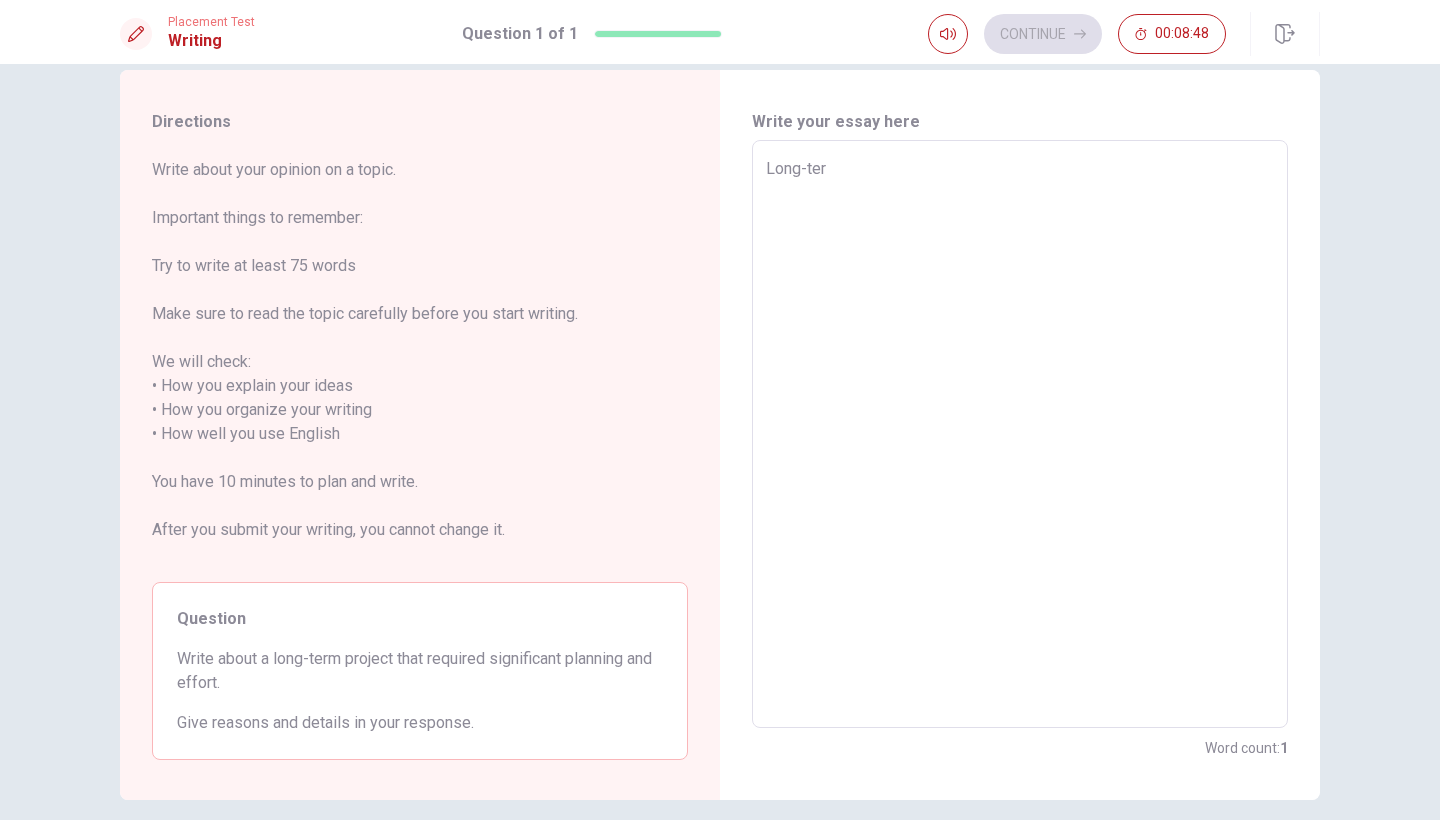 type on "x" 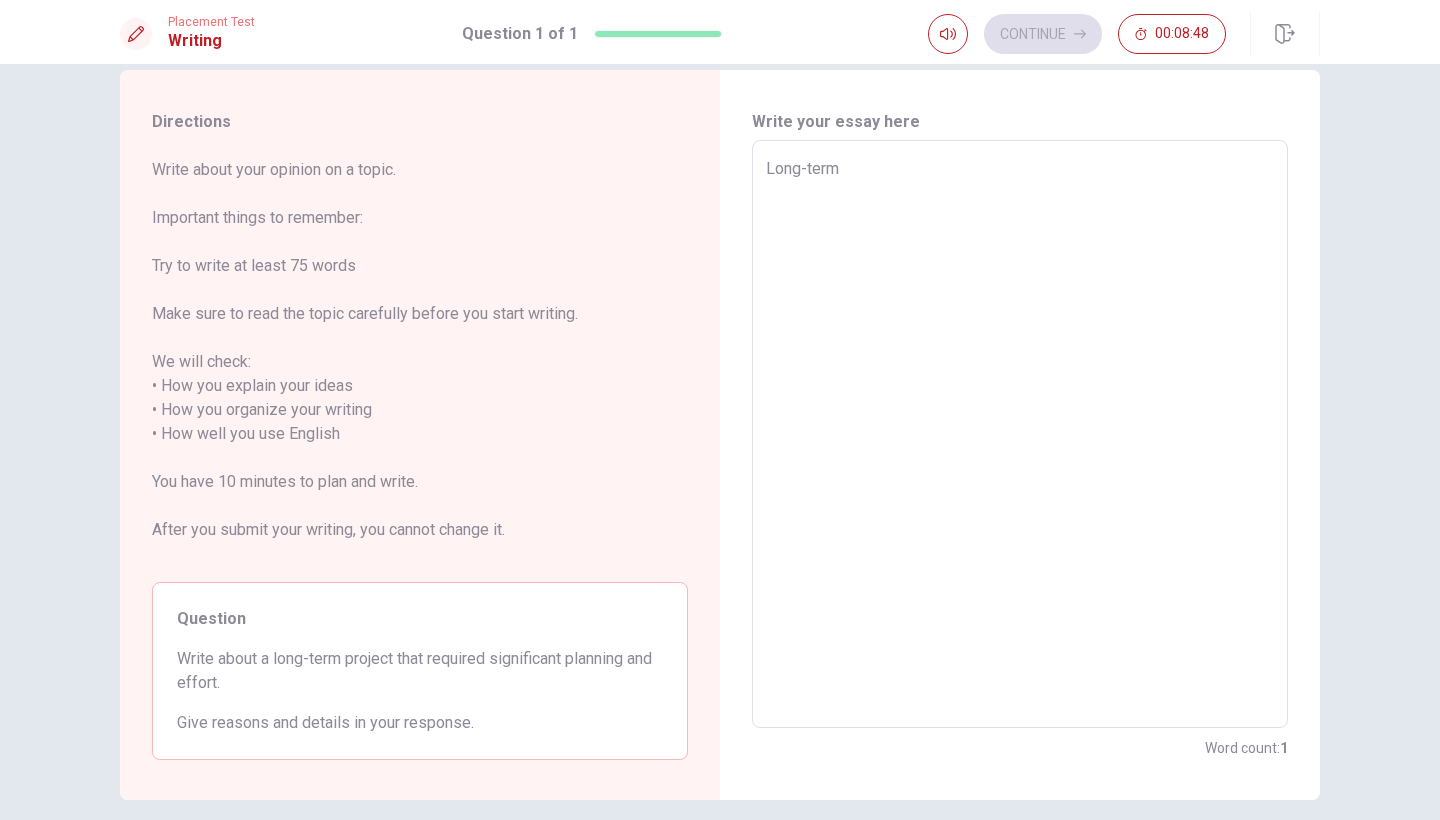 type on "x" 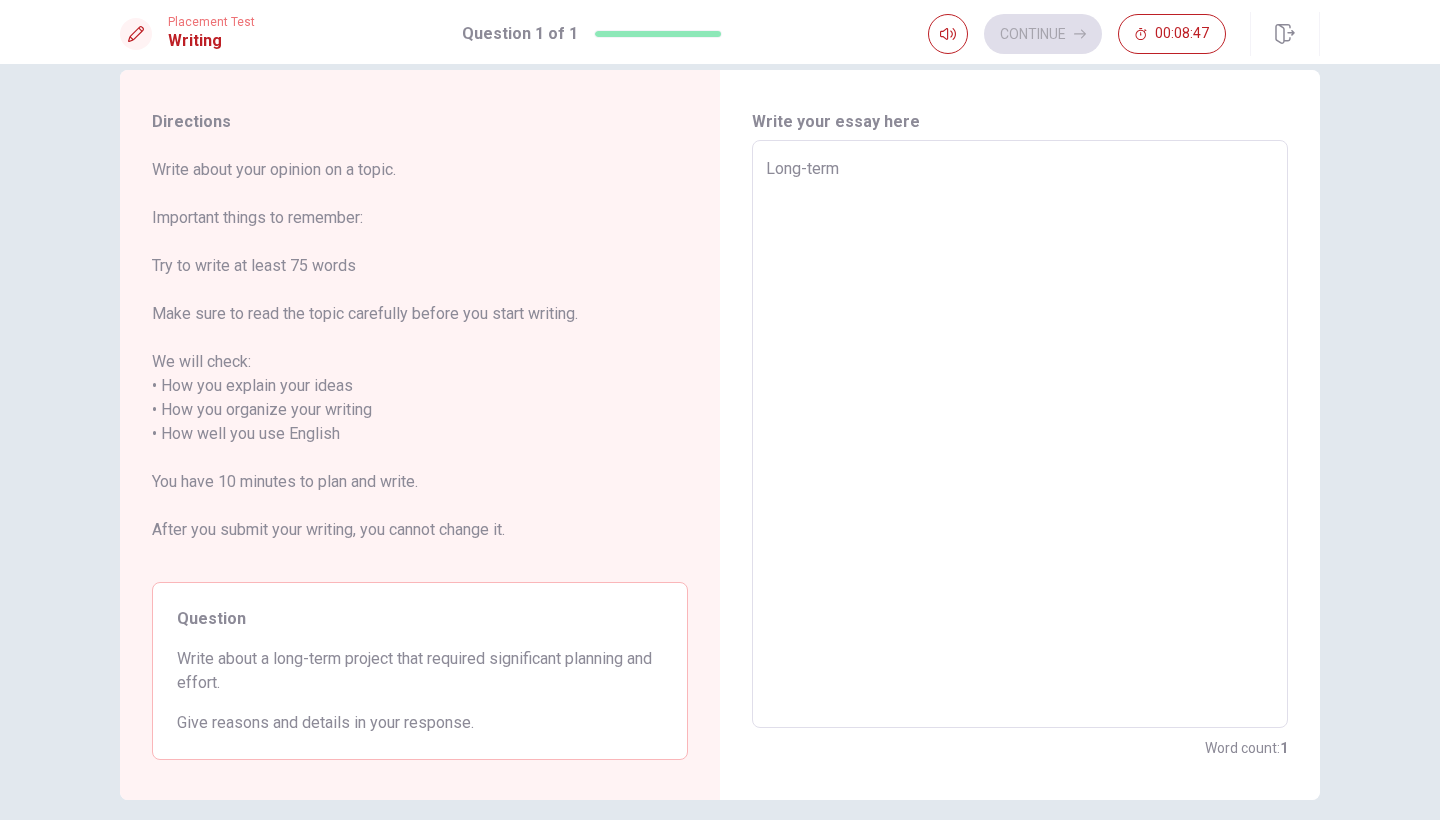 type on "Long-term" 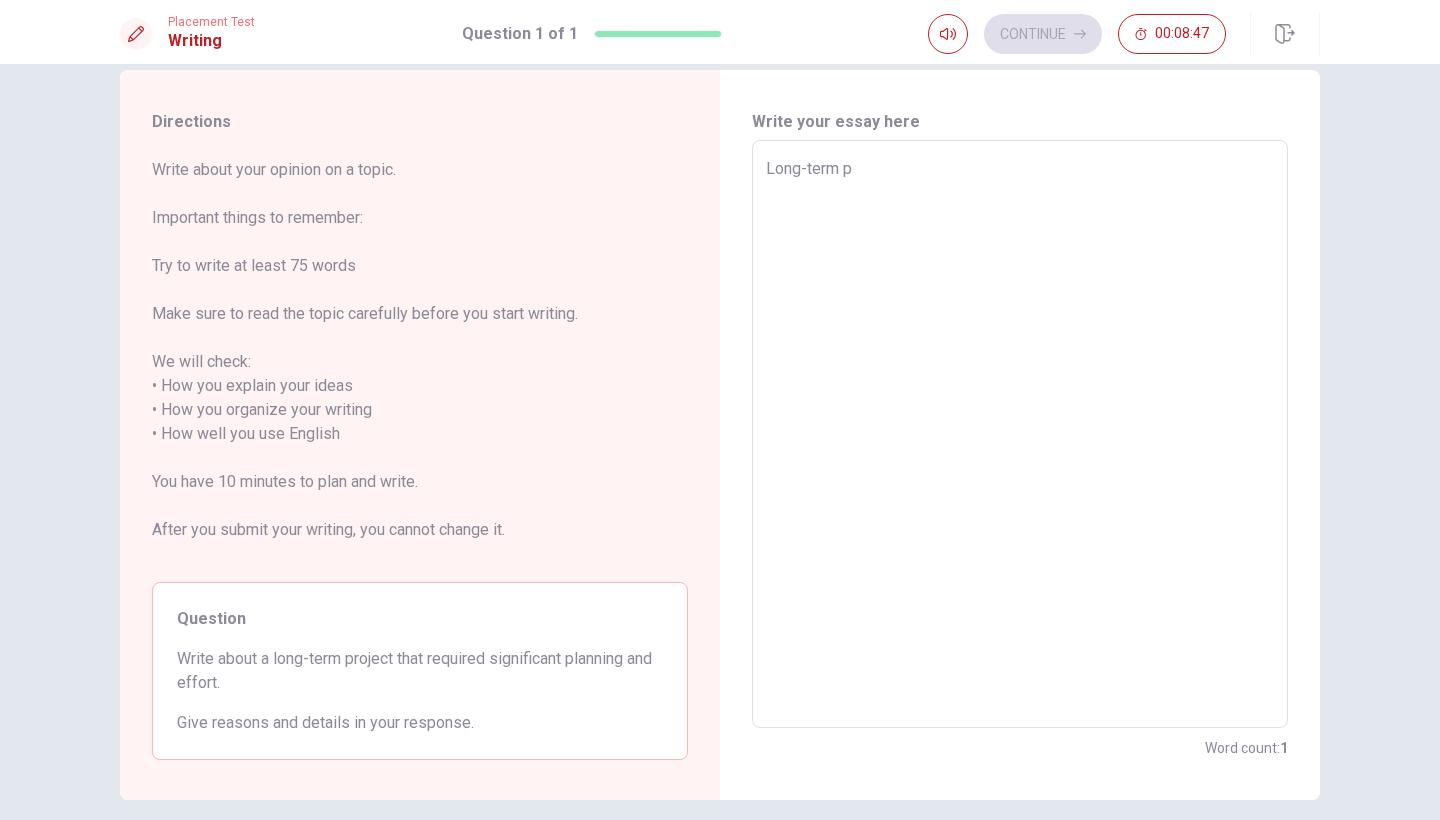 type on "x" 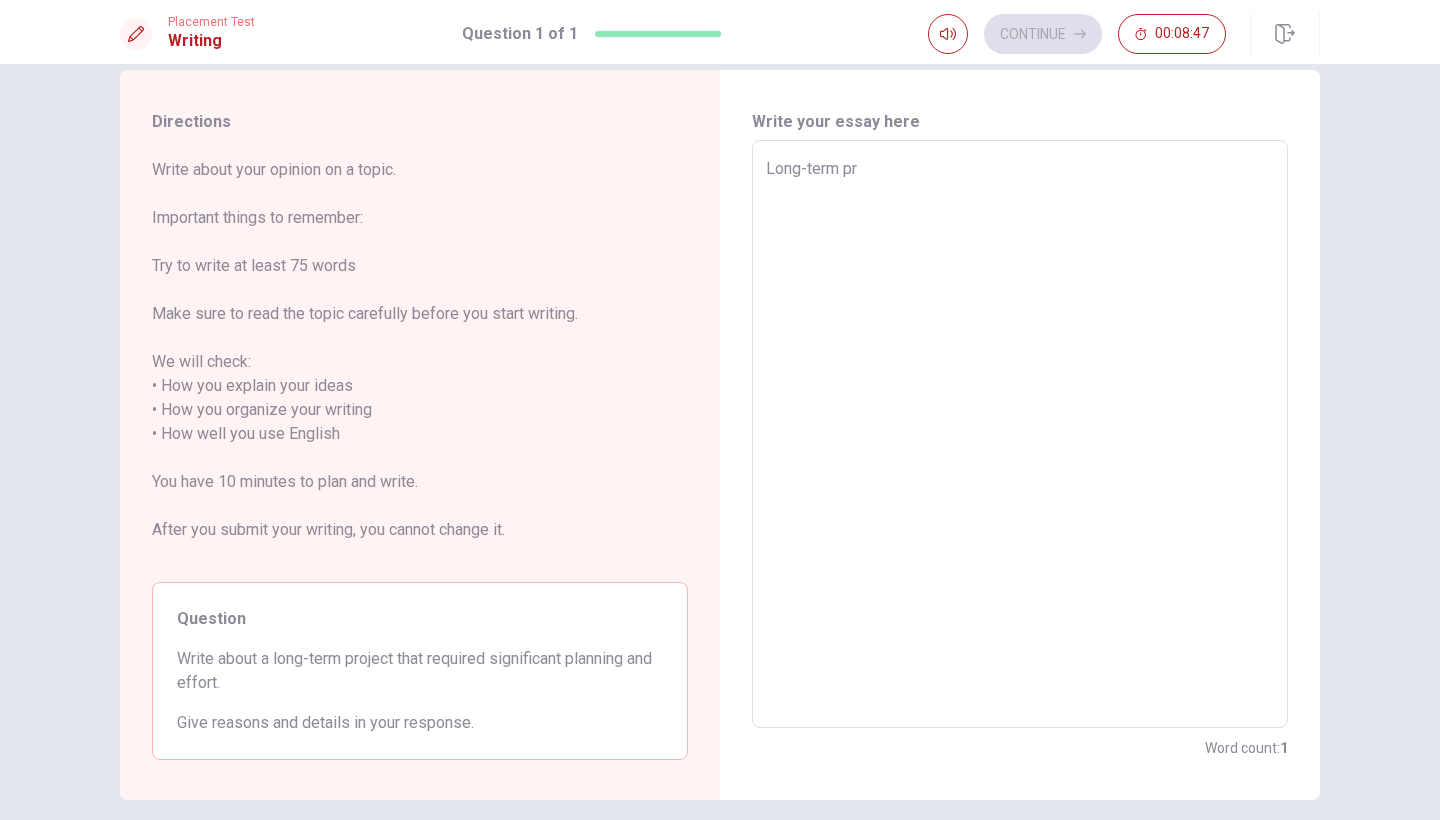 type on "x" 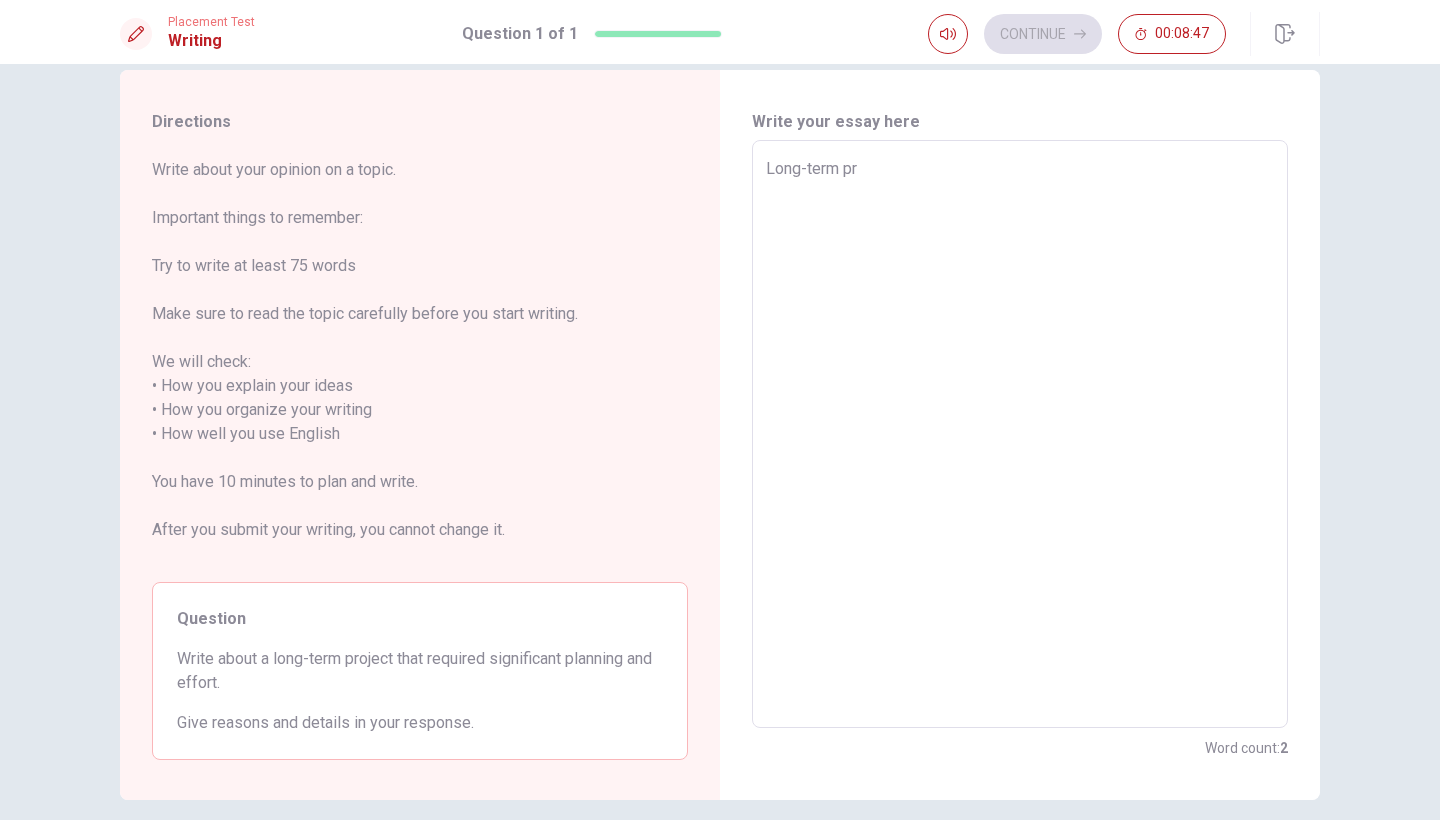 type on "Long-term pro" 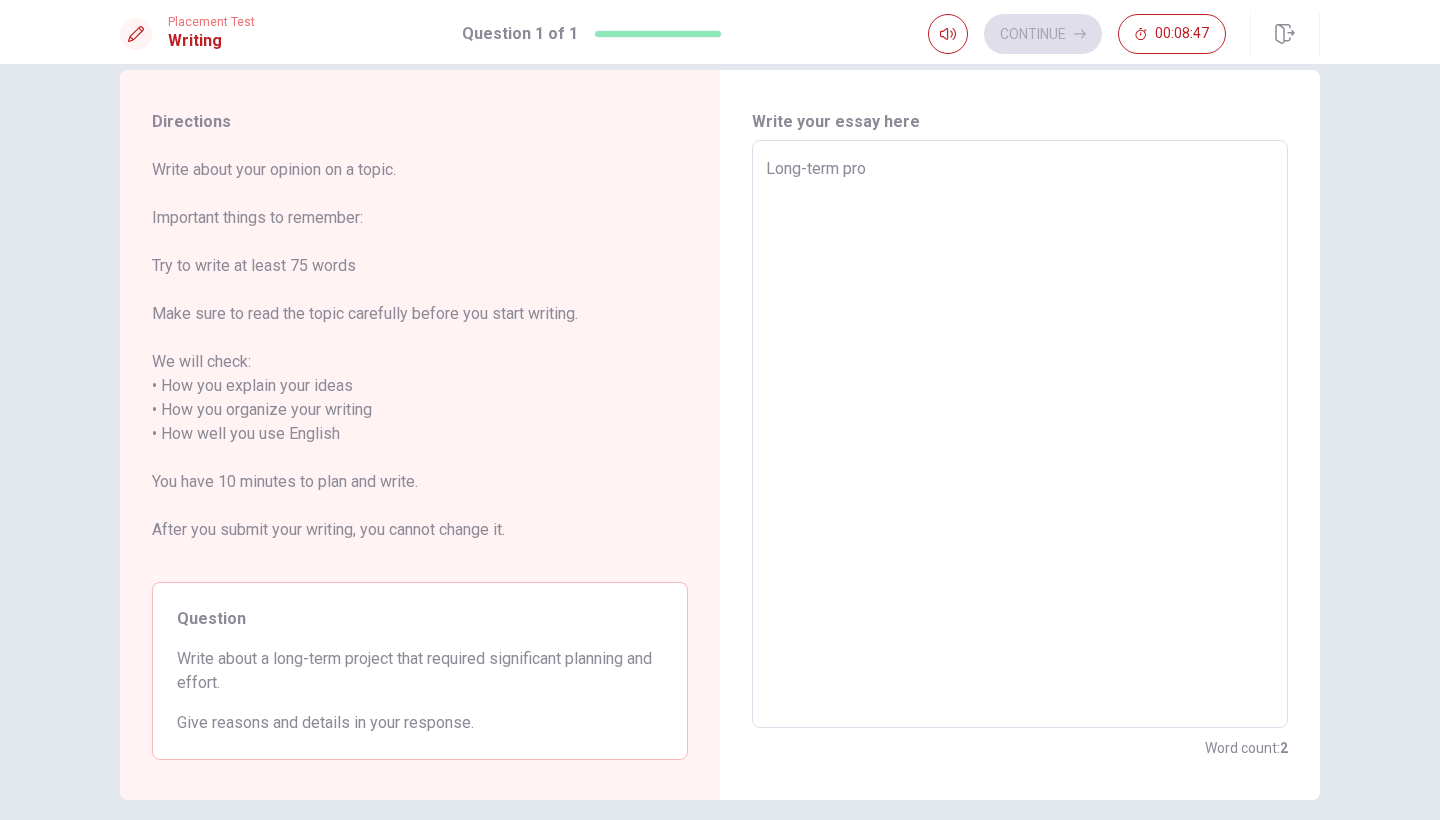 type on "x" 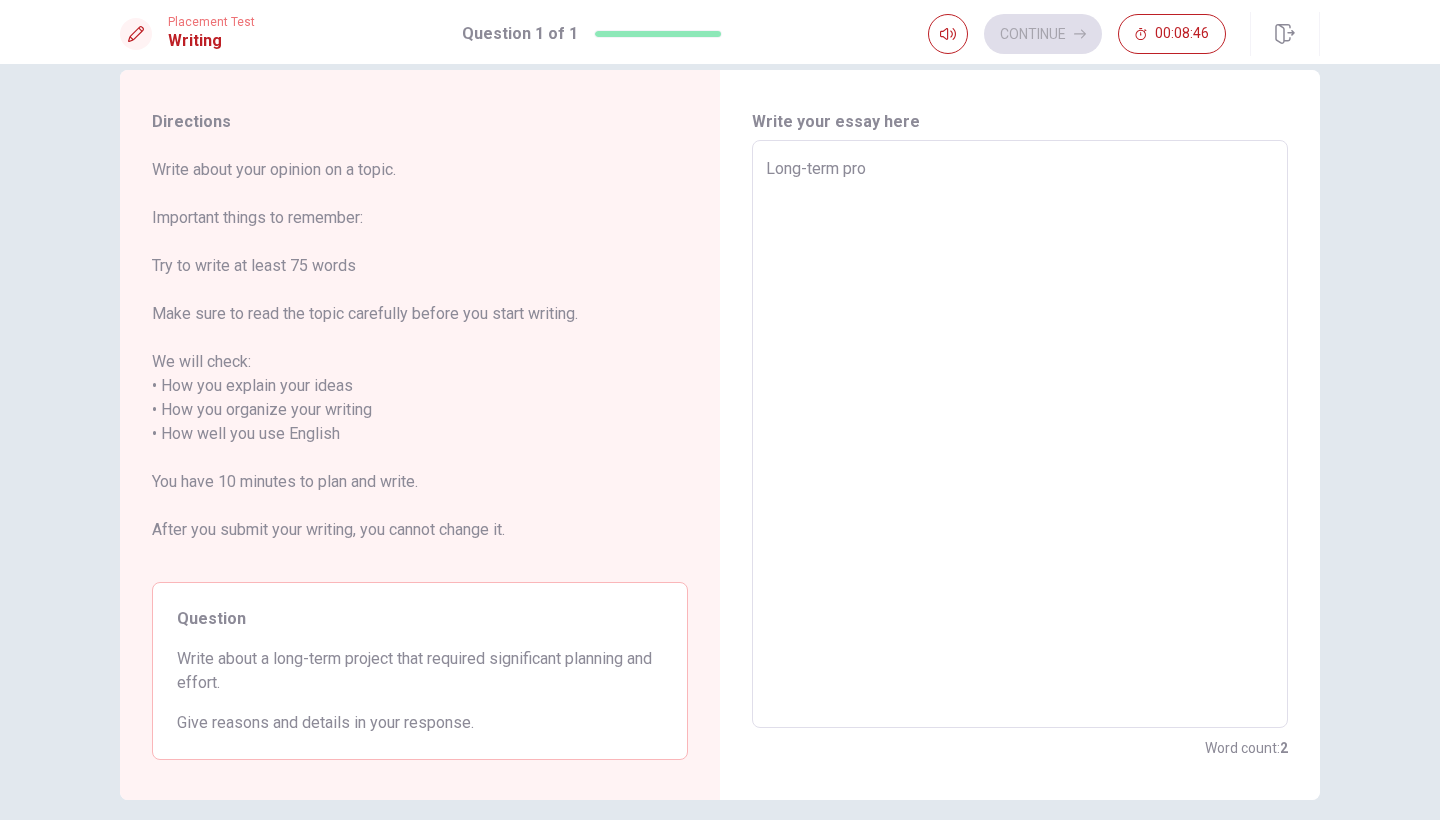 type on "Long-term proj" 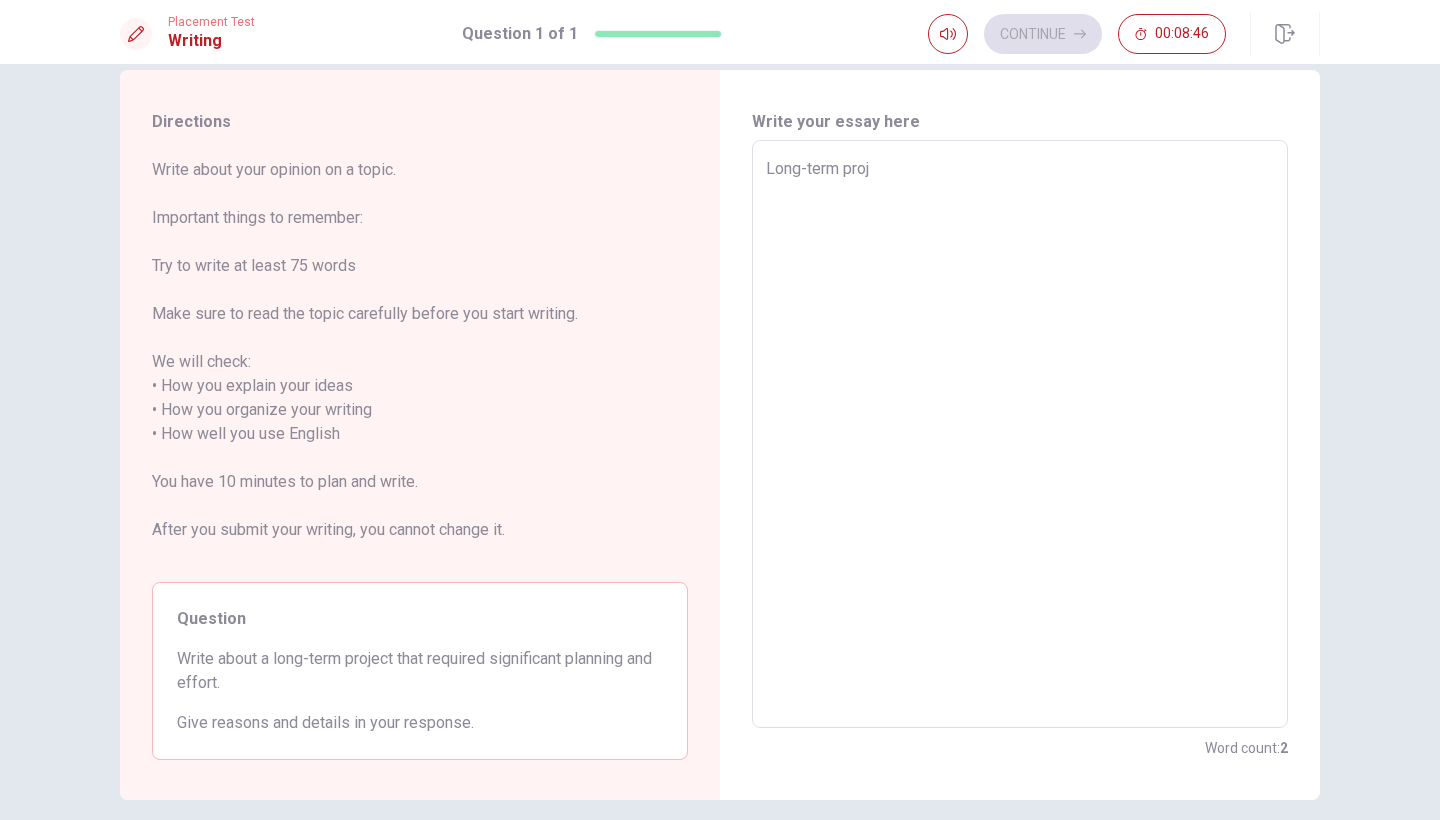 type on "x" 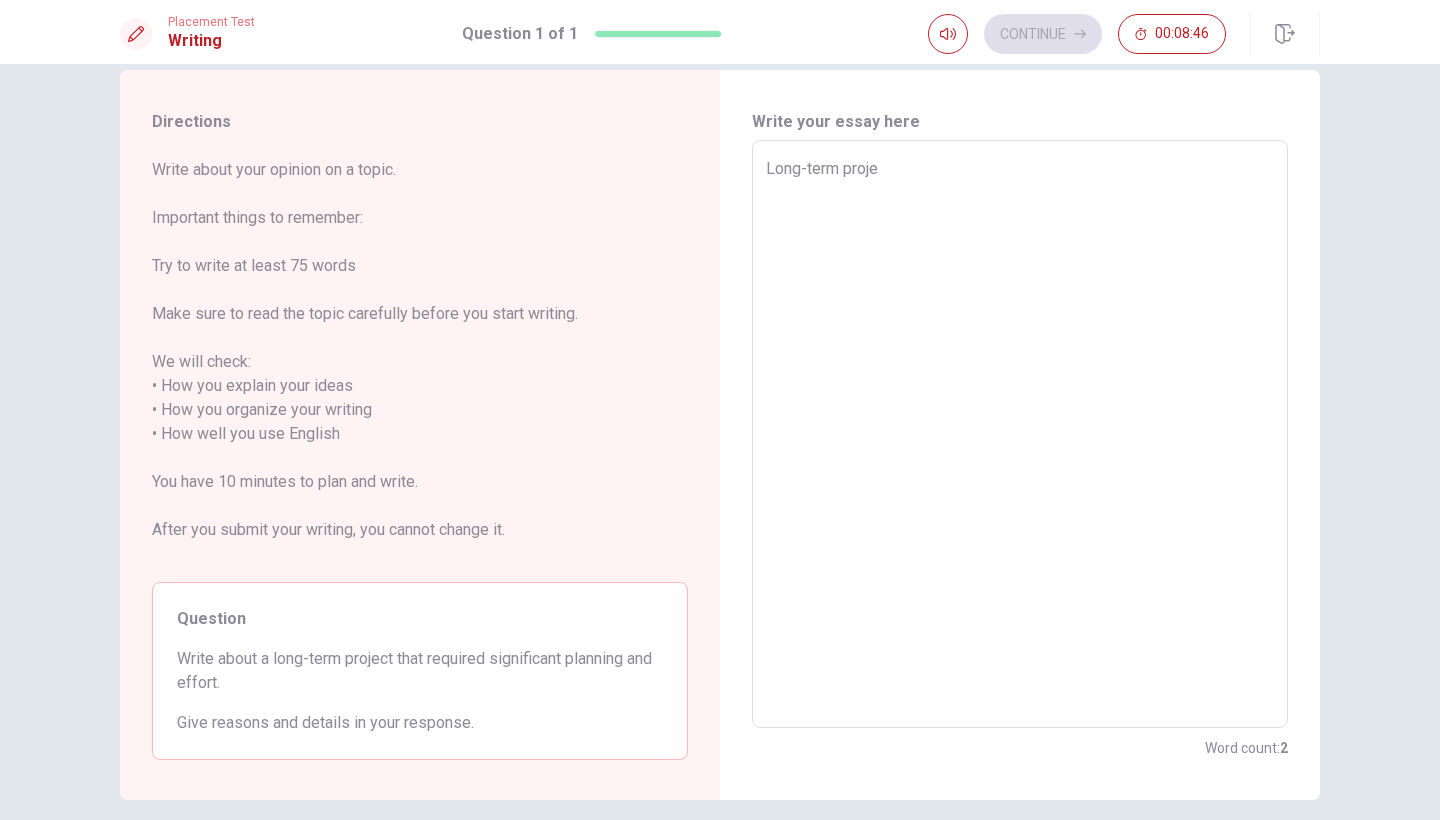 type on "x" 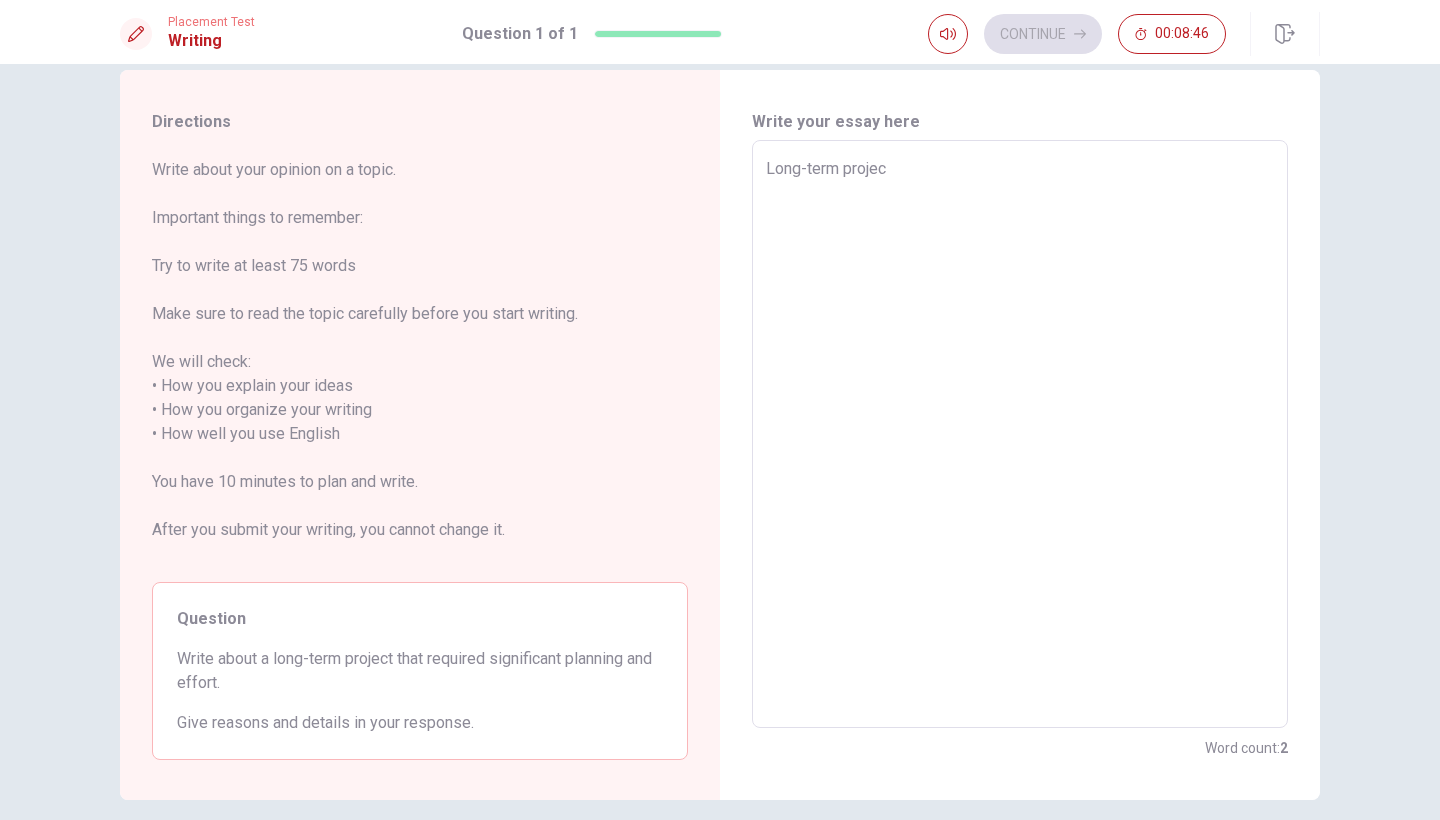 type on "x" 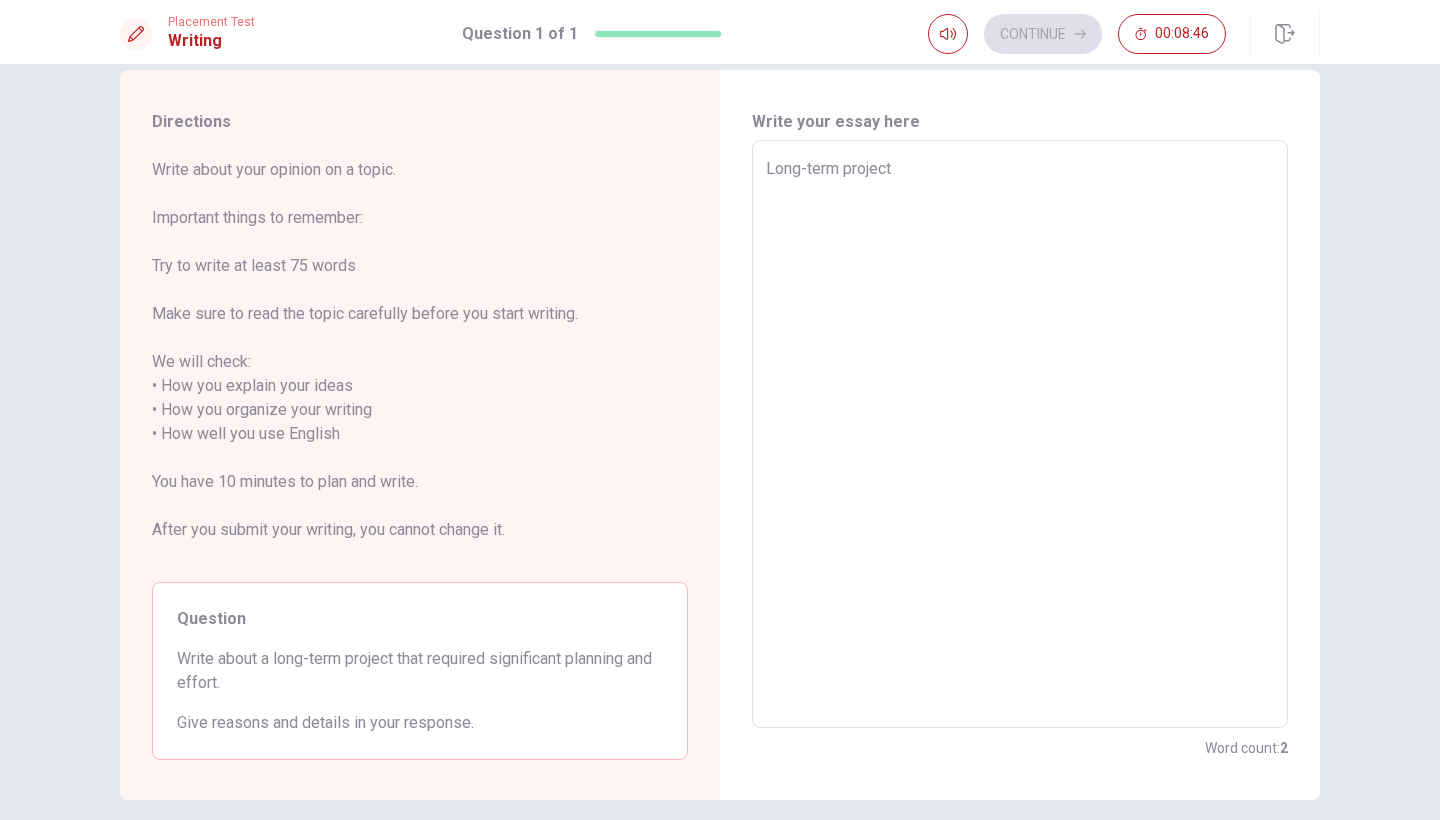 type on "x" 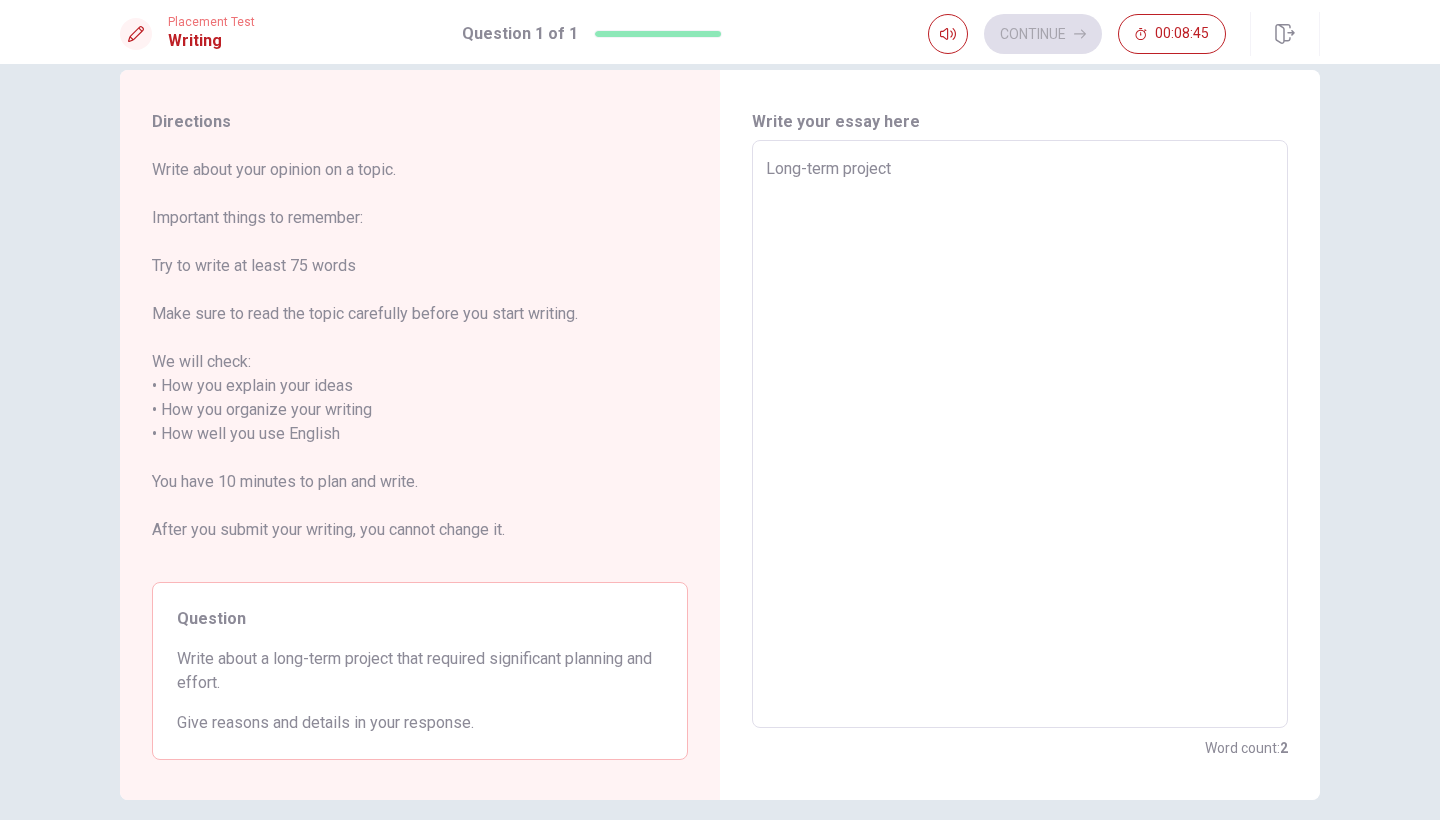 type on "Long-term project f" 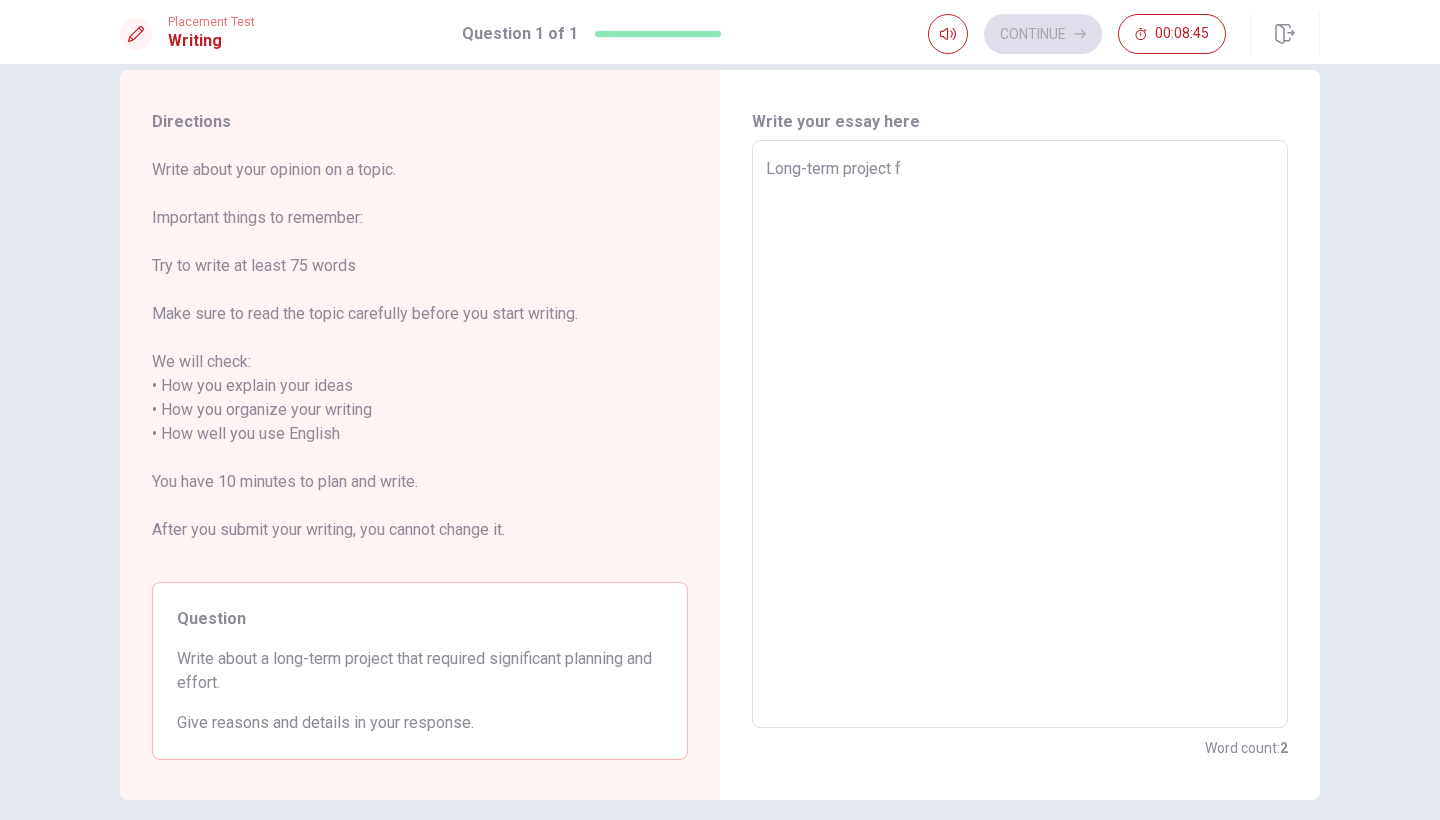 type on "x" 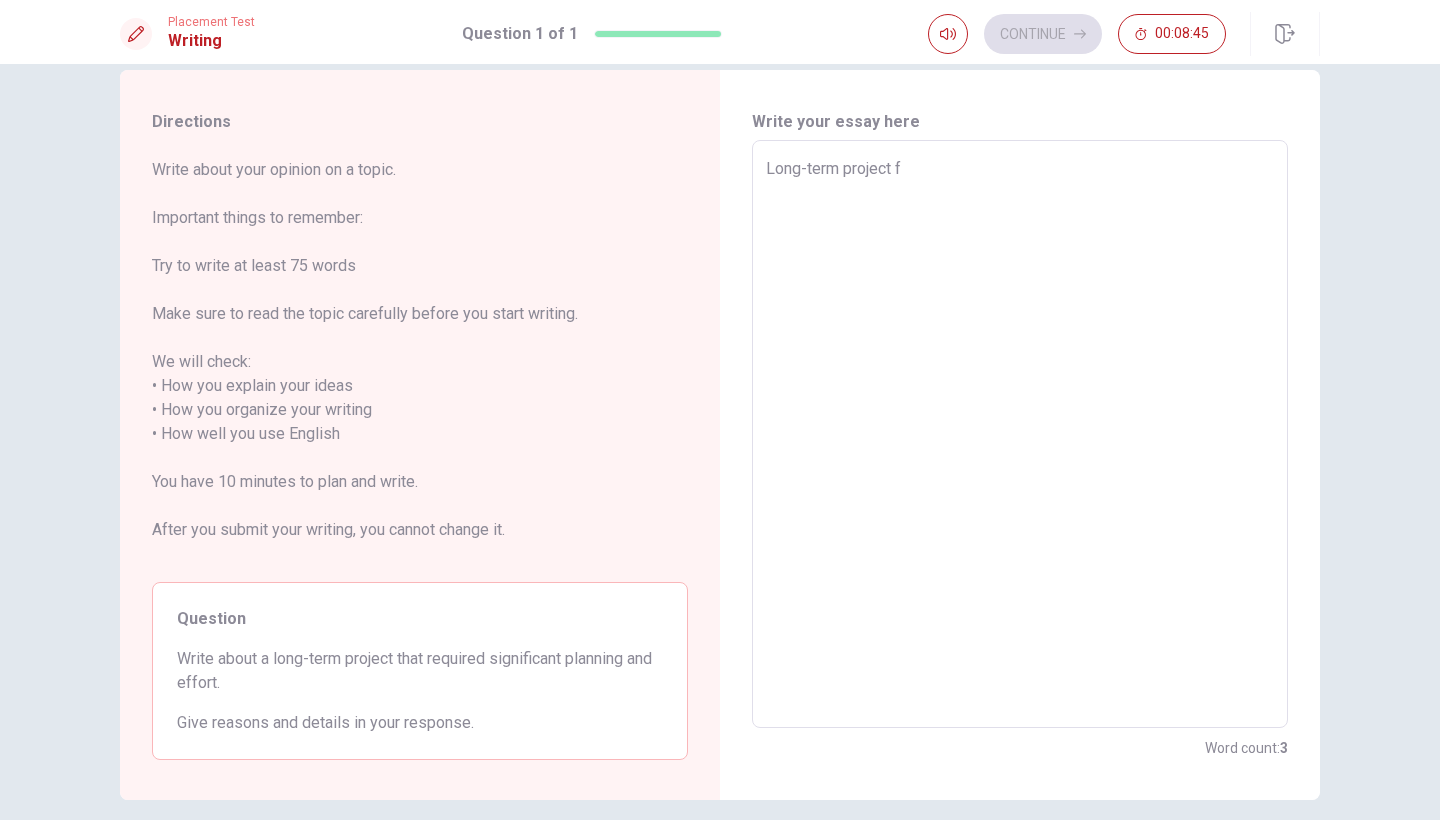 type on "Long-term project fo" 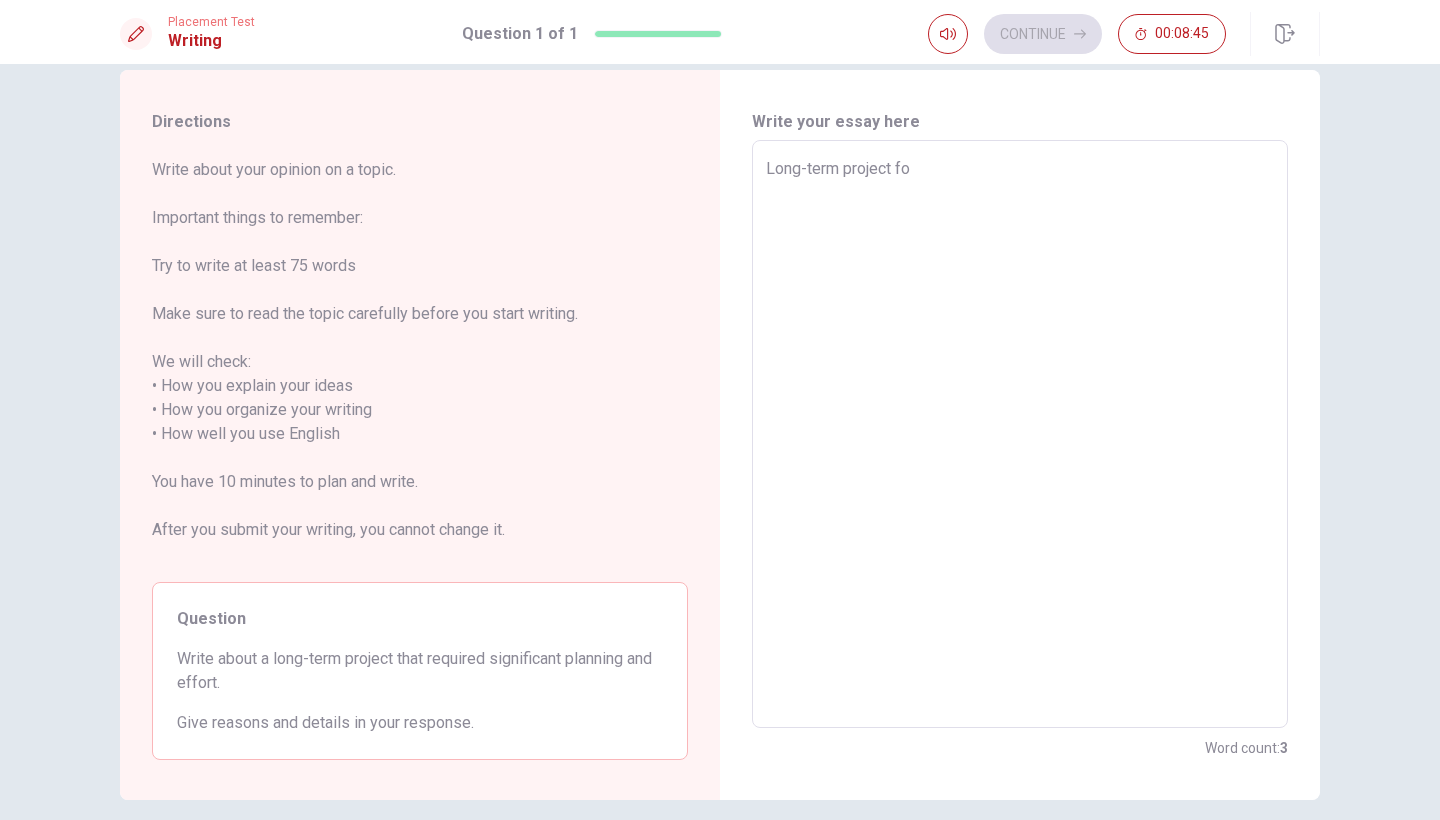 type on "x" 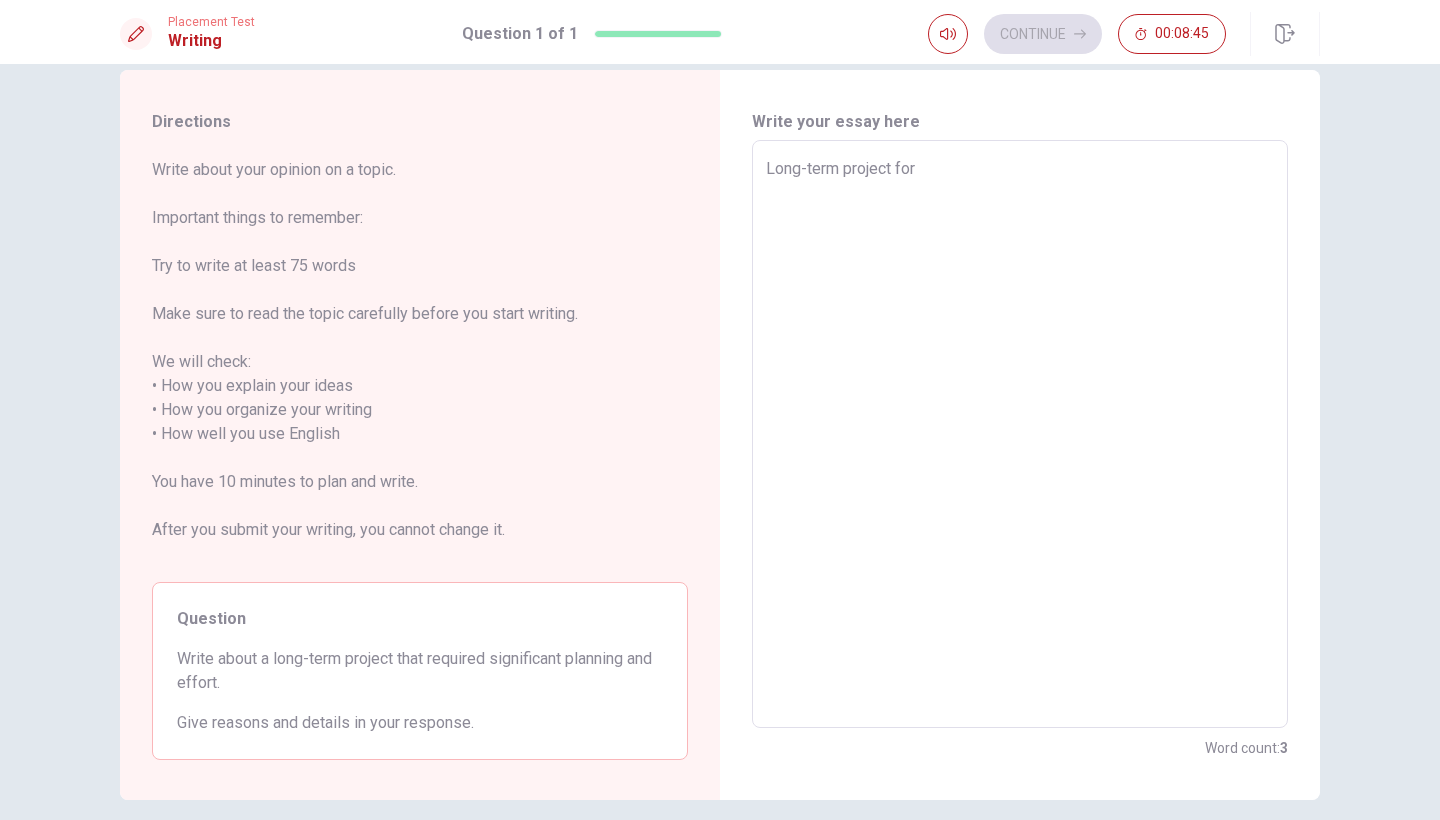 type on "x" 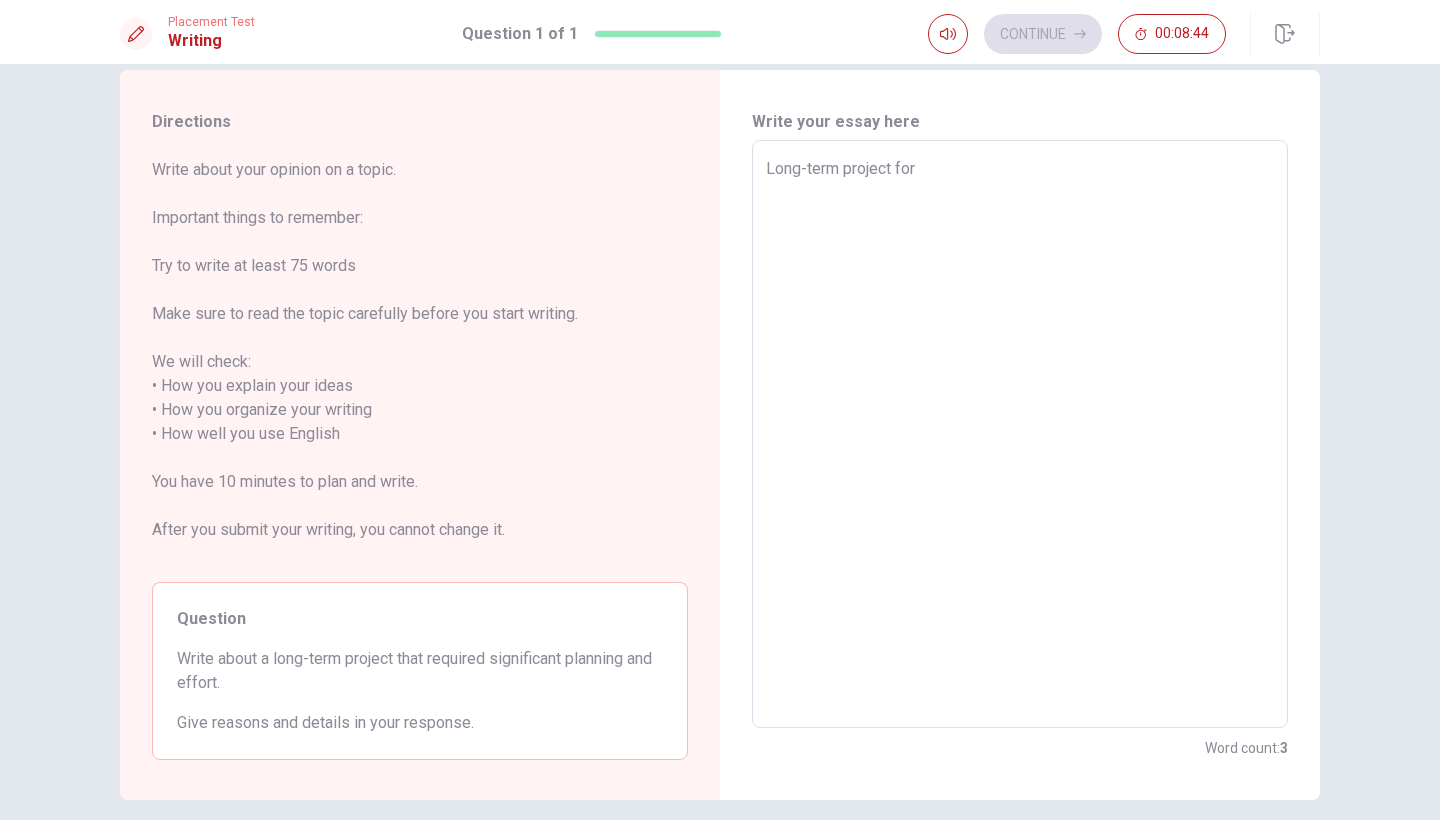 type on "Long-term project for b" 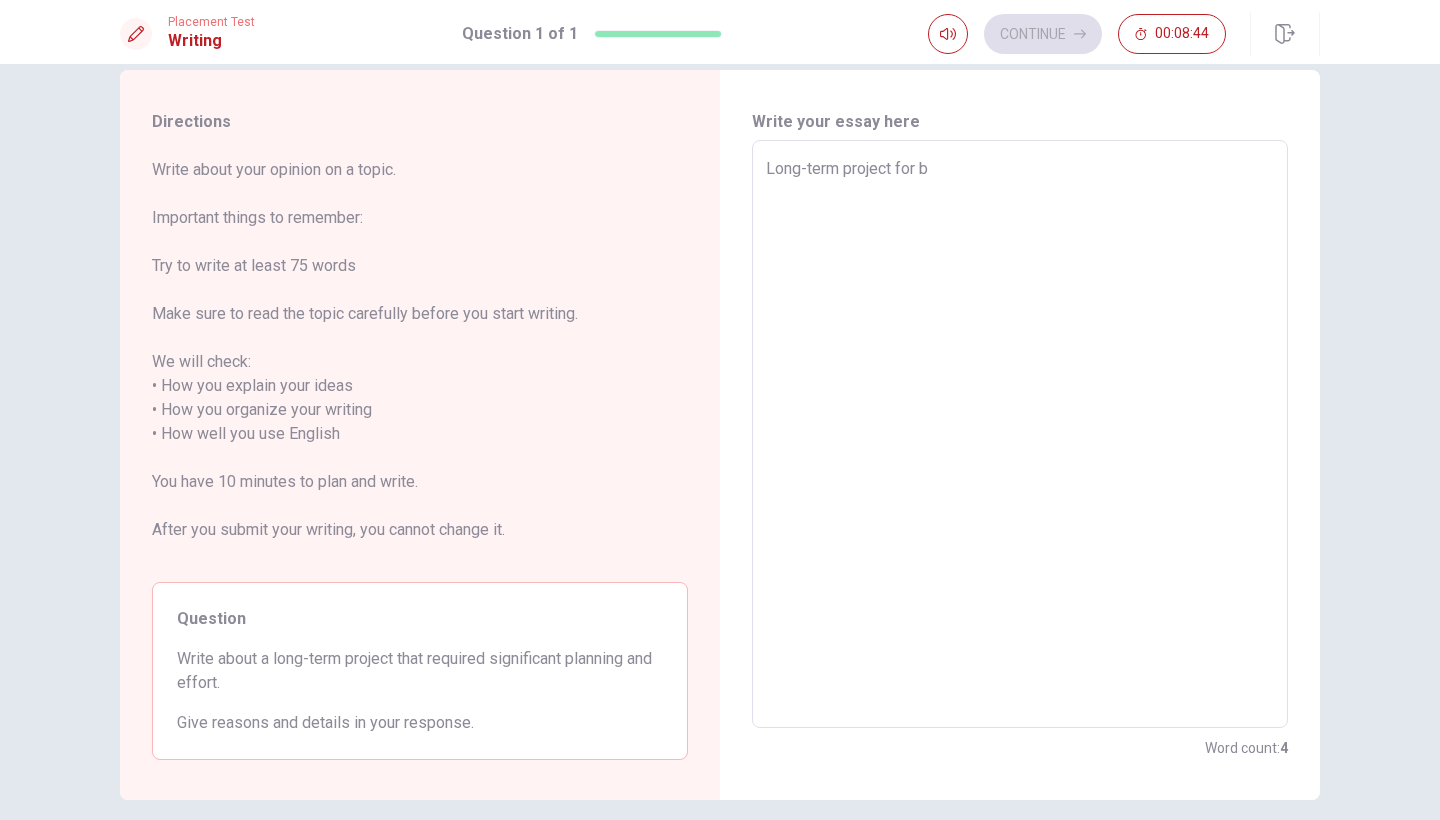 type on "x" 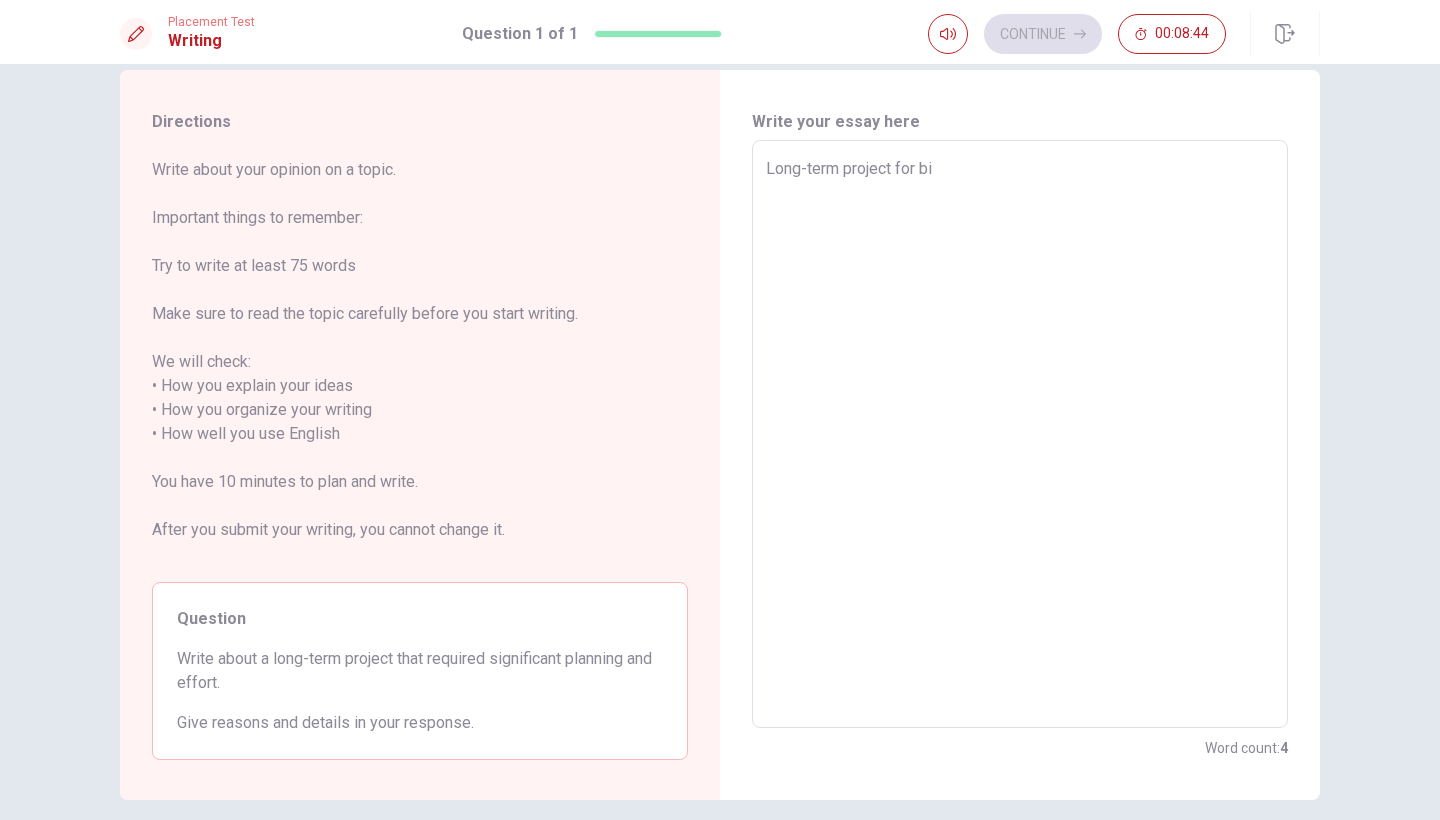 type on "x" 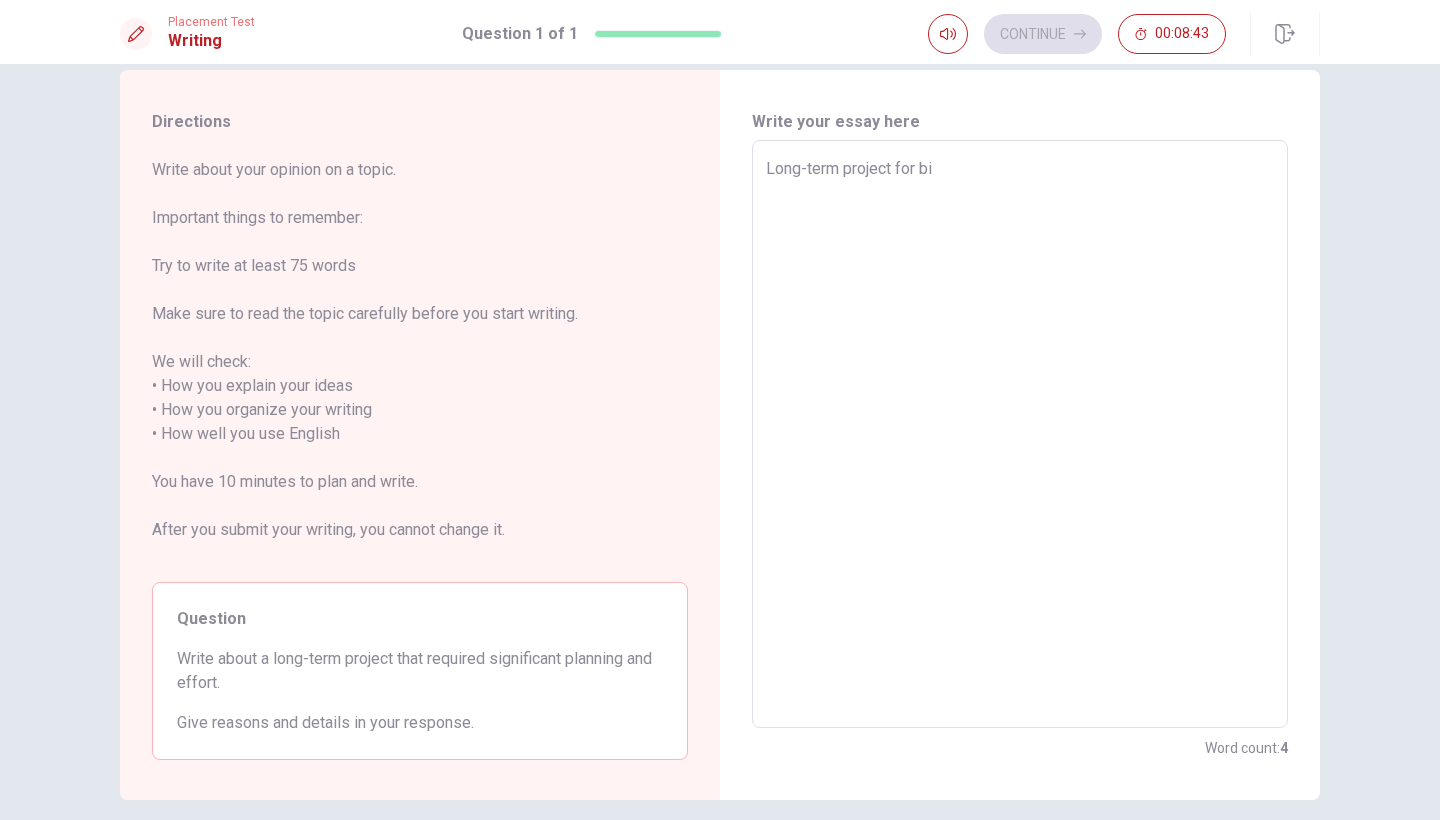 type on "Long-term project for bio" 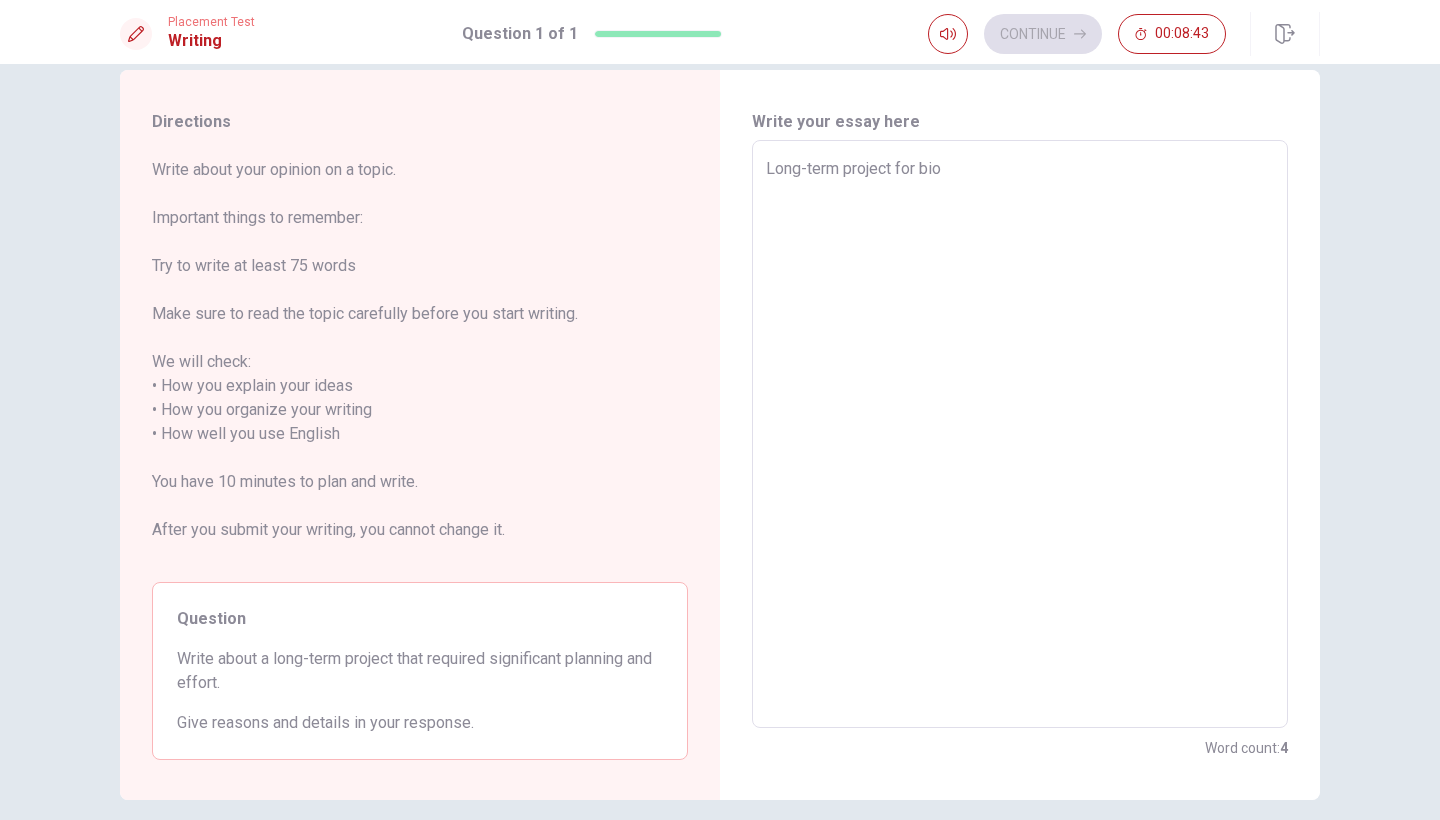 type on "x" 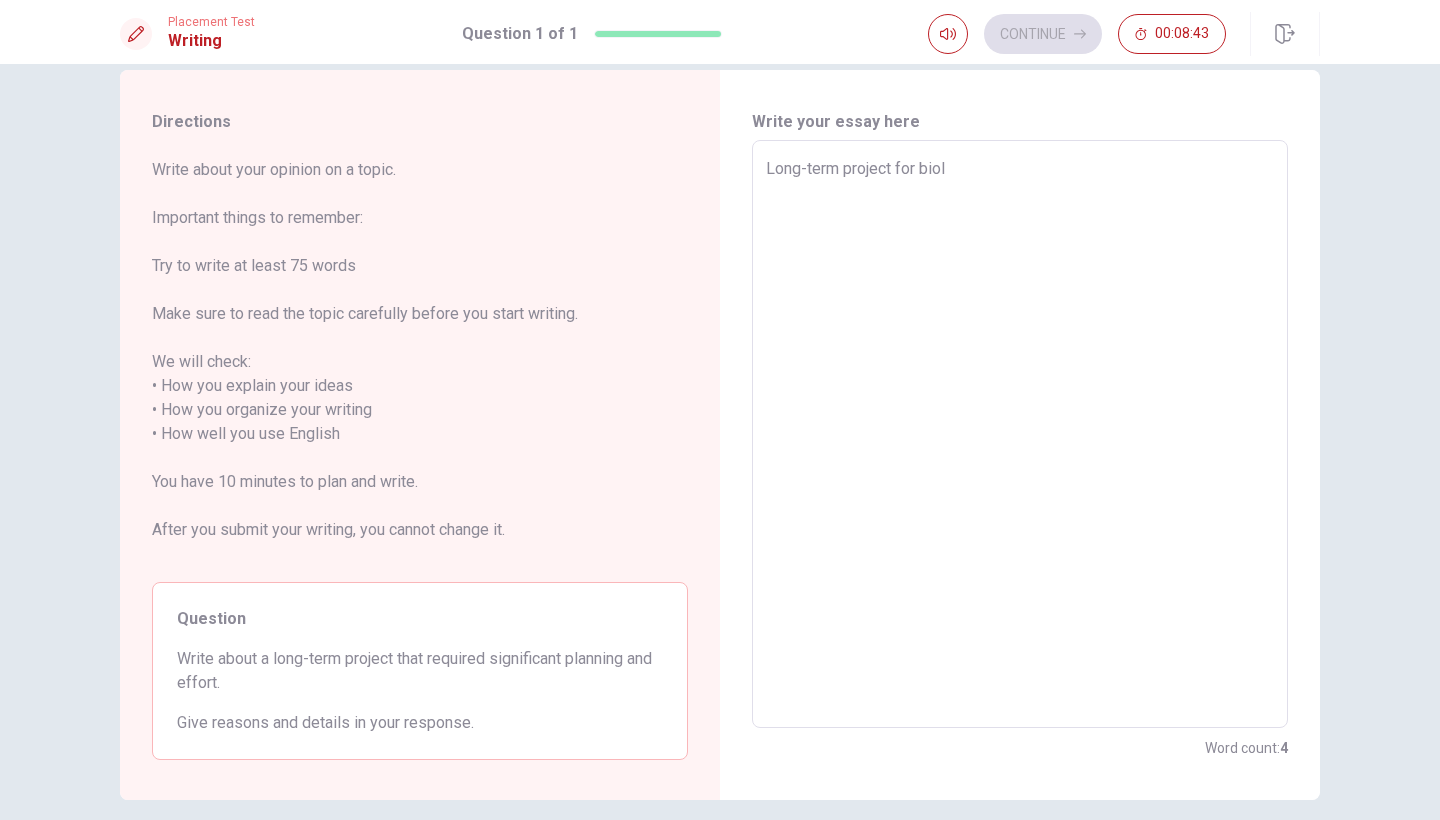 type on "x" 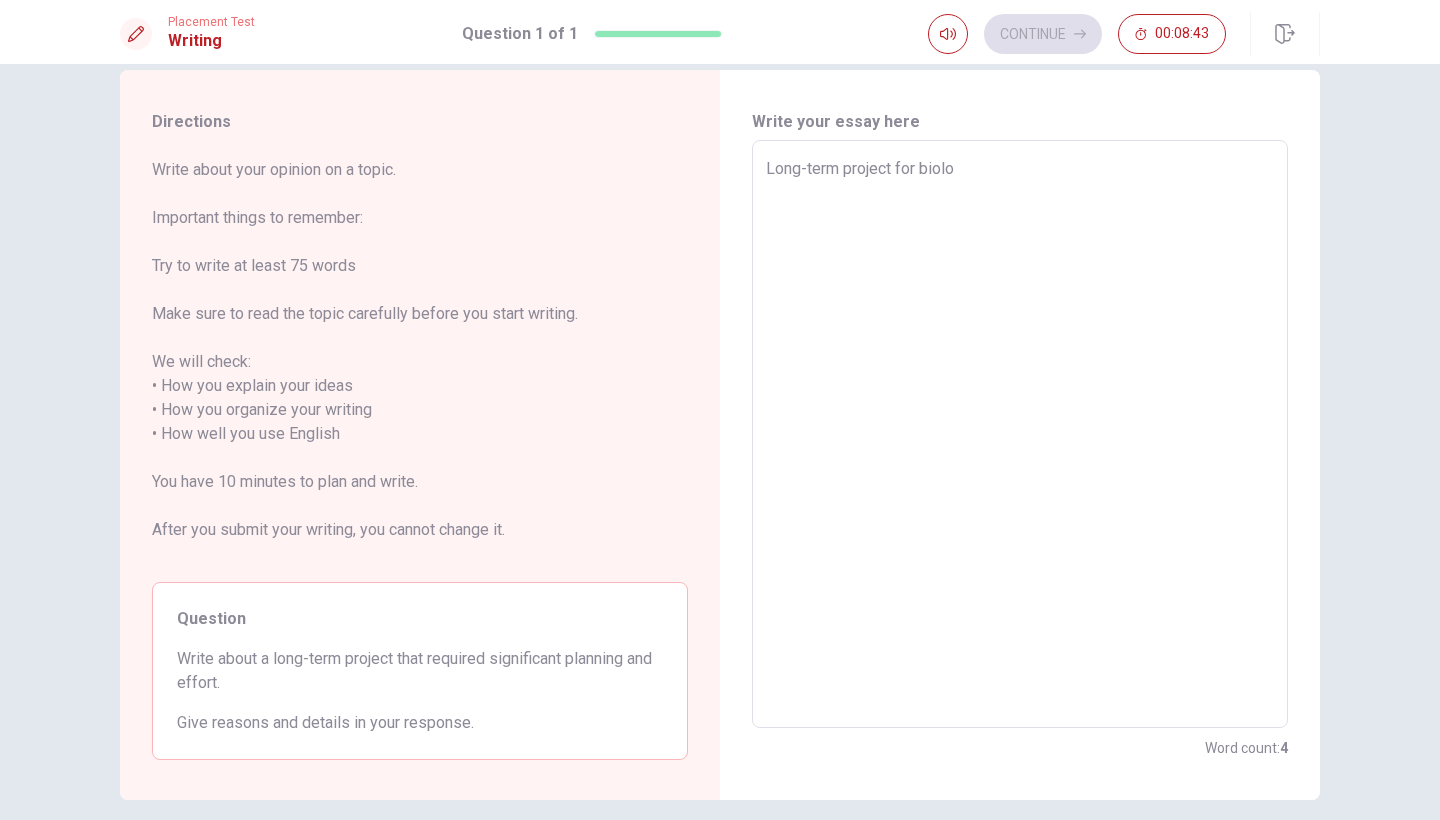 type on "x" 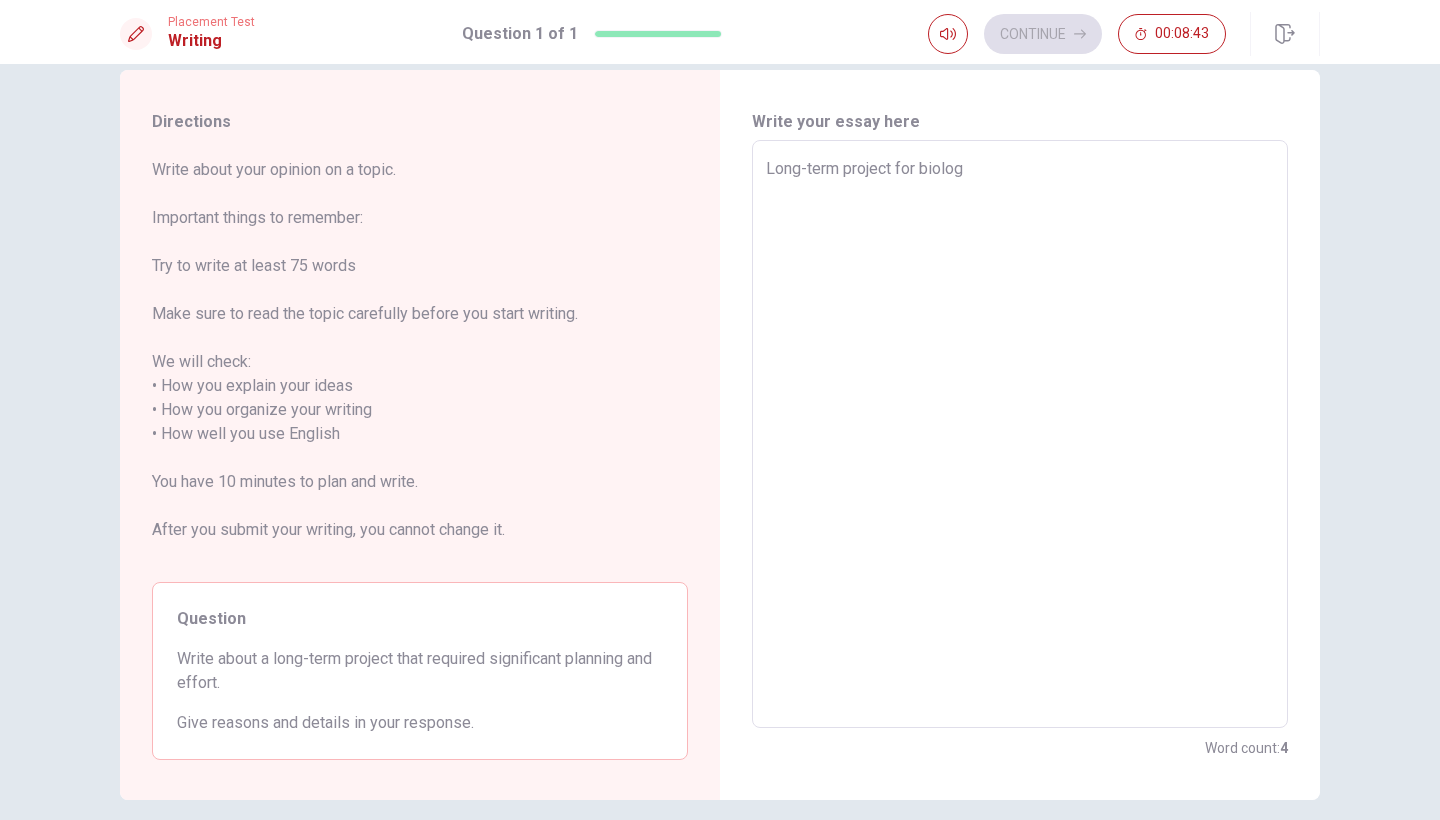 type on "x" 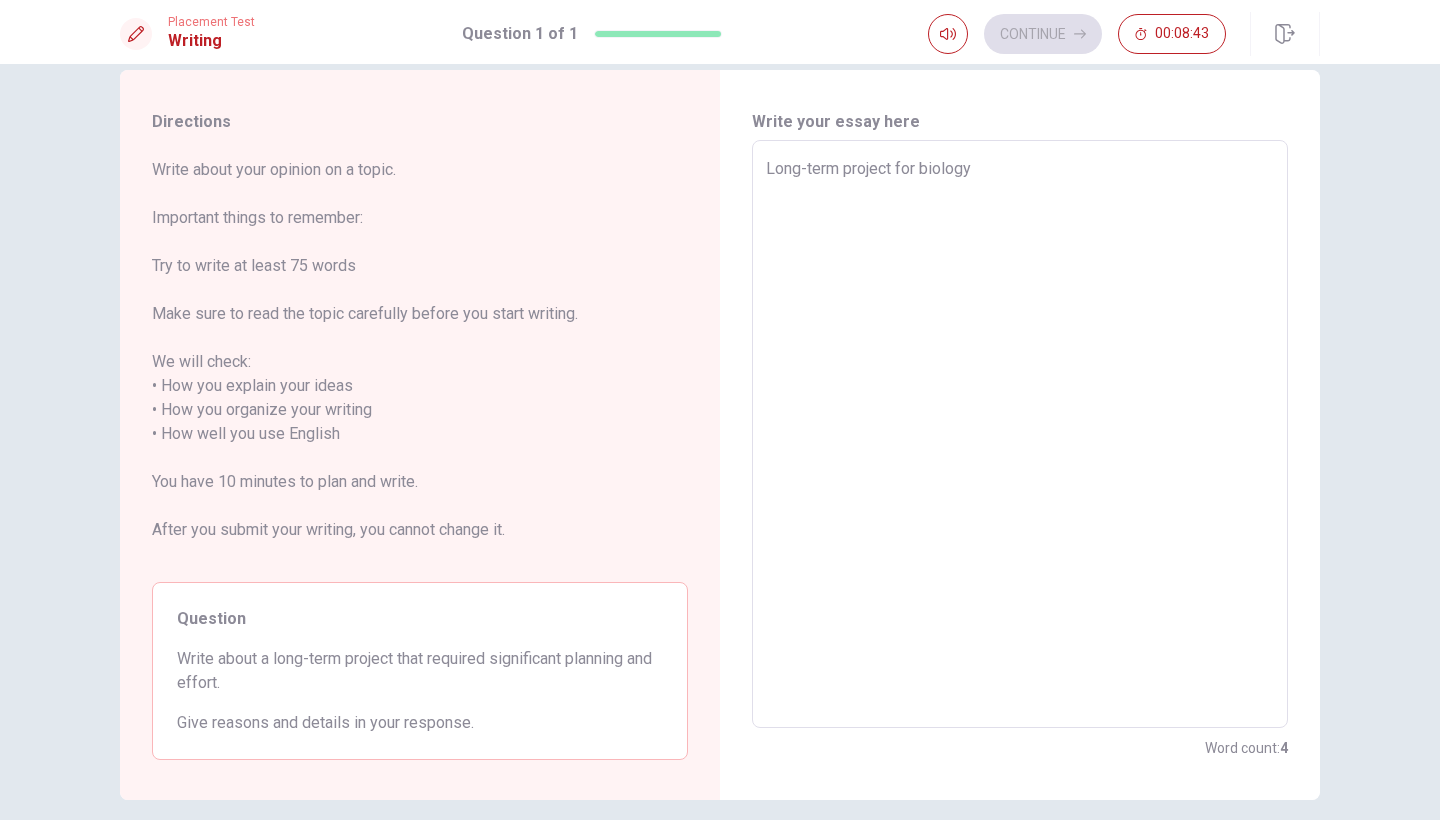 type on "x" 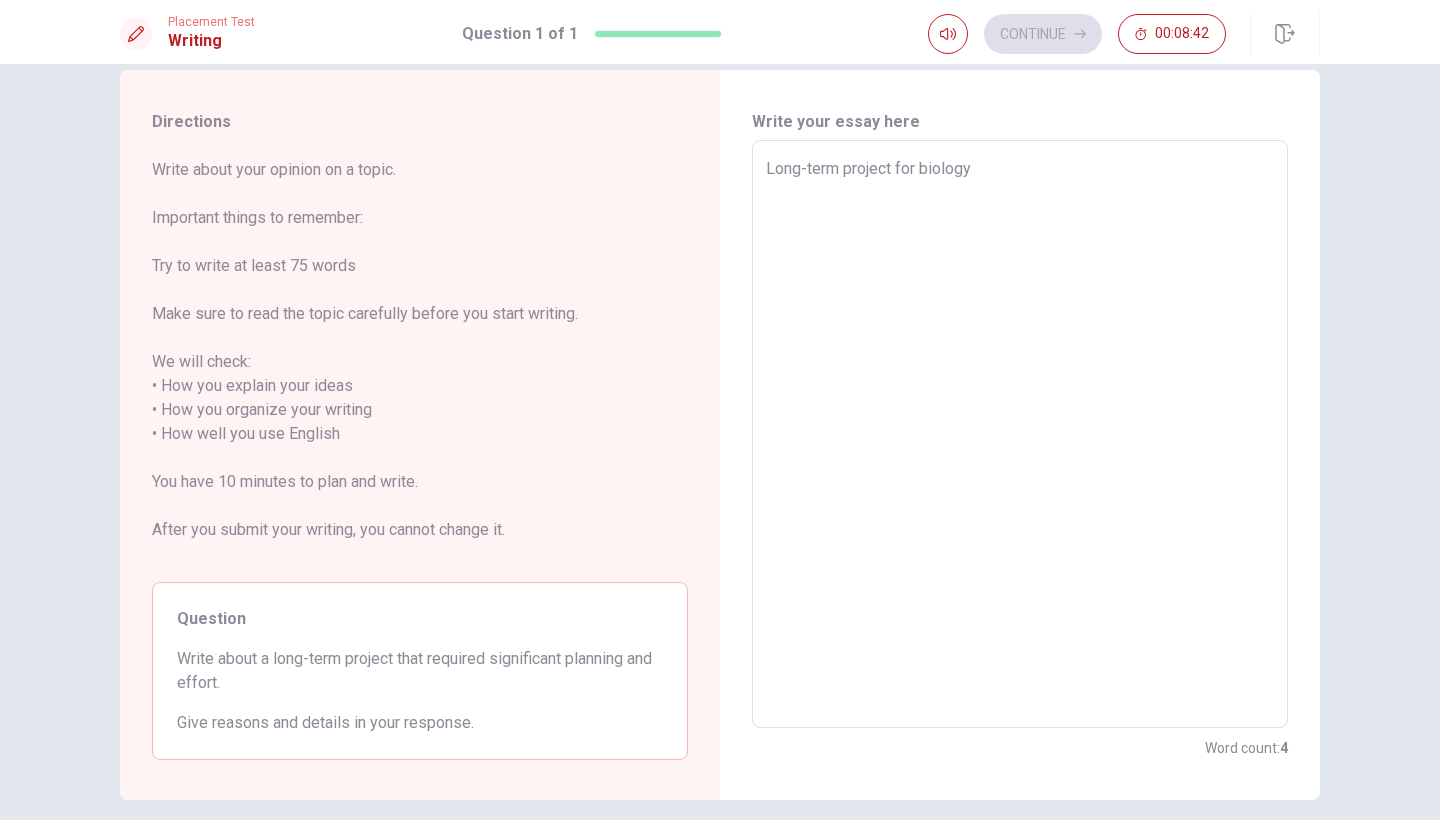 type on "Long-term project for biolog" 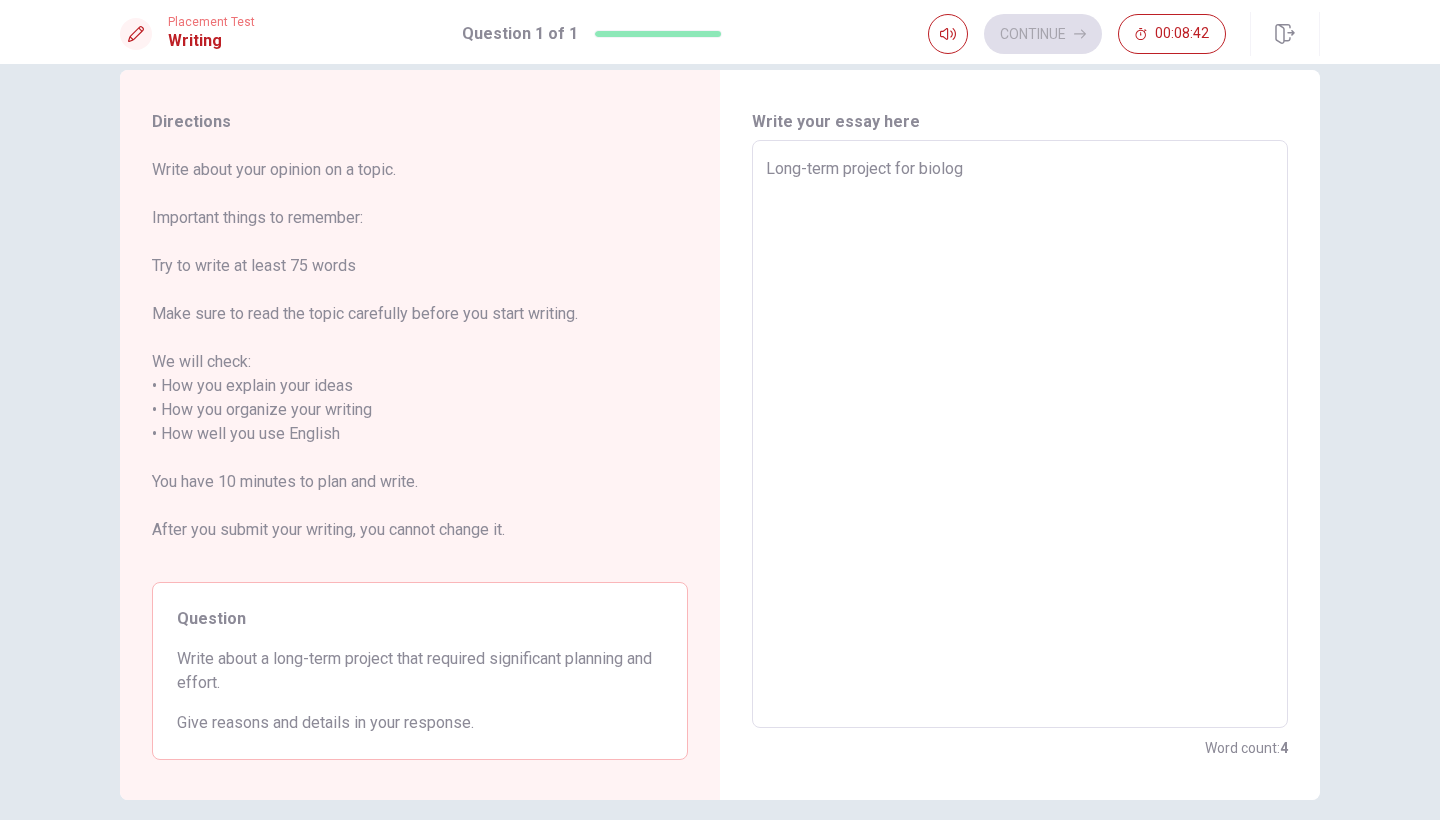 type on "x" 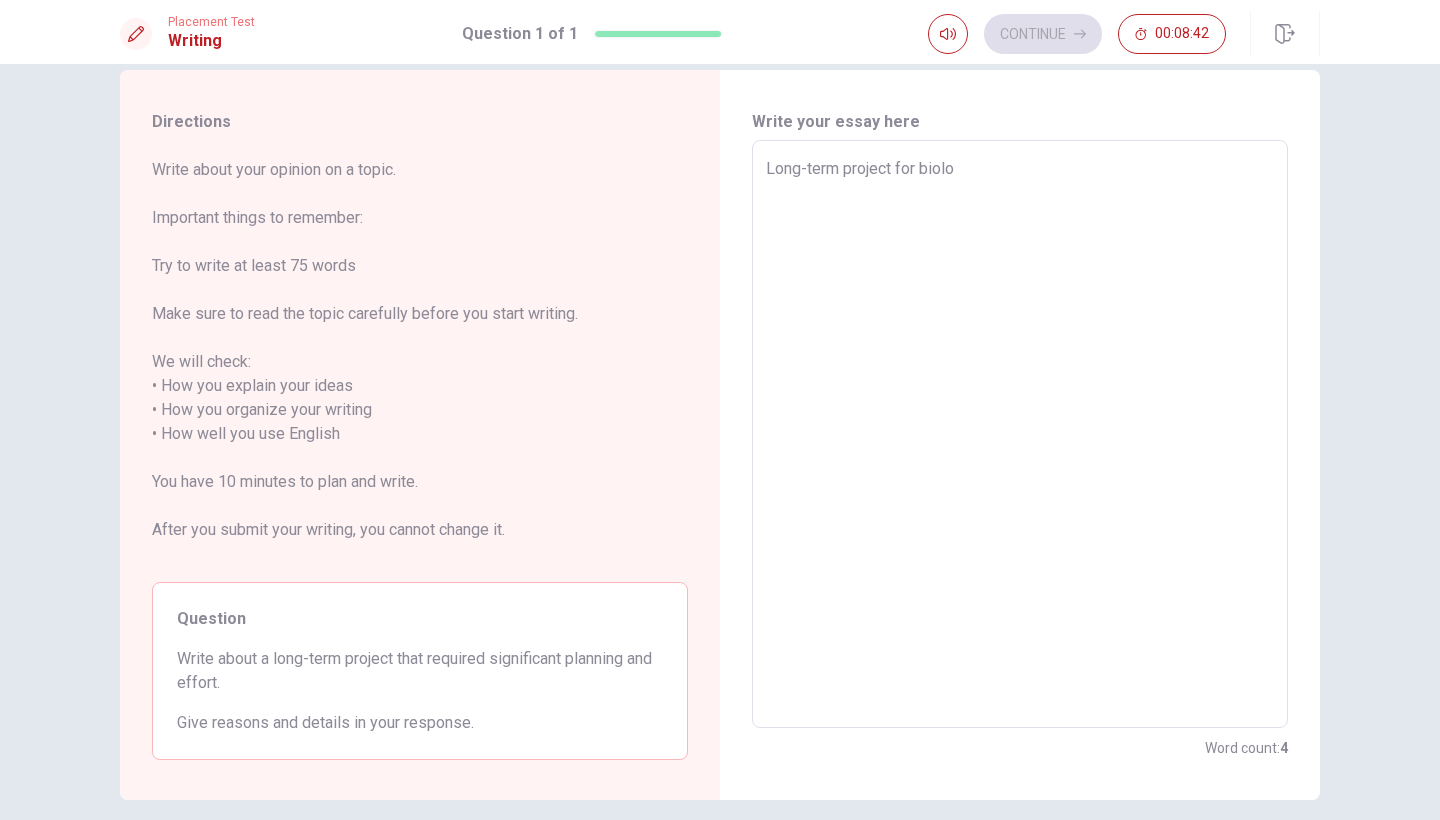 type on "x" 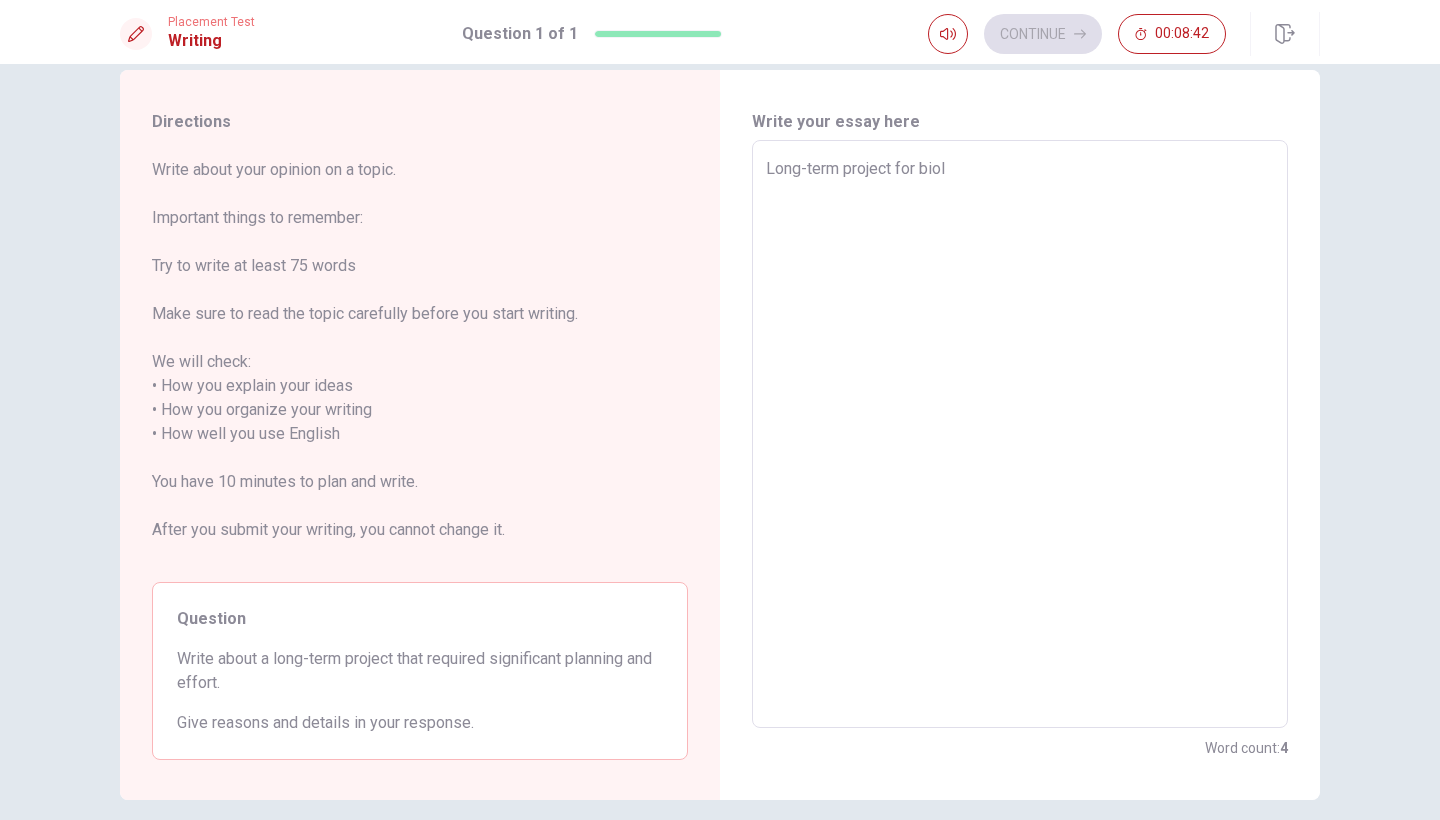 type on "x" 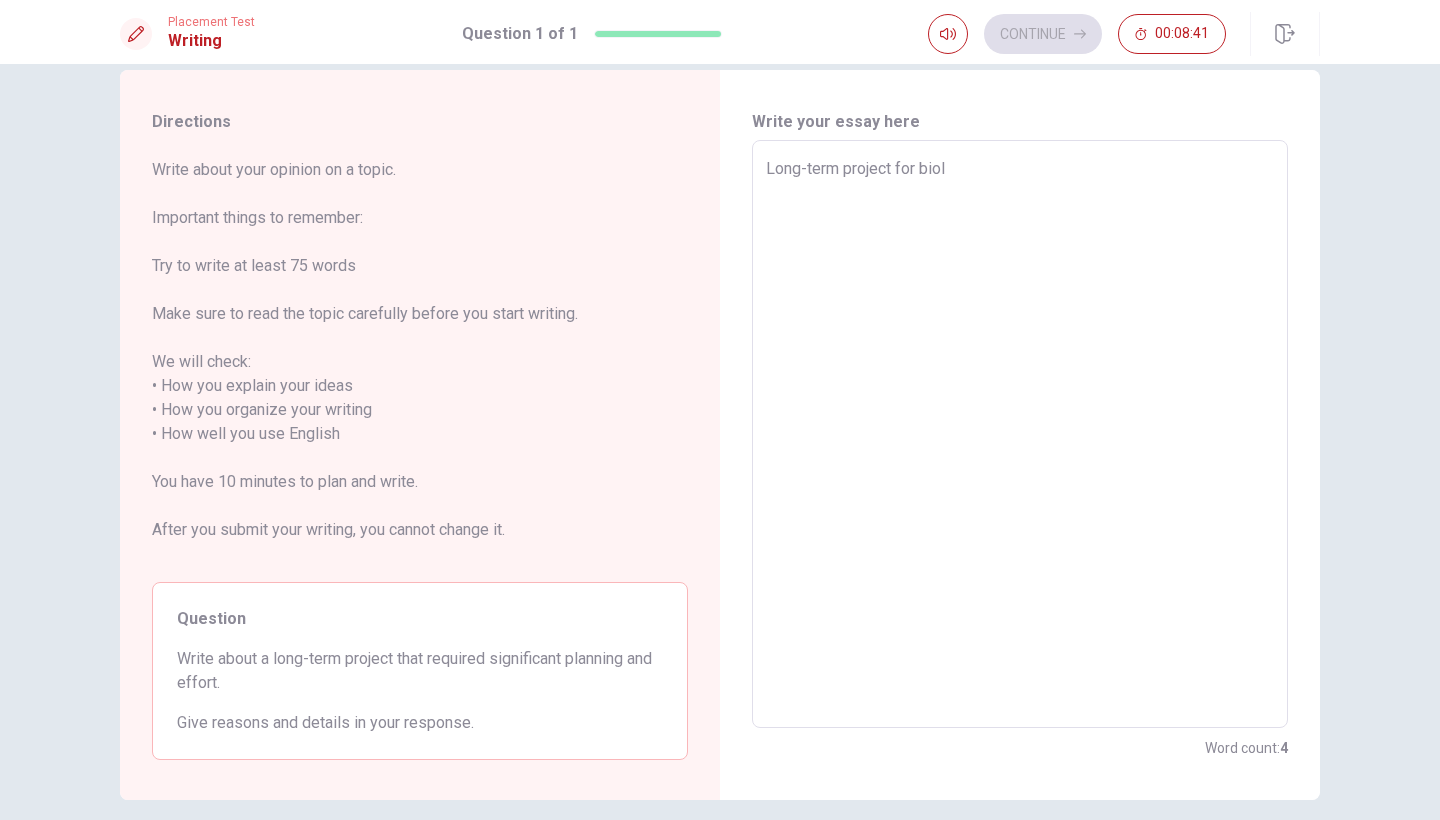 type on "Long-term project for bio" 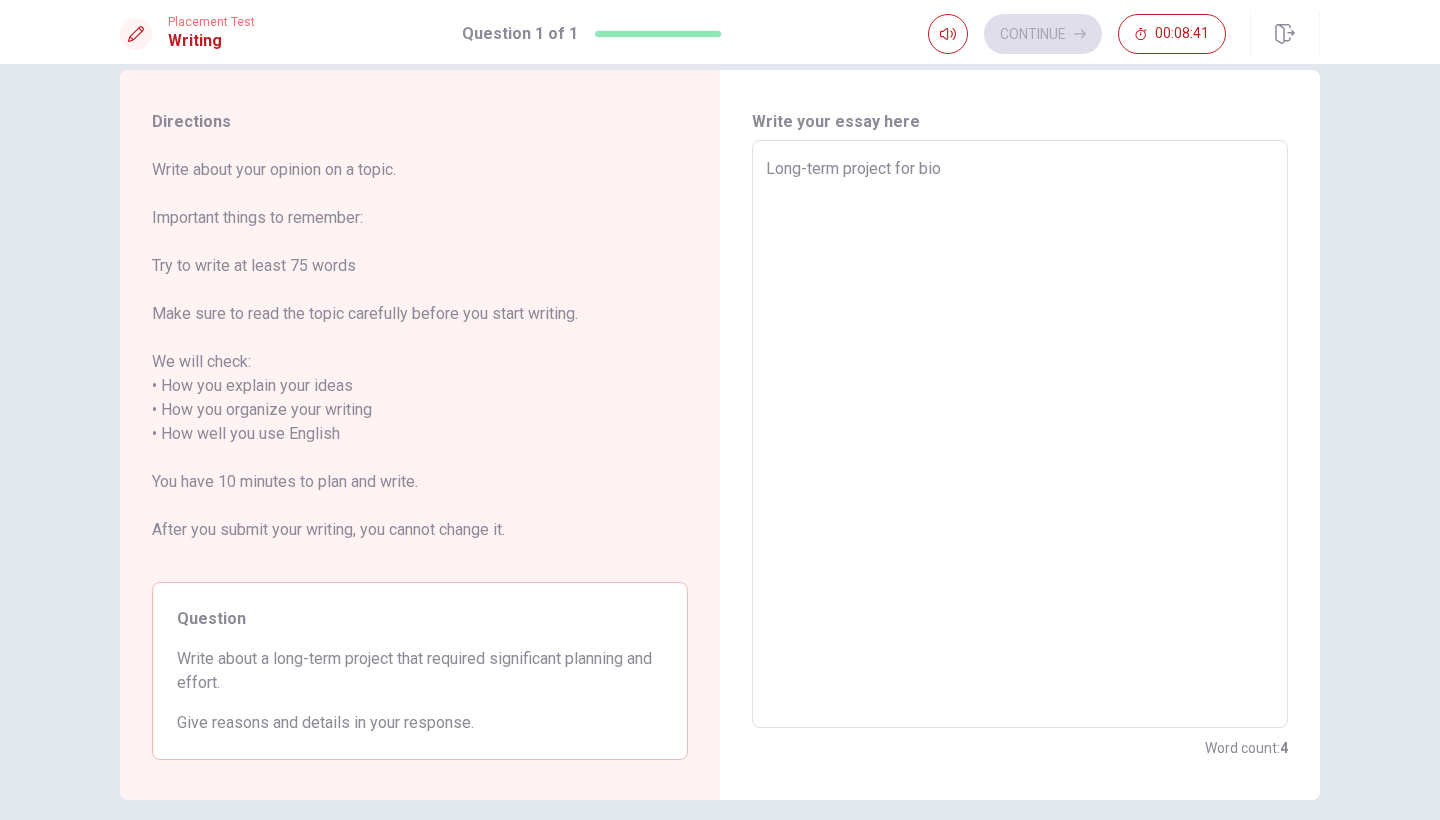 type on "x" 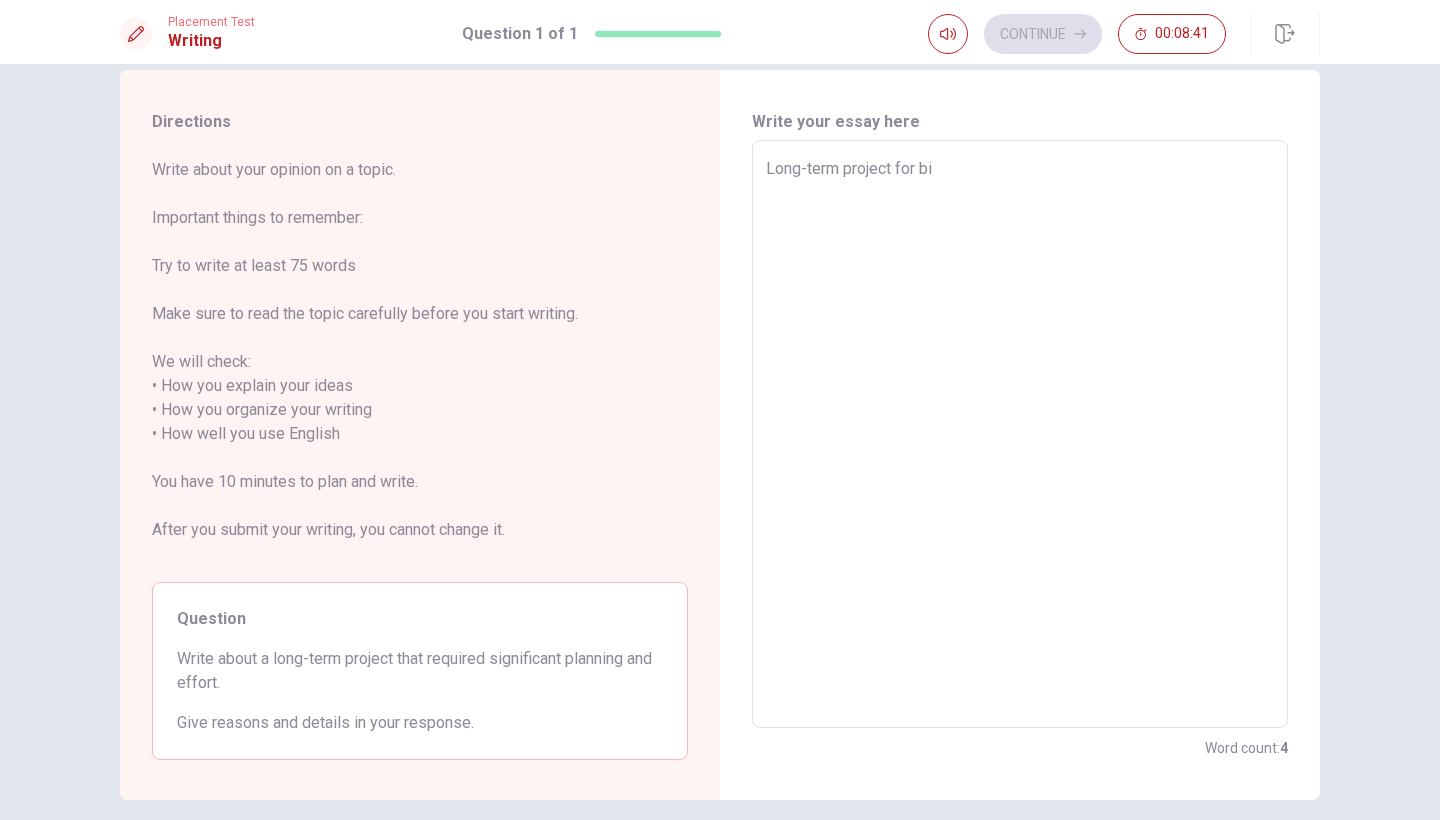 type on "x" 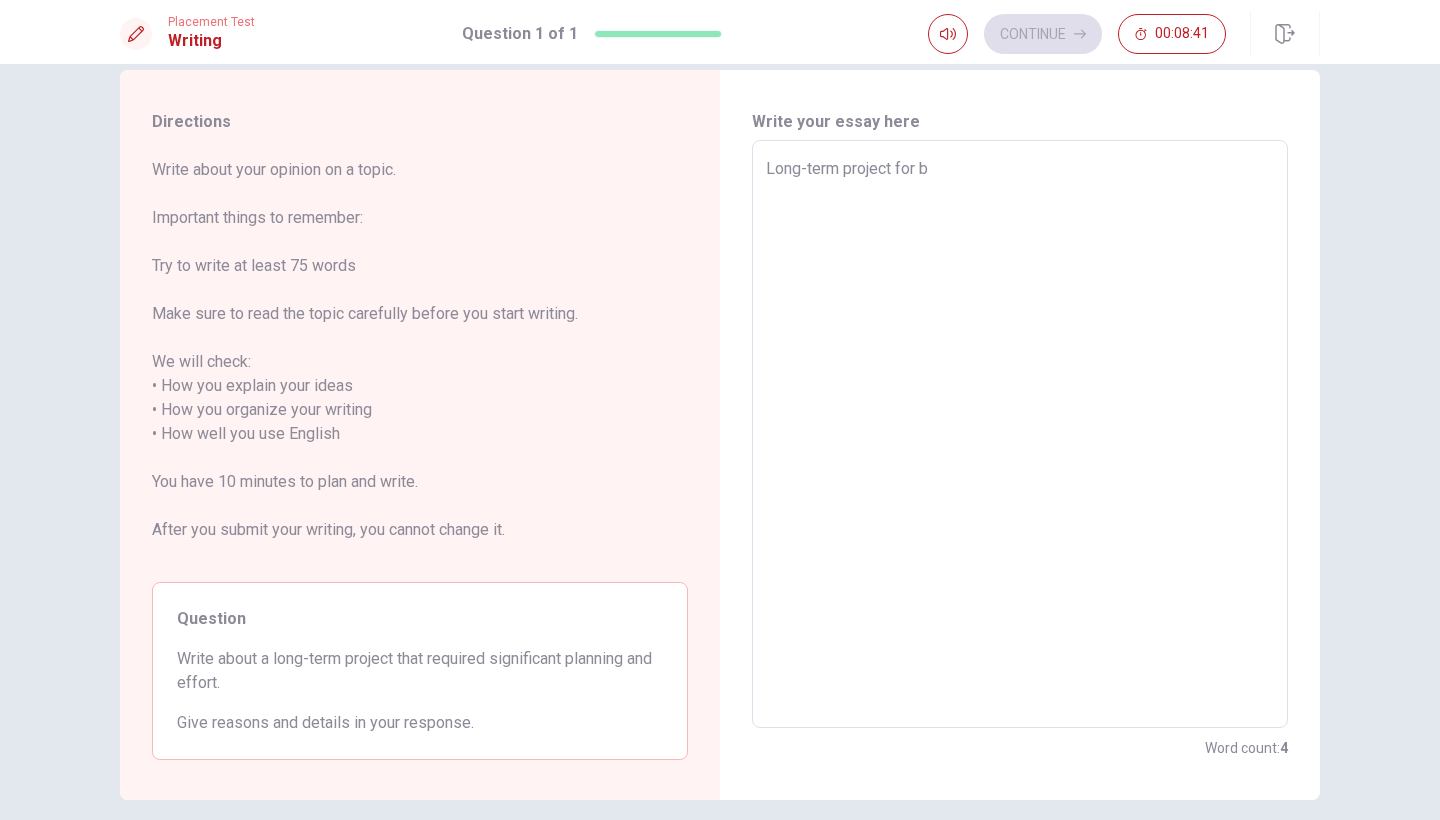 type on "x" 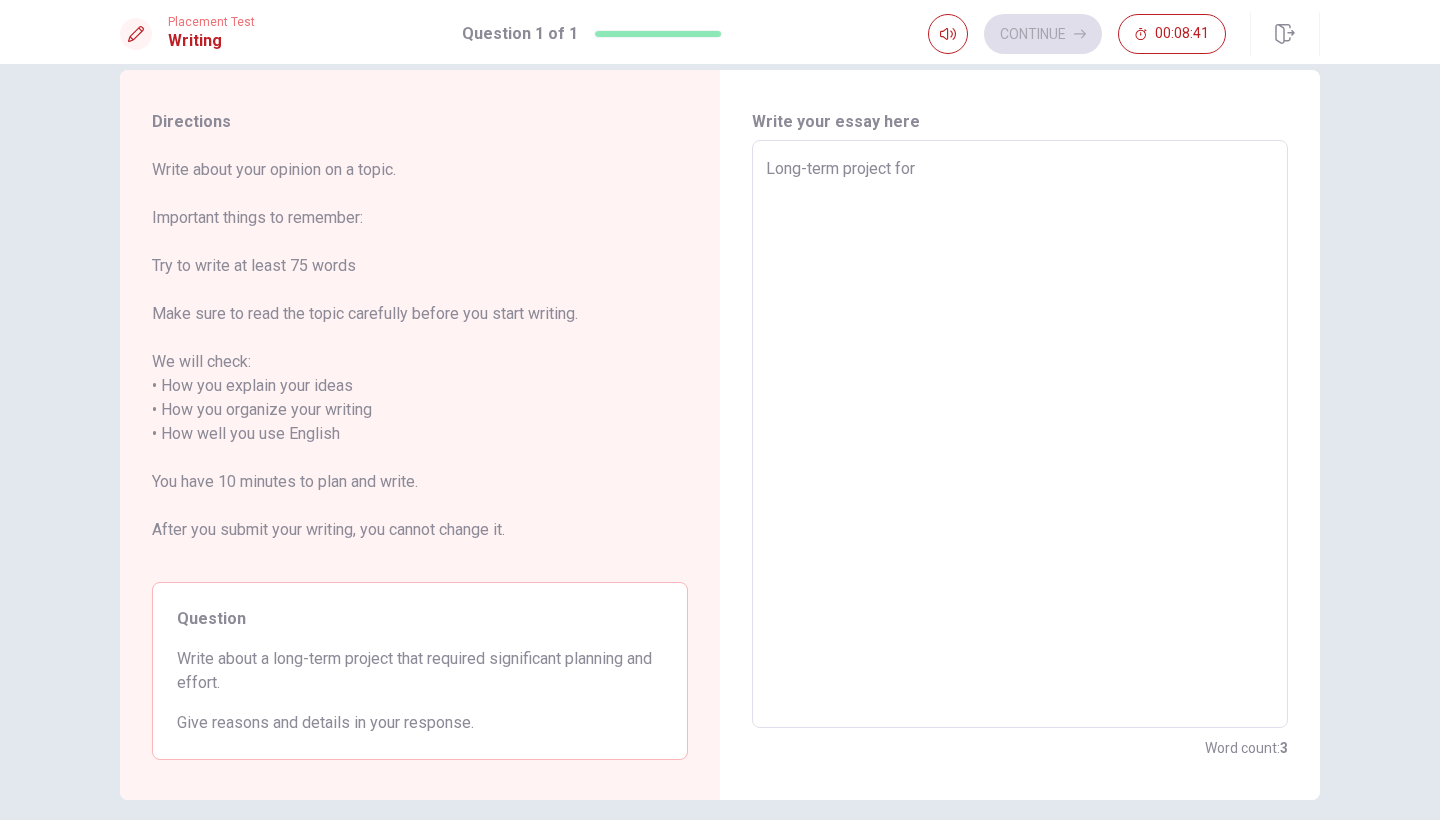 type on "x" 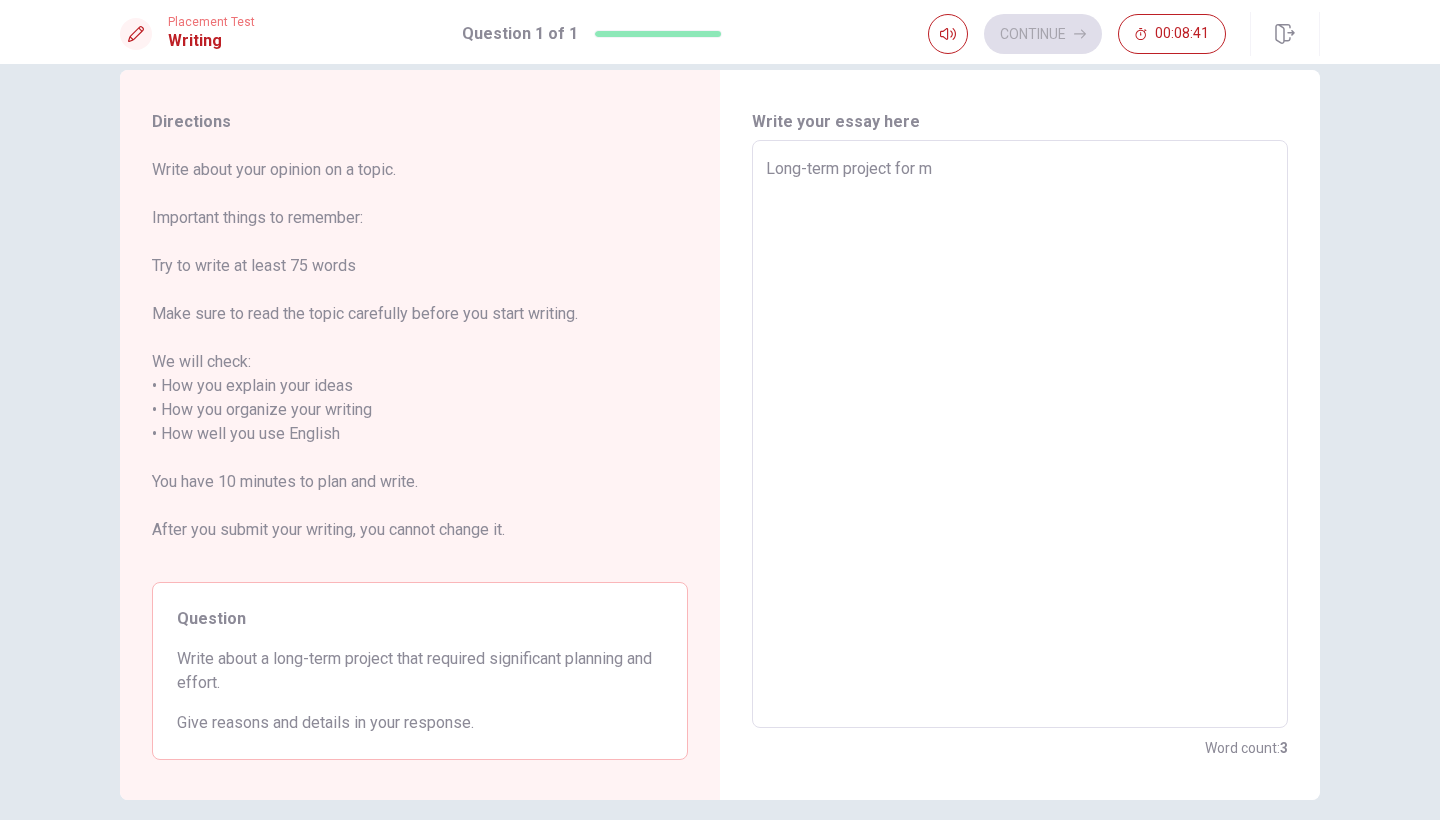 type on "x" 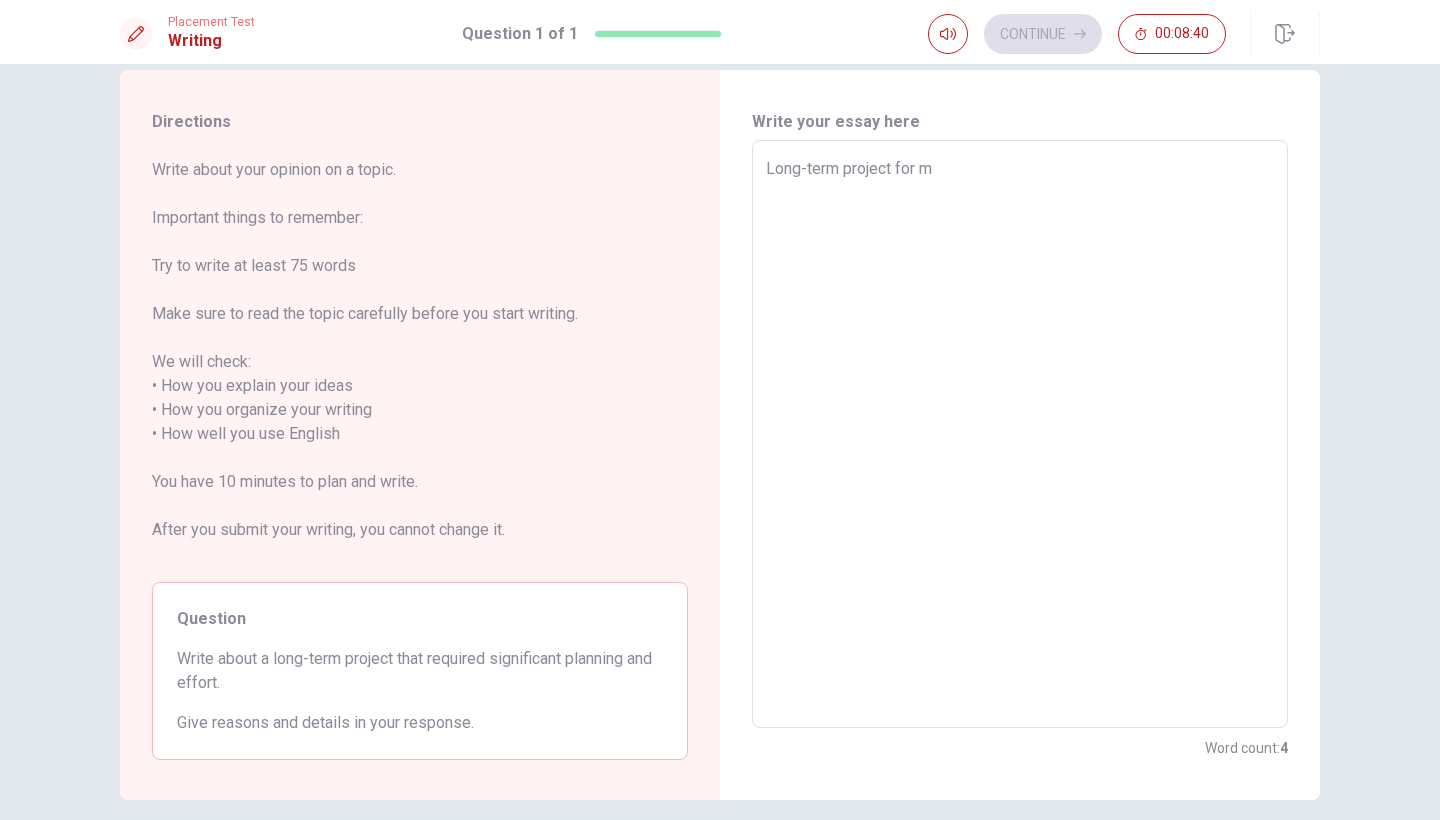 type on "Long-term project for my" 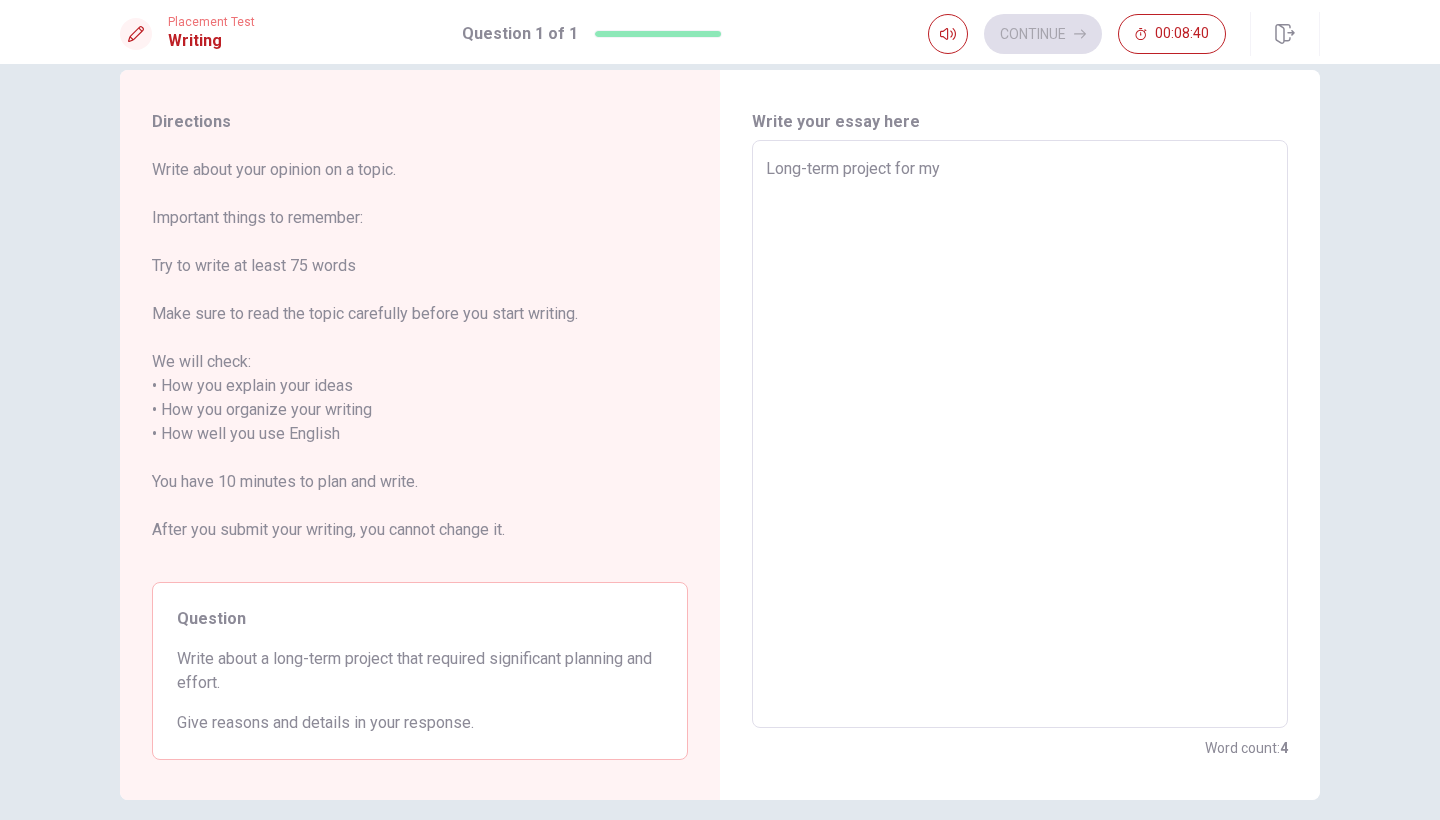 type on "x" 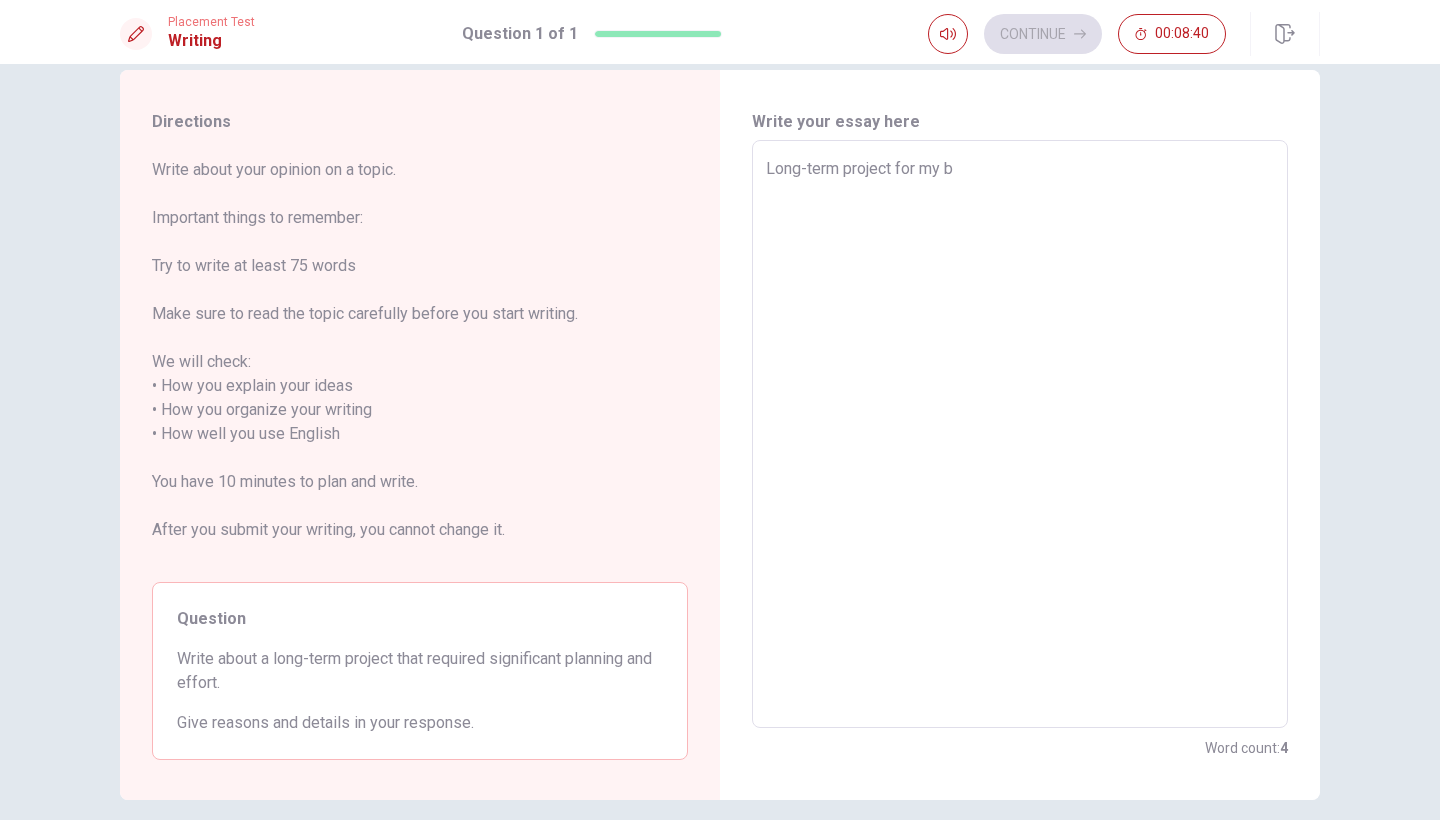 type on "x" 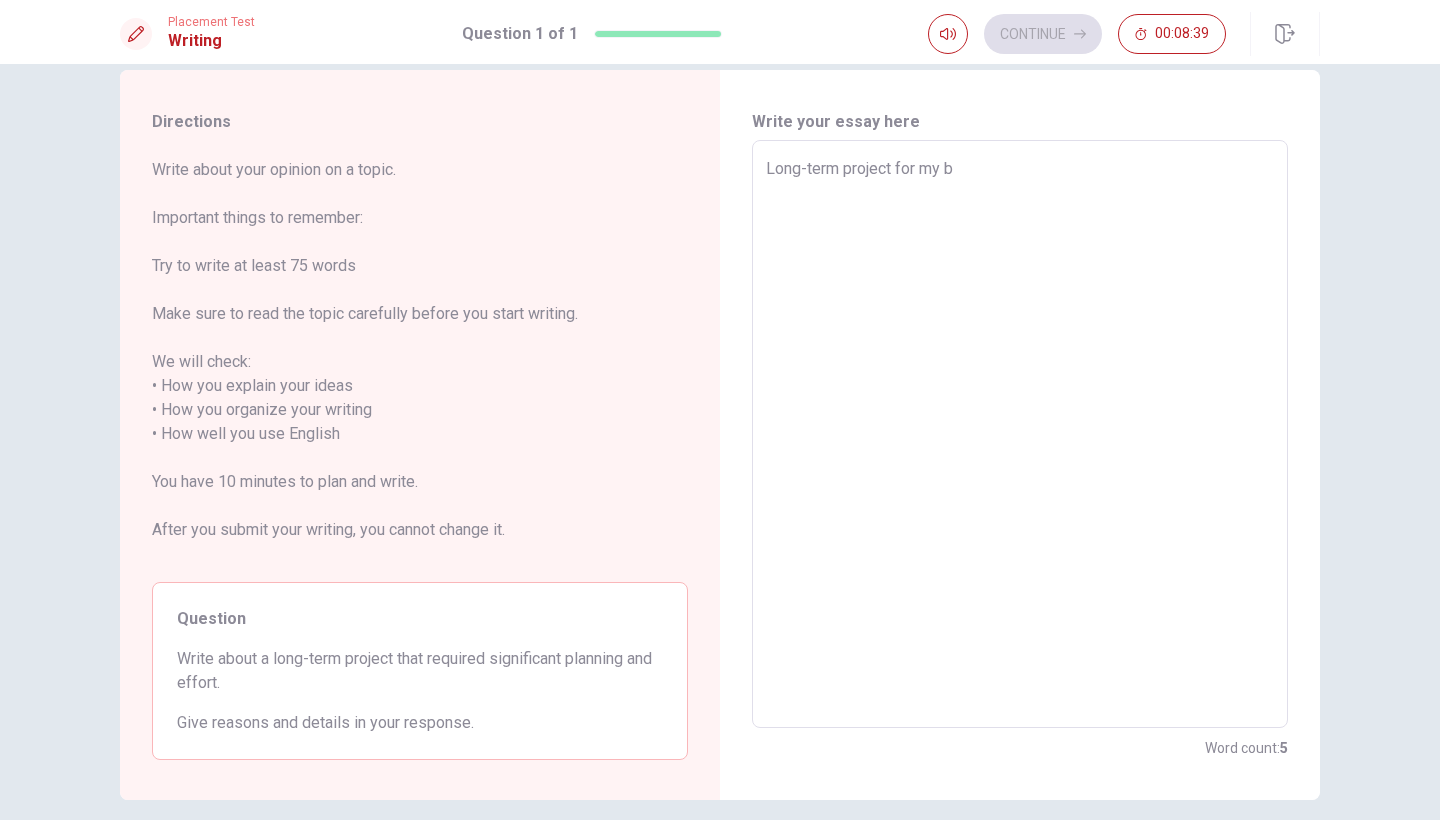 type on "Long-term project for my bi" 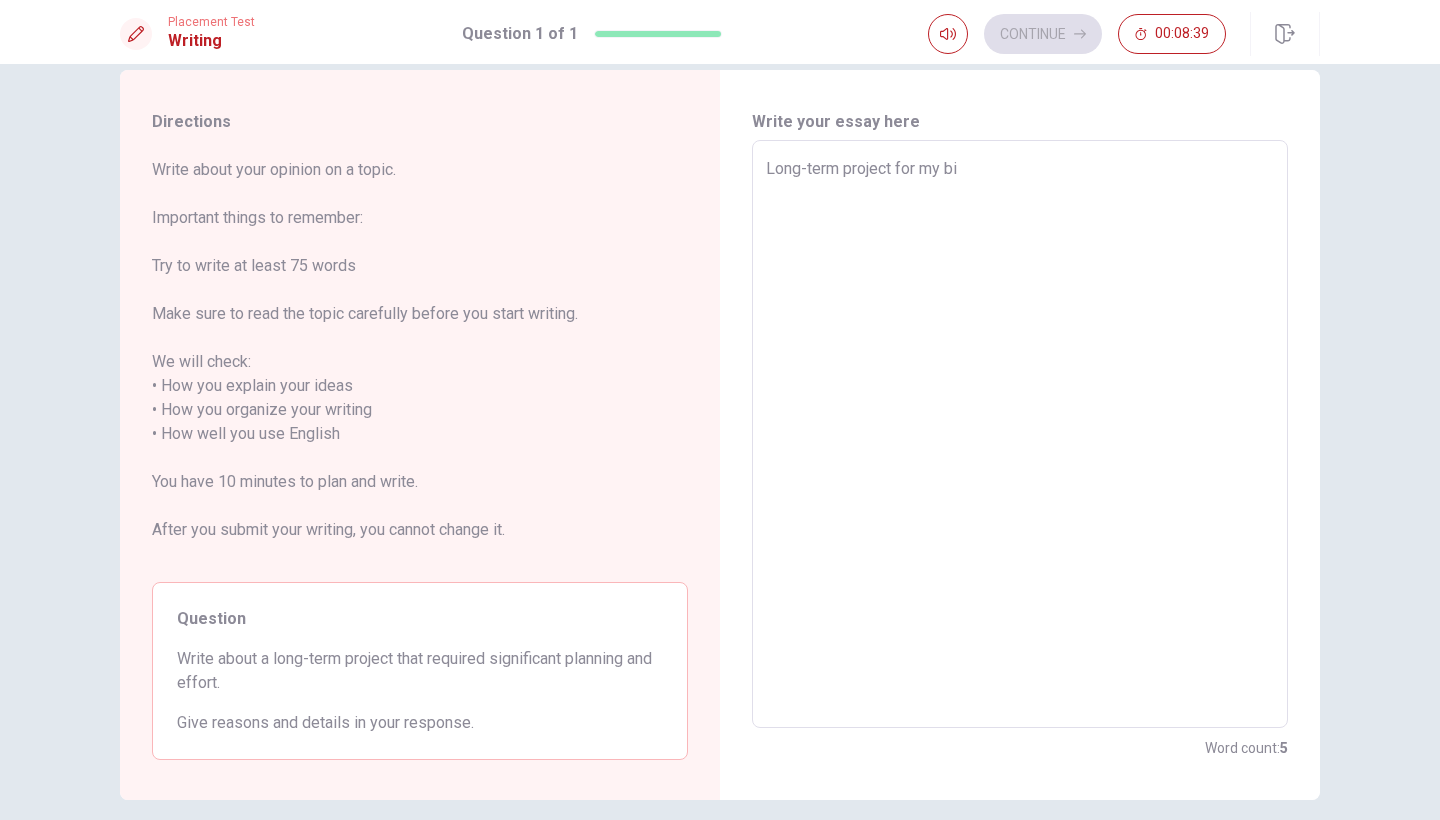 type on "x" 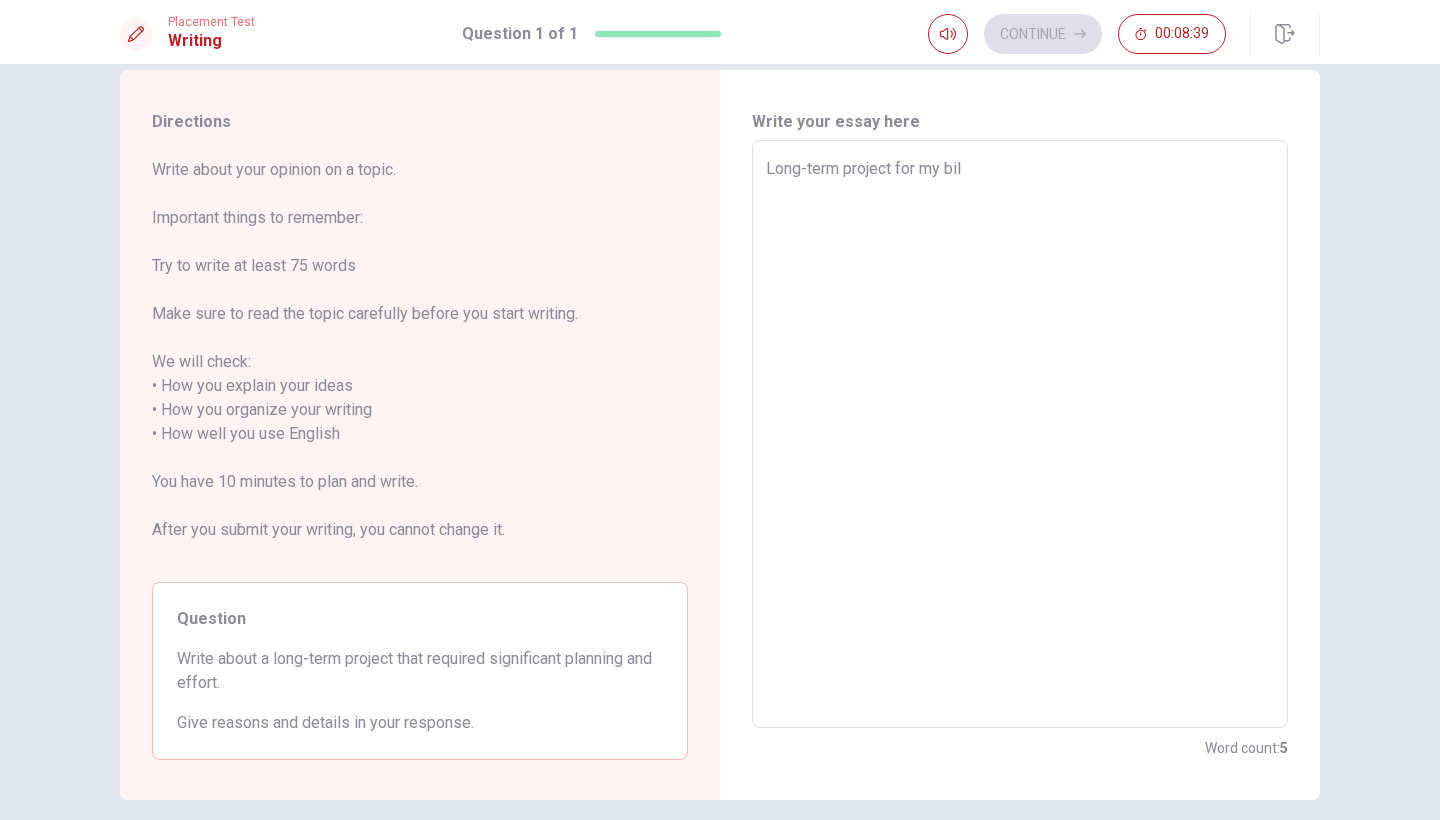 type on "x" 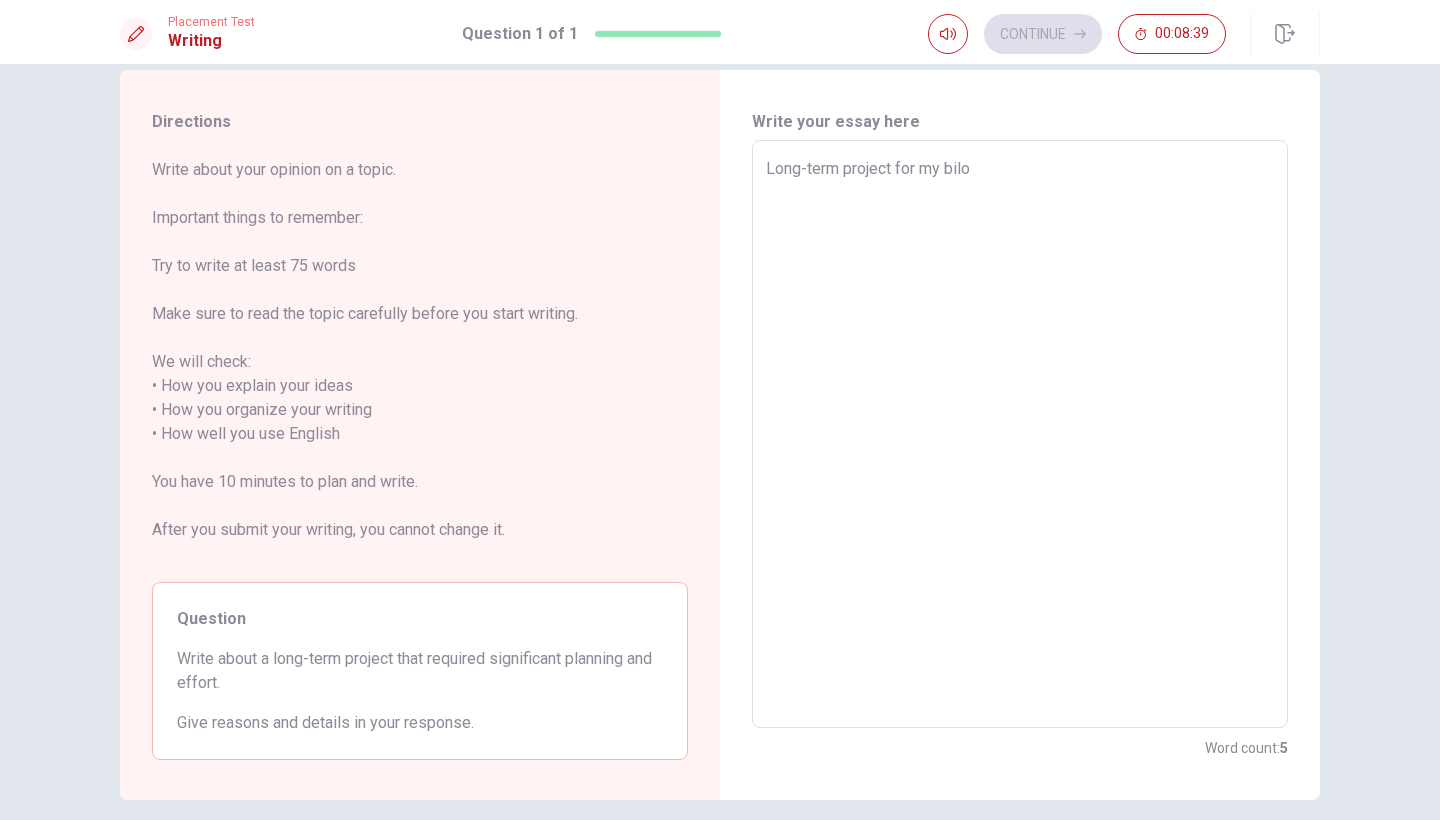 type on "x" 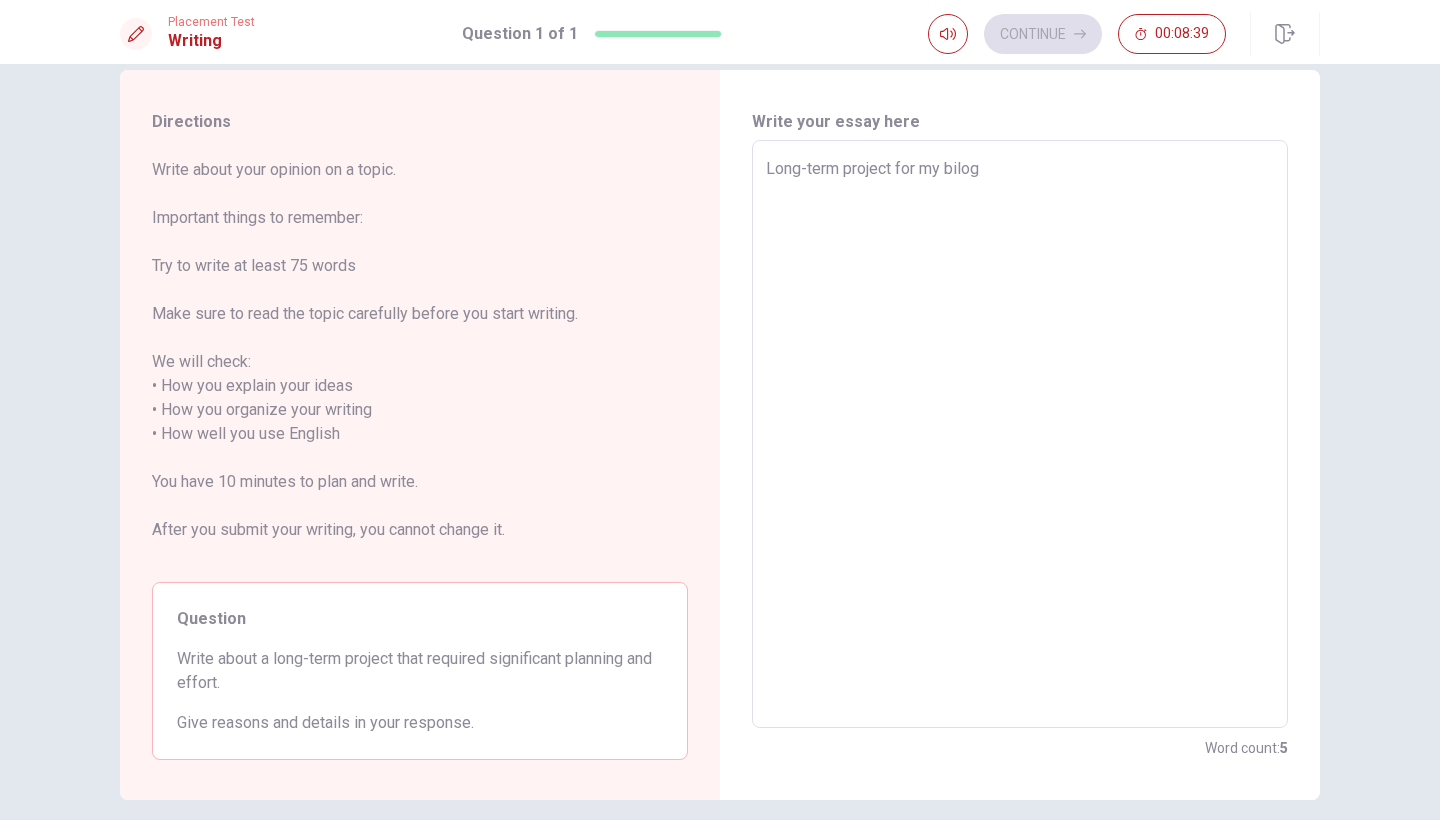 type on "x" 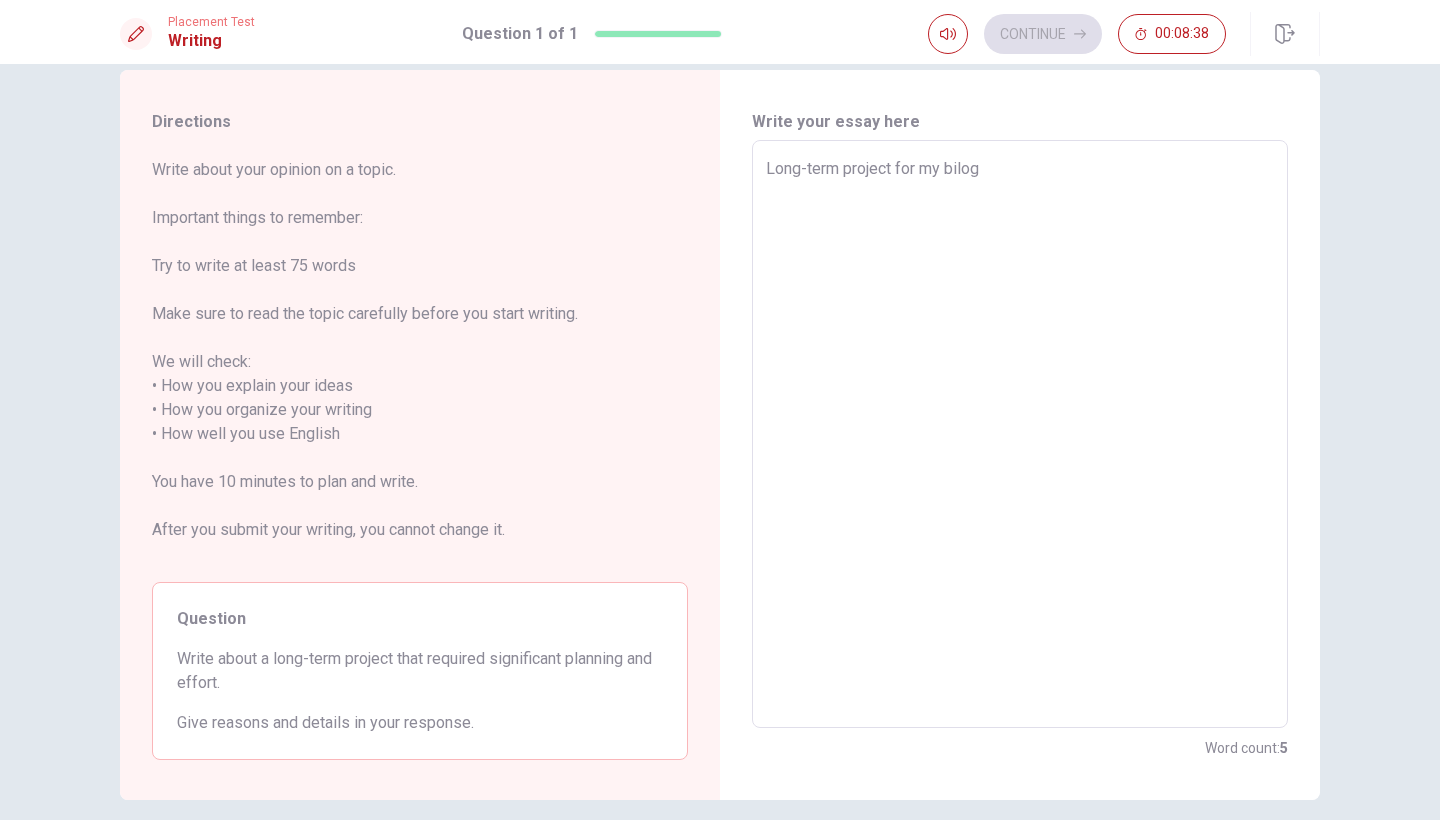 type on "Long-term project for my bilog" 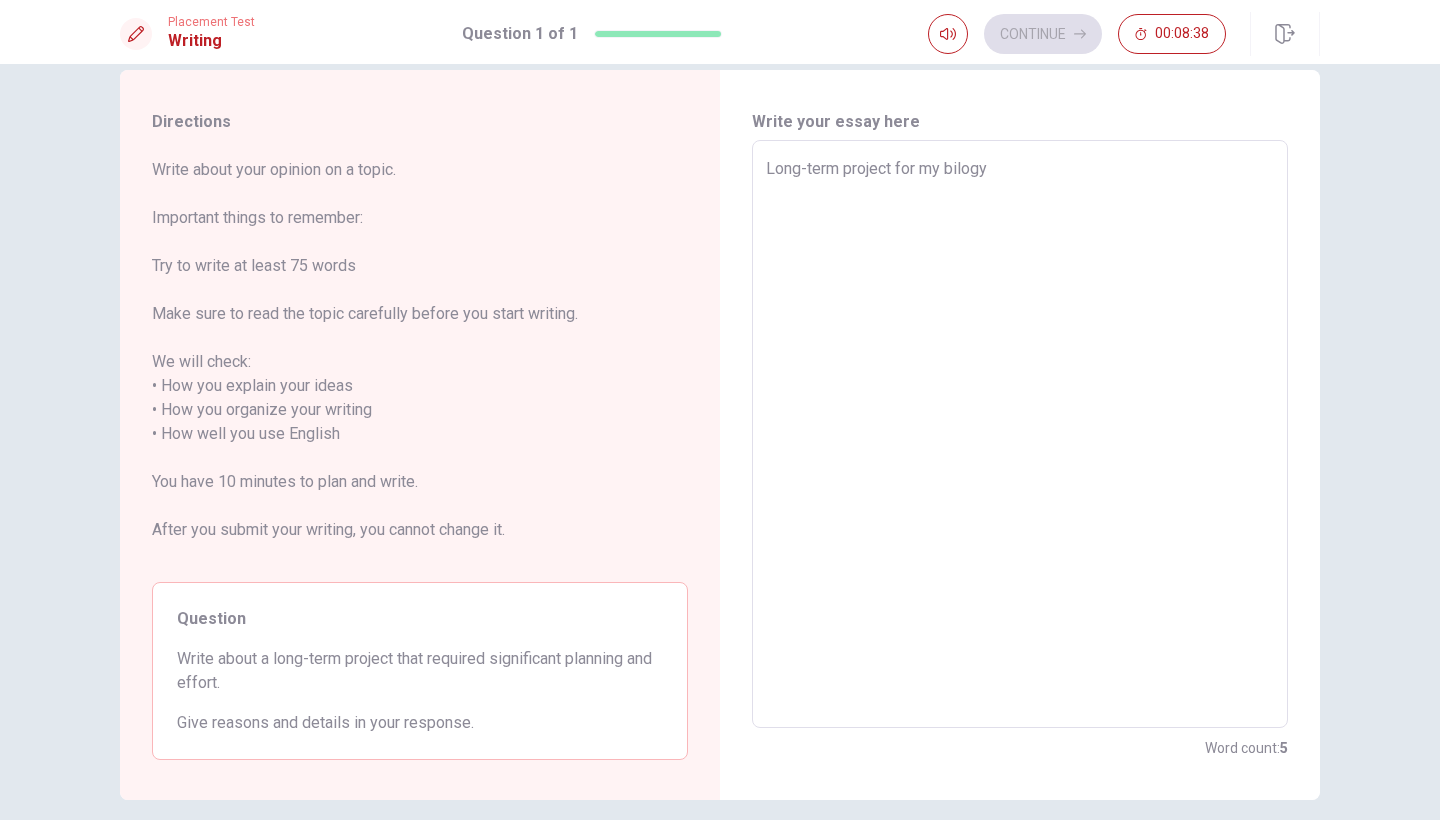 type on "x" 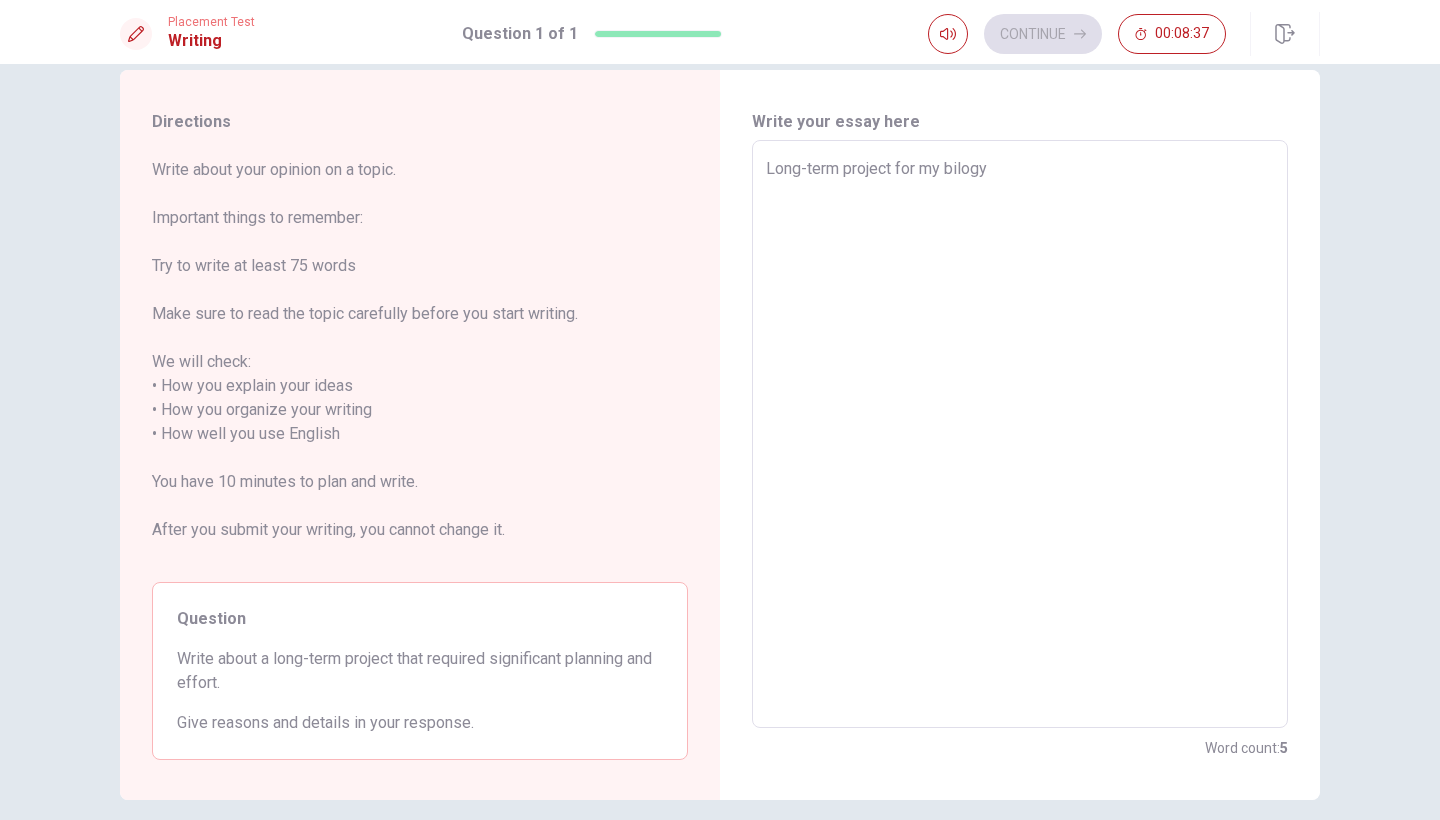 type on "Long-term project for my bilogy" 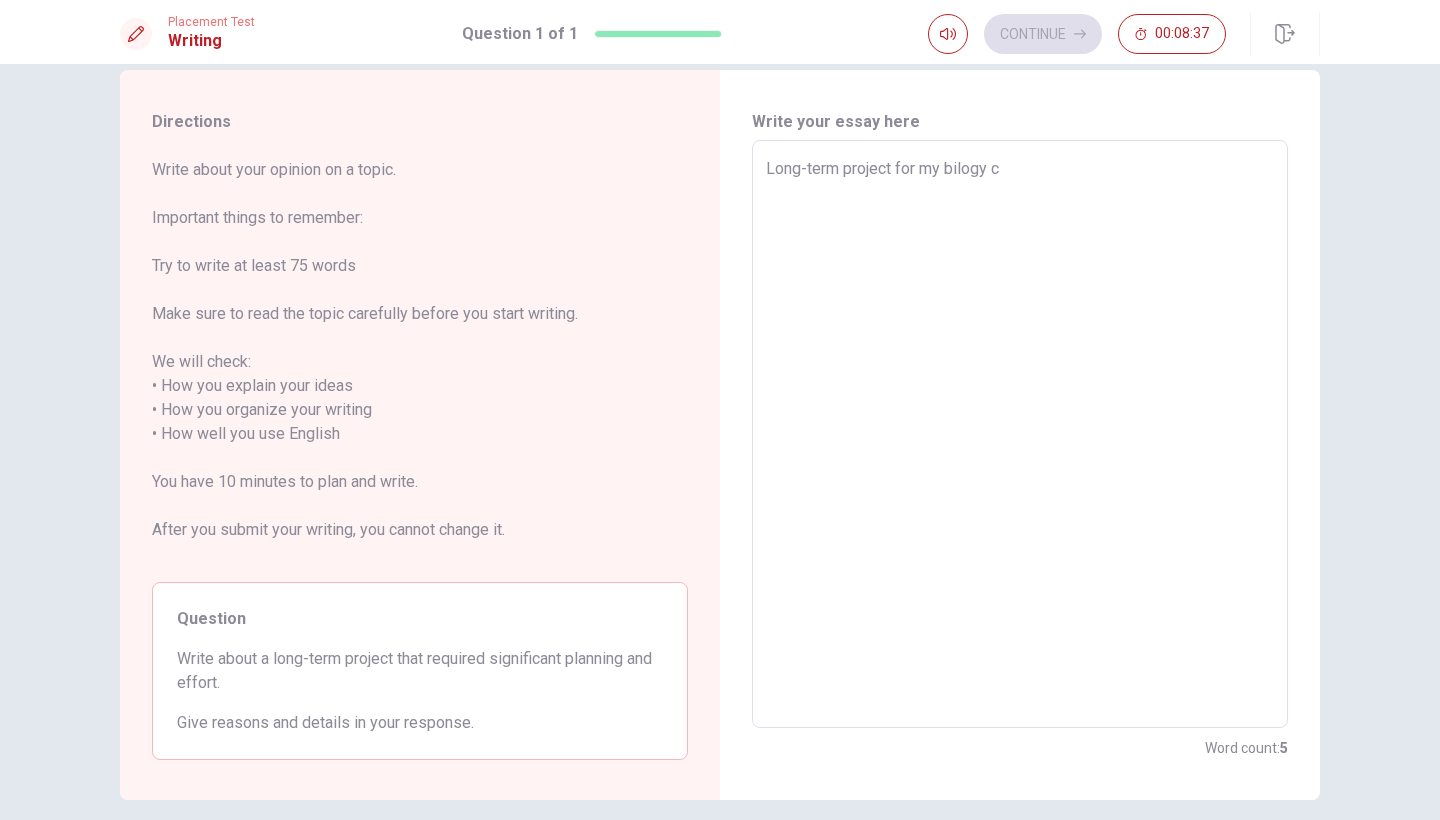 type on "x" 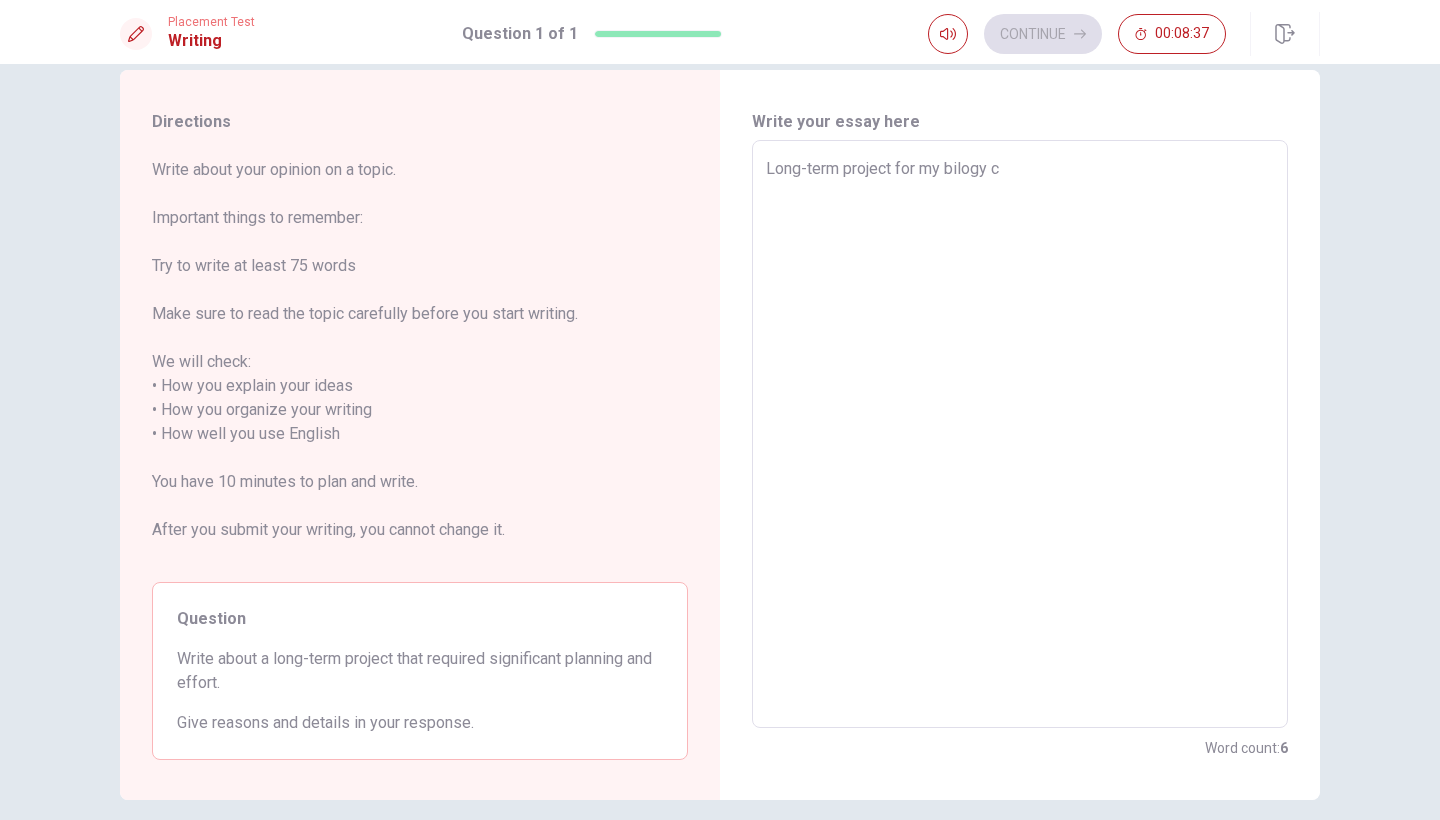 type on "Long-term project for my bilogy cl" 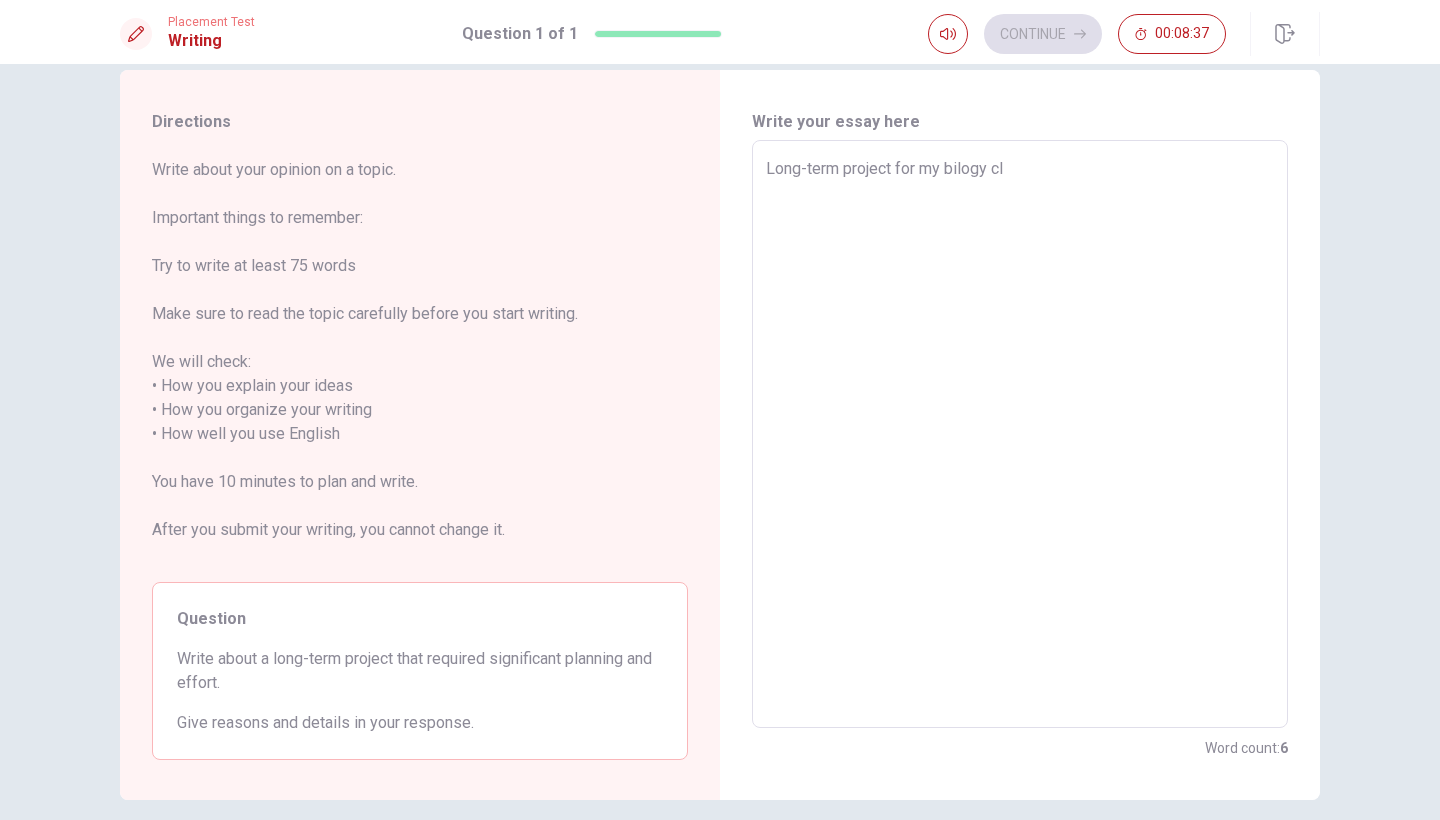 type on "x" 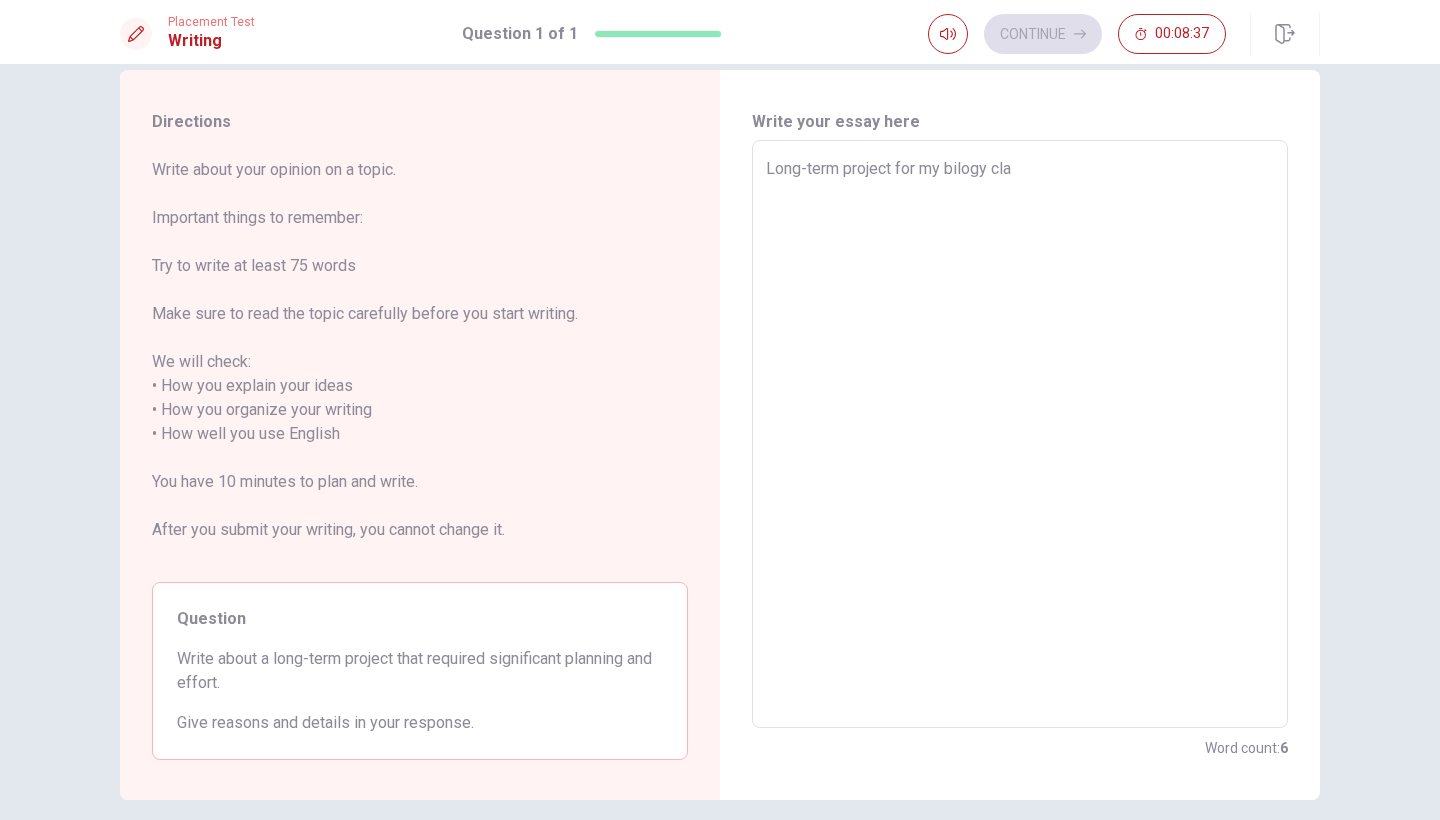 type on "x" 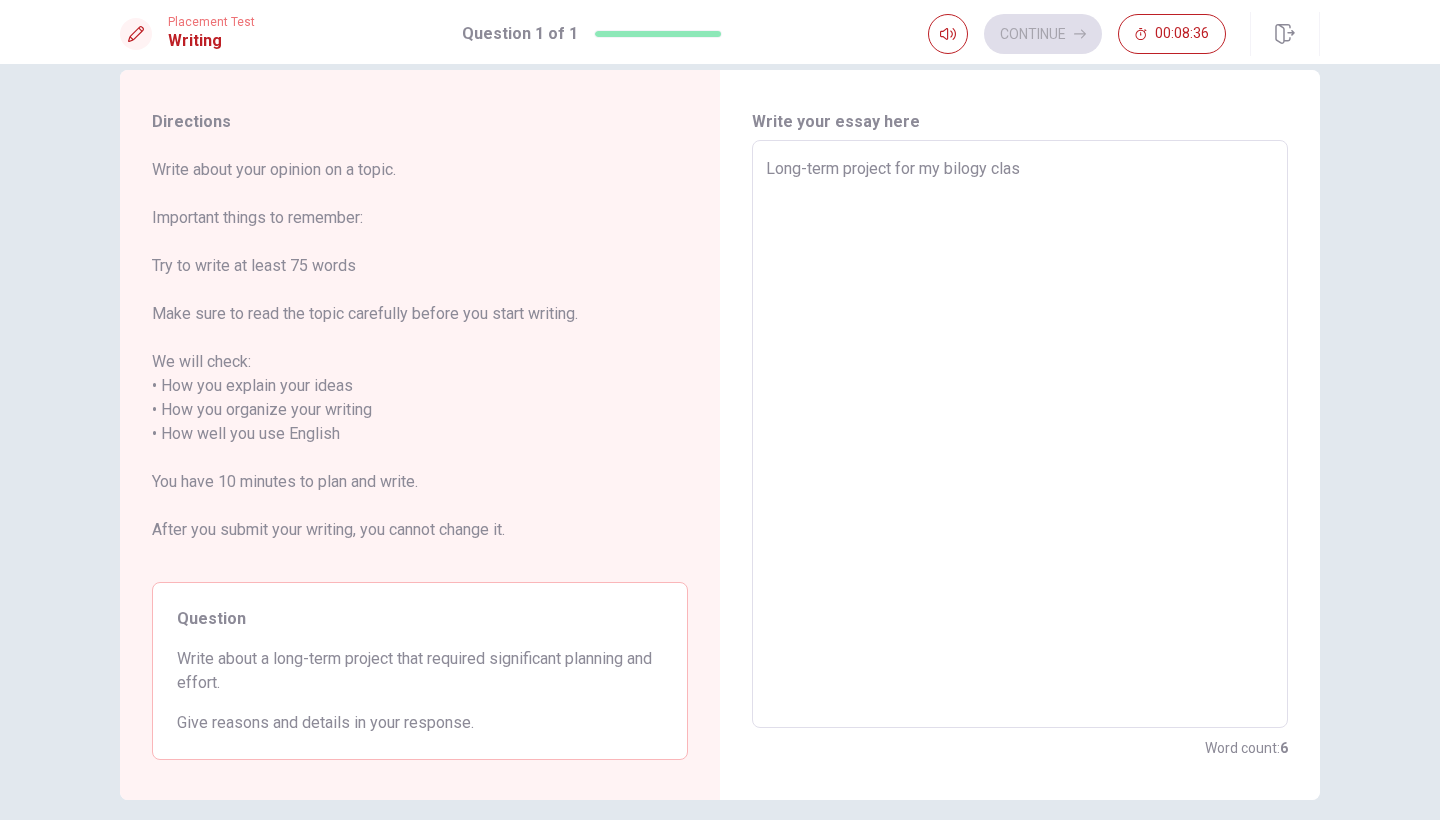 type on "x" 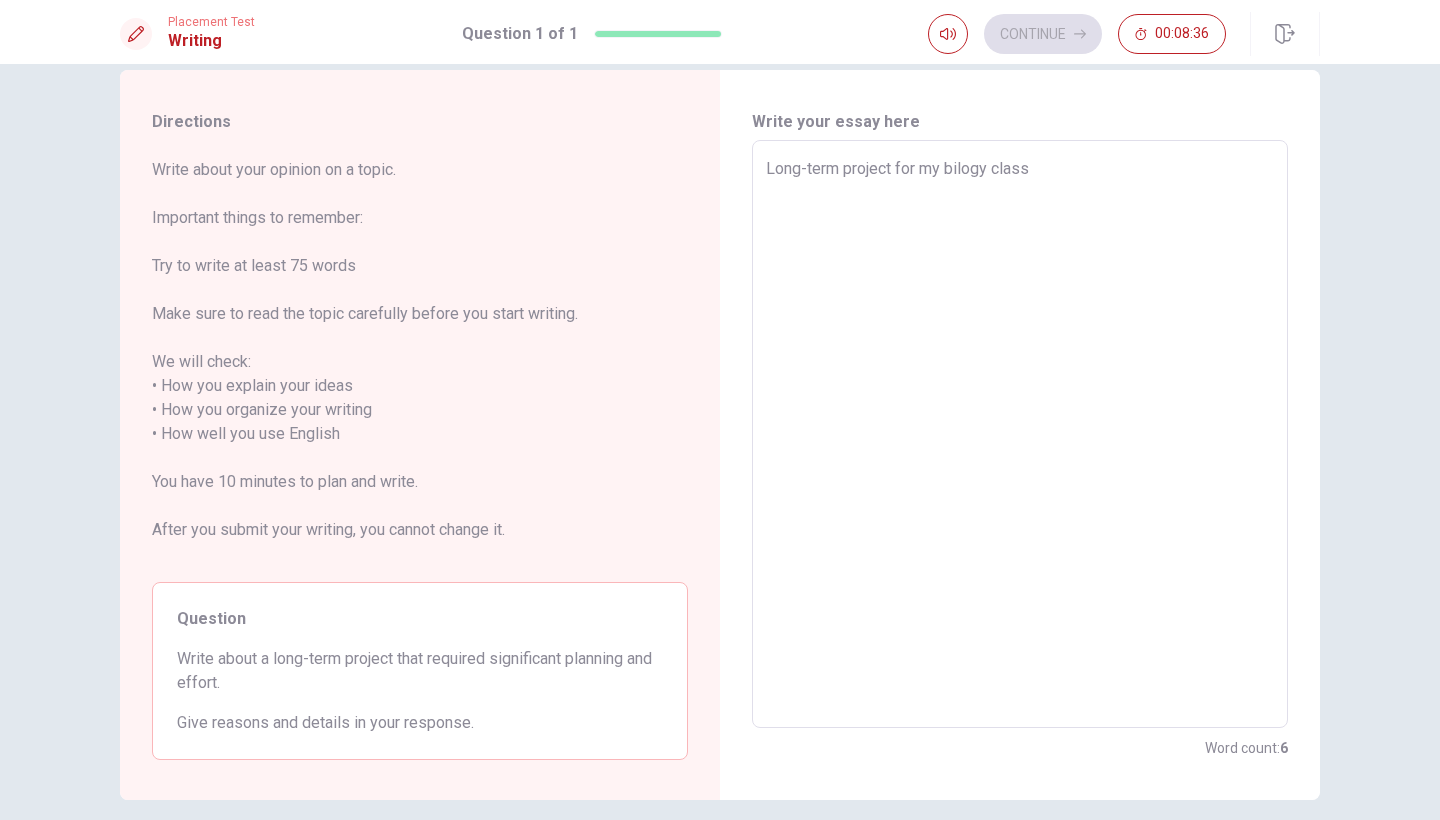 type on "x" 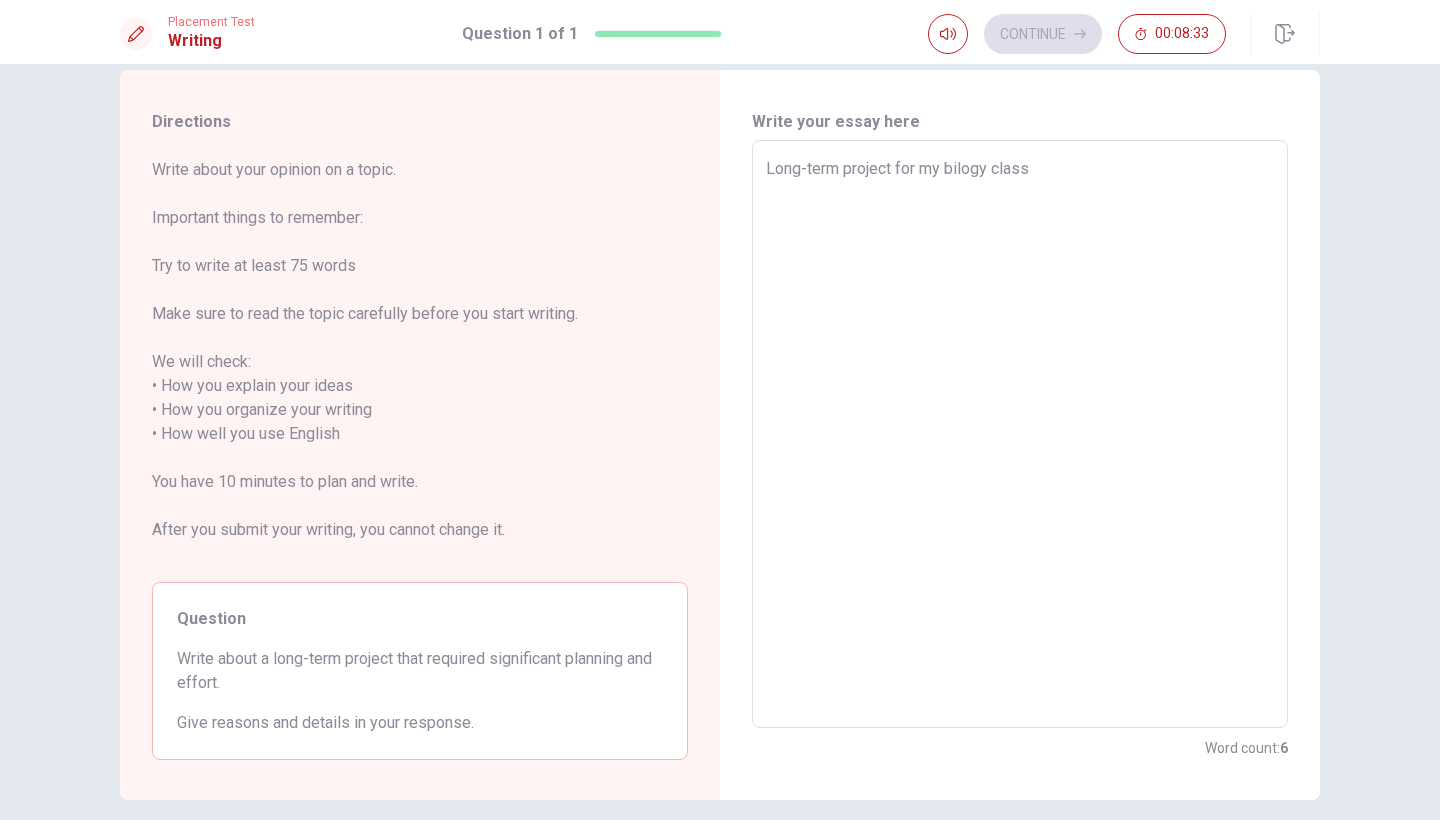 type on "x" 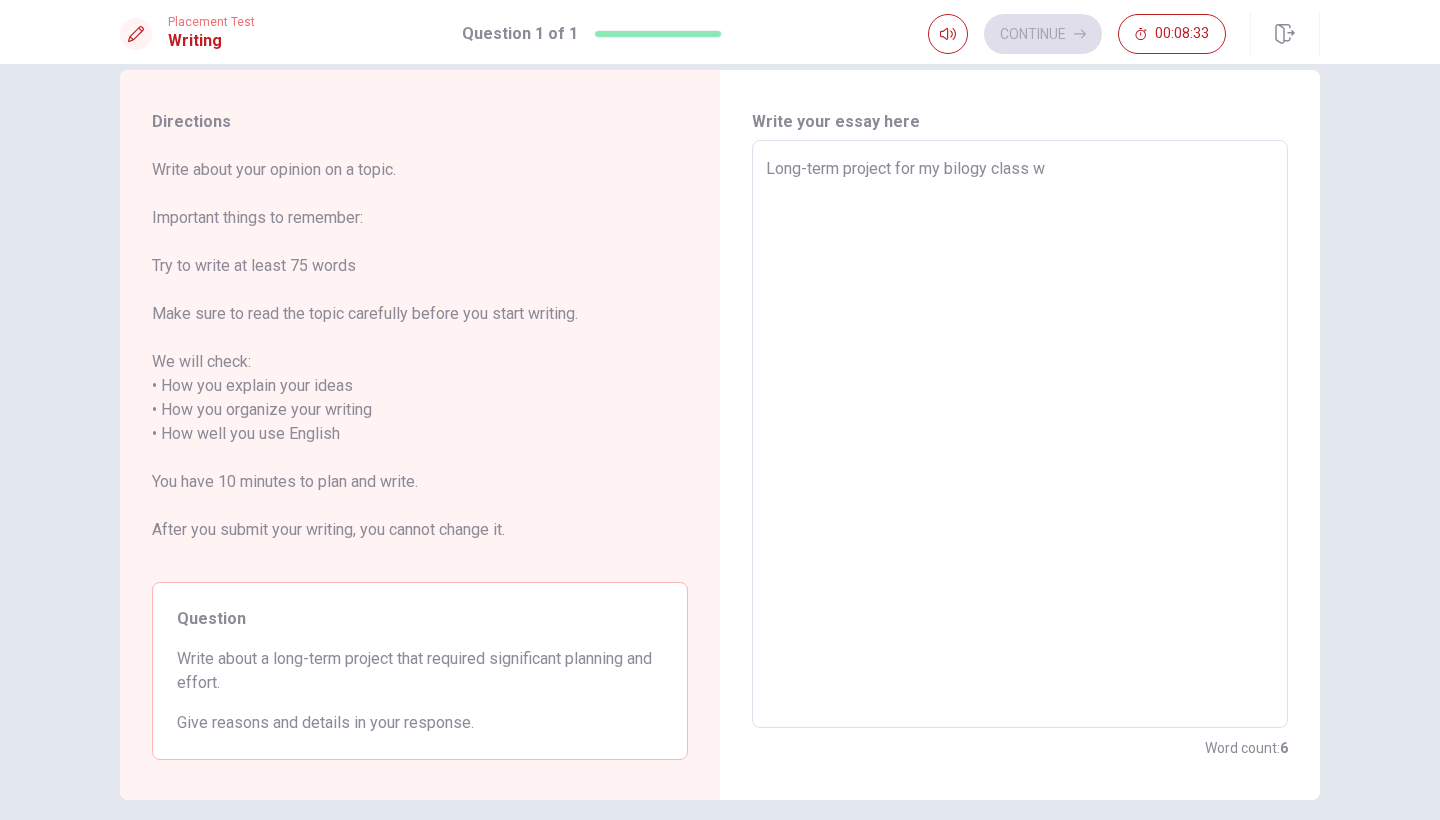 type on "x" 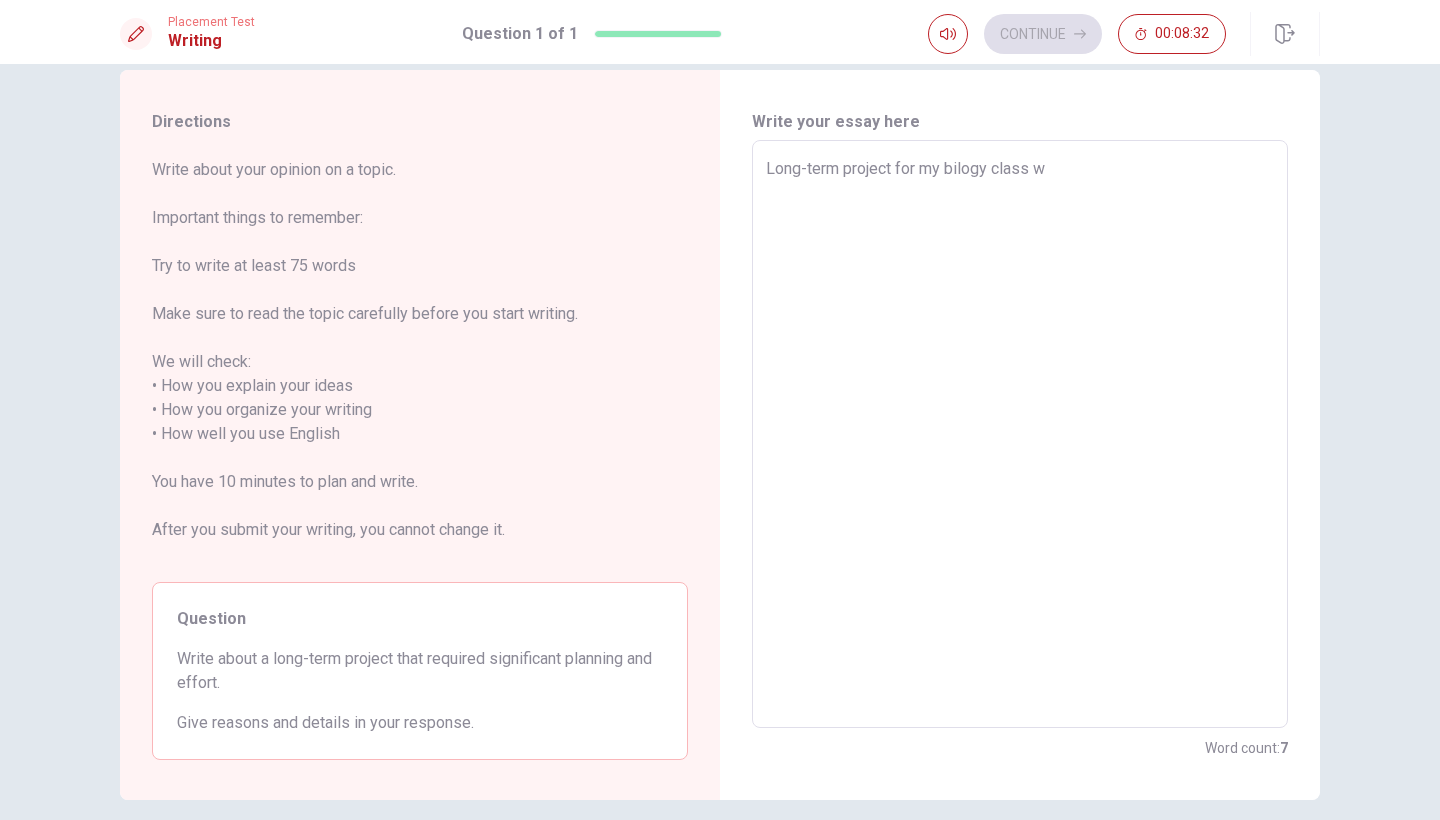 type on "Long-term project for my bilogy class wa" 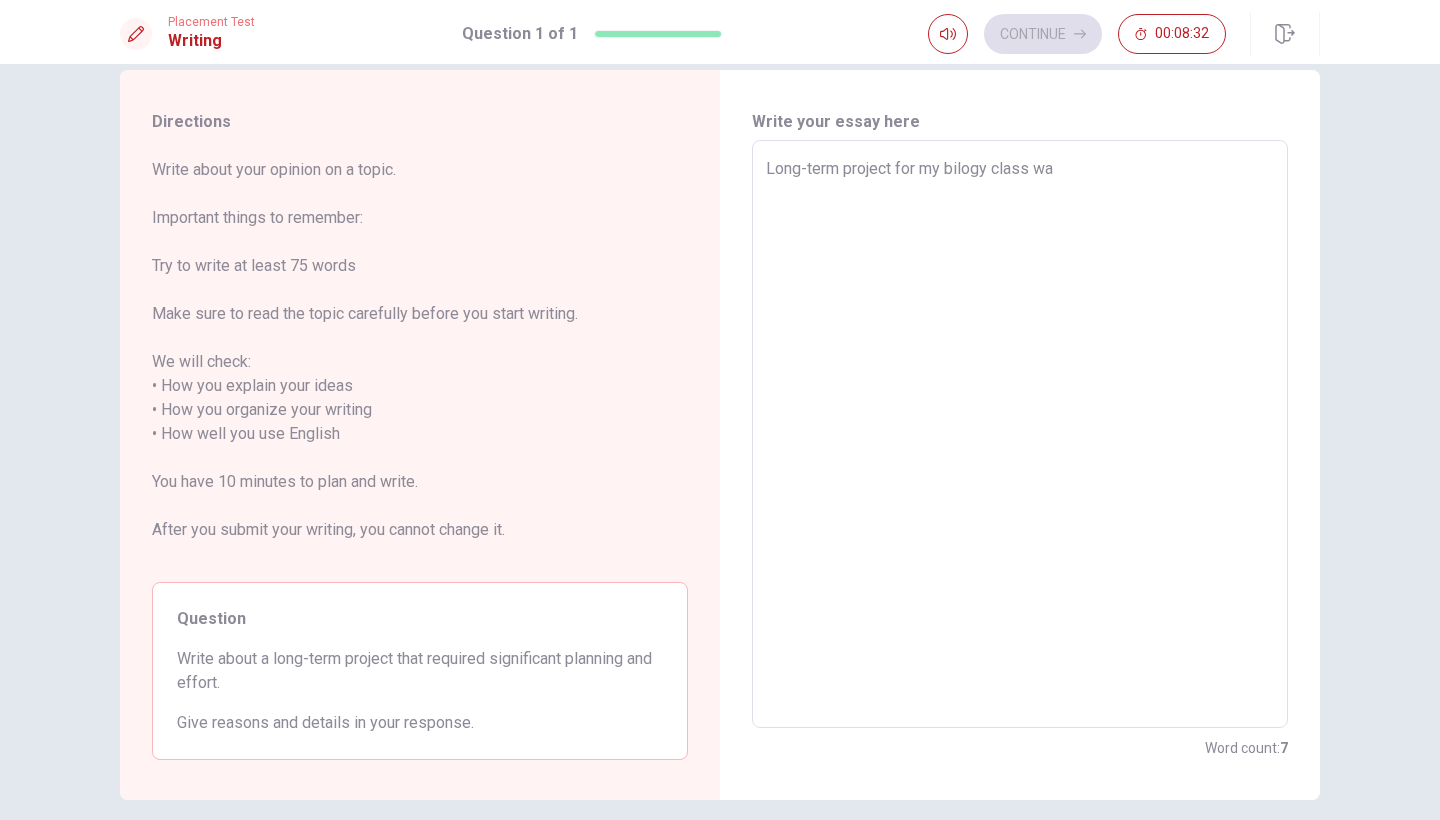type on "x" 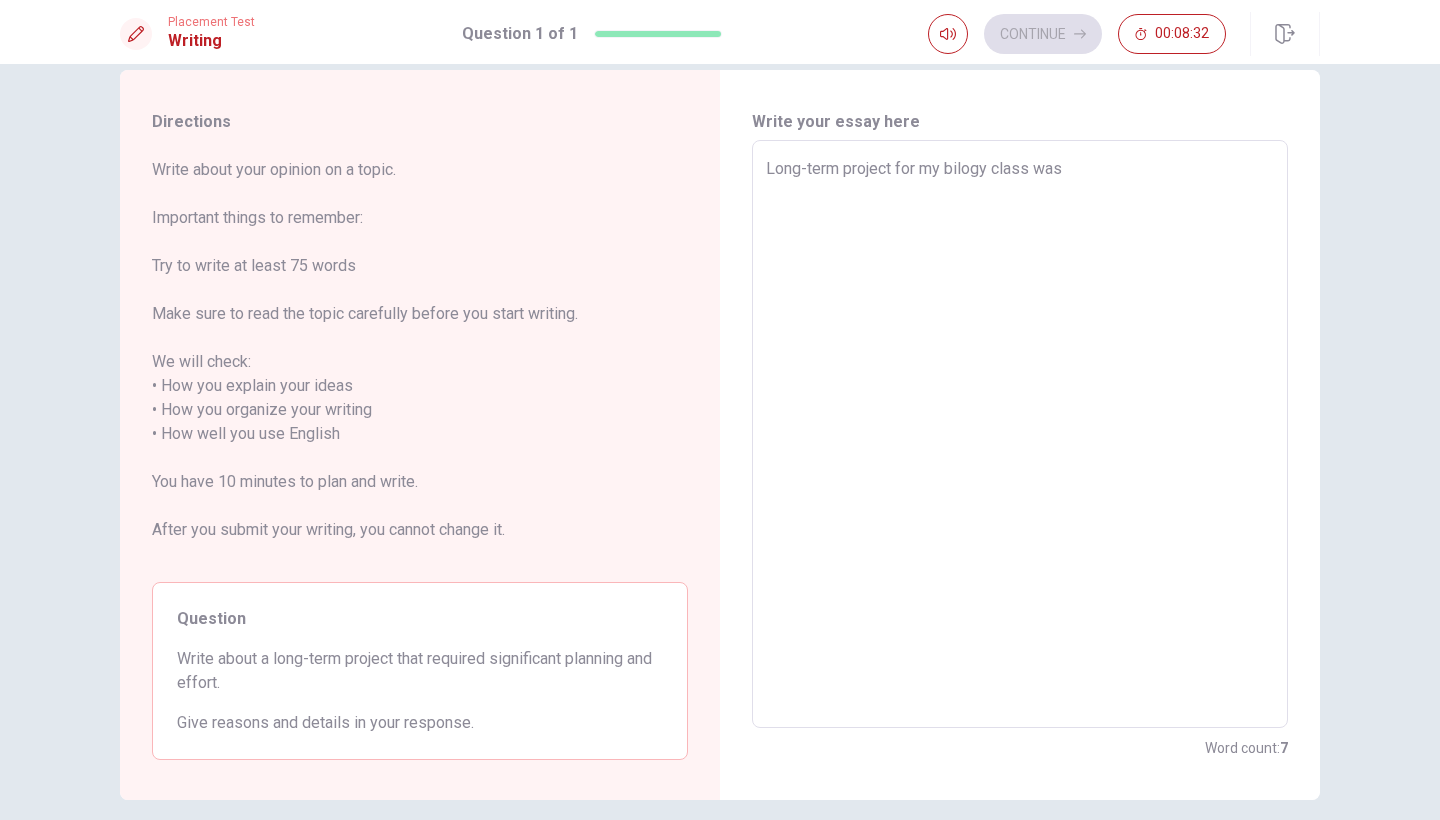 type on "x" 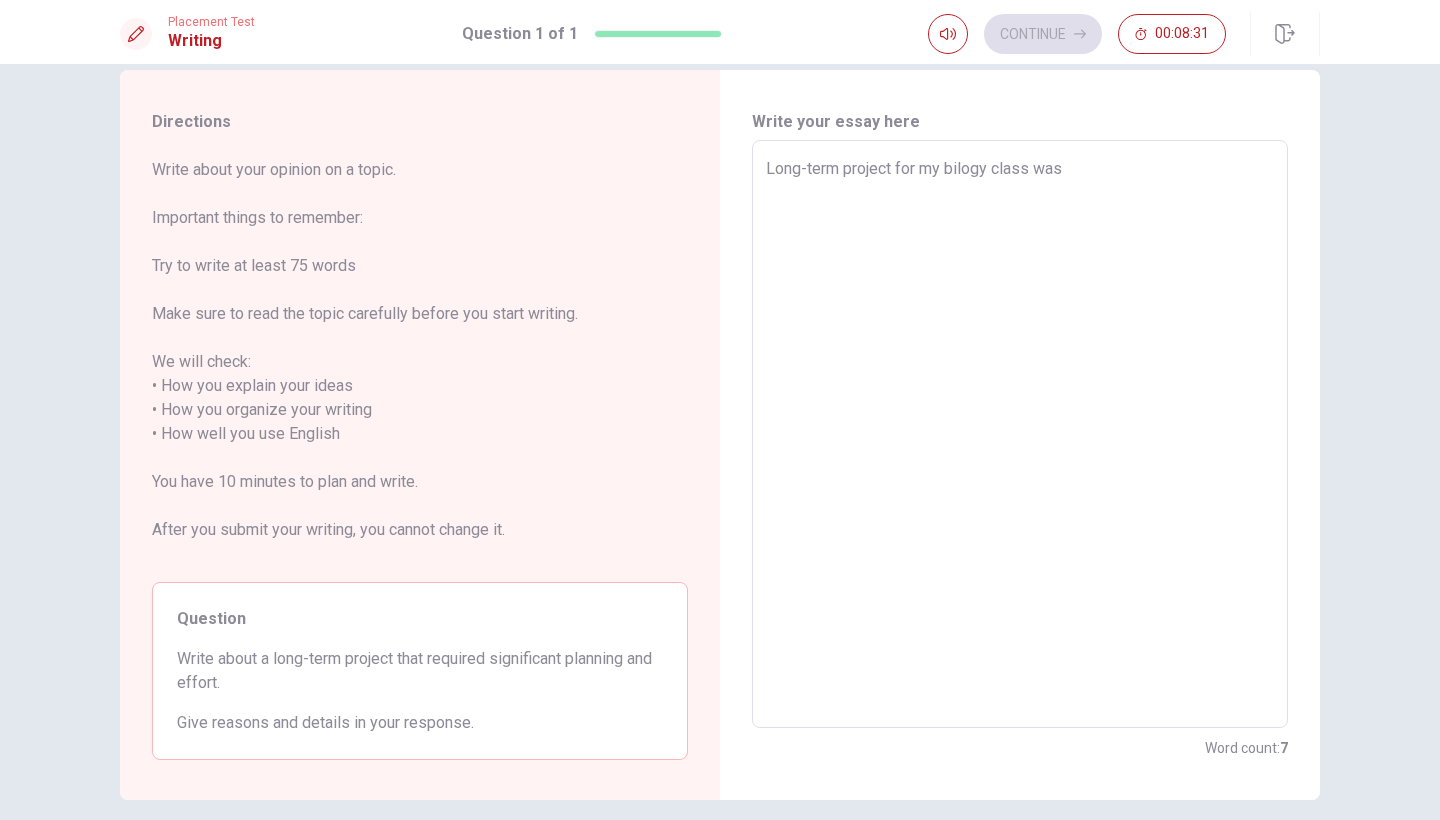type on "Long-term project for my bilogy class was" 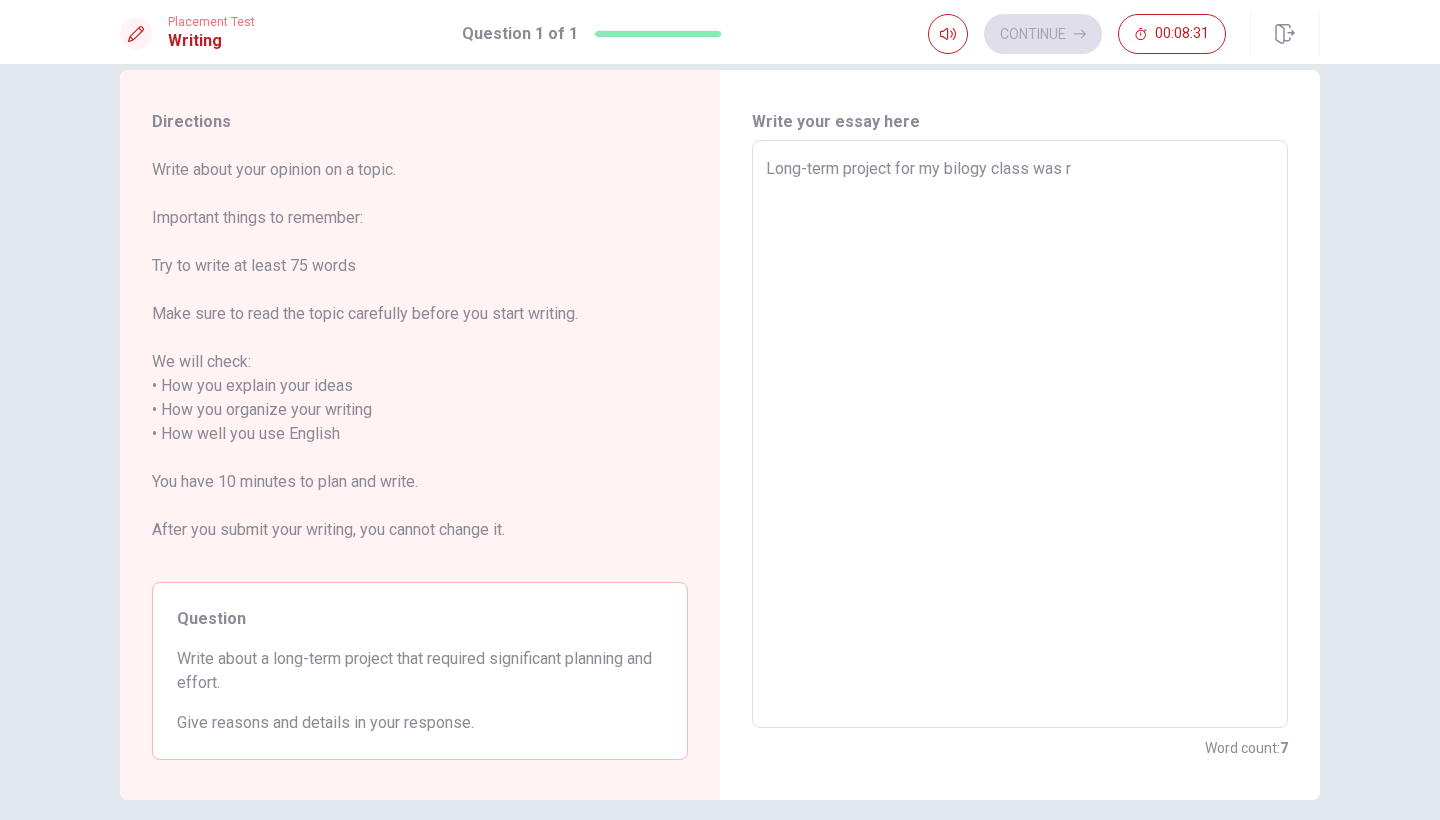 type on "x" 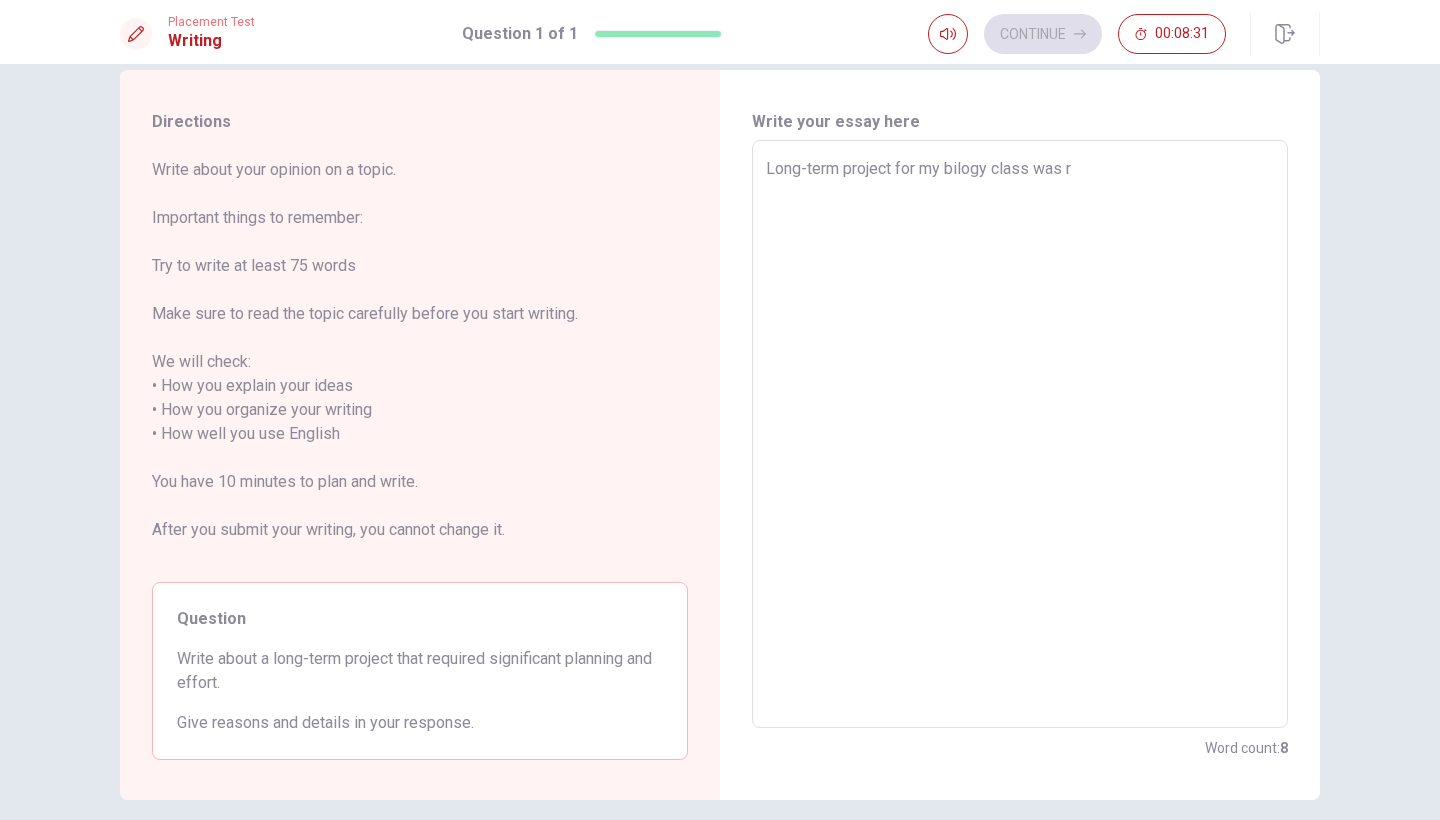 type on "Long-term project for my bilogy class was re" 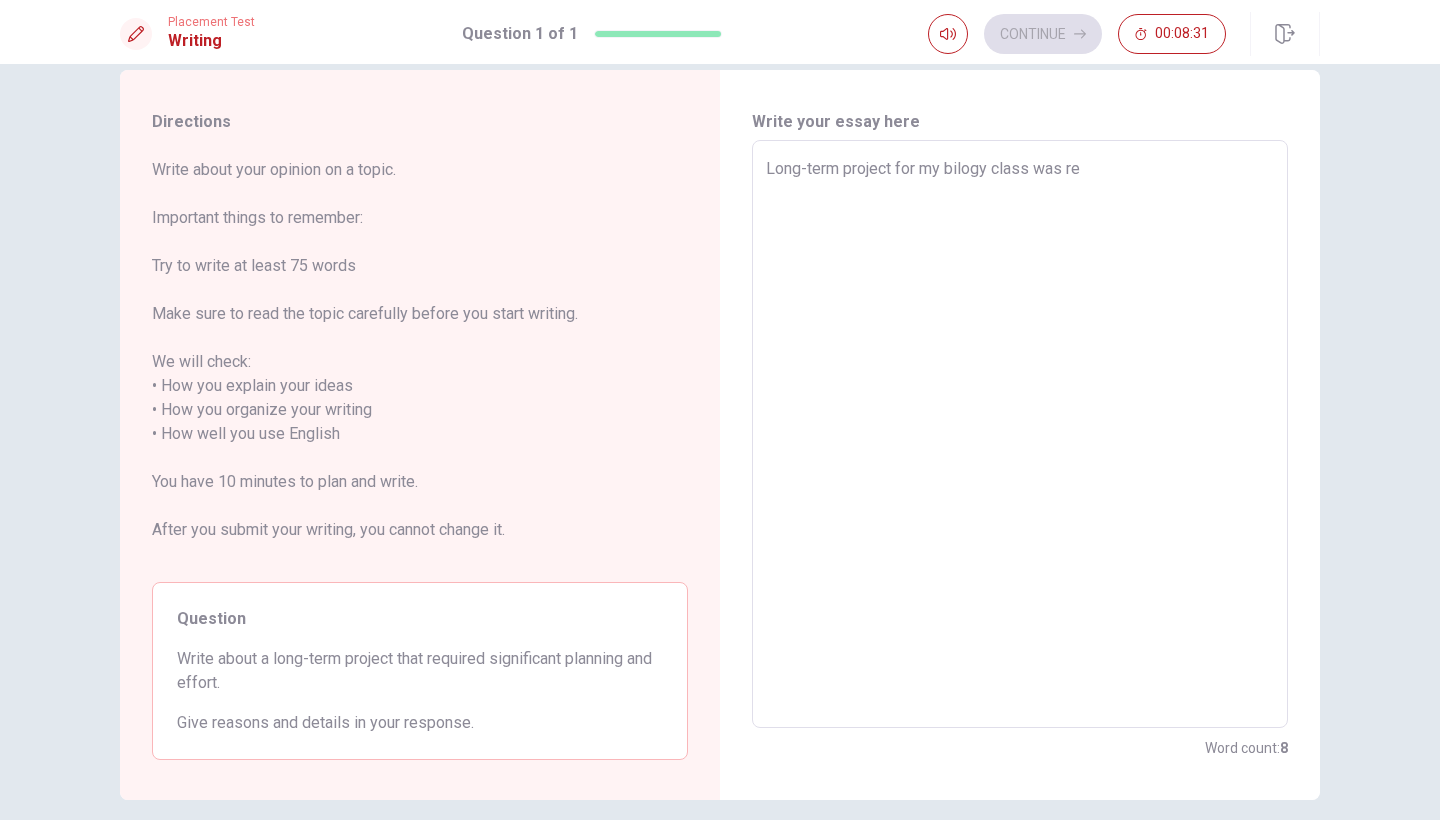 type on "x" 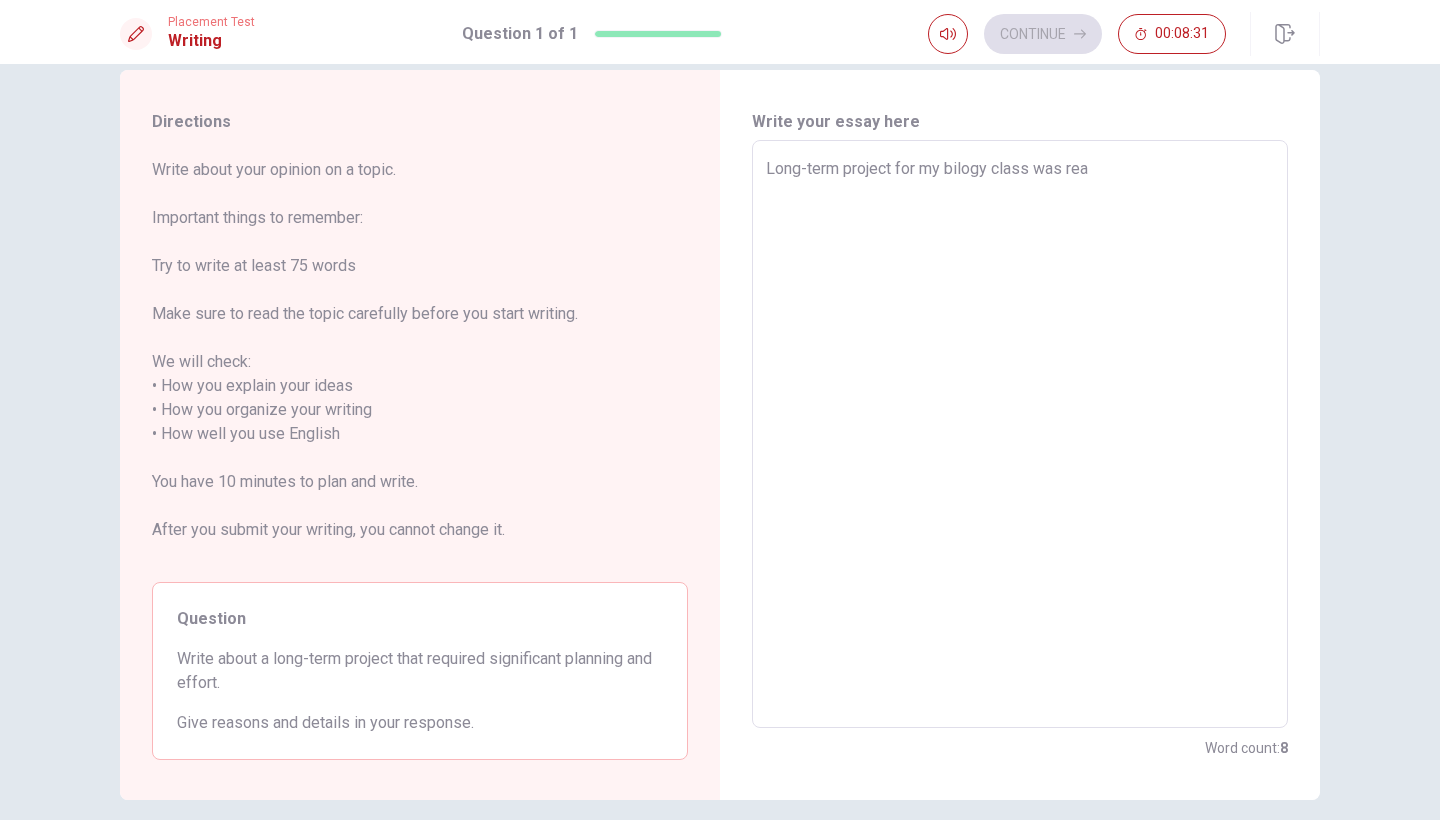 type on "x" 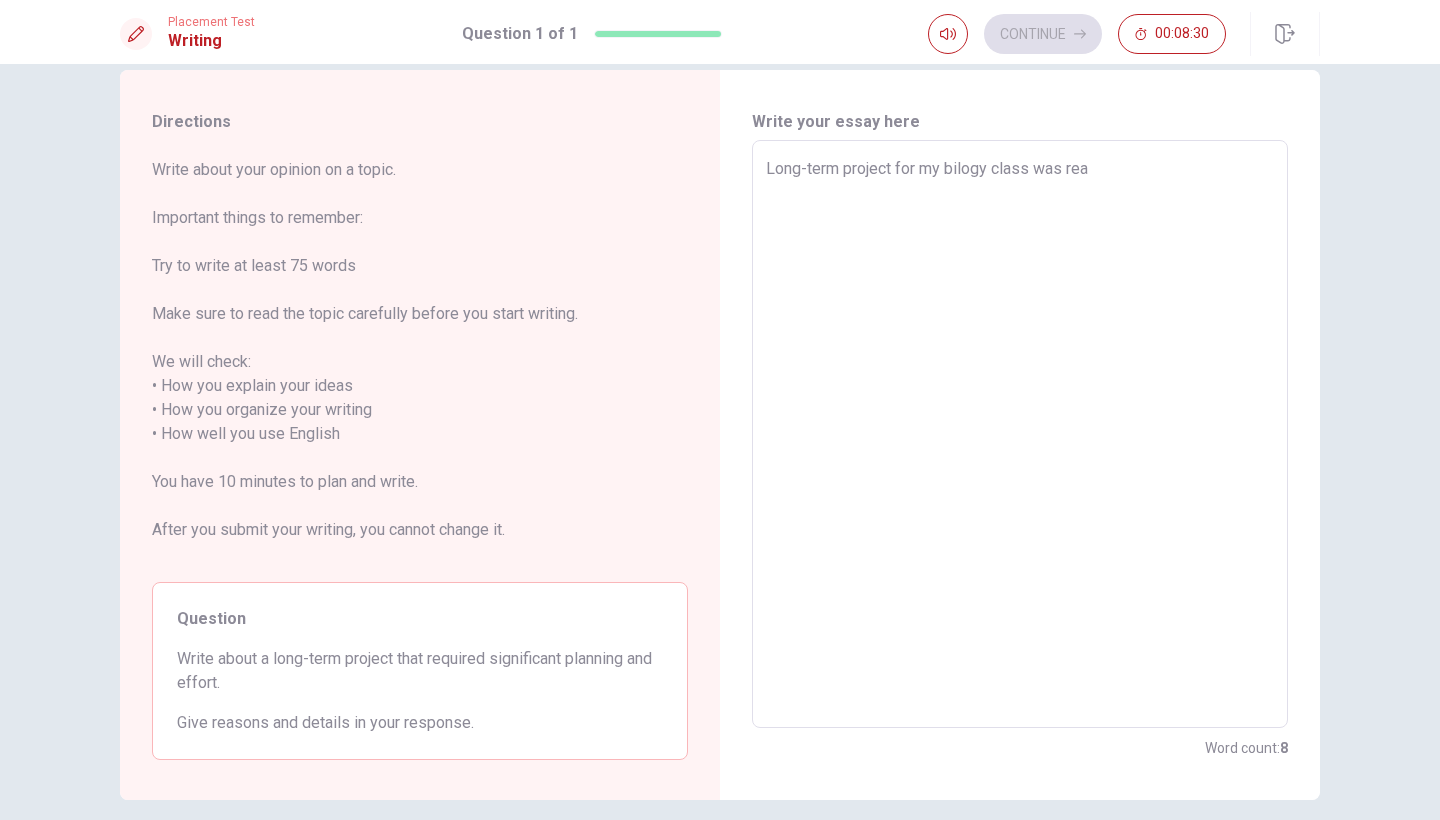 type on "Long-term project for my bilogy class was real" 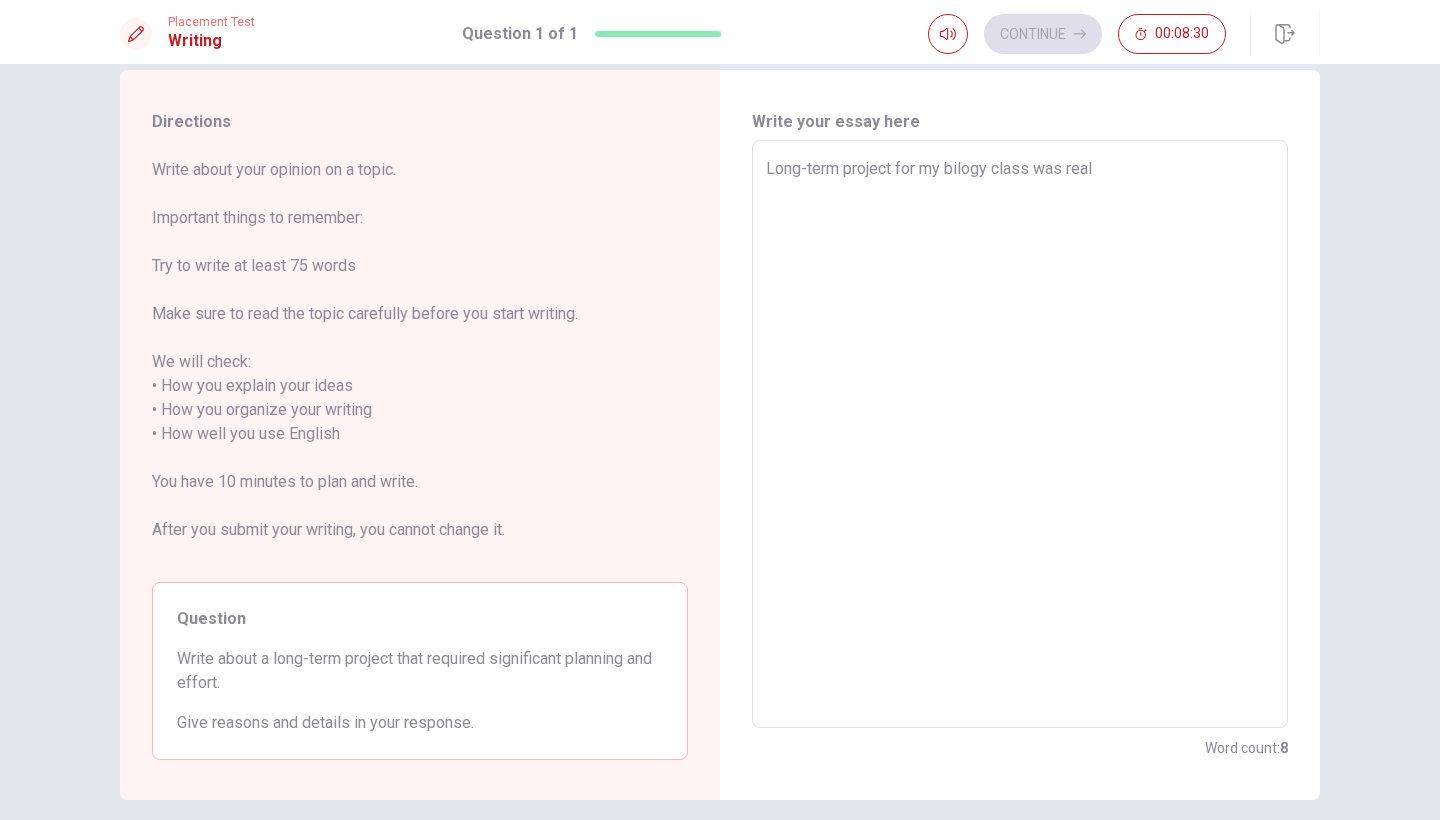 type on "x" 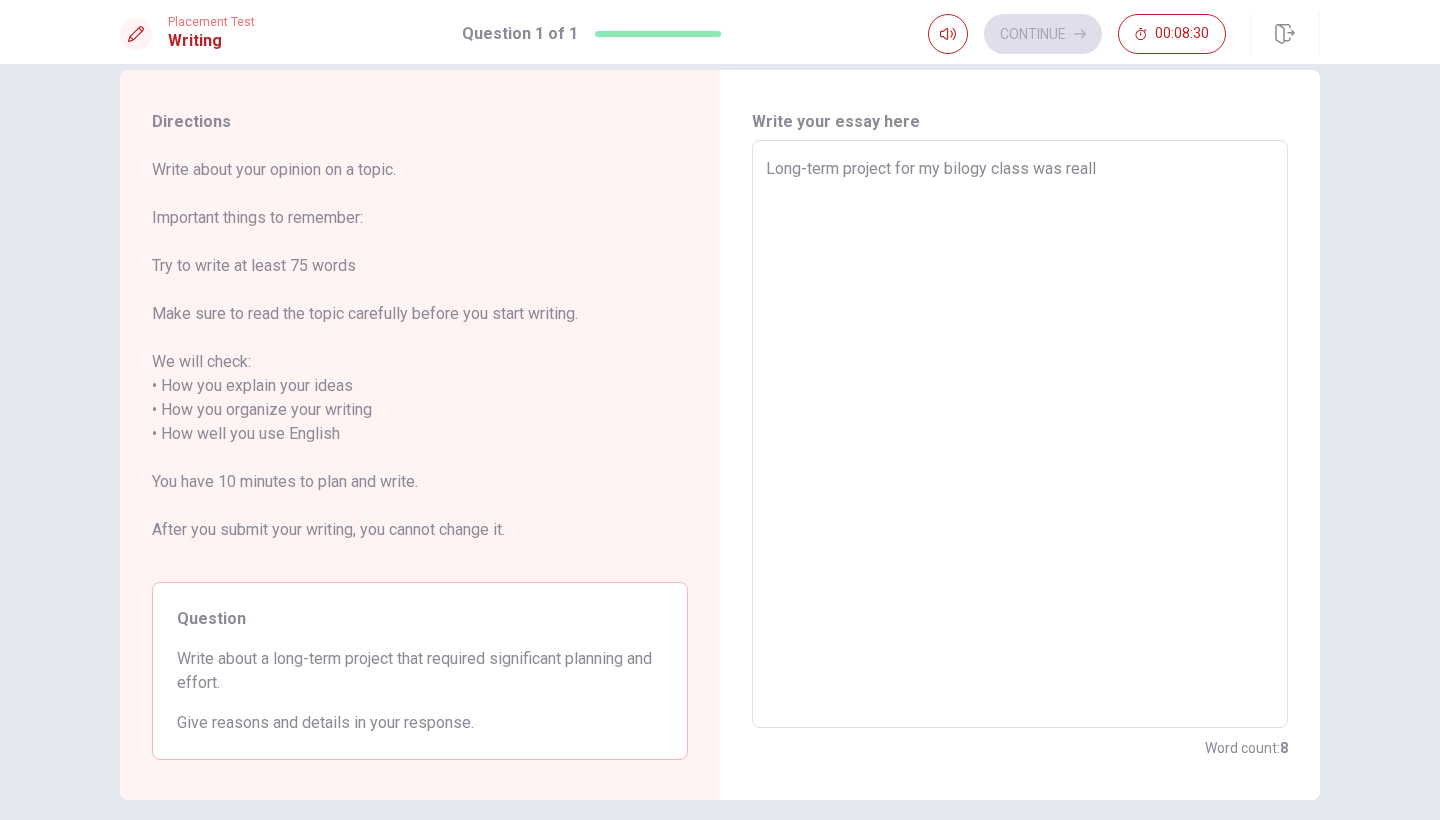 type on "x" 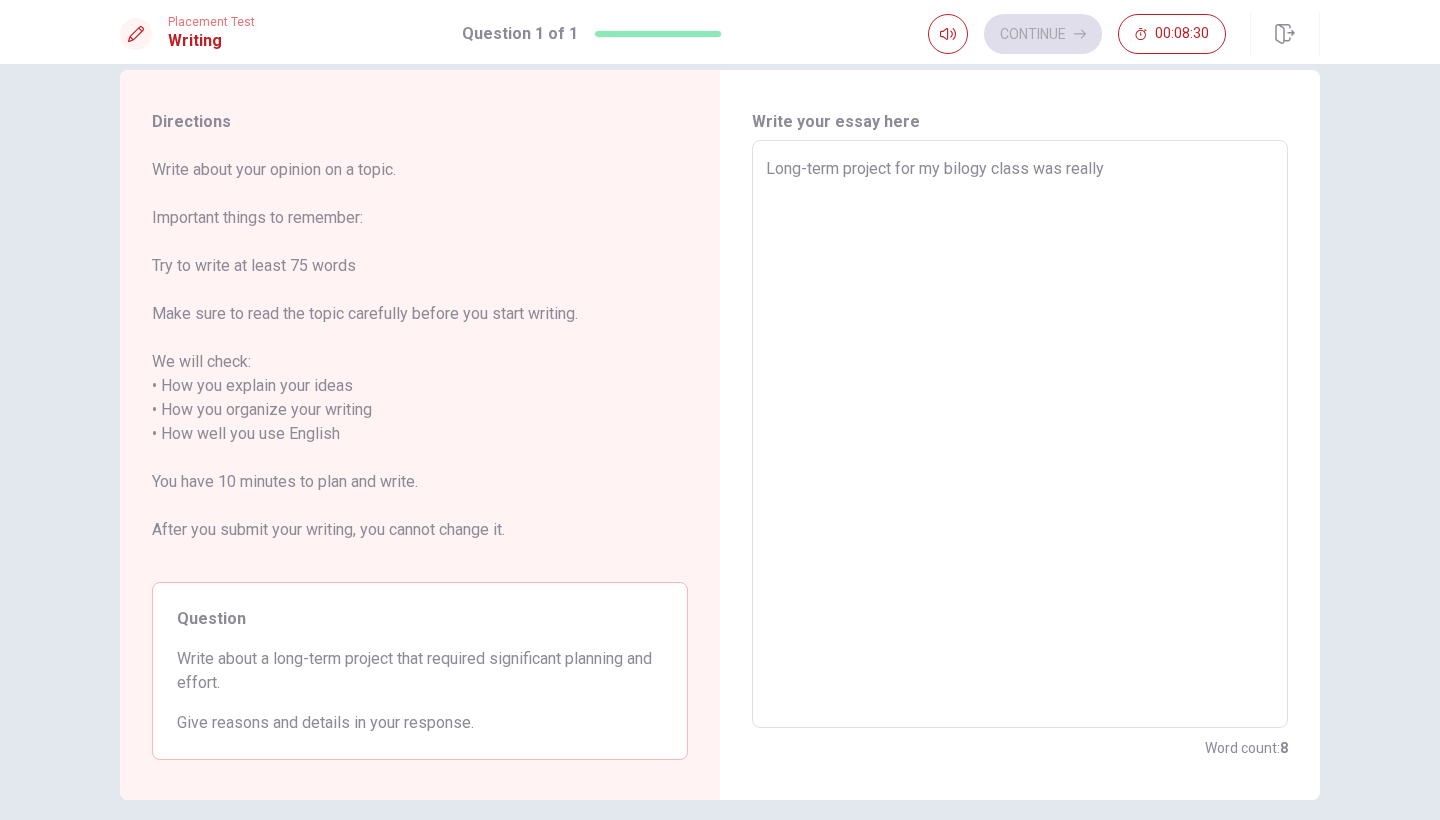 type on "Long-term project for my bilogy class was really" 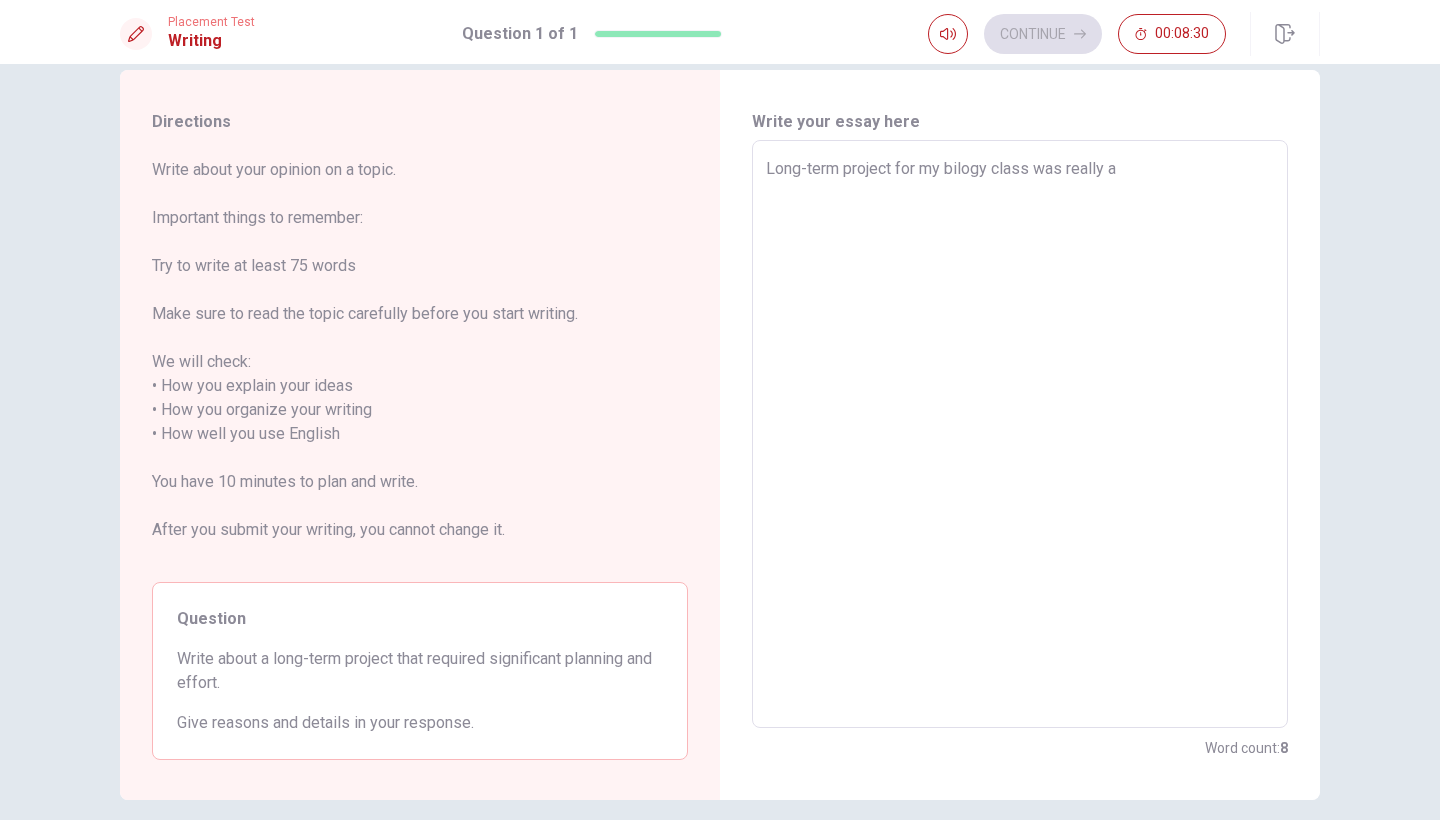 type on "x" 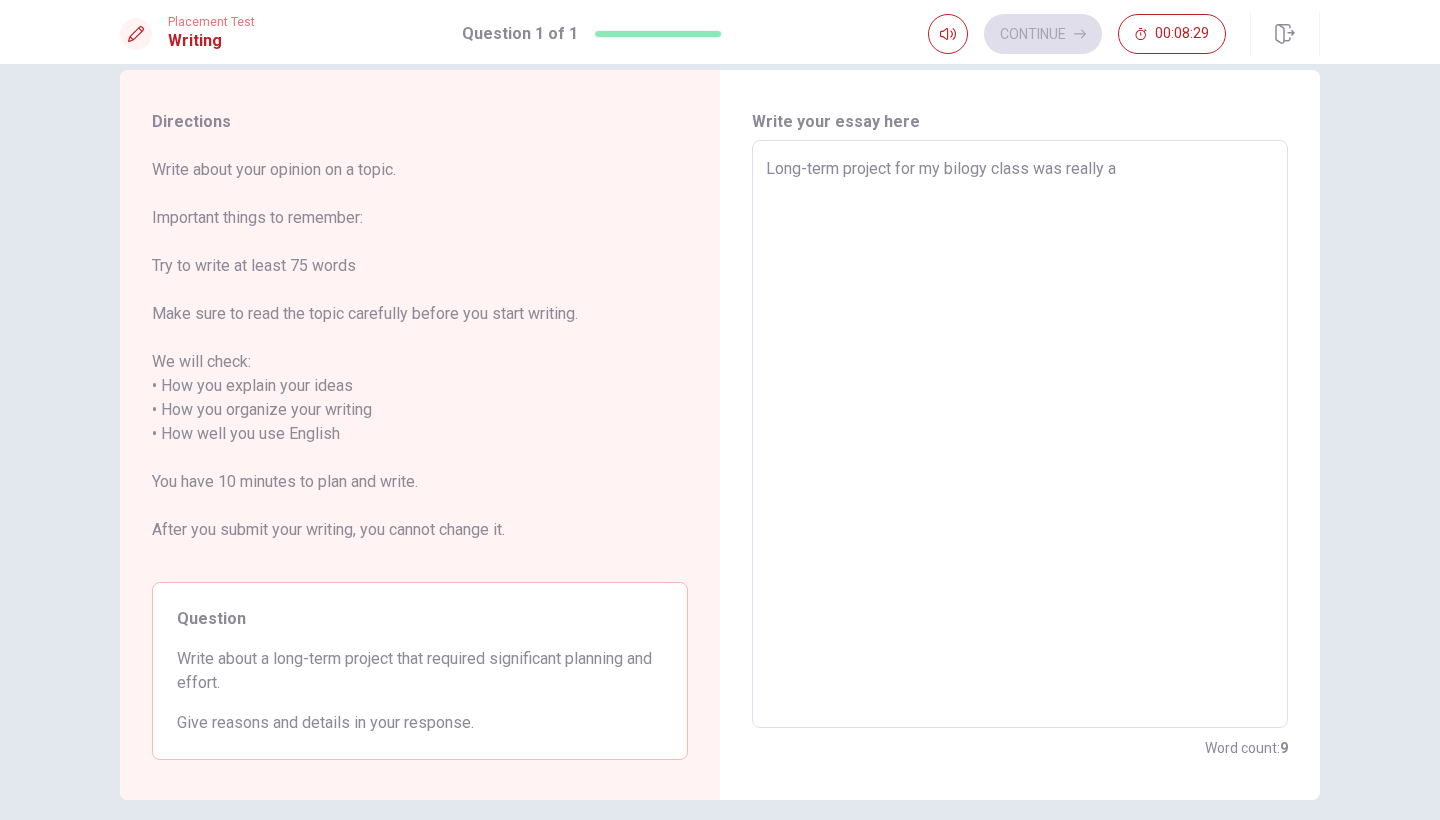 type on "Long-term project for my bilogy class was really a t" 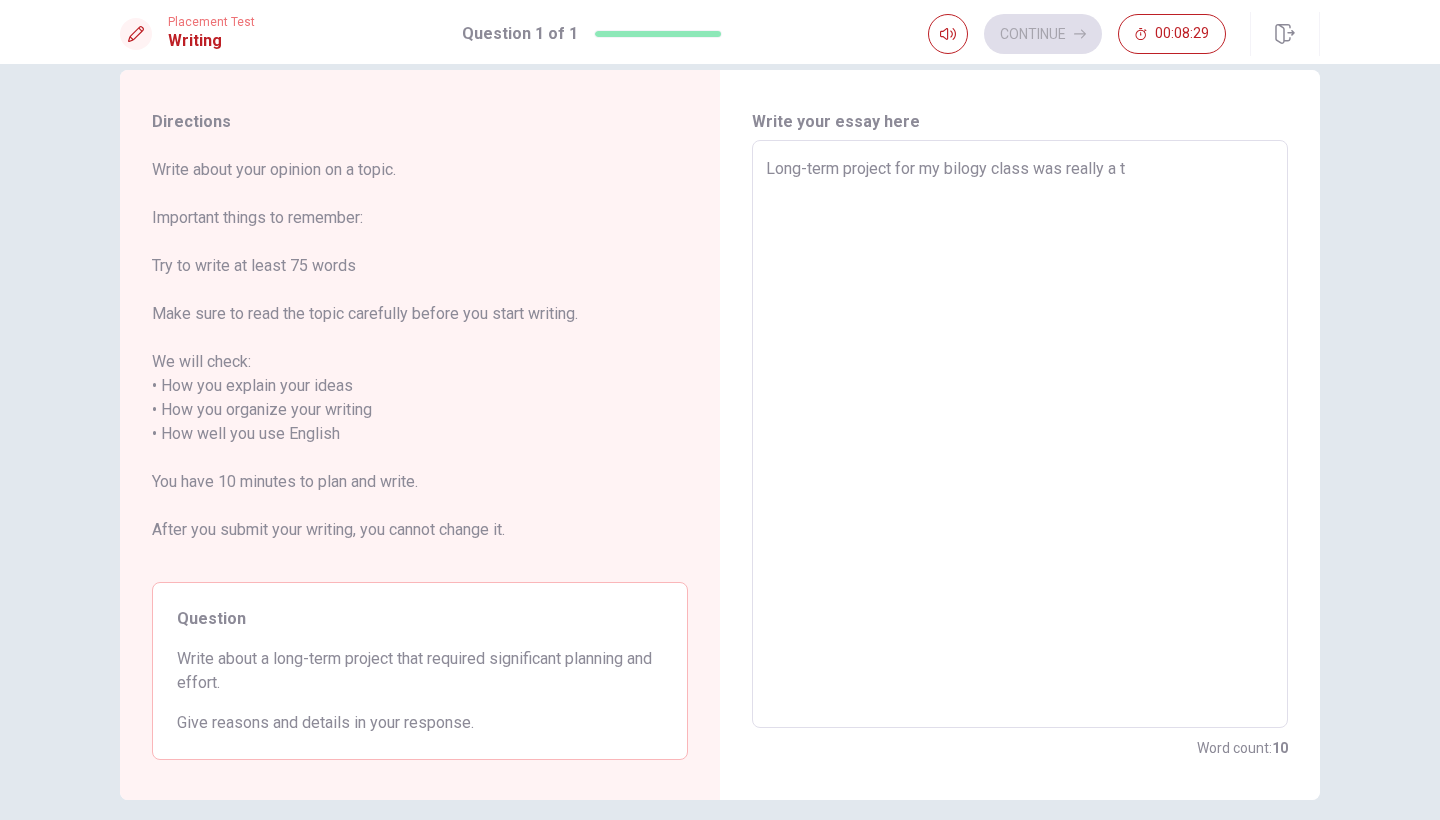 type on "x" 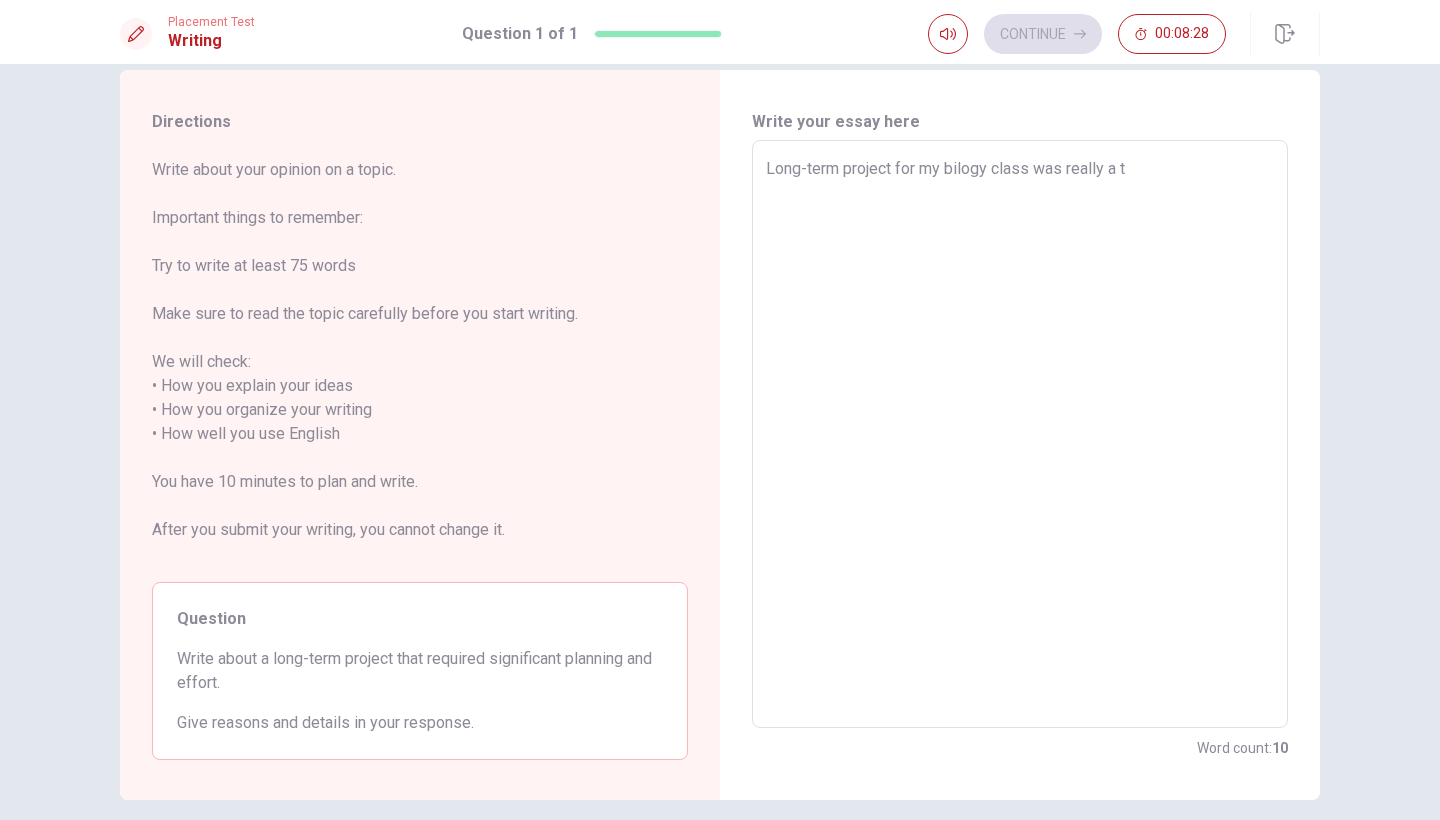 type on "Long-term project for my bilogy class was really a to" 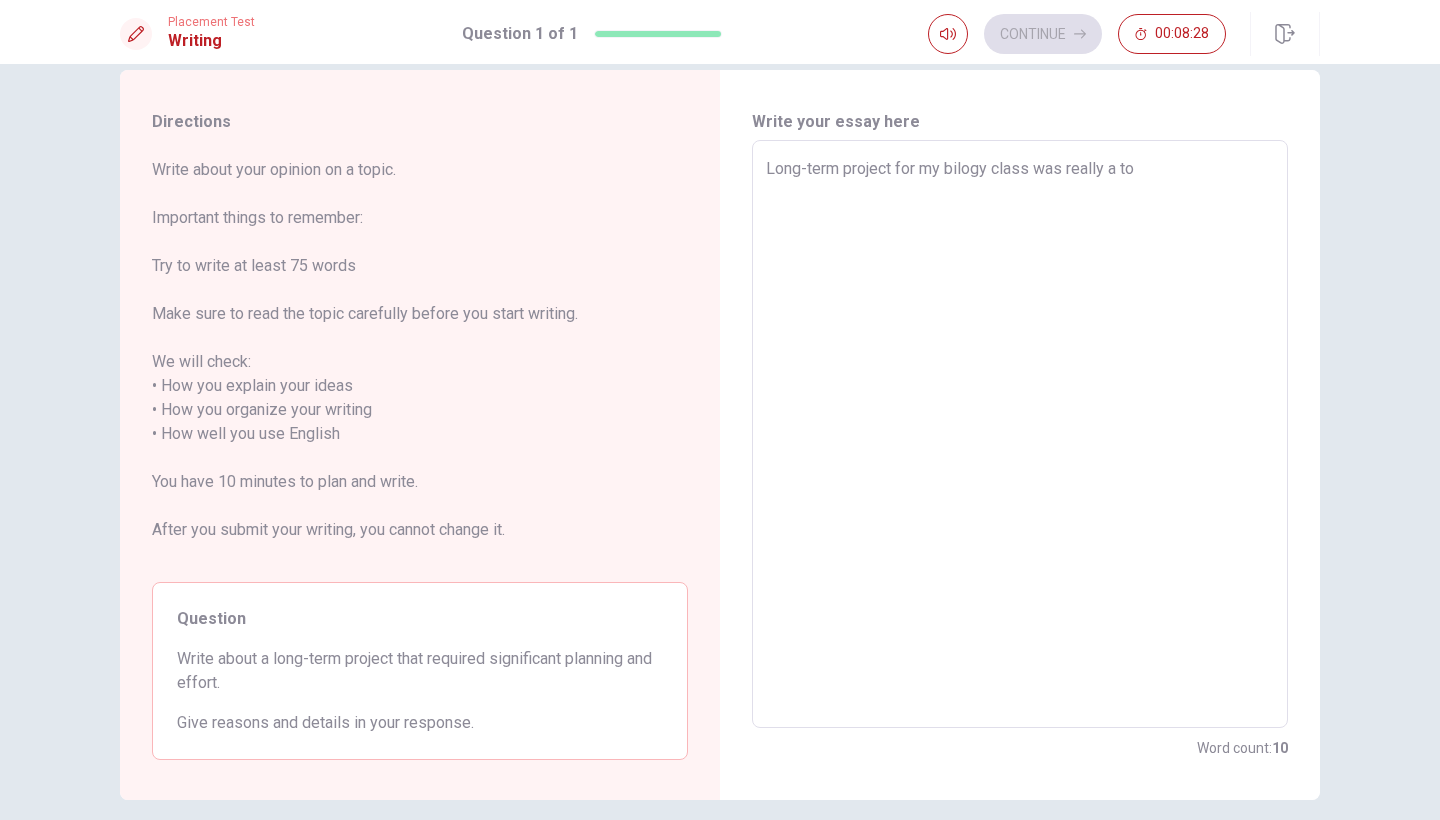type on "x" 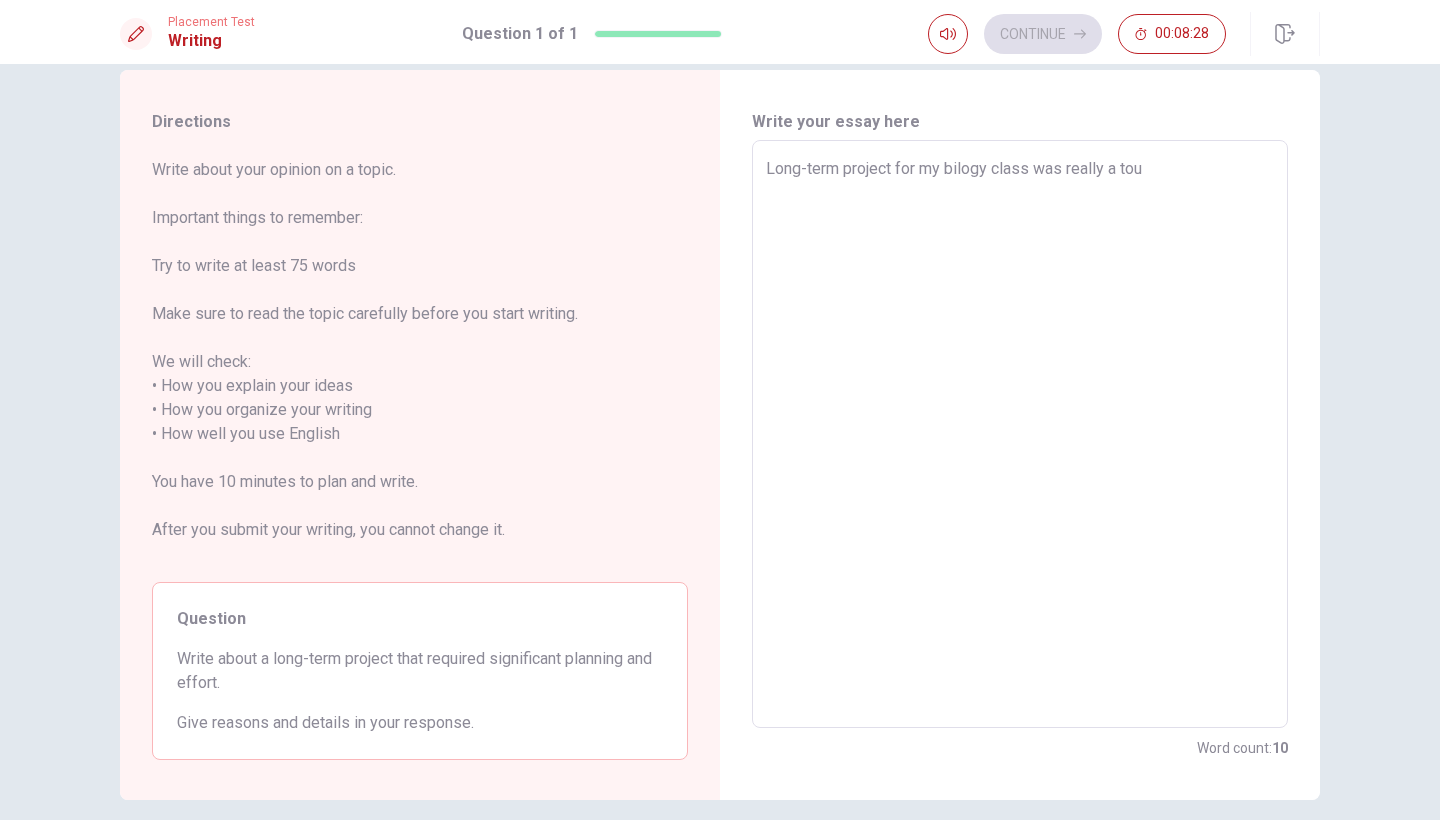 type on "x" 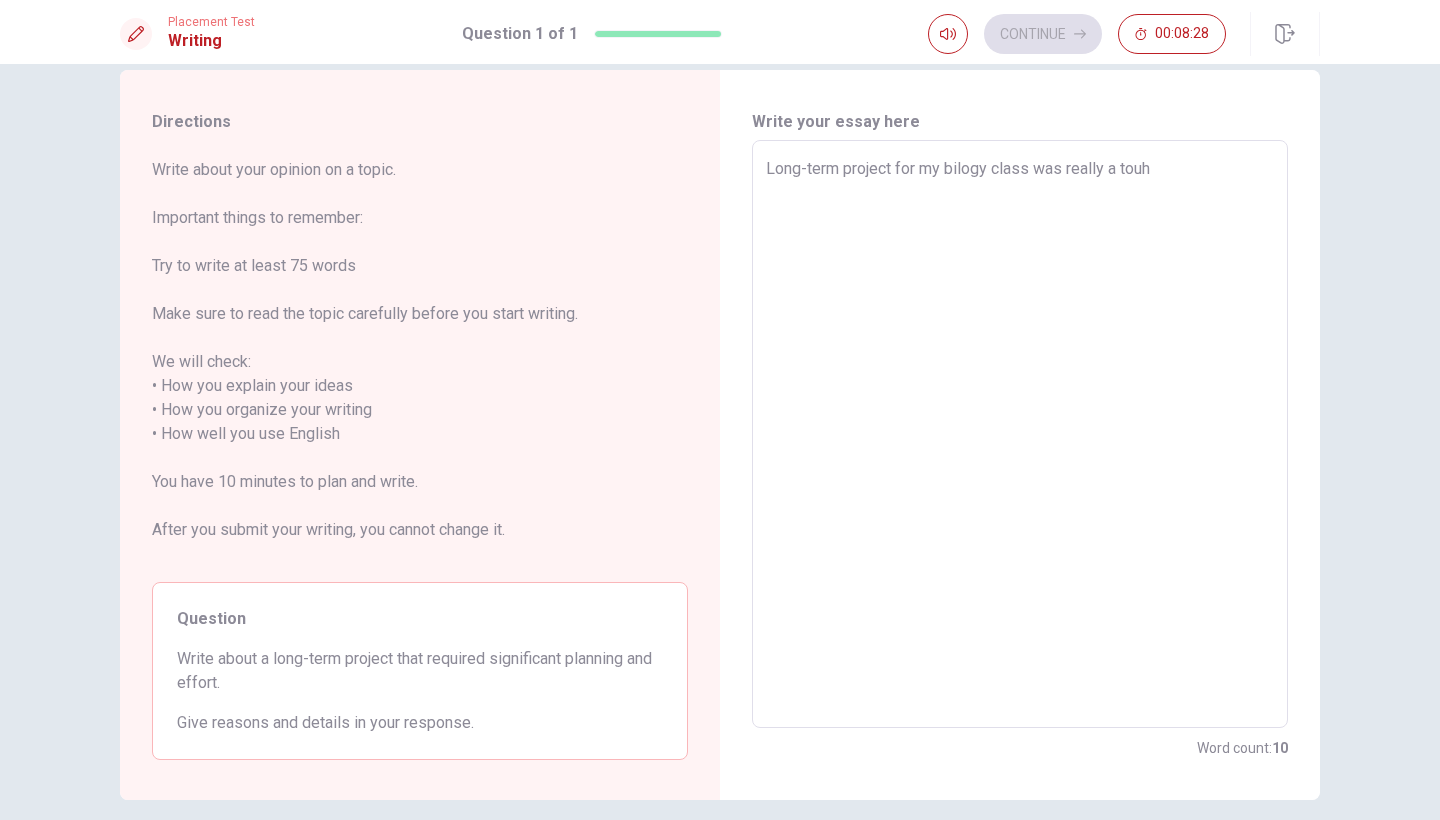 type on "x" 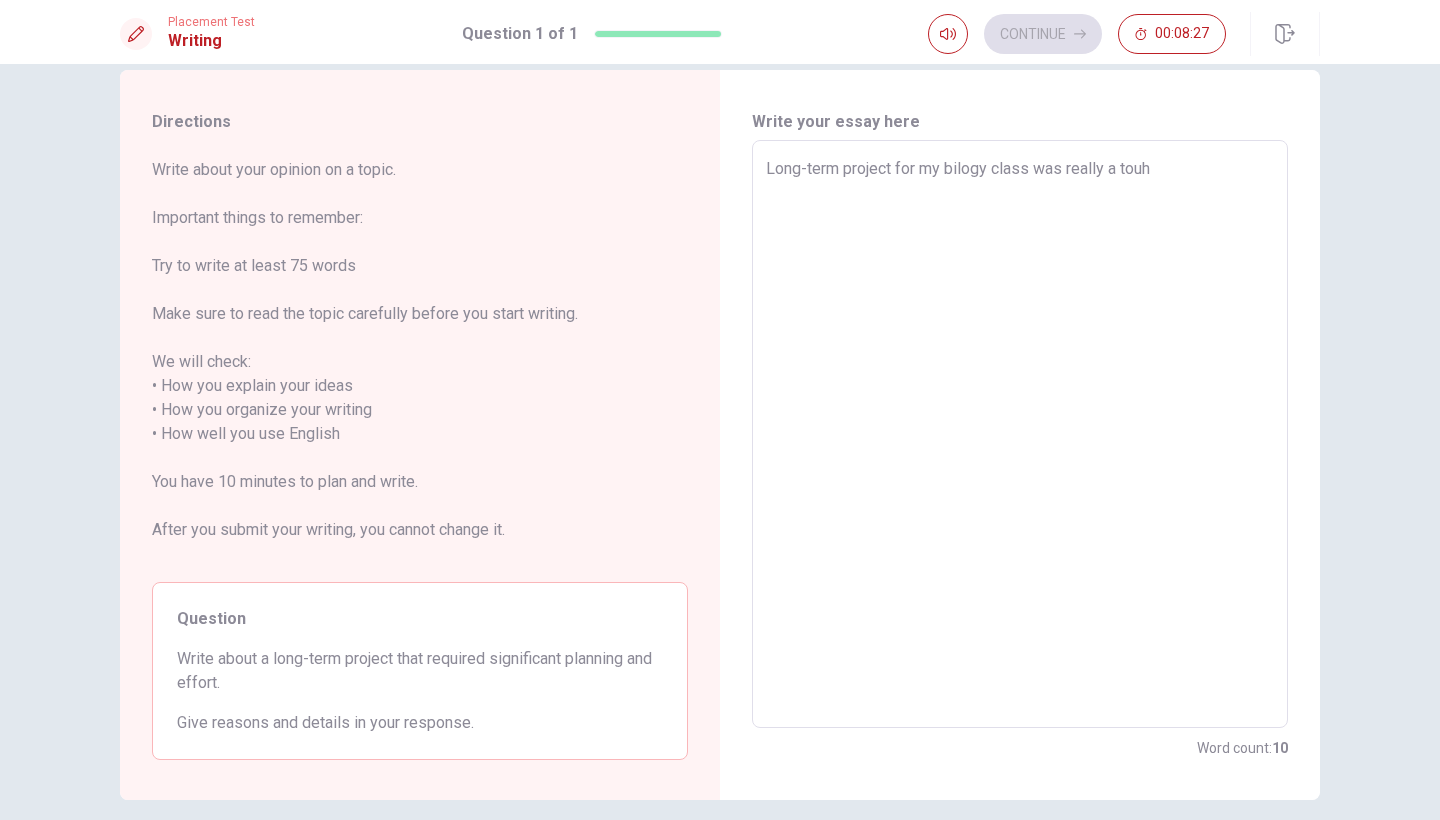 type on "Long-term project for my bilogy class was really a touhg" 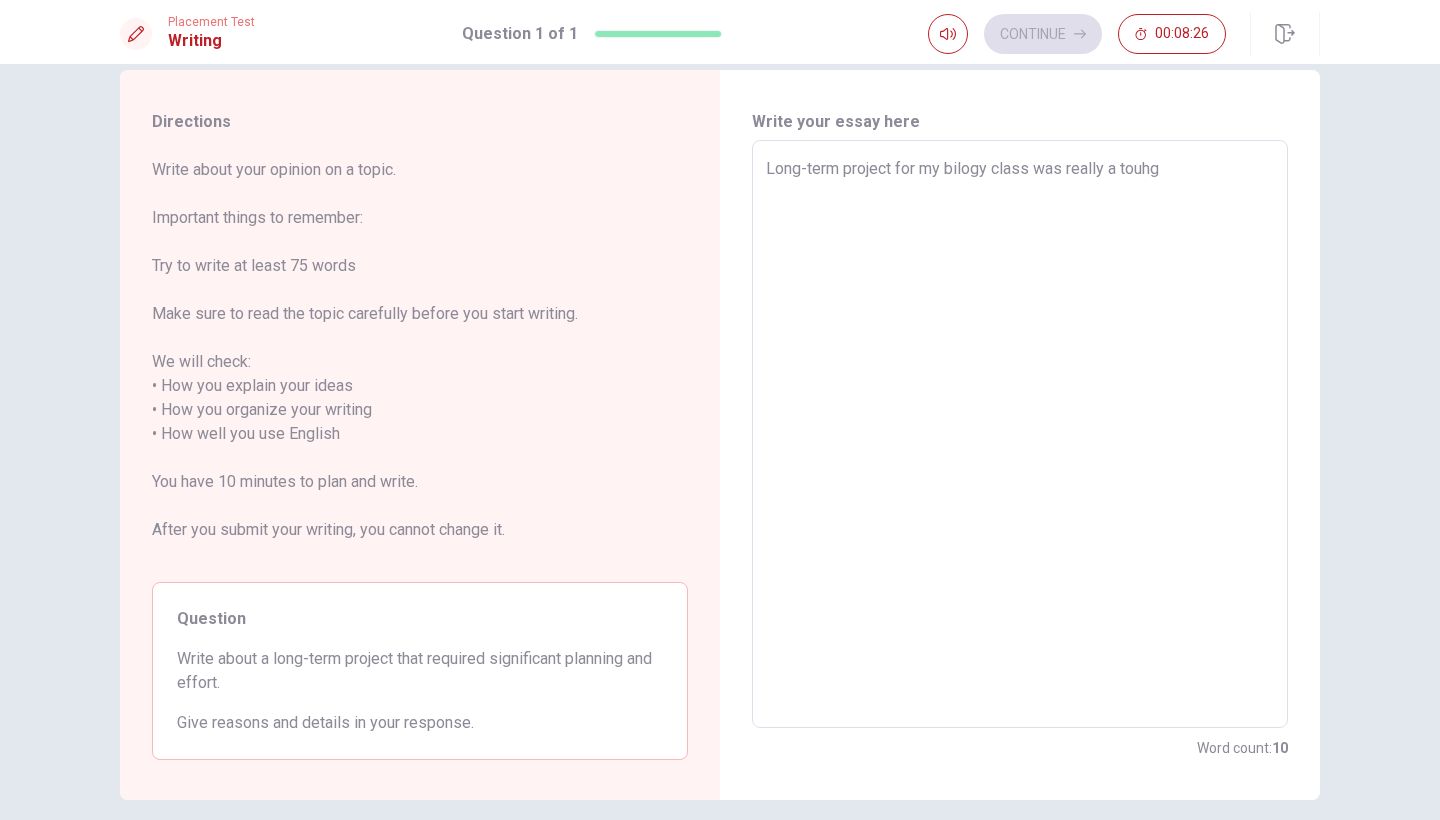 type on "x" 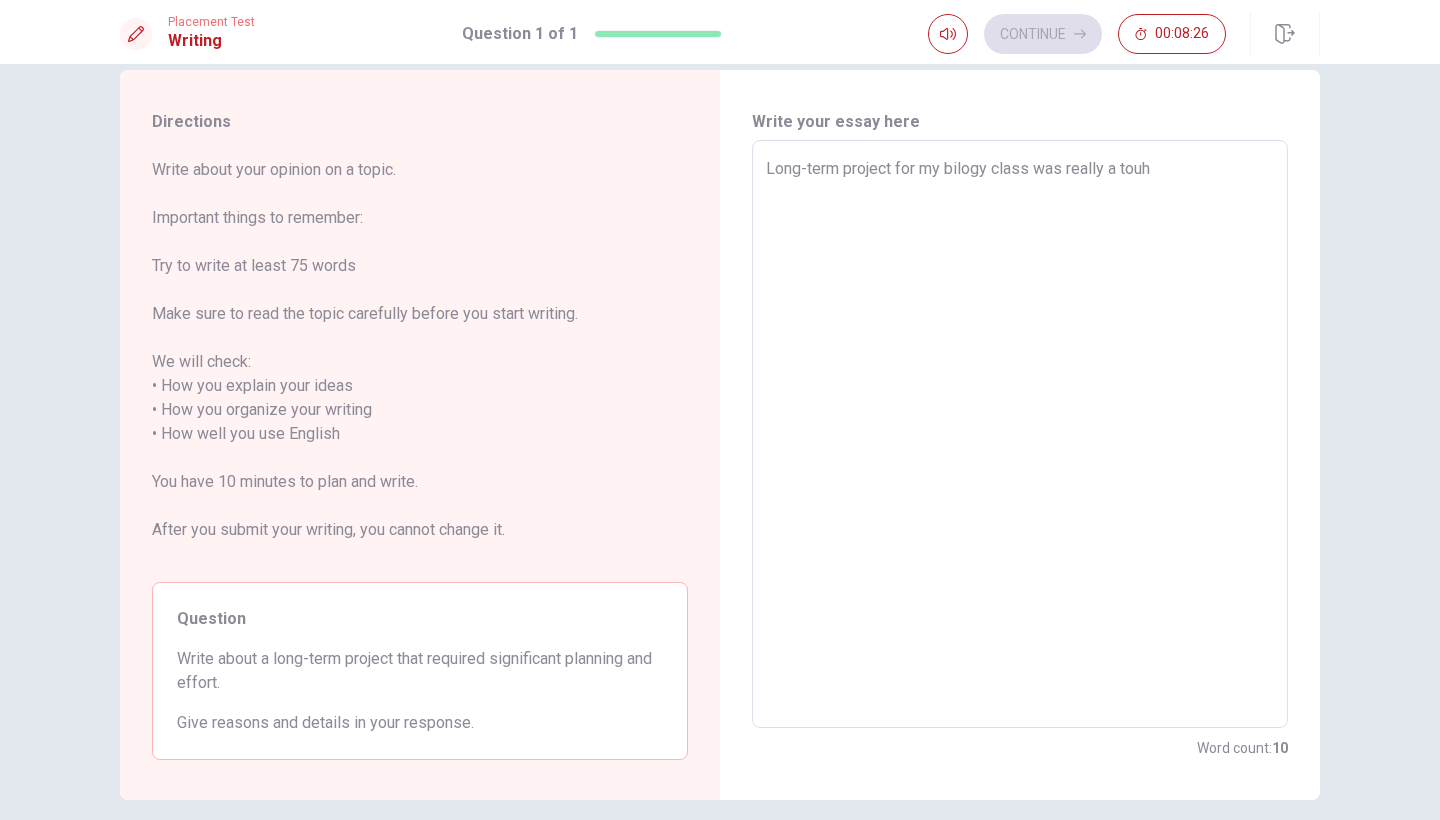 type on "x" 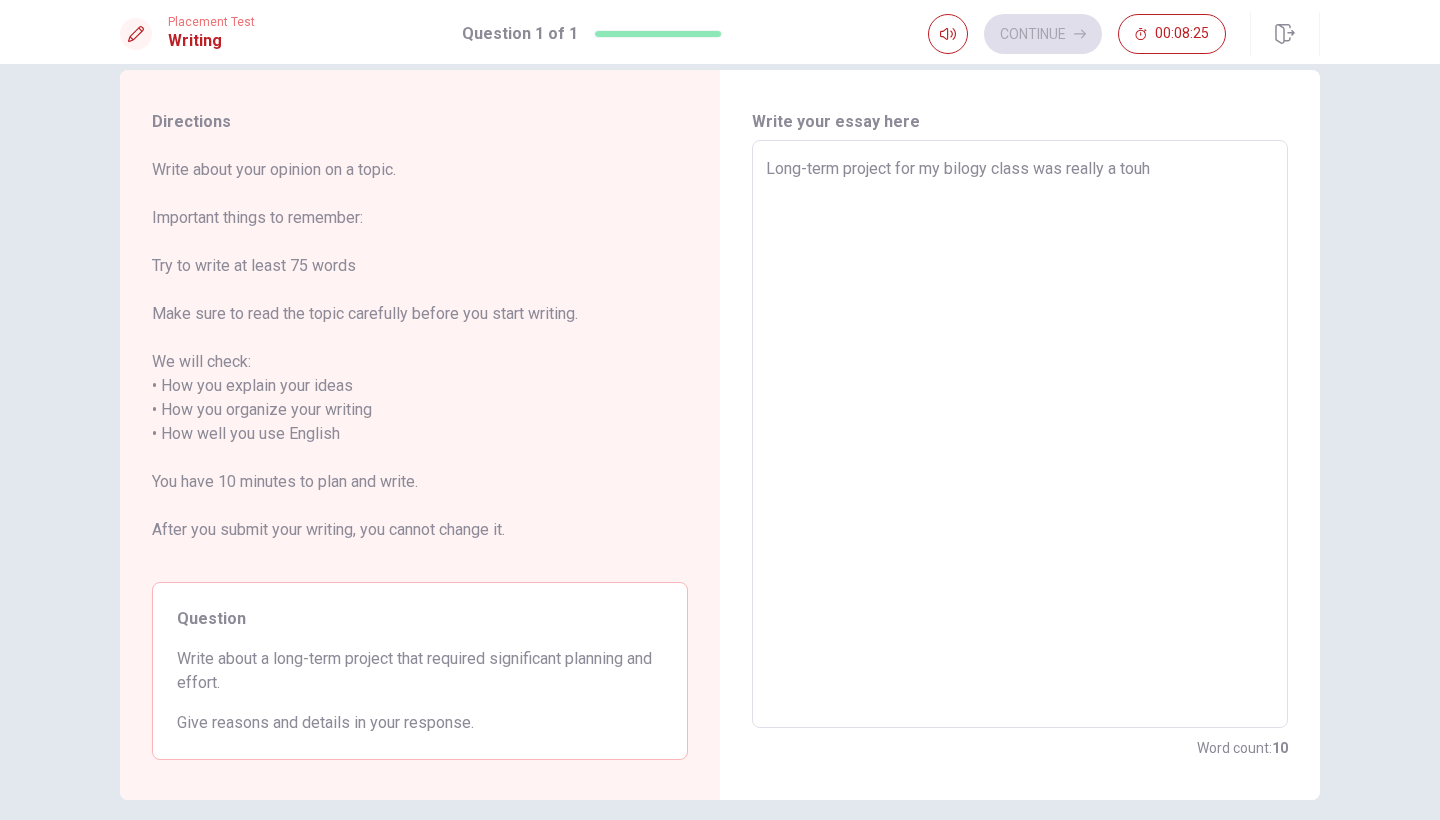 type on "Long-term project for my bilogy class was really a tou" 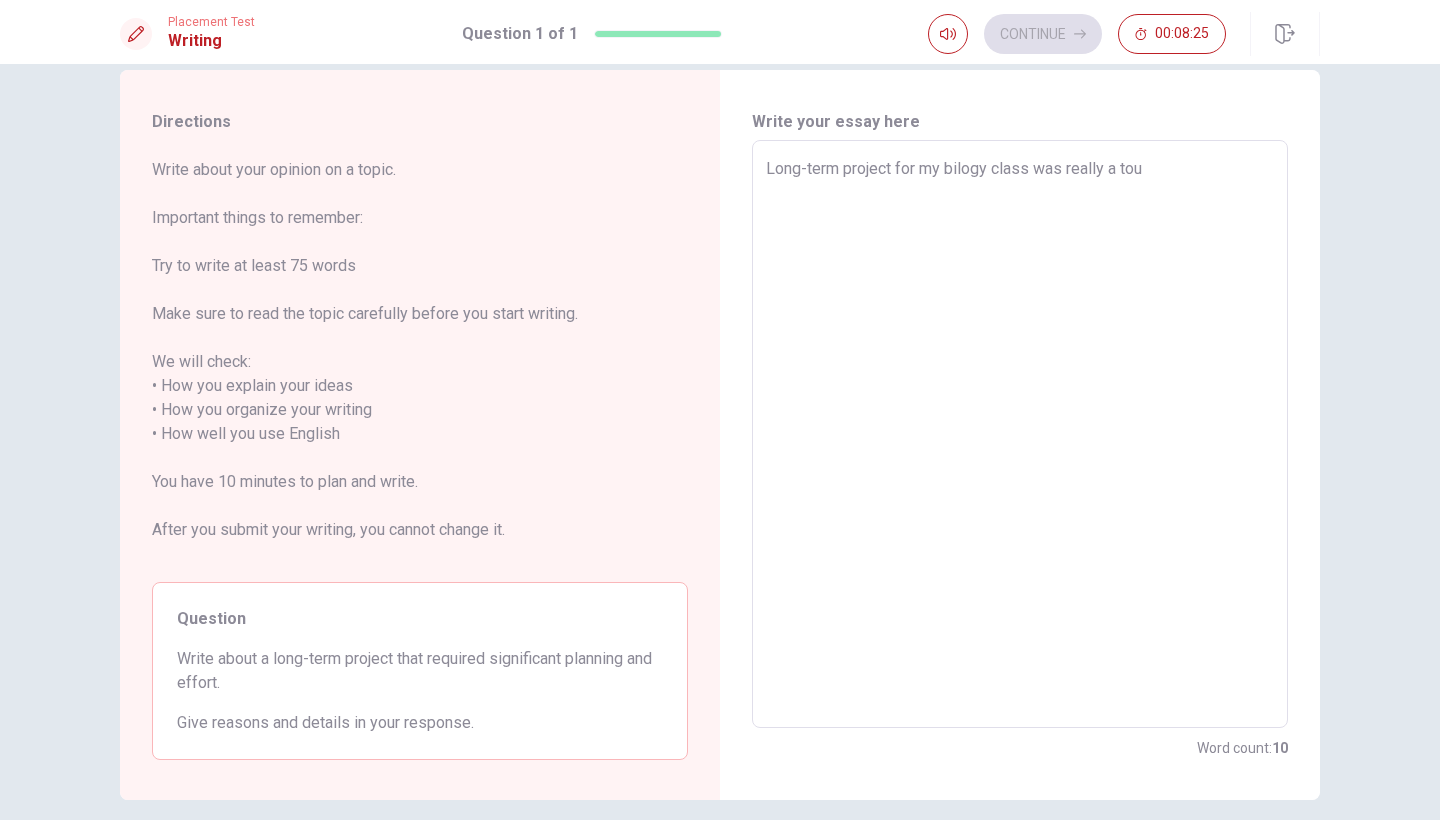 type on "x" 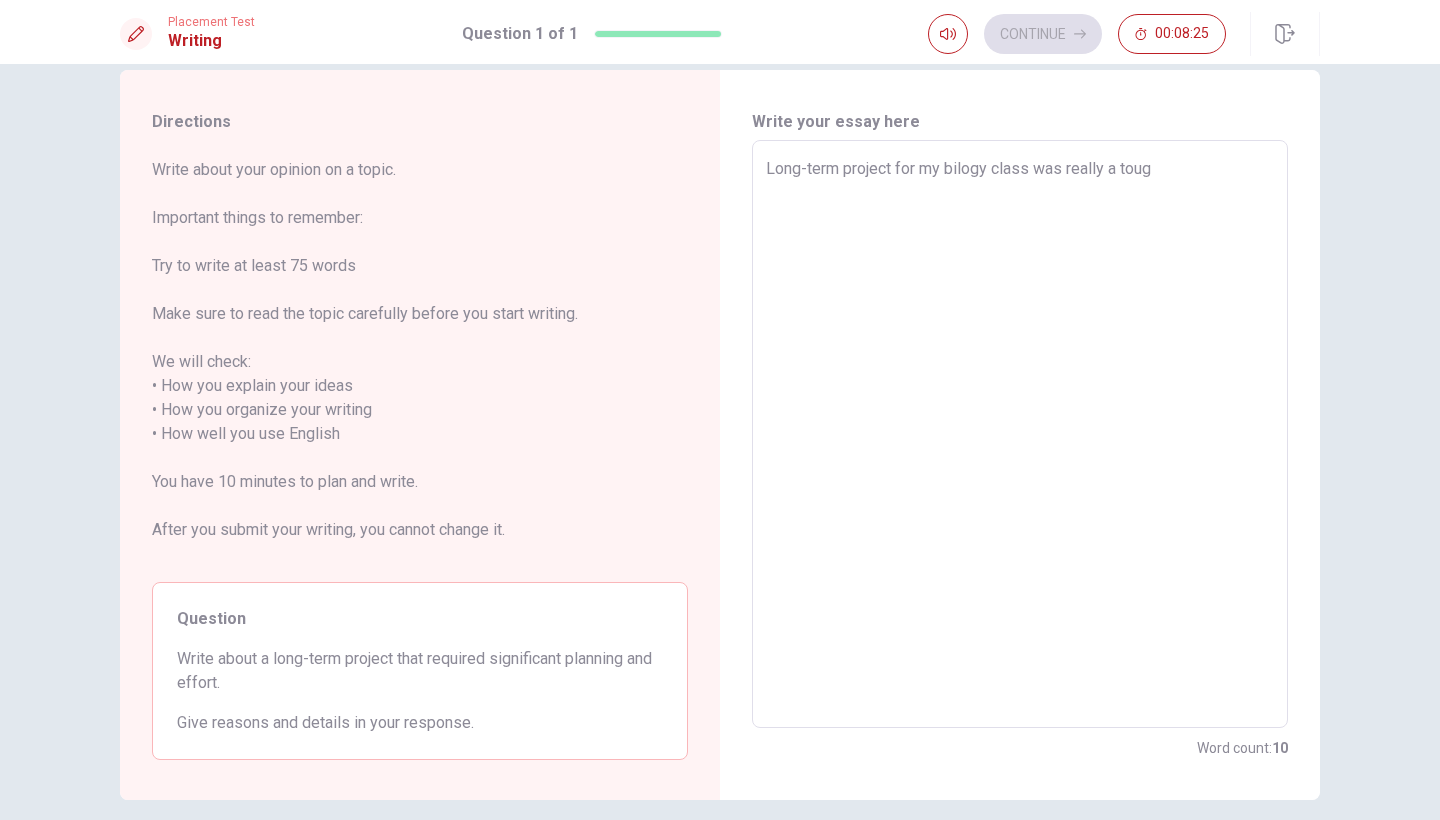 type on "x" 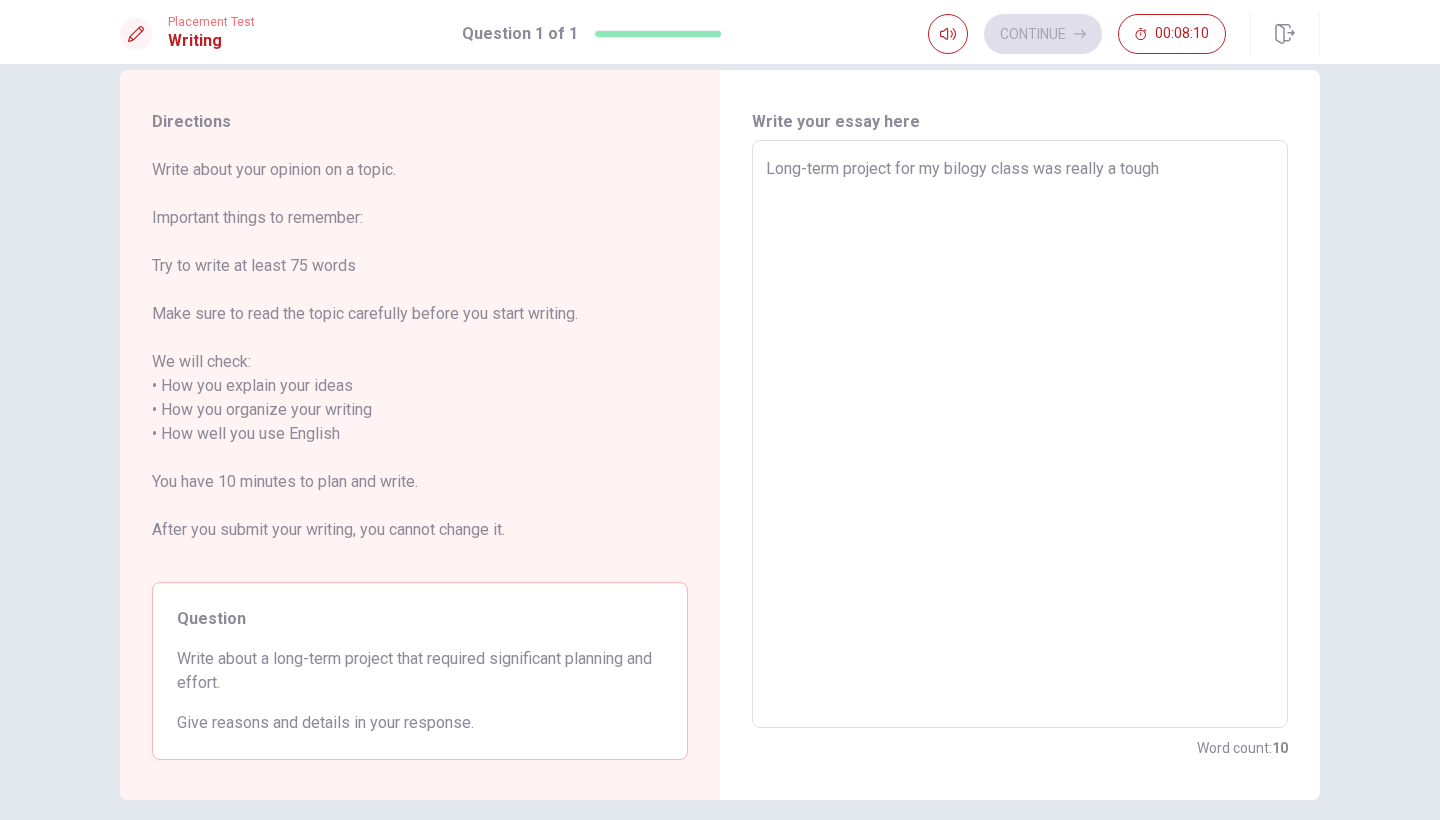 type on "x" 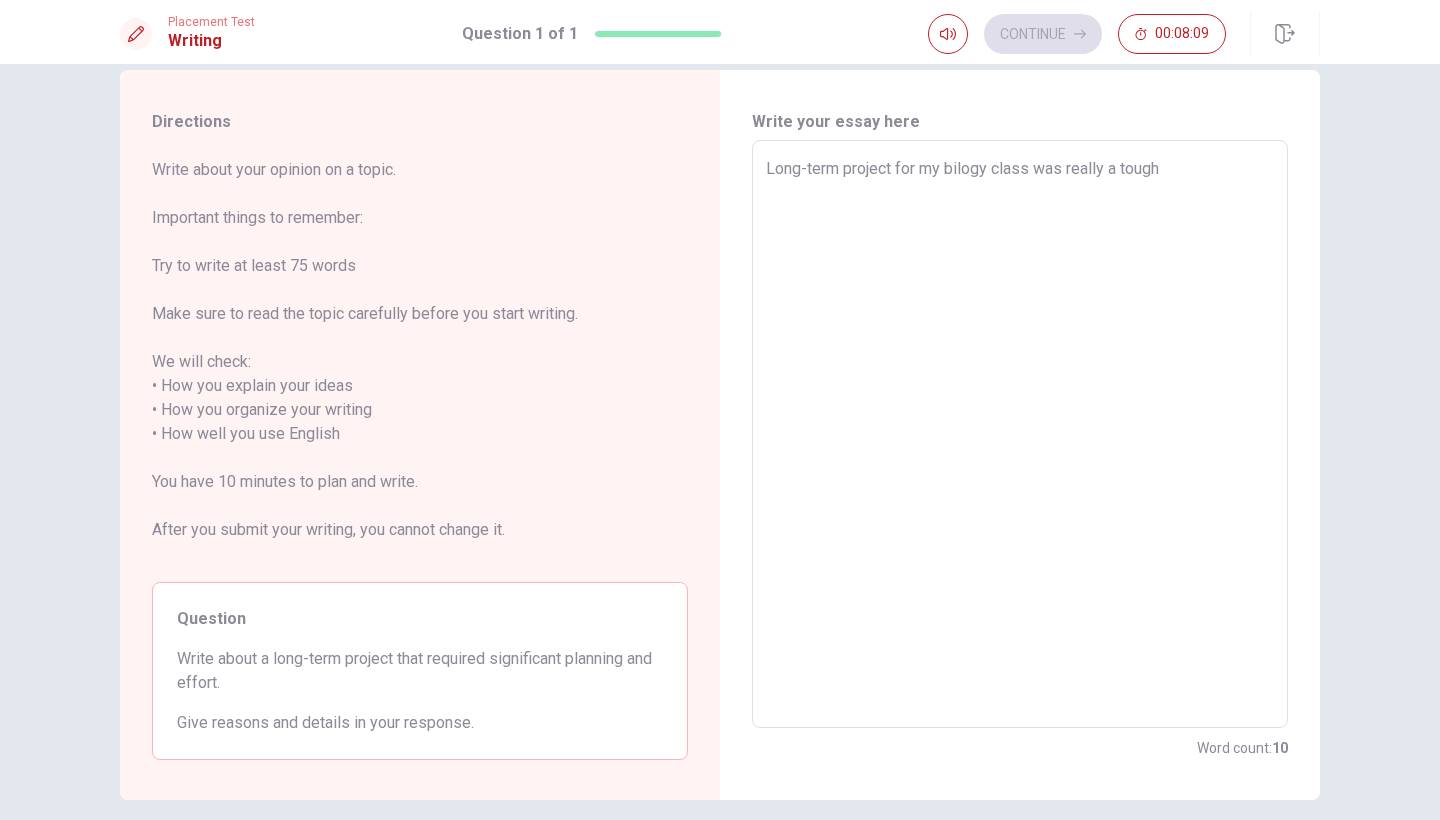 type on "Long-term project for my bilogy class was really a toug" 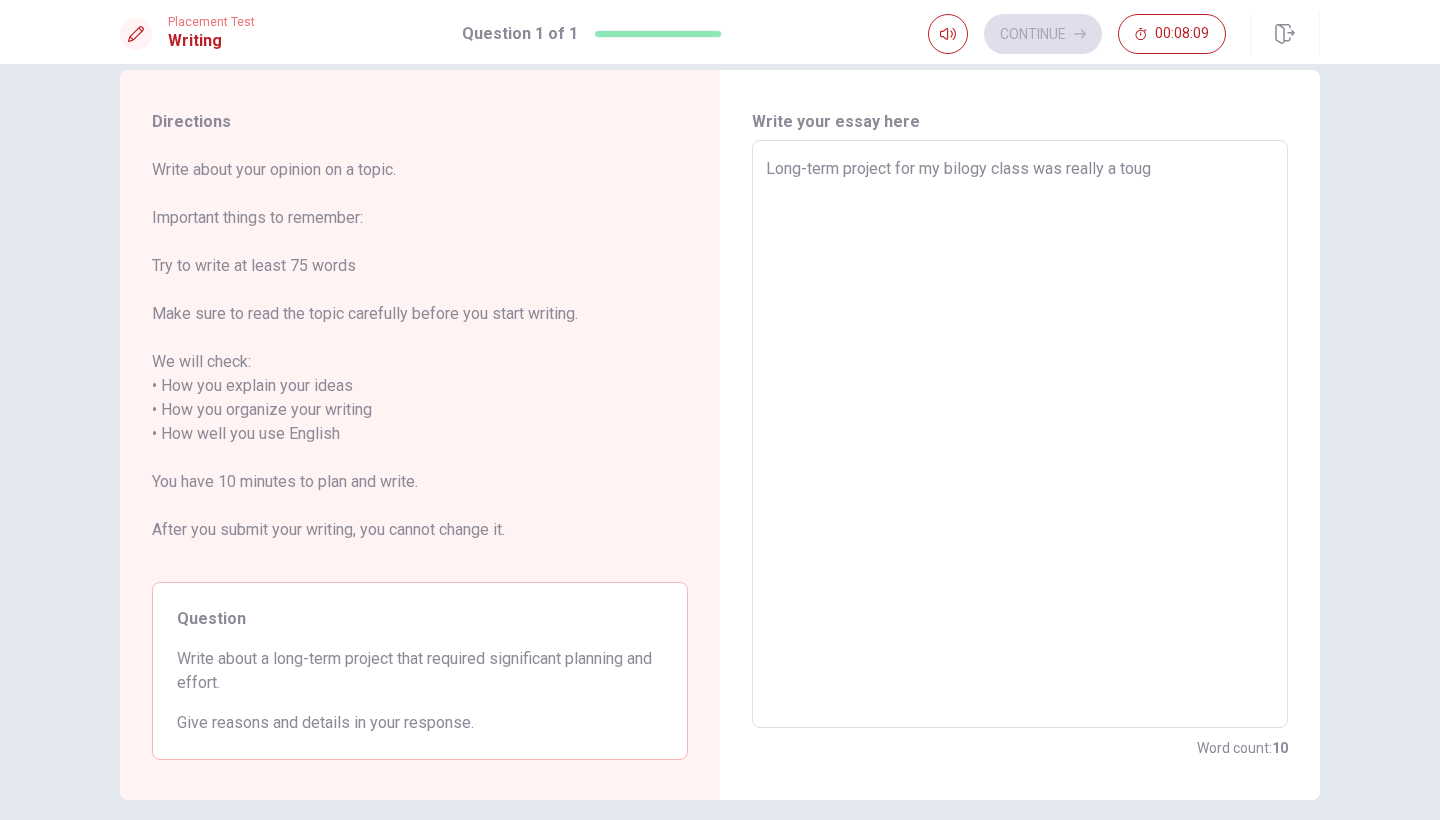 type on "x" 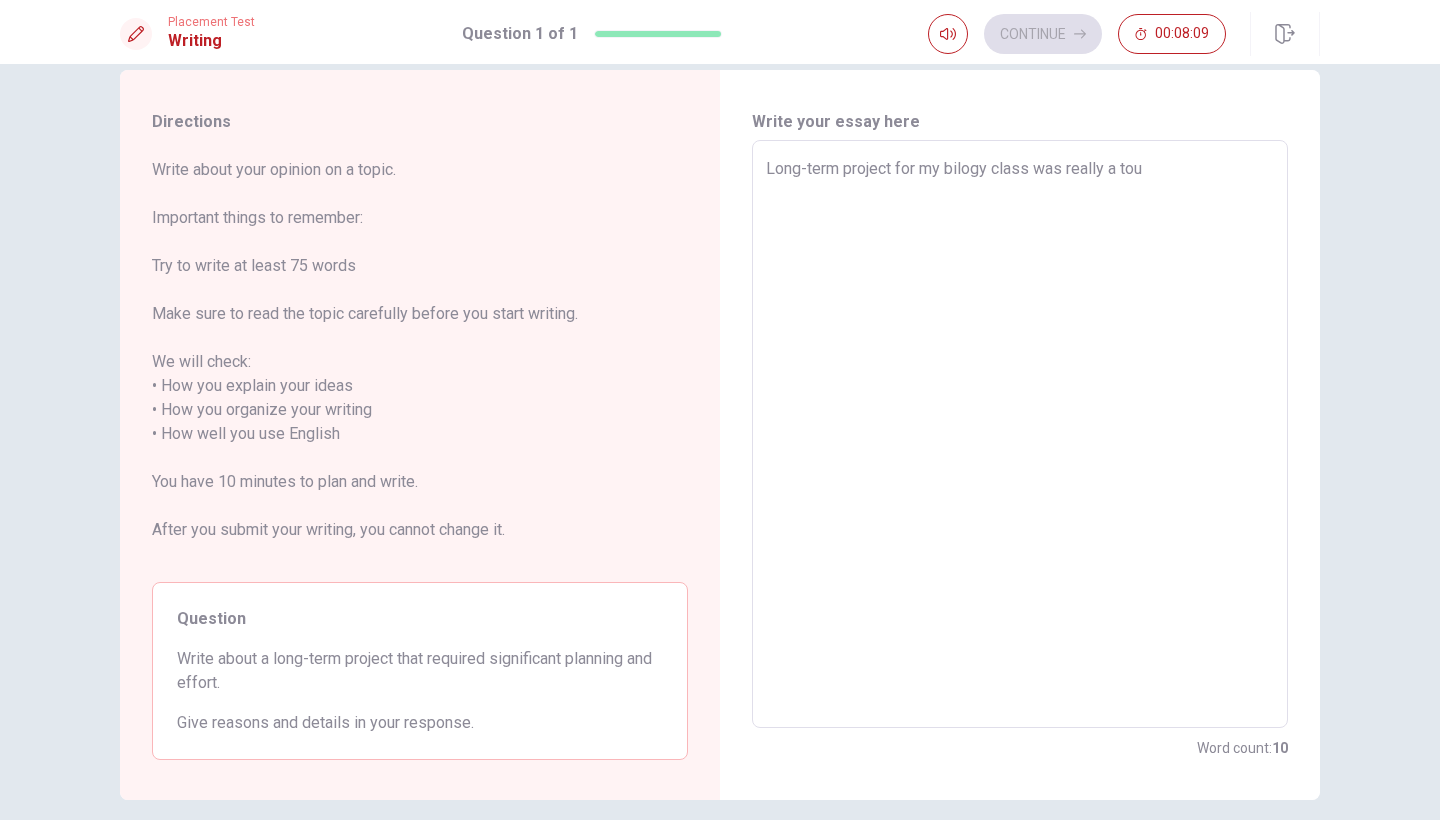 type on "x" 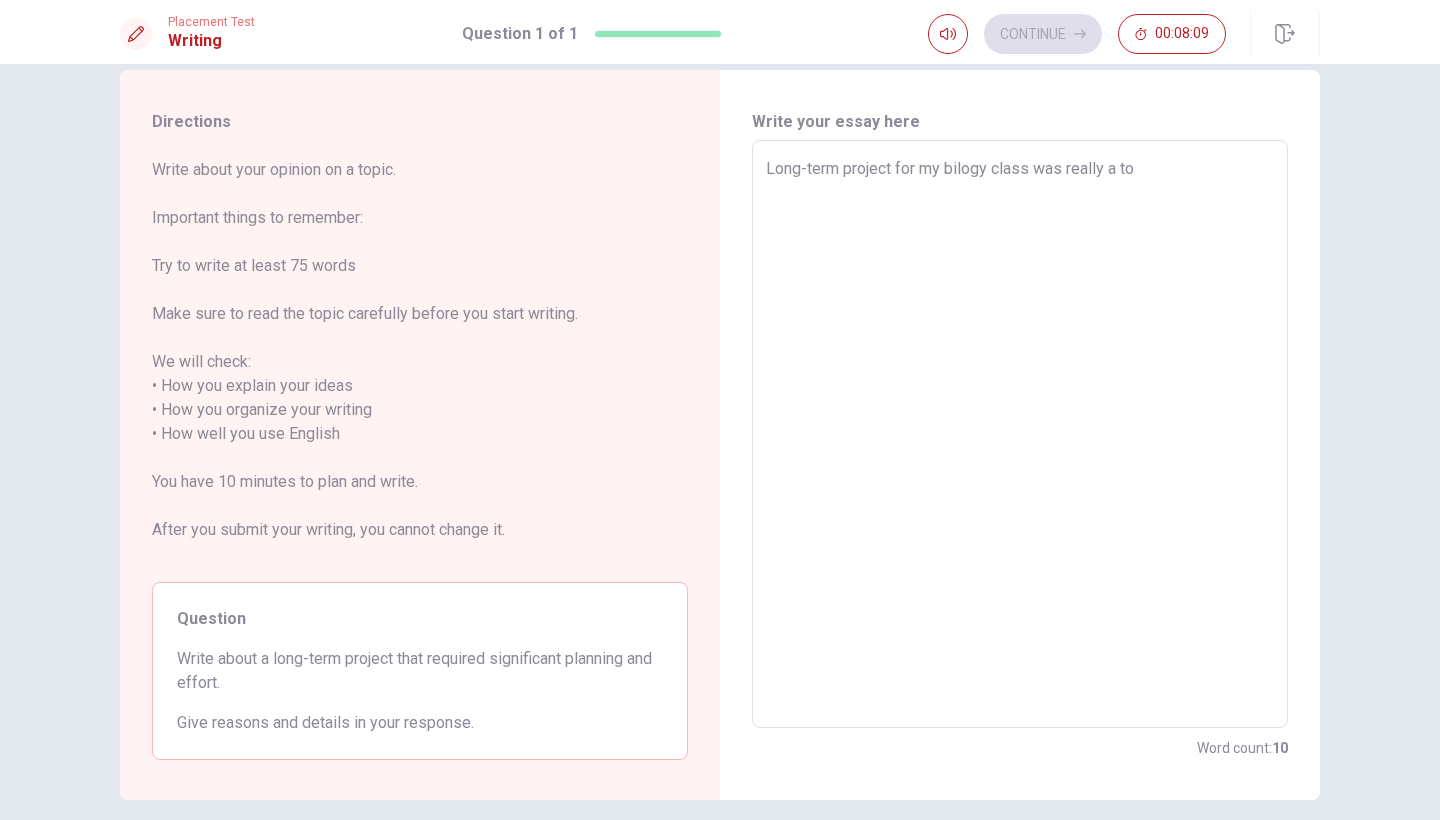 type on "x" 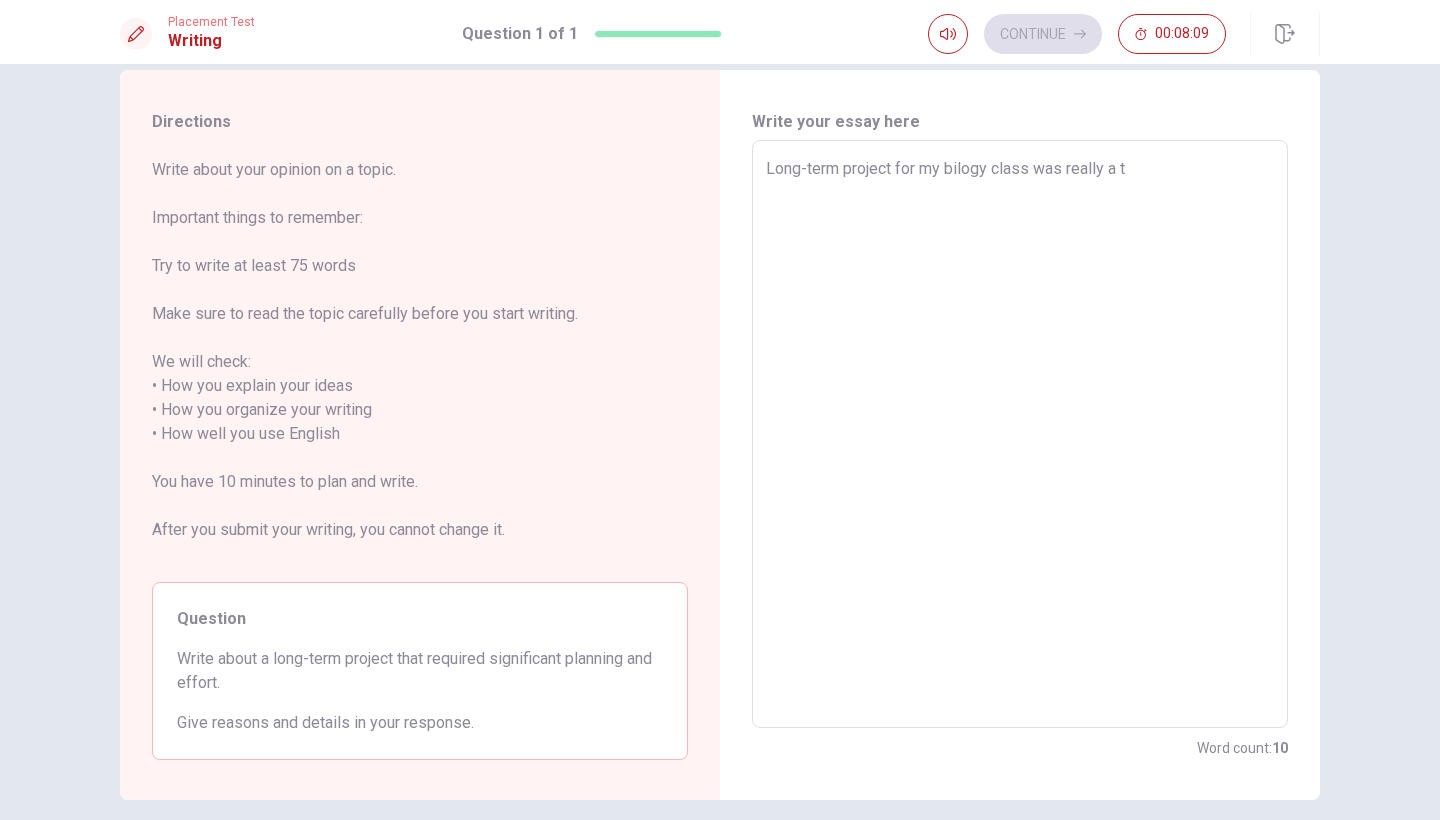 type on "x" 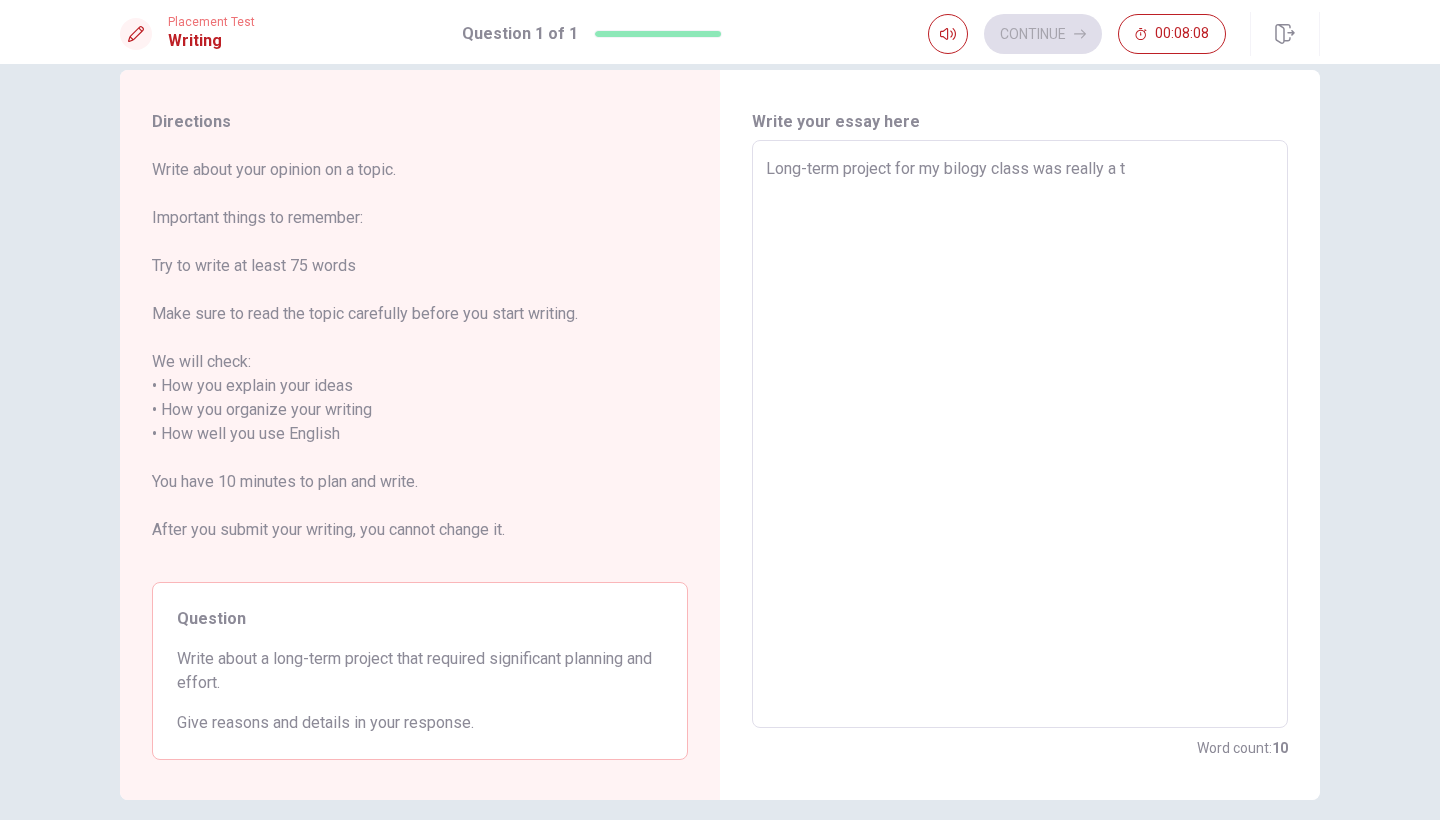 type on "Long-term project for my bilogy class was really a" 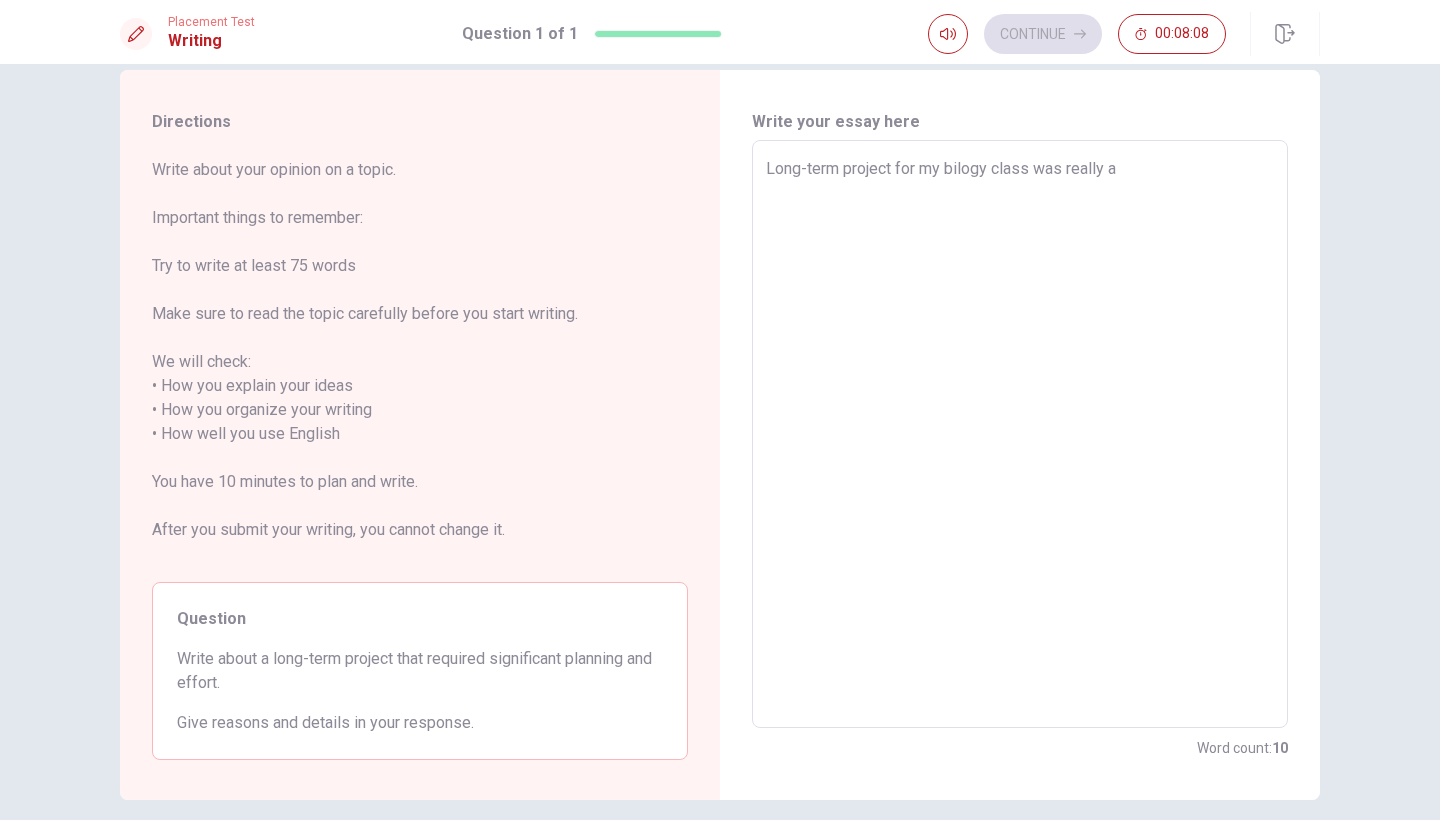type on "x" 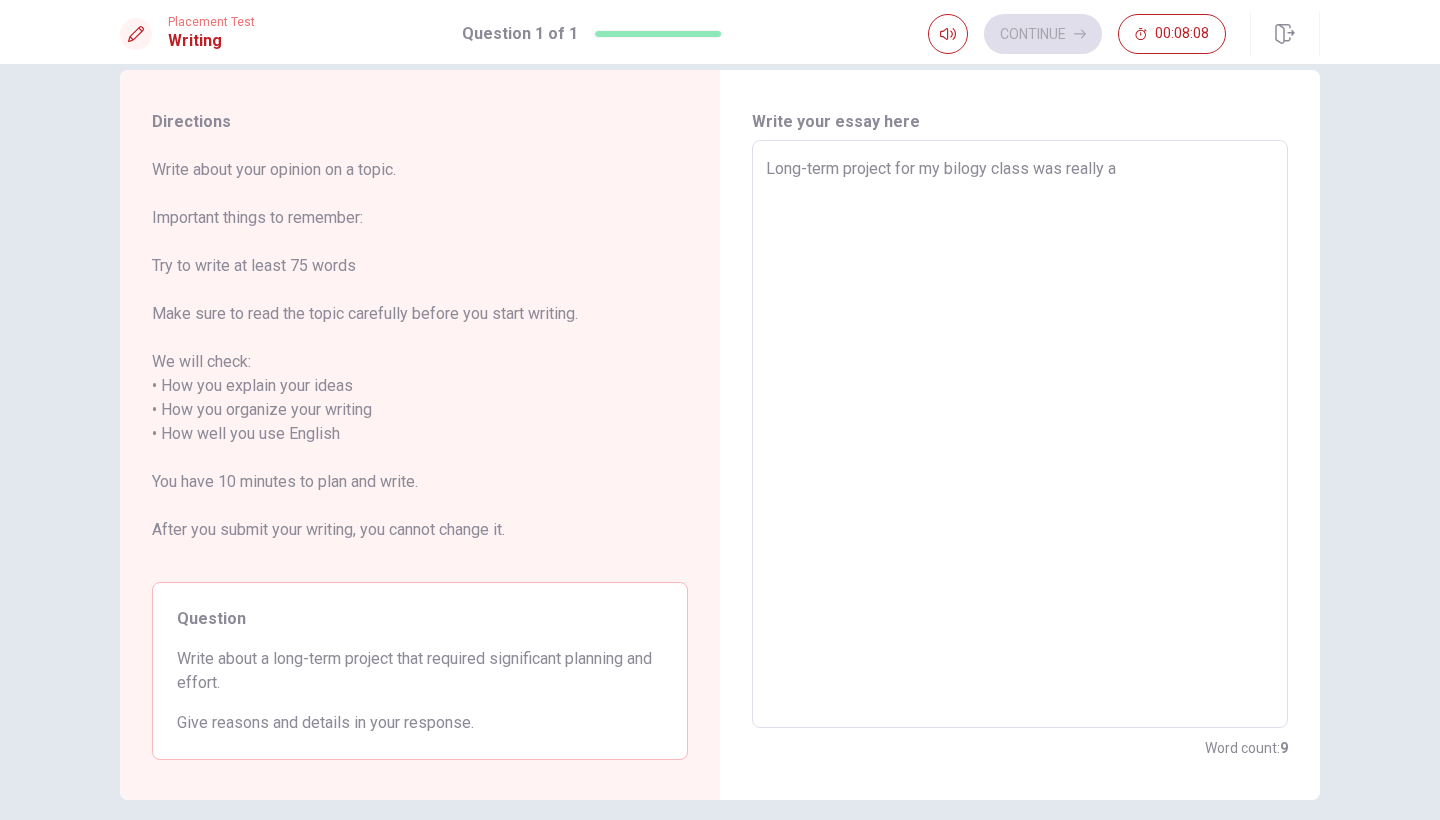 type on "Long-term project for my bilogy class was really a d" 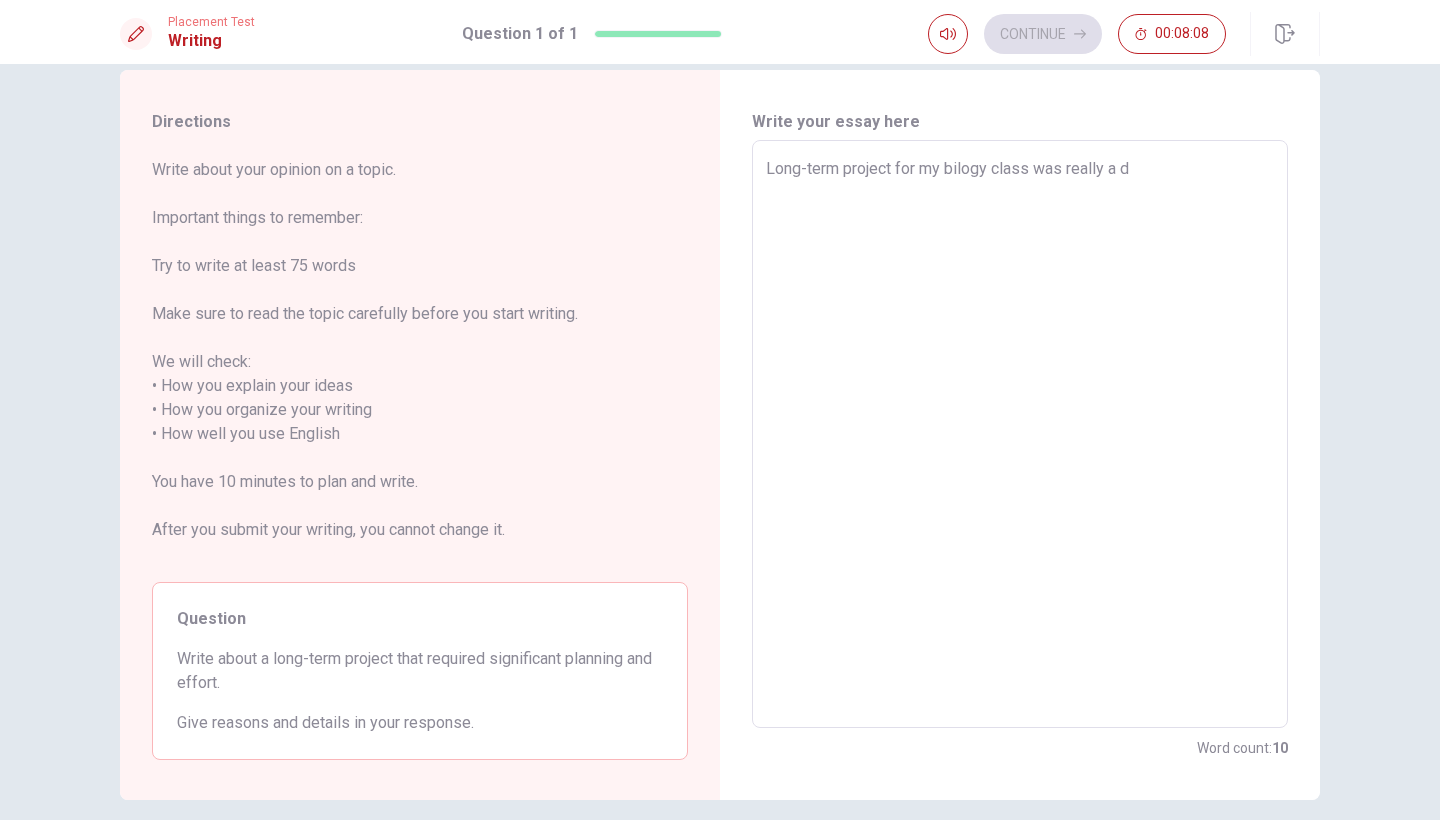 type on "x" 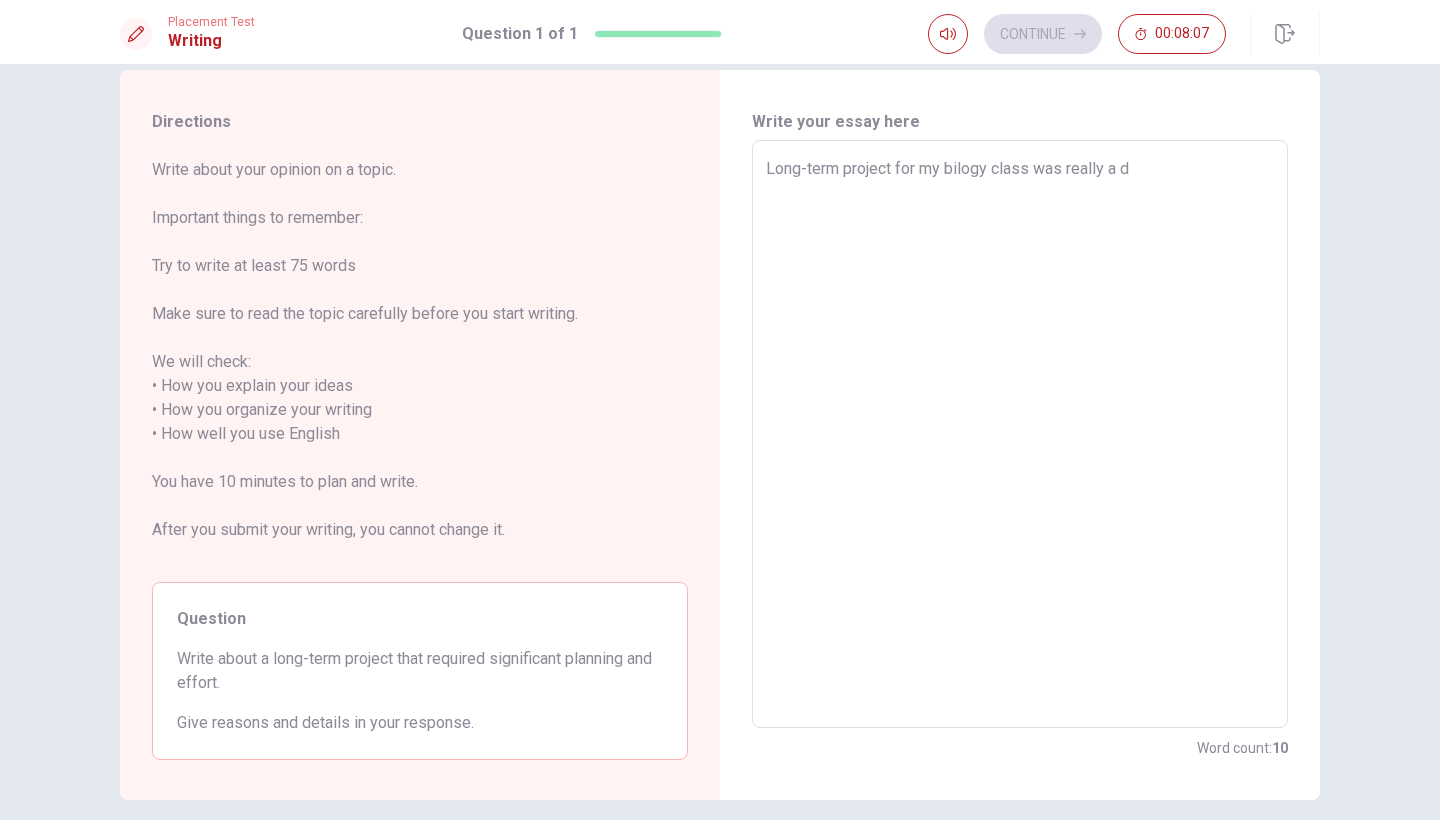type on "Long-term project for my bilogy class was really a di" 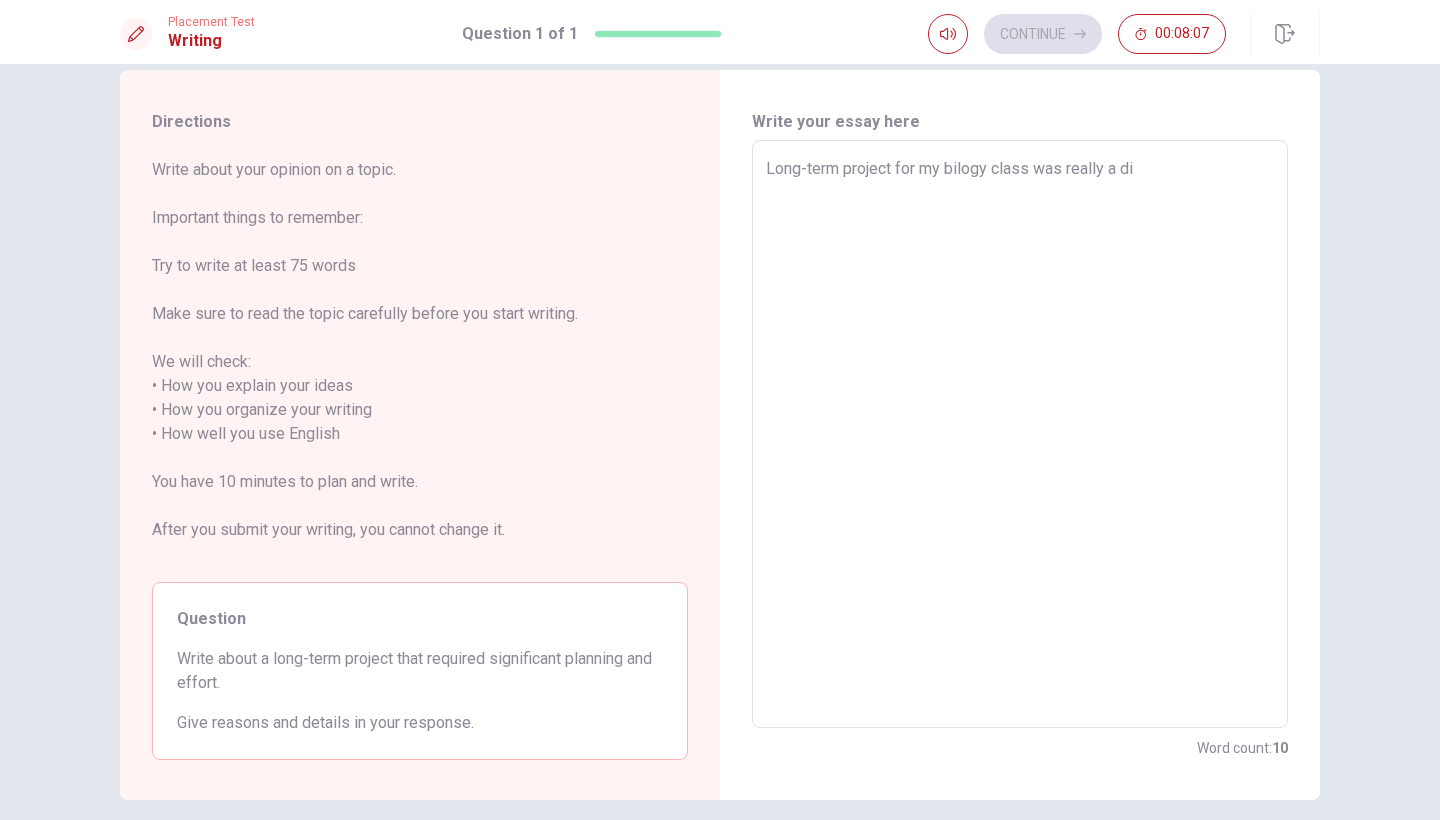 type on "x" 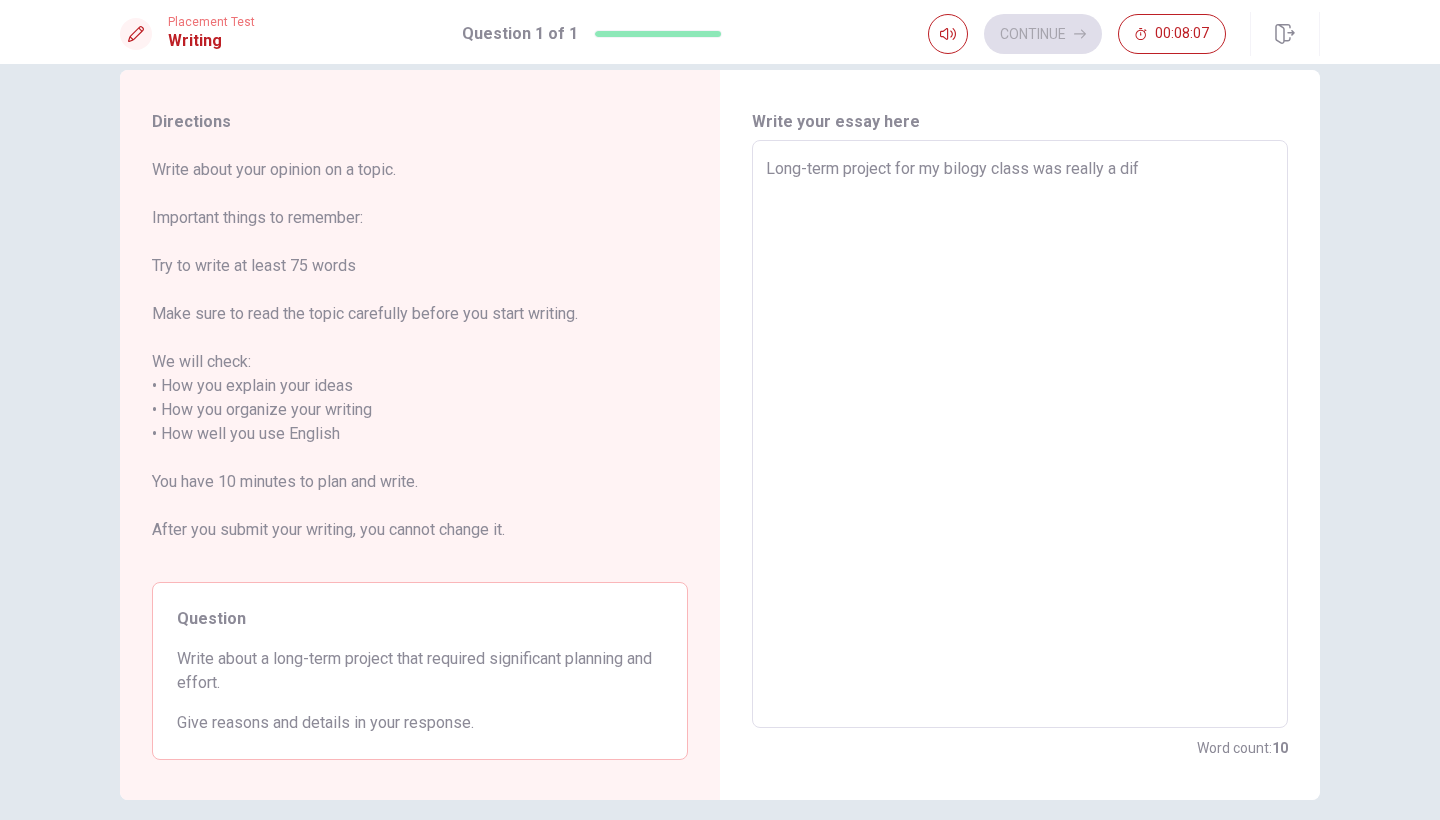 type on "x" 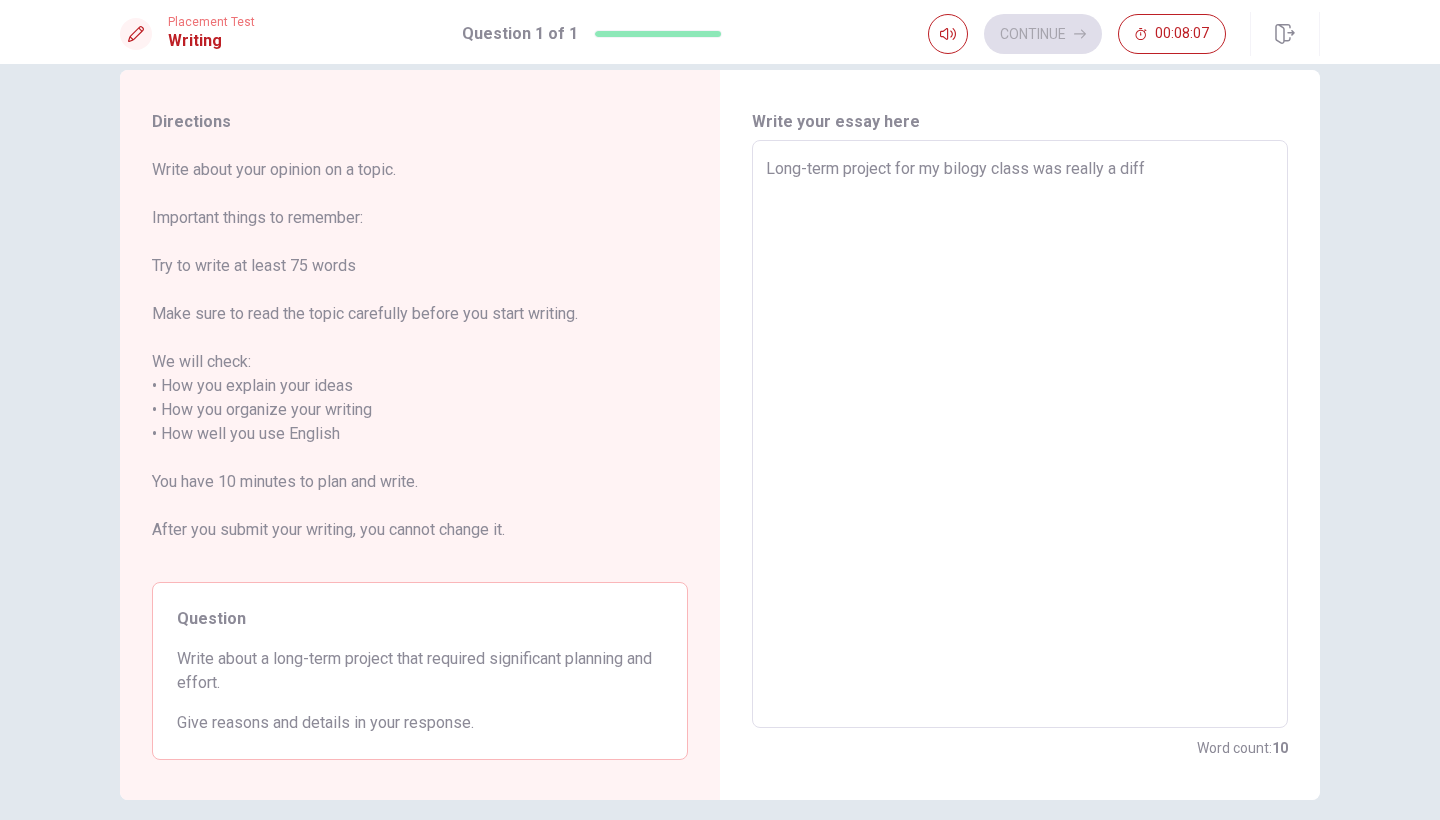 type on "x" 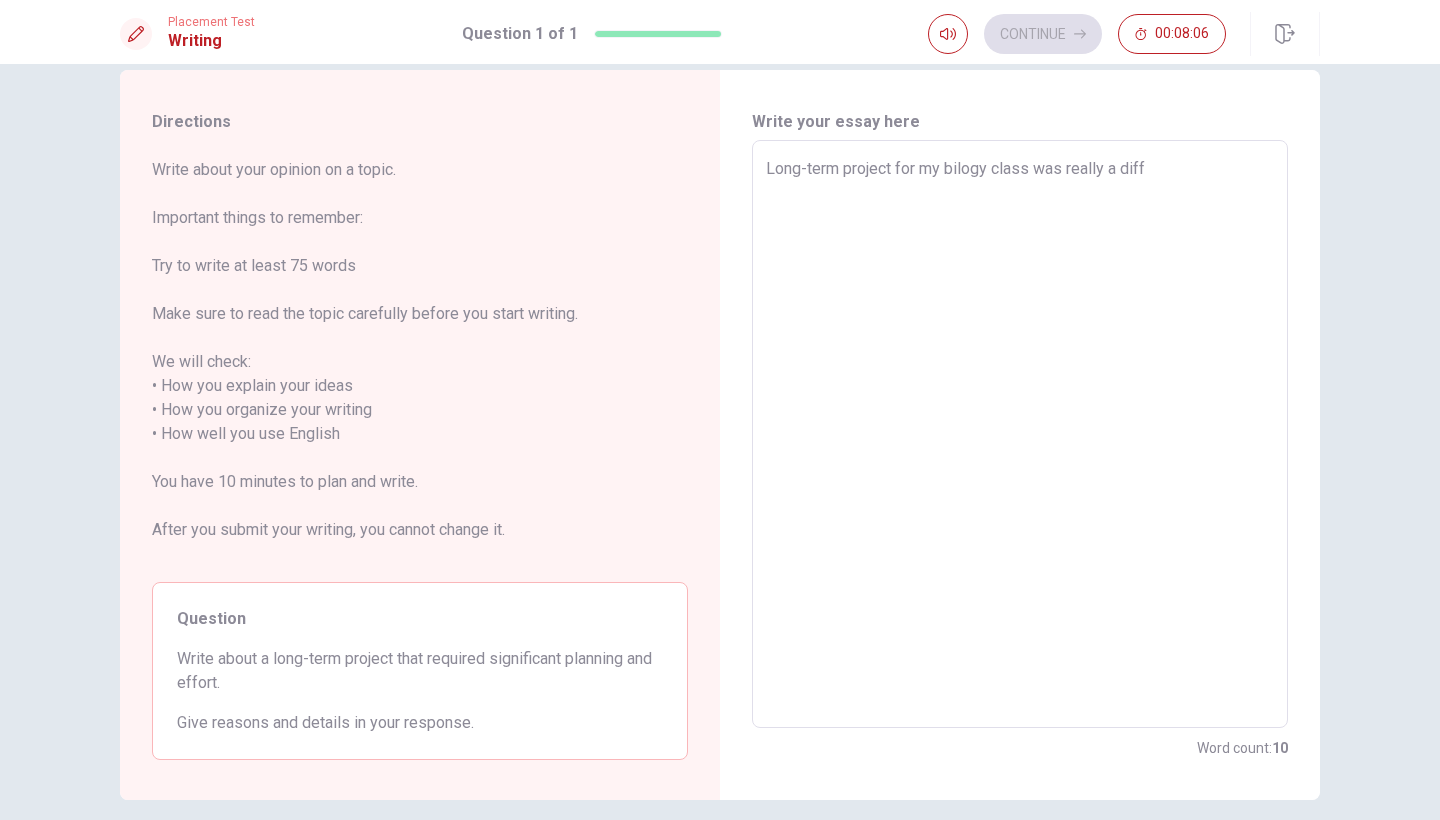 type on "Long-term project for my bilogy class was really a diffi" 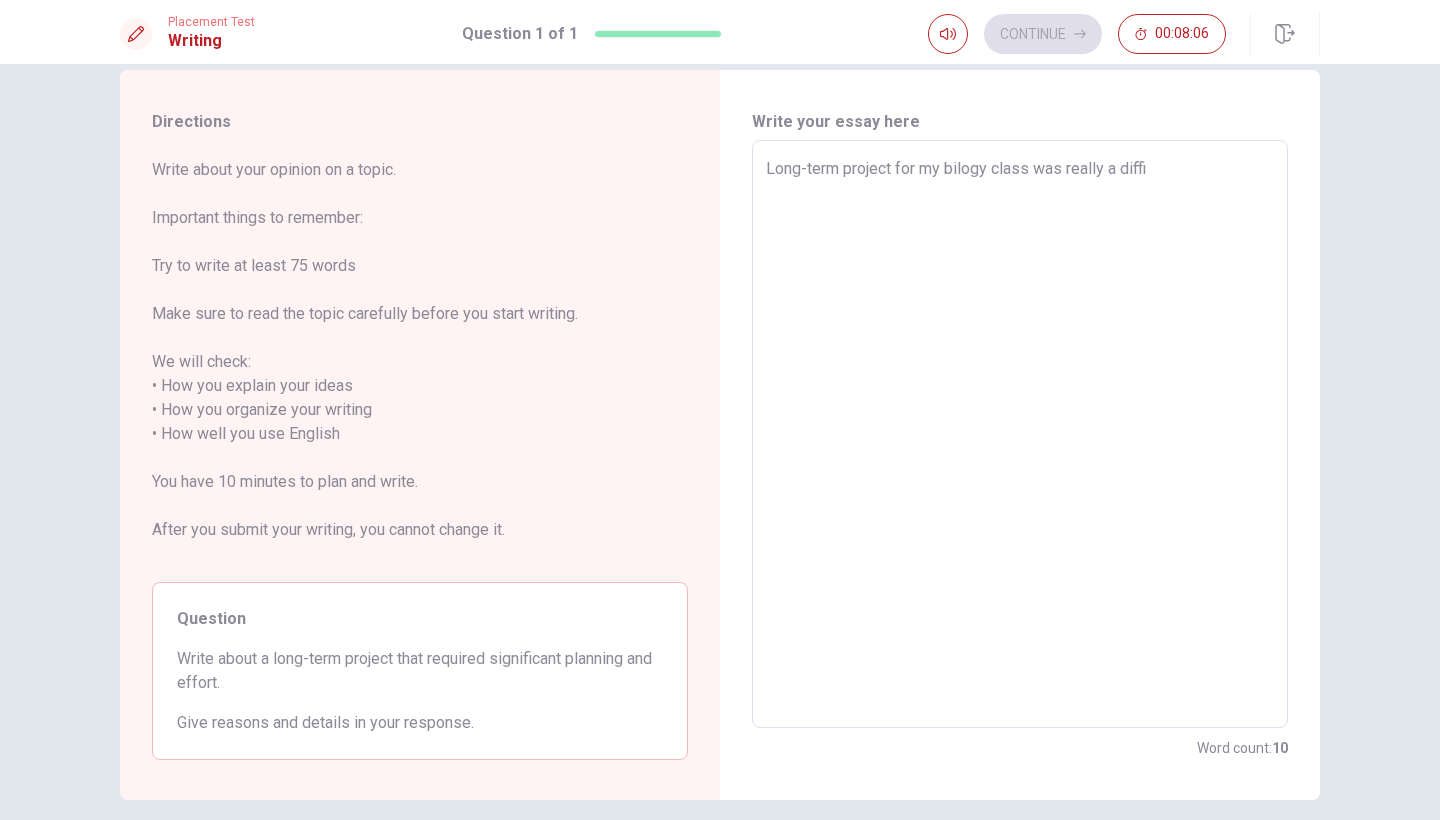 type on "x" 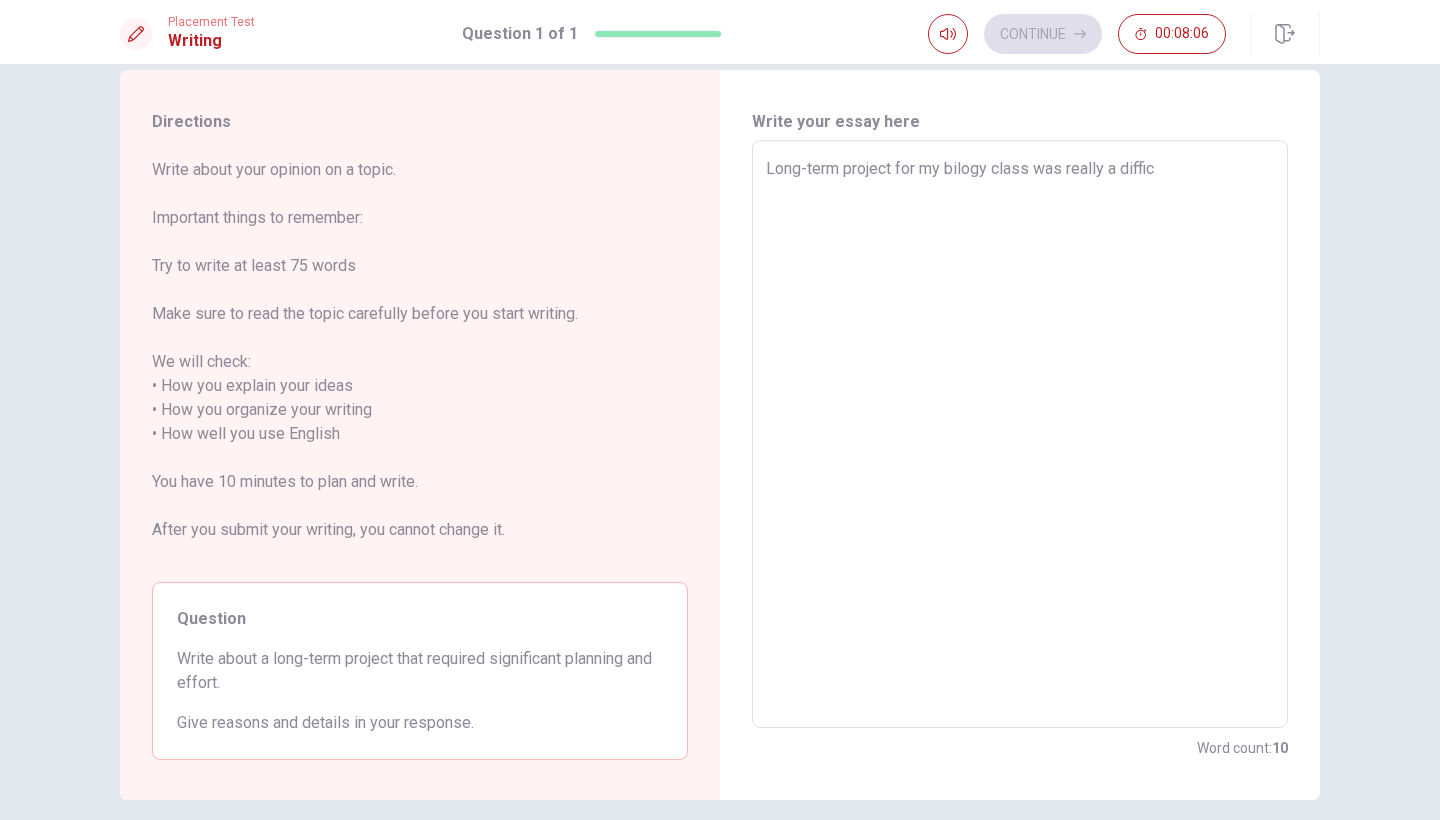 type on "x" 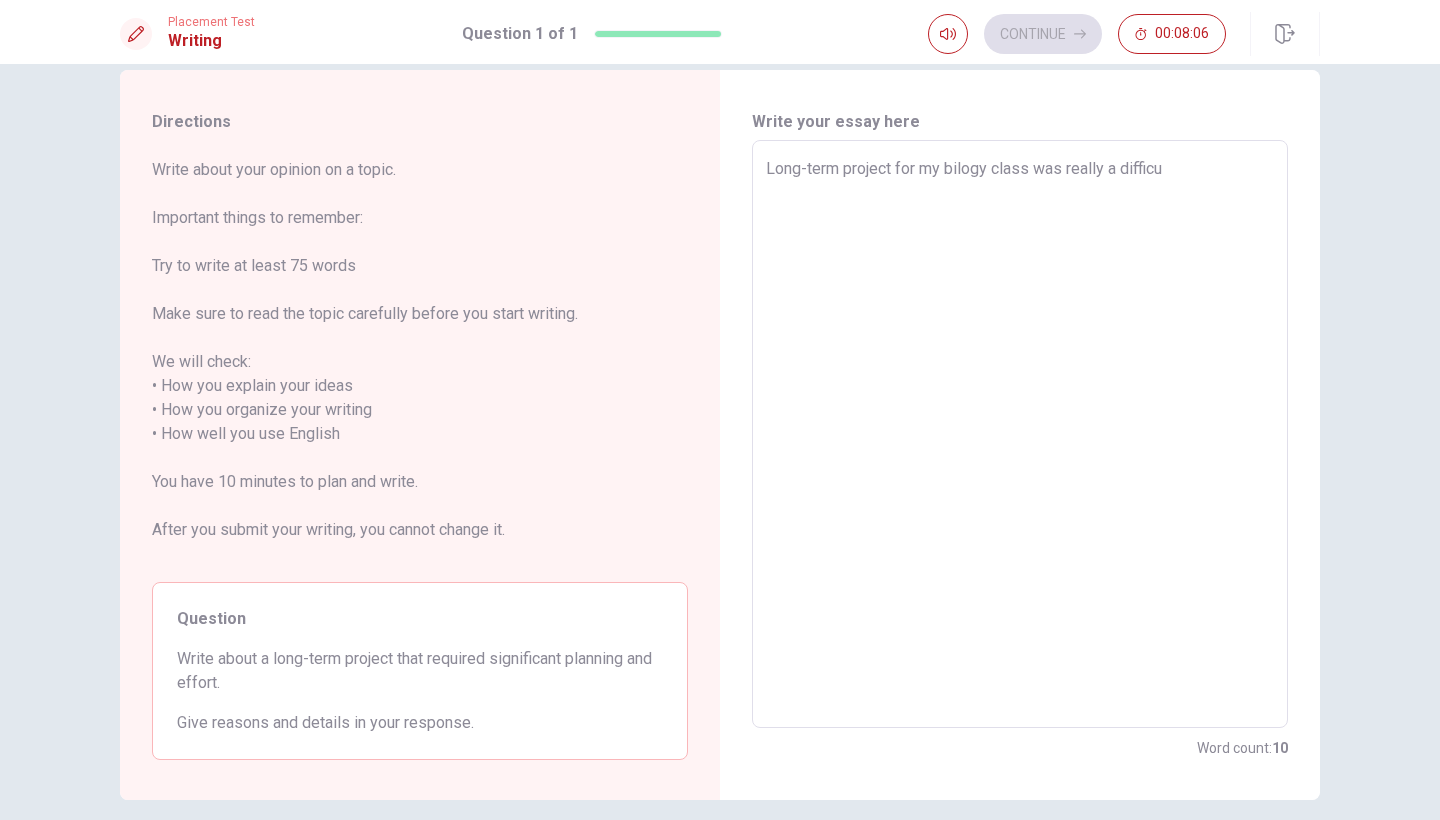 type on "x" 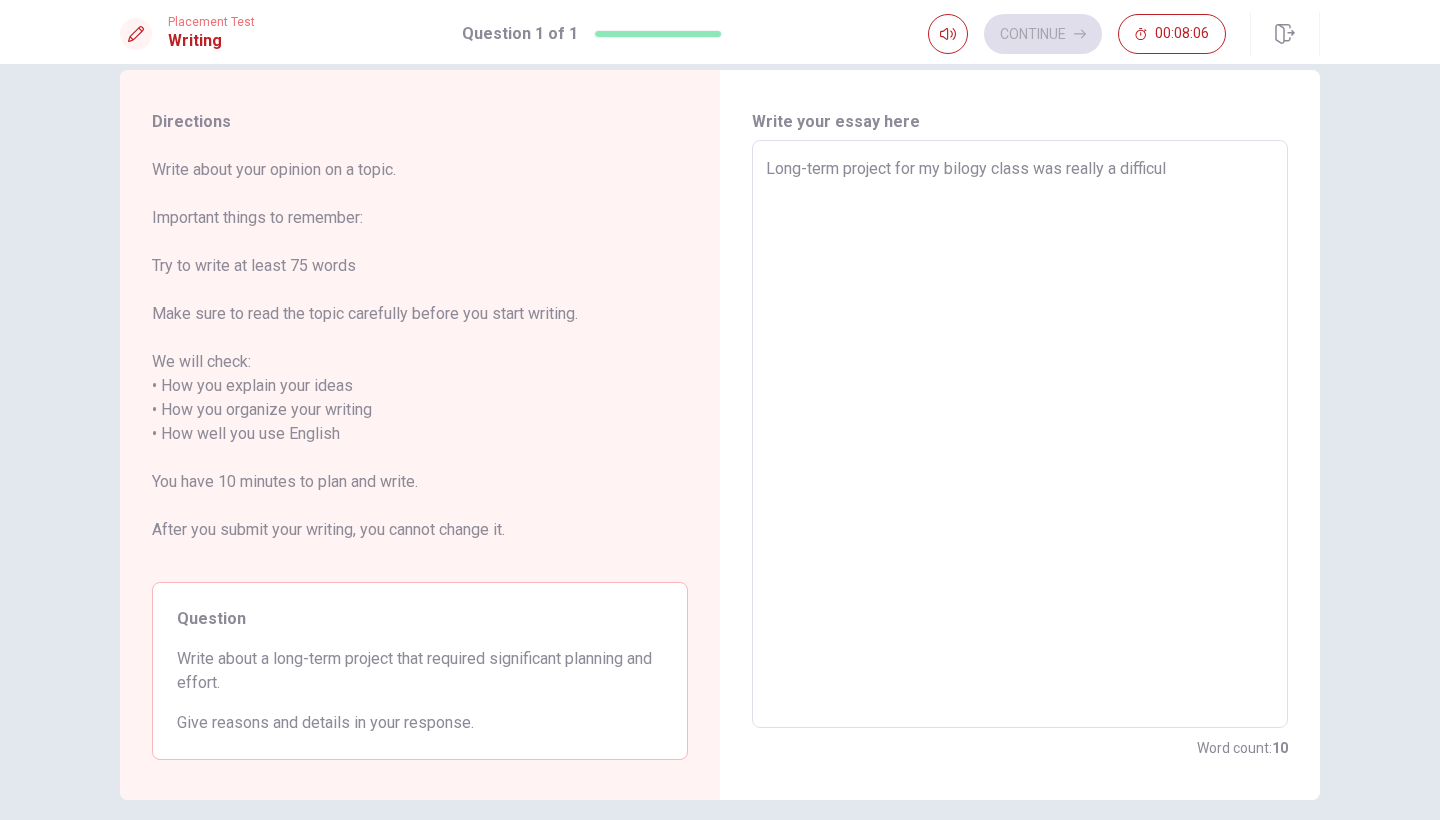 type on "x" 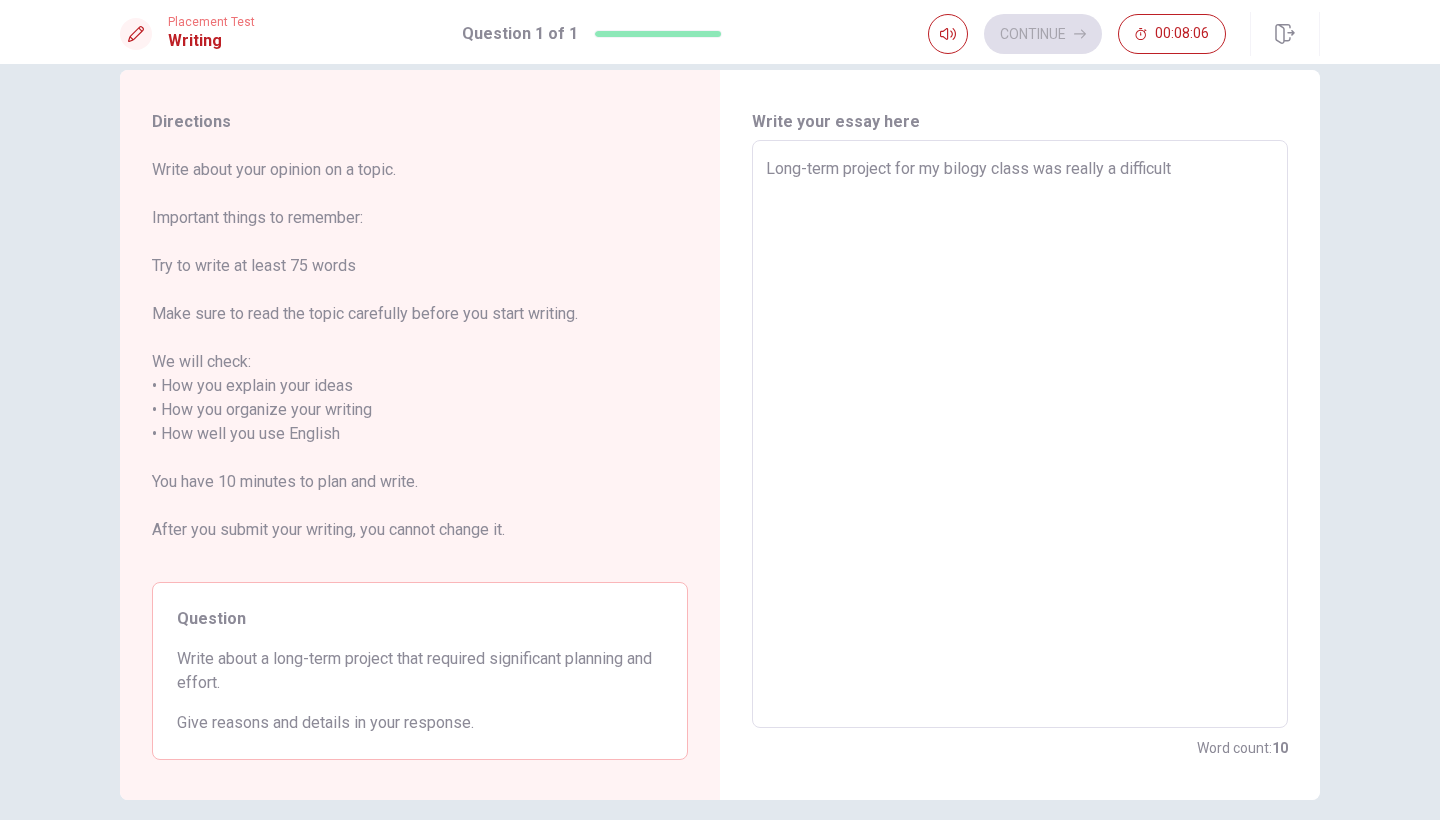 type on "x" 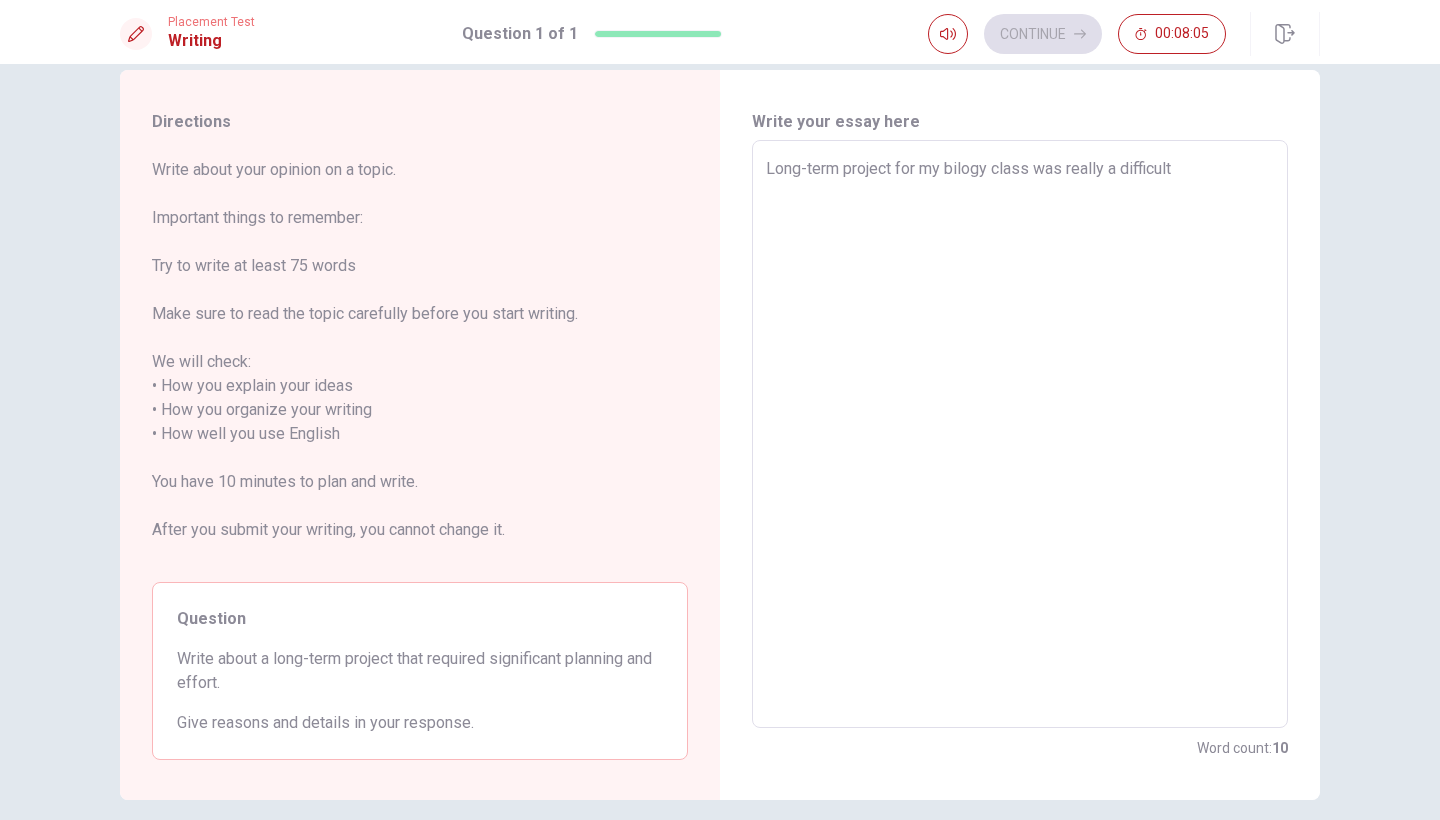 type on "Long-term project for my bilogy class was really a difficult" 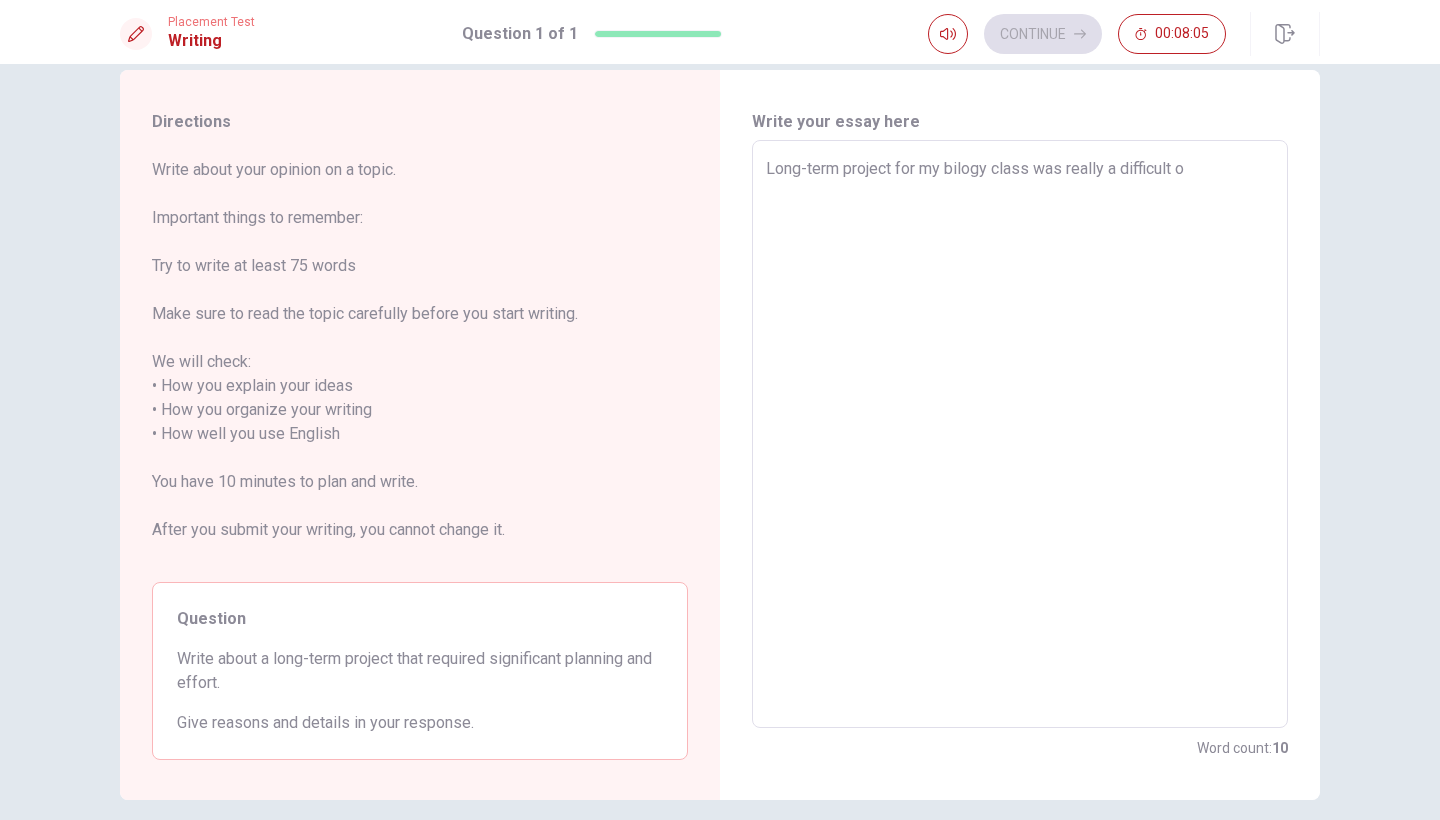 type on "x" 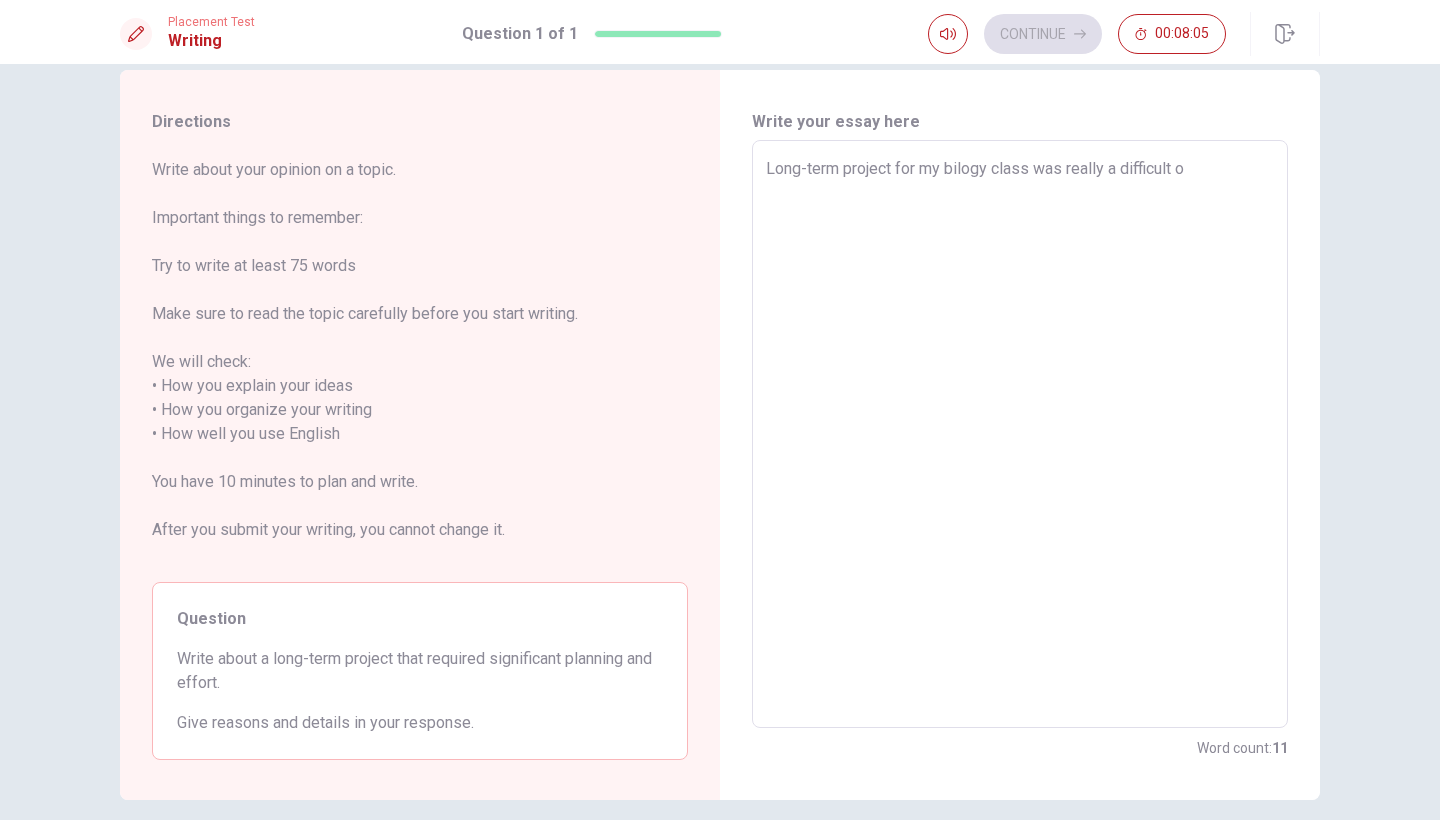 type on "Long-term project for my bilogy class was really a difficult on" 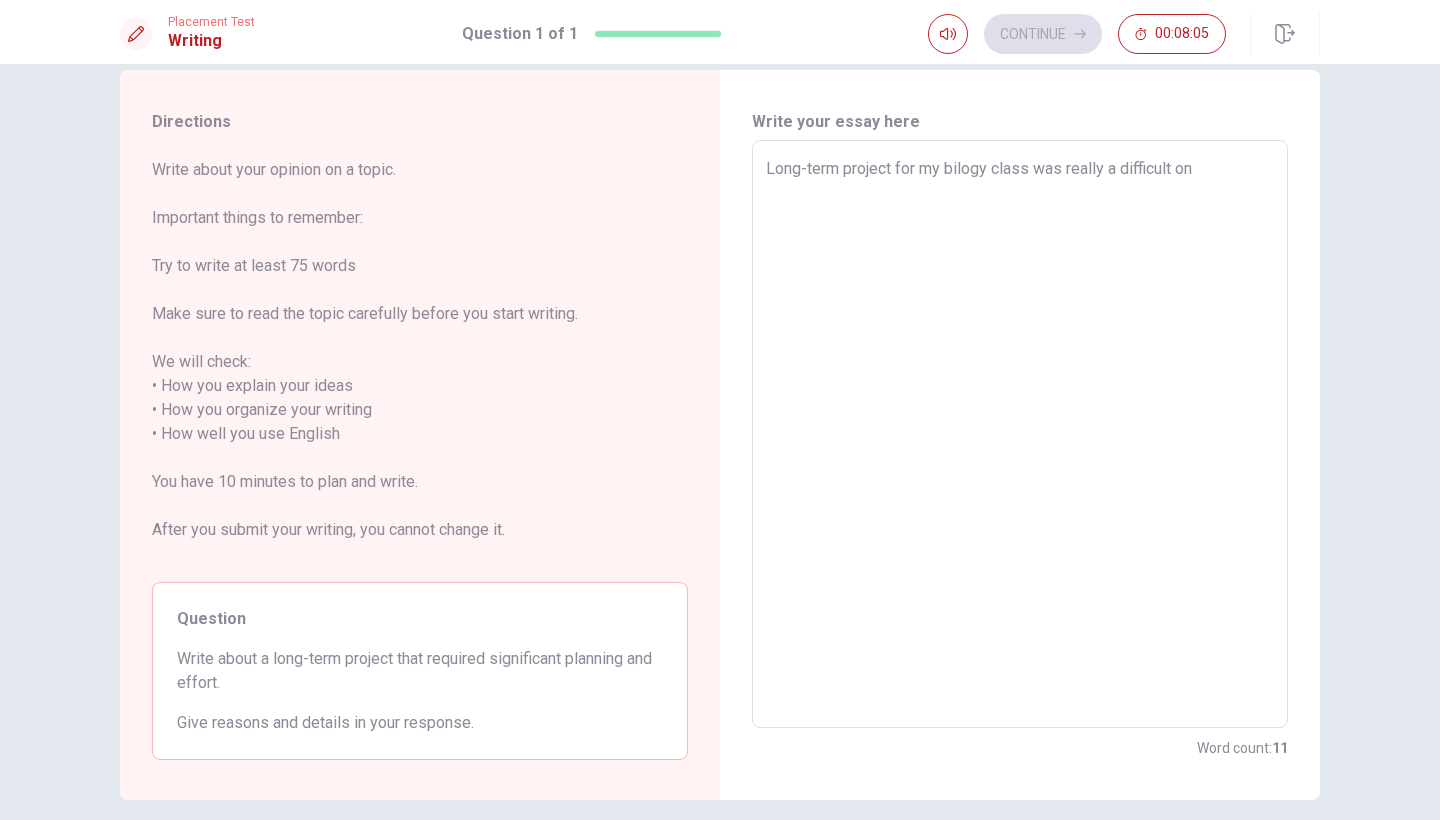 type on "x" 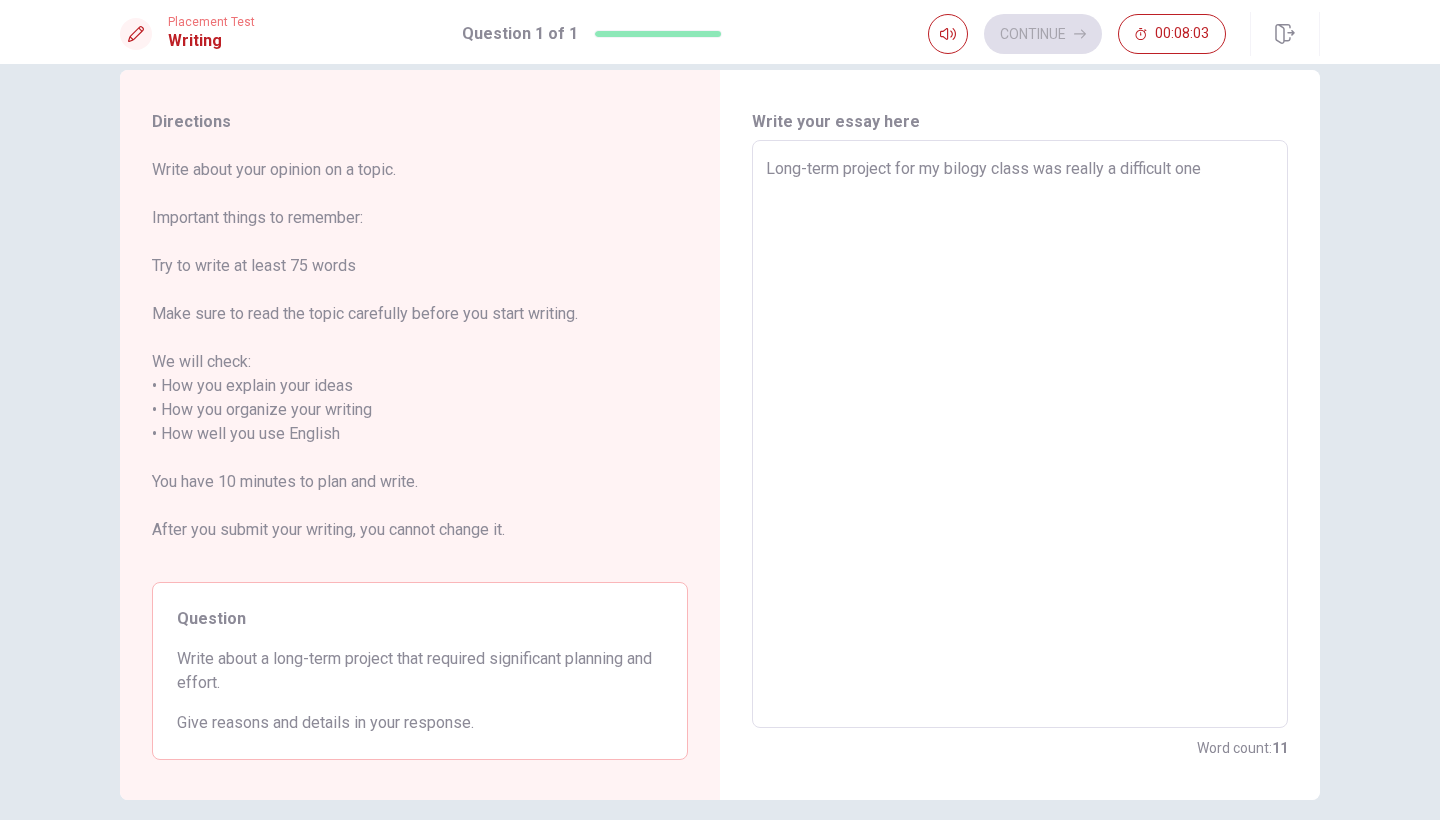 type on "x" 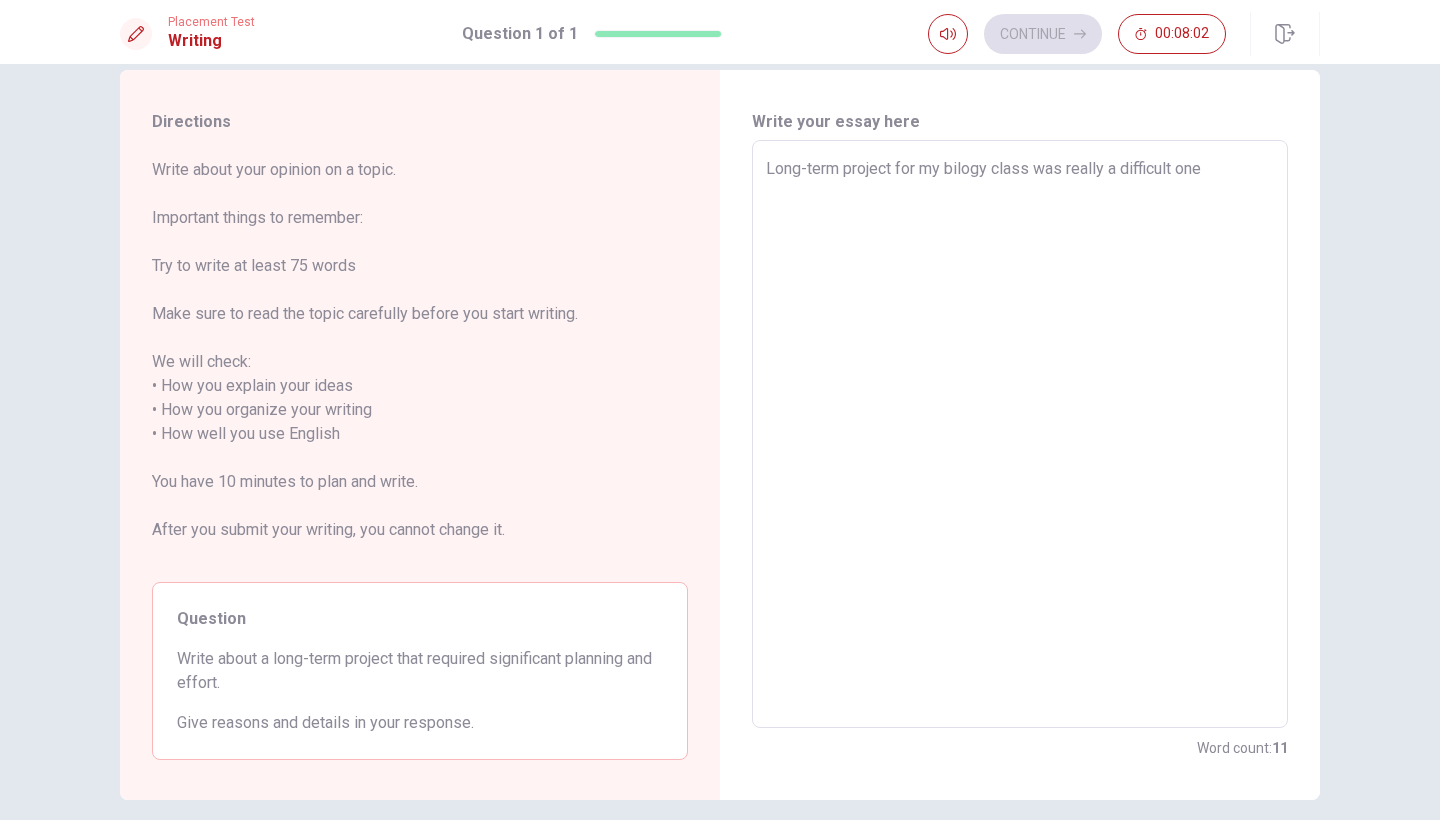 type on "Long-term project for my bilogy class was really a difficult one." 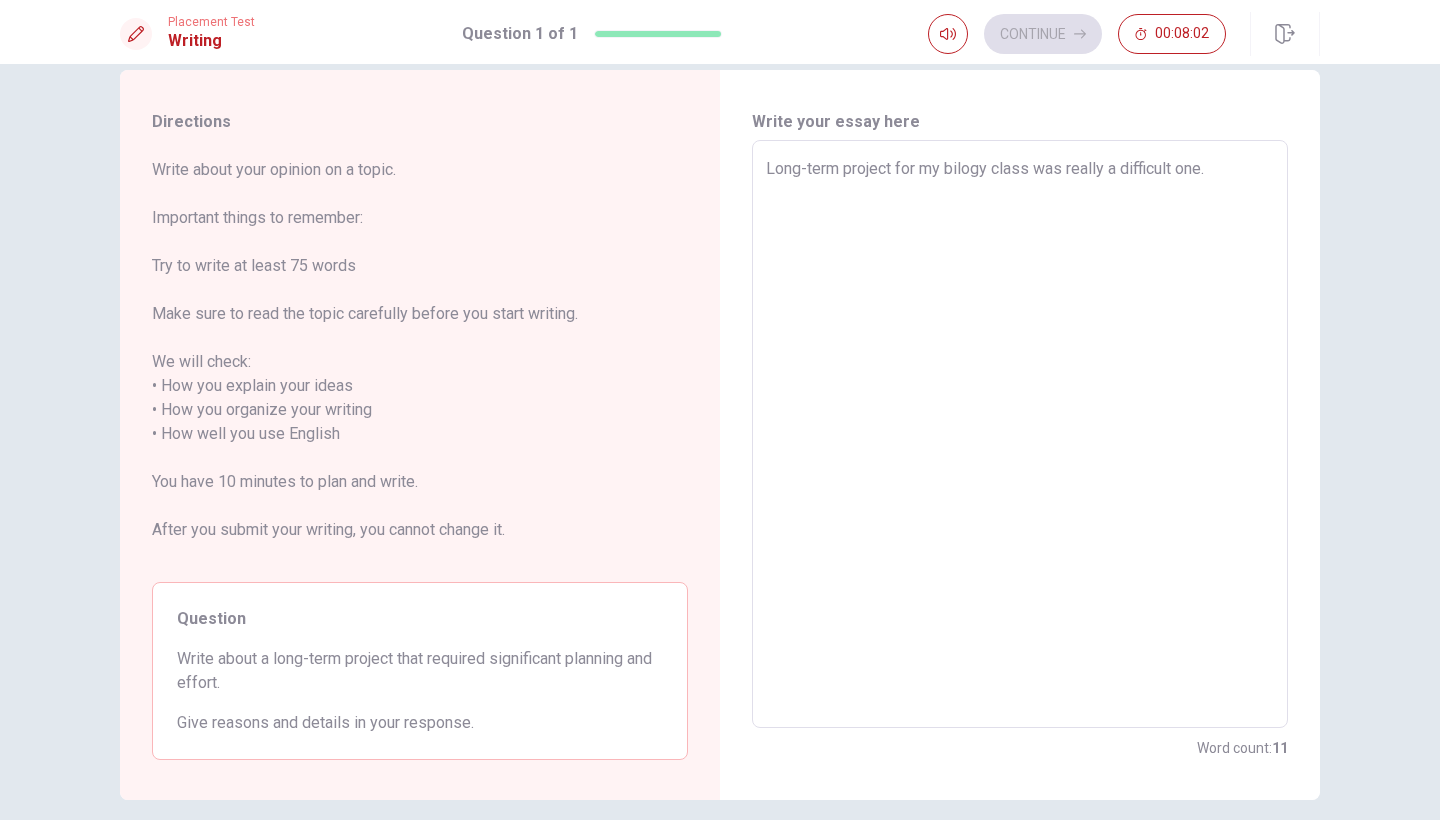 type on "x" 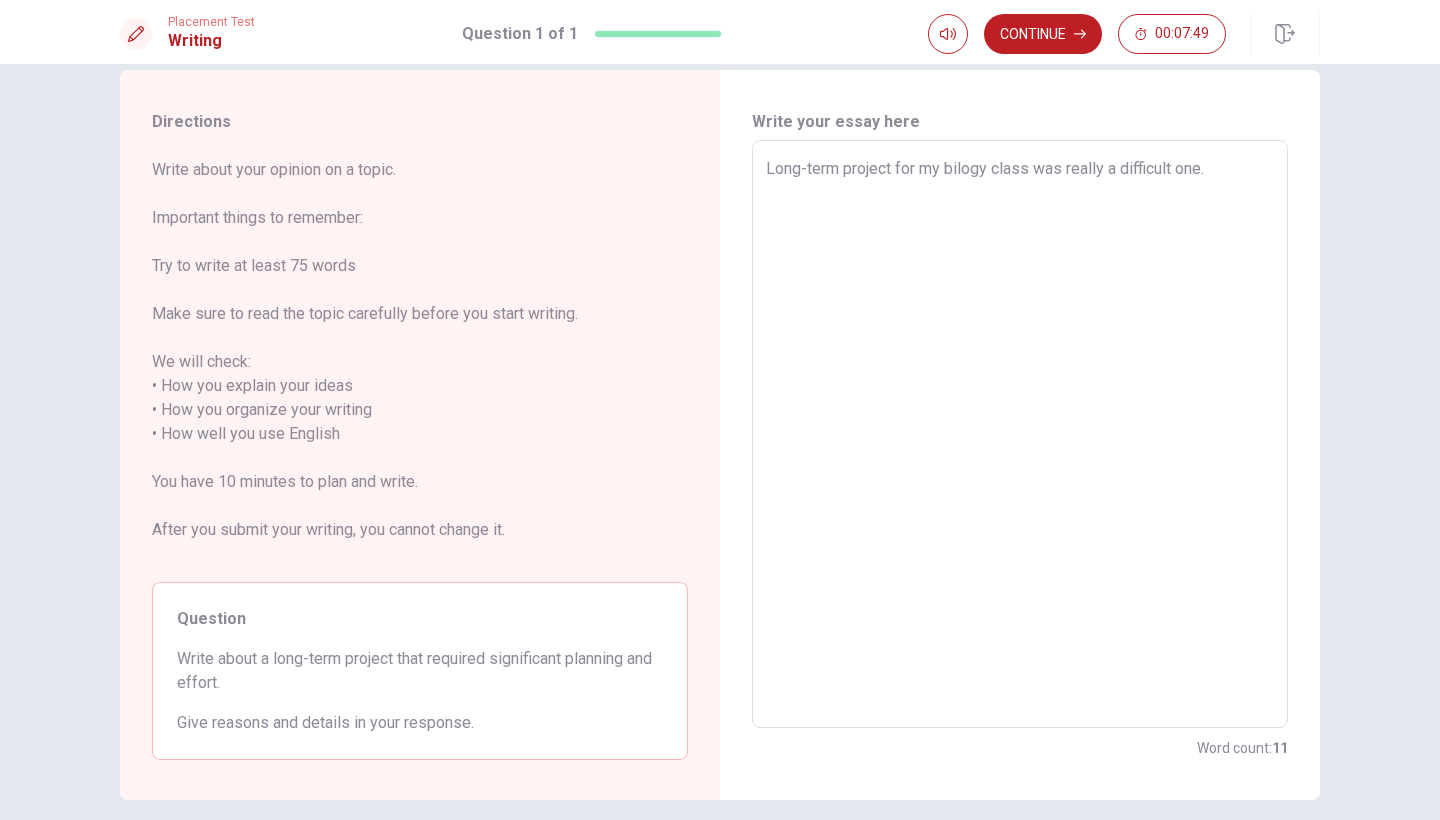 click on "Long-term project for my bilogy class was really a difficult one." at bounding box center [1020, 434] 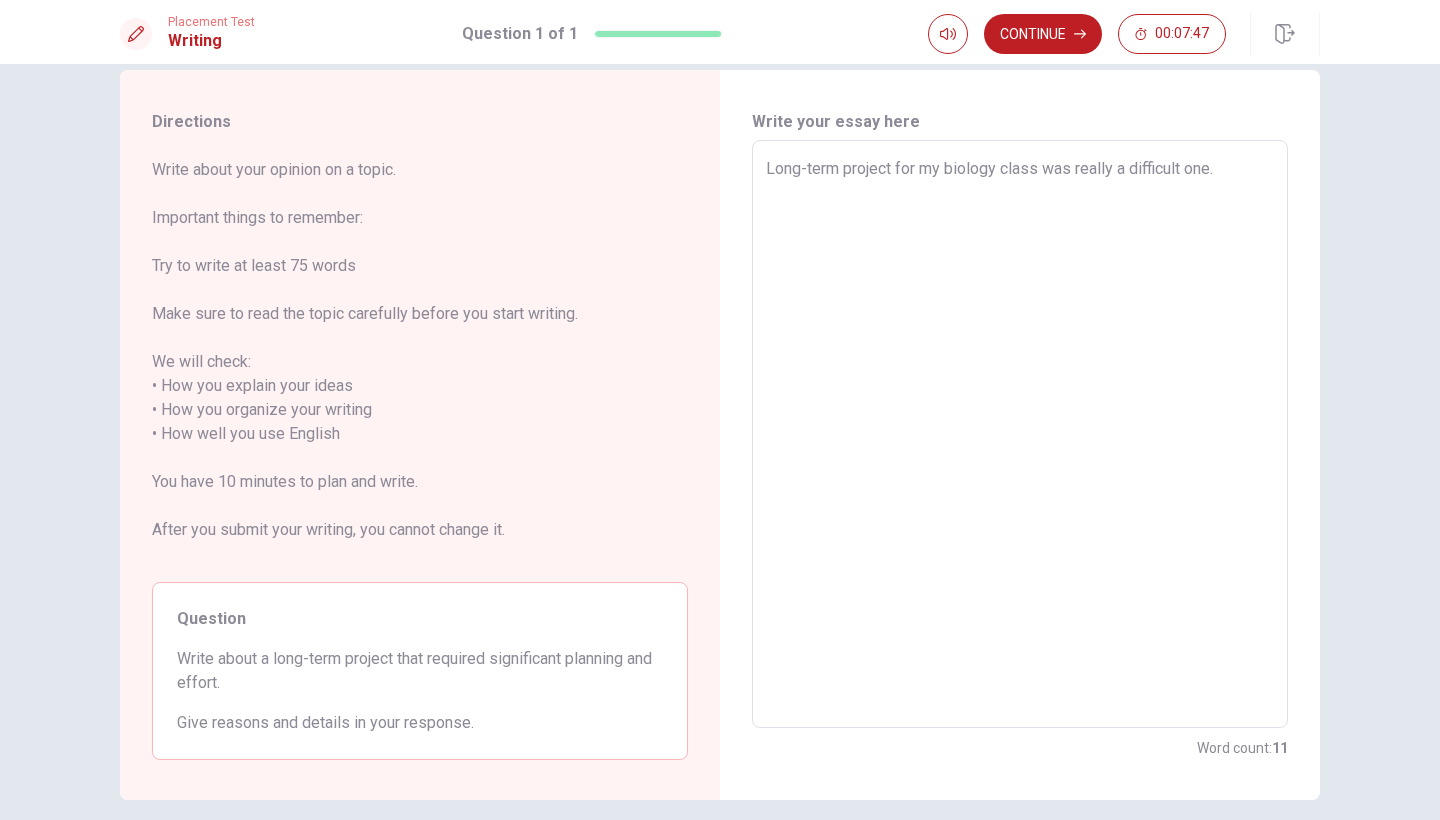 click on "Long-term project for my biology class was really a difficult one." at bounding box center (1020, 434) 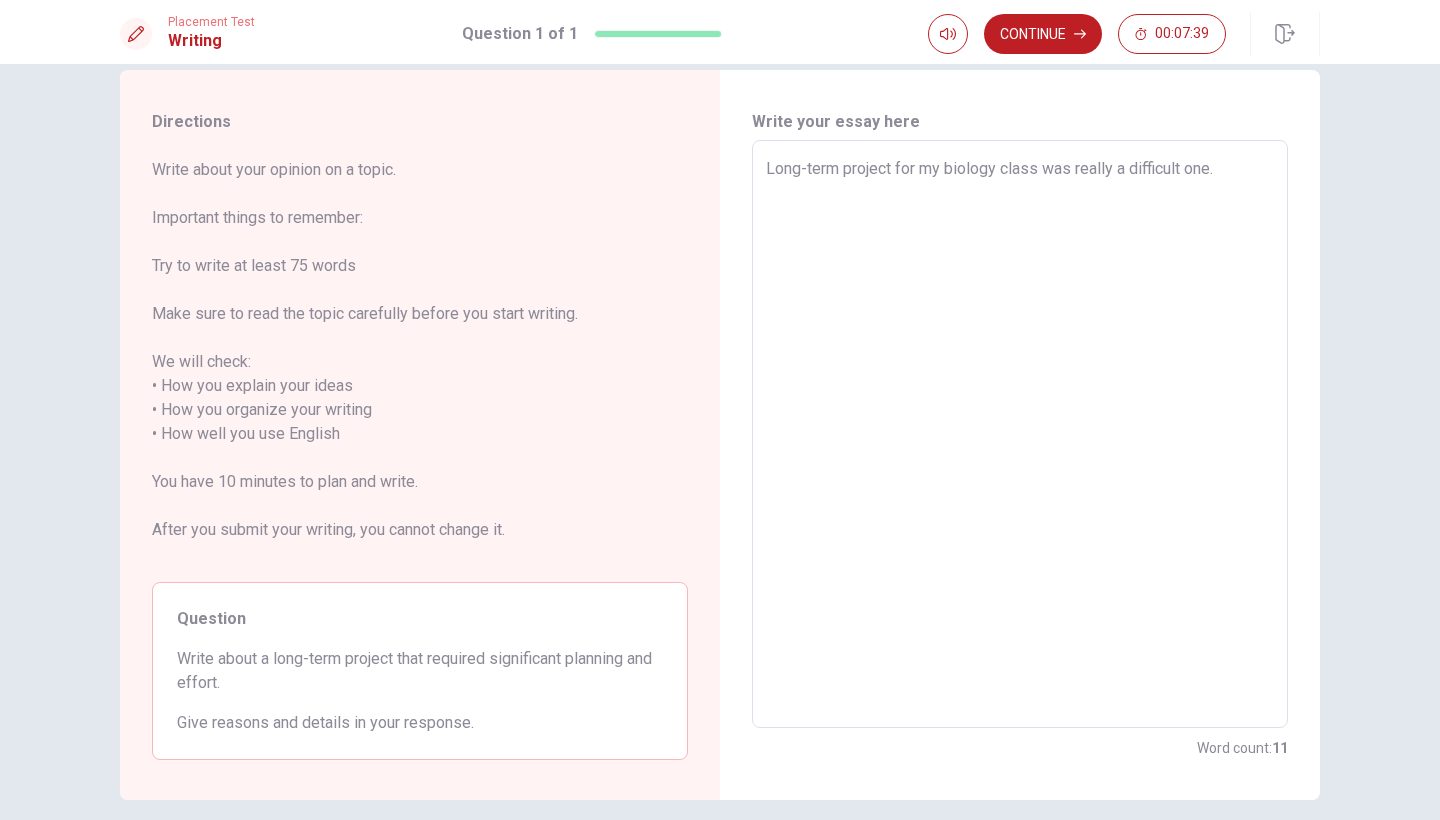 type on "x" 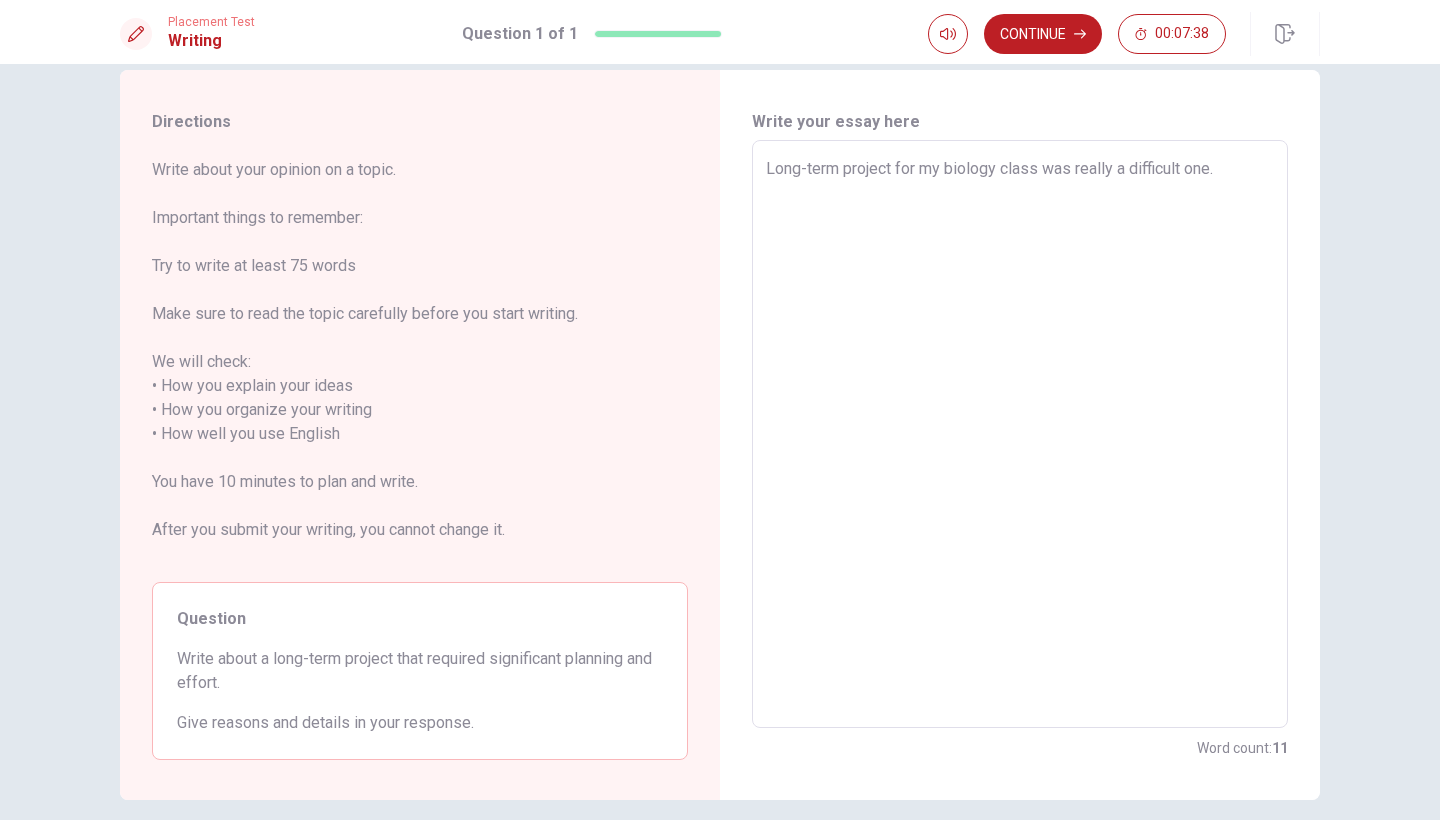 type on "Long-term project for my biology class was really a difficult one. I" 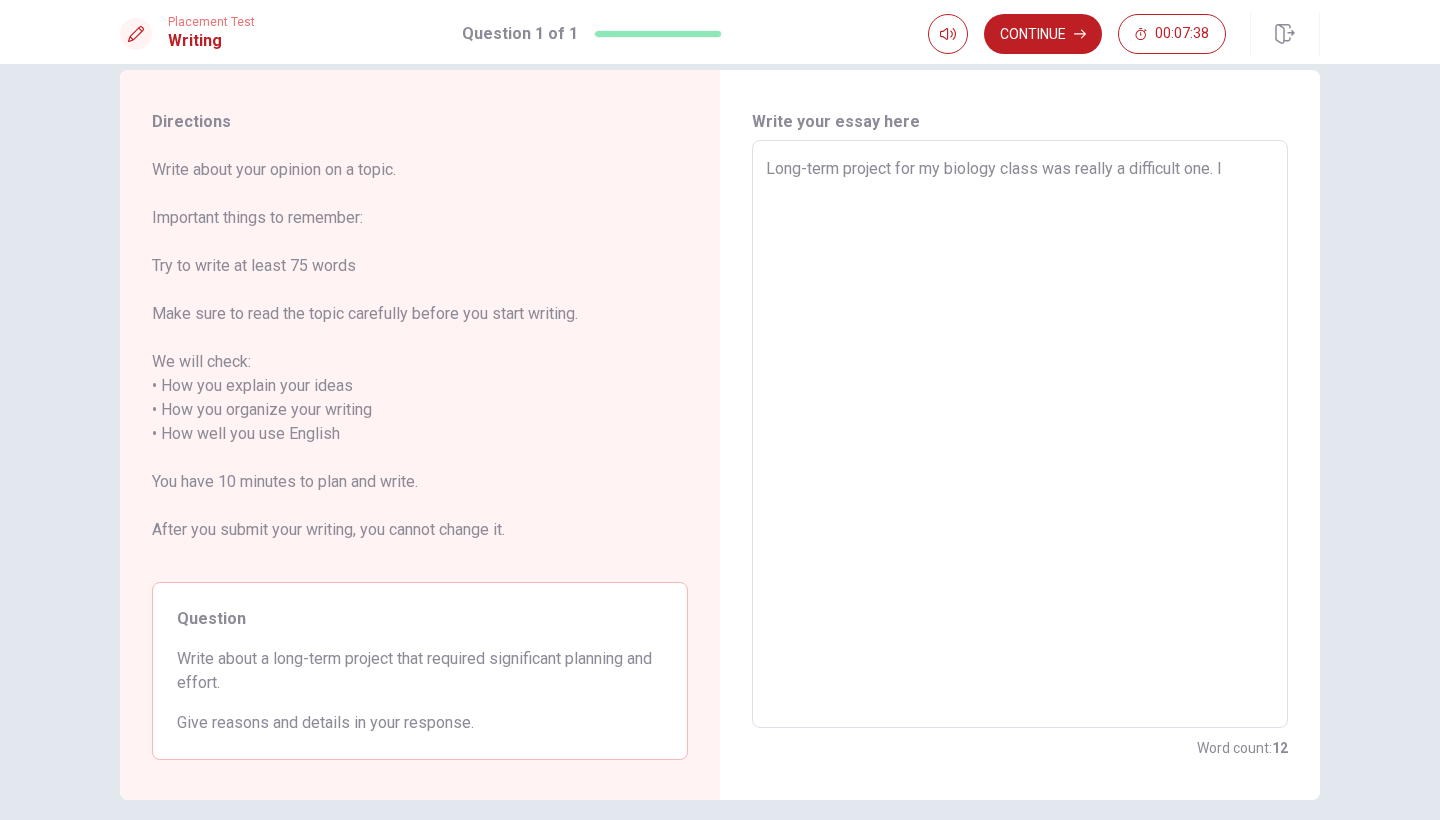 type on "x" 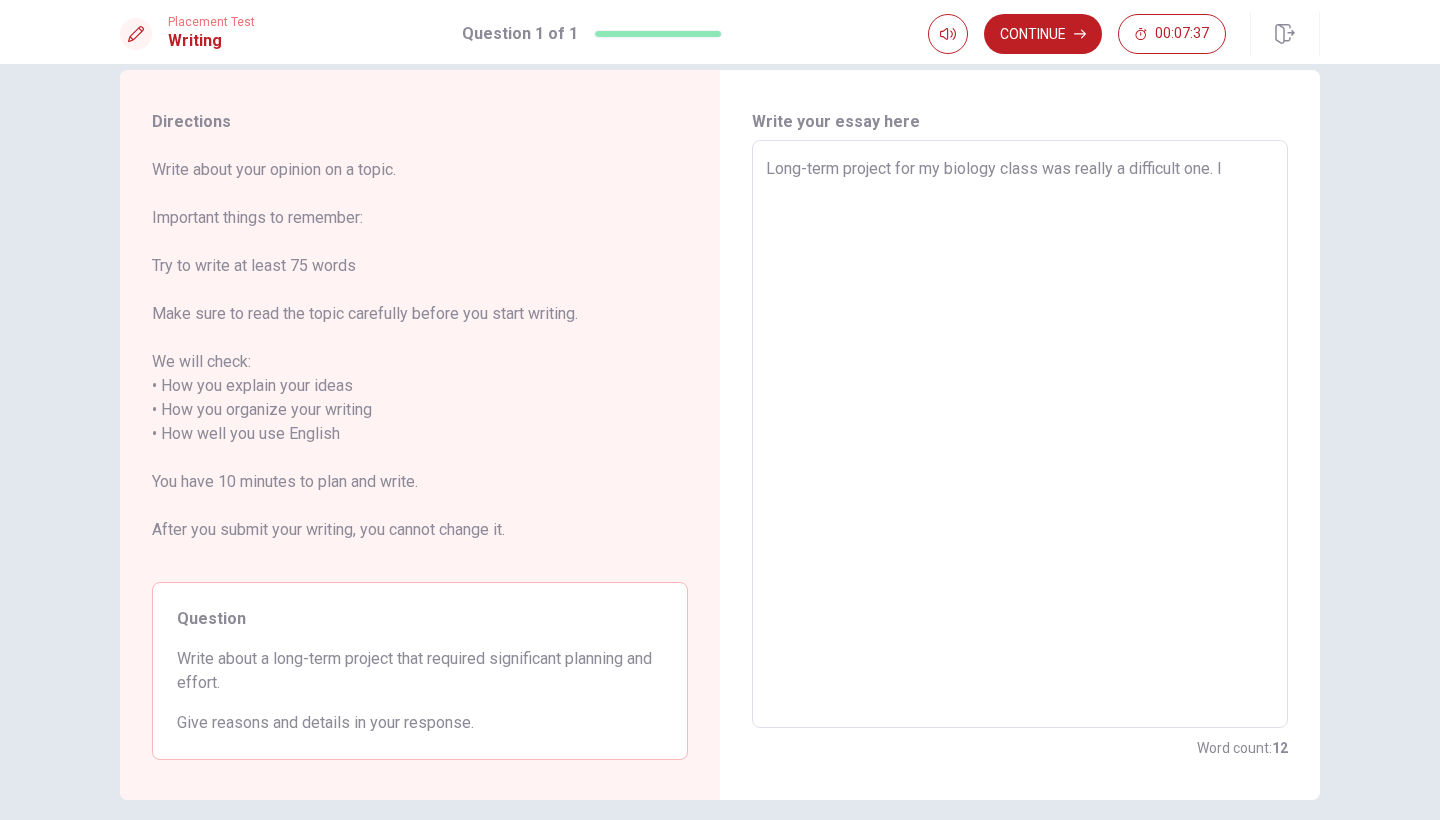 type on "Long-term project for my biology class was really a difficult one. IT" 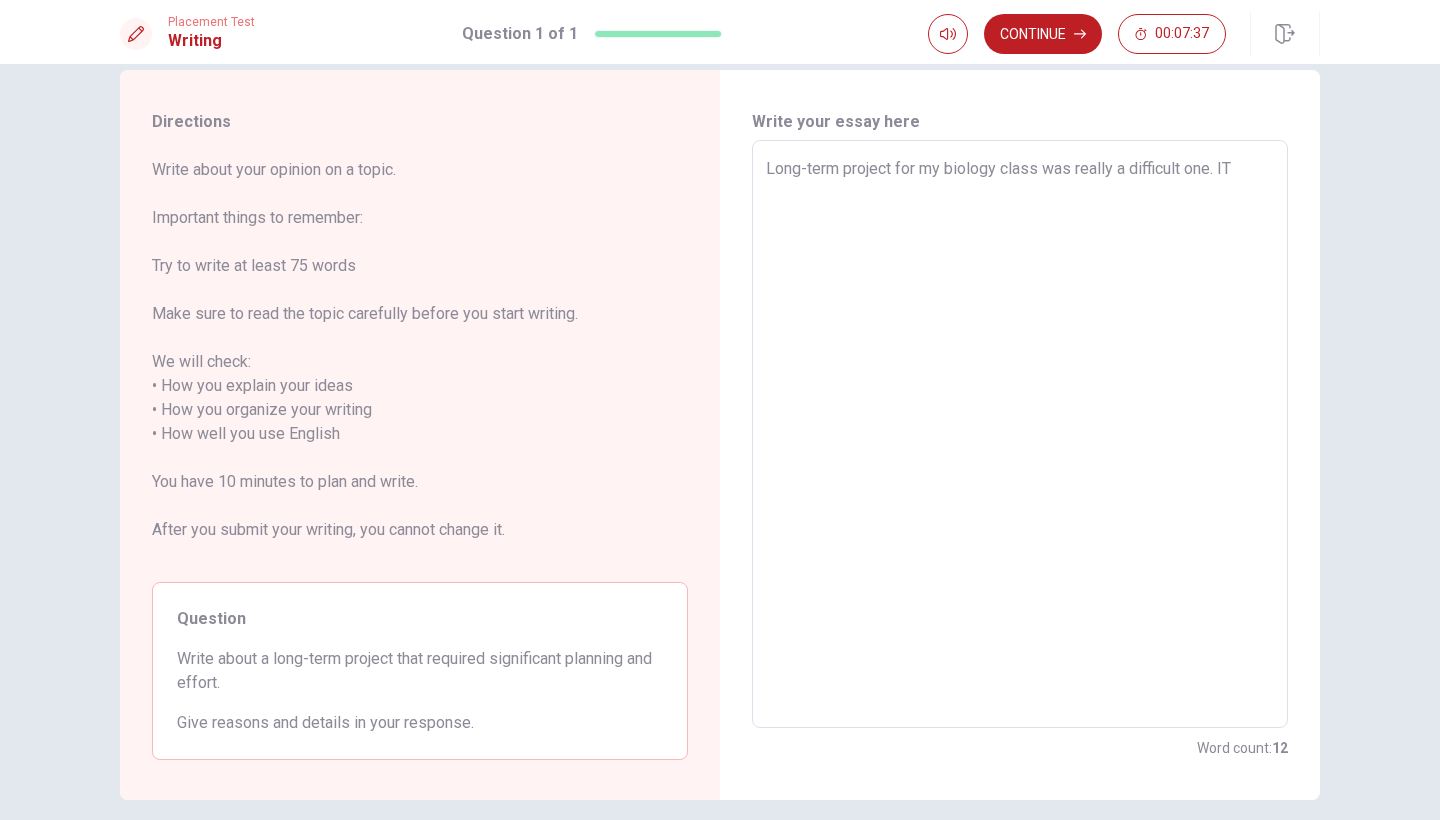 type 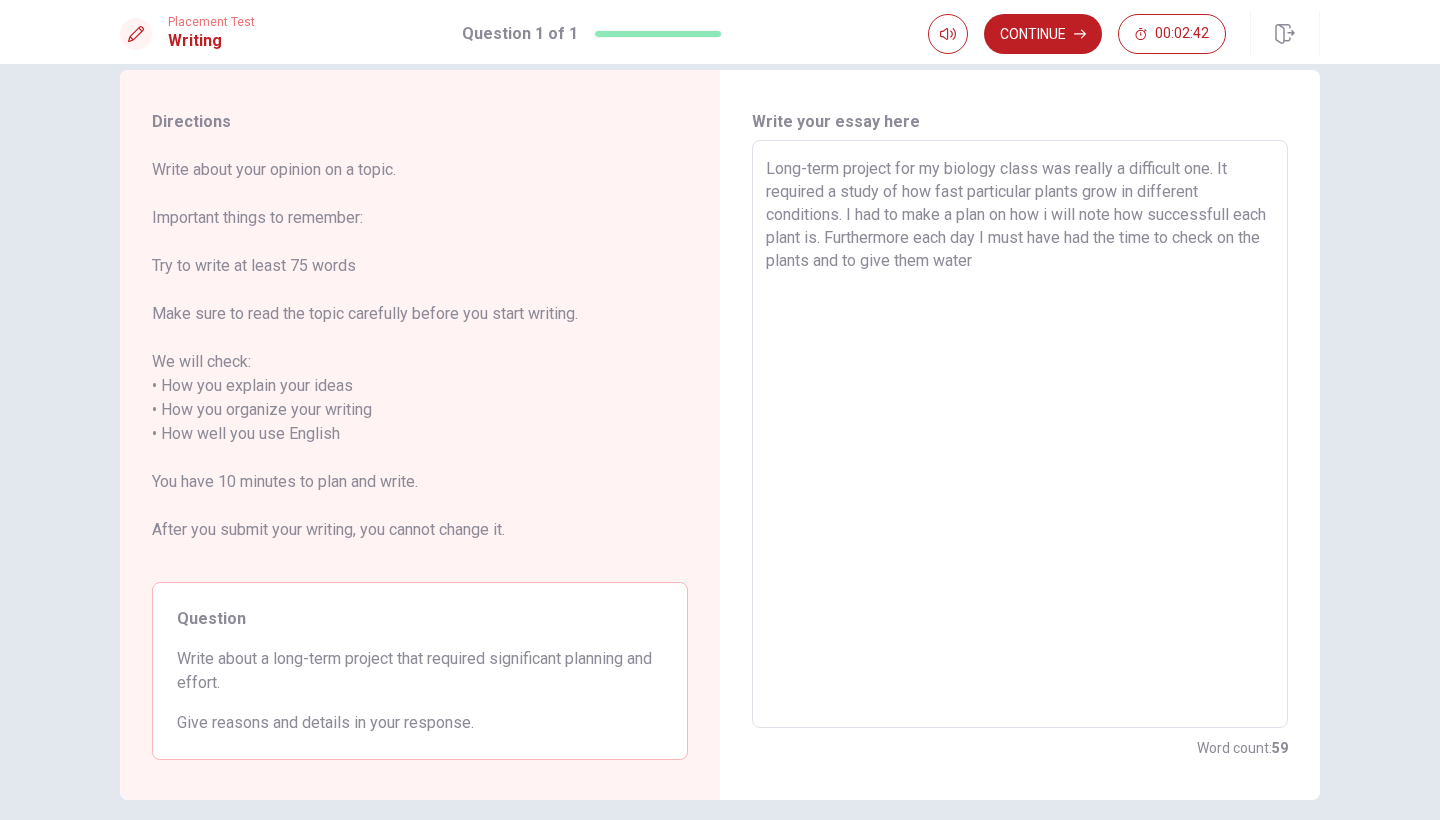 click on "Long-term project for my biology class was really a difficult one. It required a study of how fast particular plants grow in different conditions. I had to make a plan on how i will note how successfull each plant is. Furthermore each day I must have had the time to check on the plants and to give them water" at bounding box center [1020, 434] 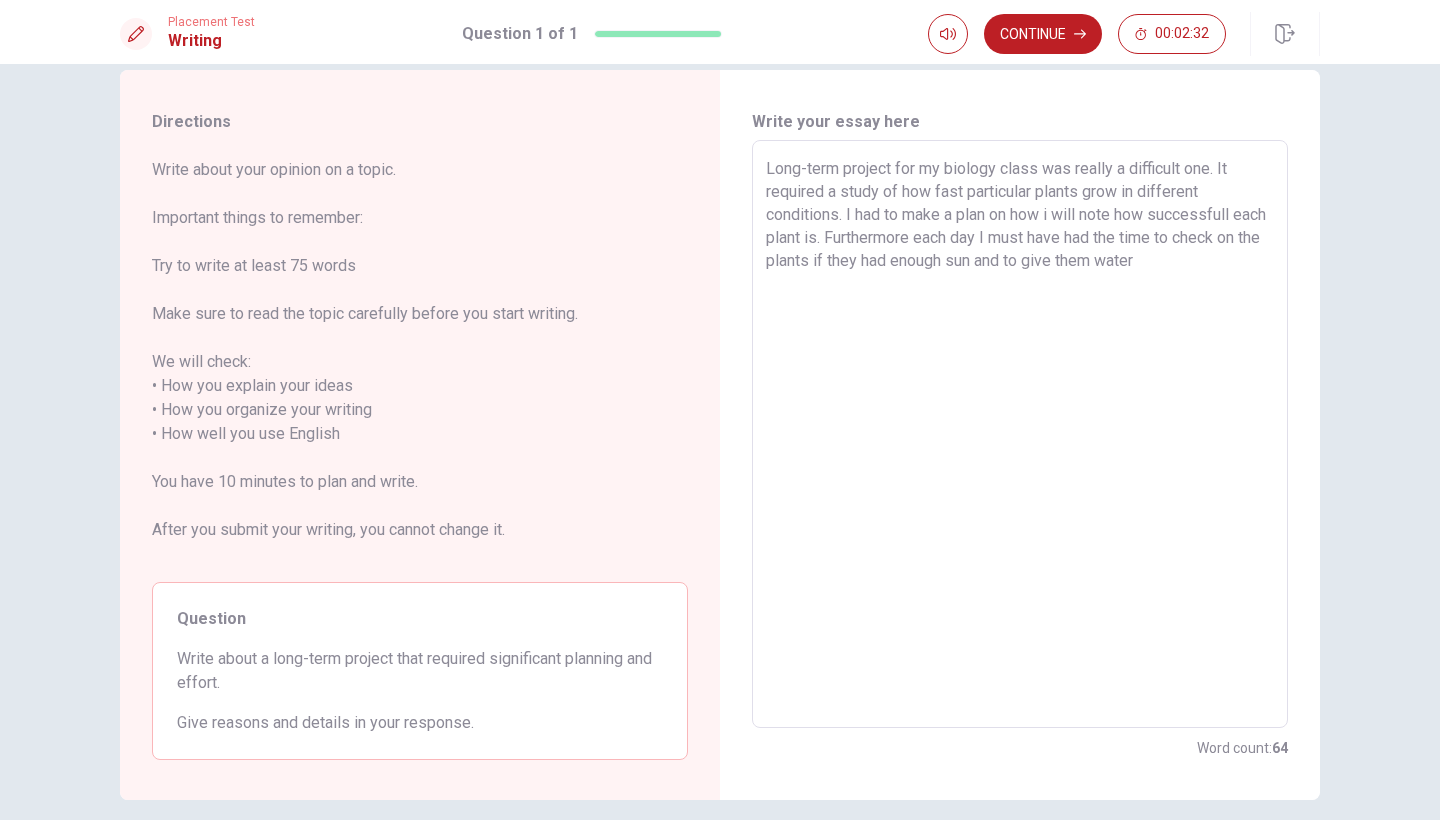 click on "Long-term project for my biology class was really a difficult one. It required a study of how fast particular plants grow in different conditions. I had to make a plan on how i will note how successfull each plant is. Furthermore each day I must have had the time to check on the plants if they had enough sun and to give them water" at bounding box center (1020, 434) 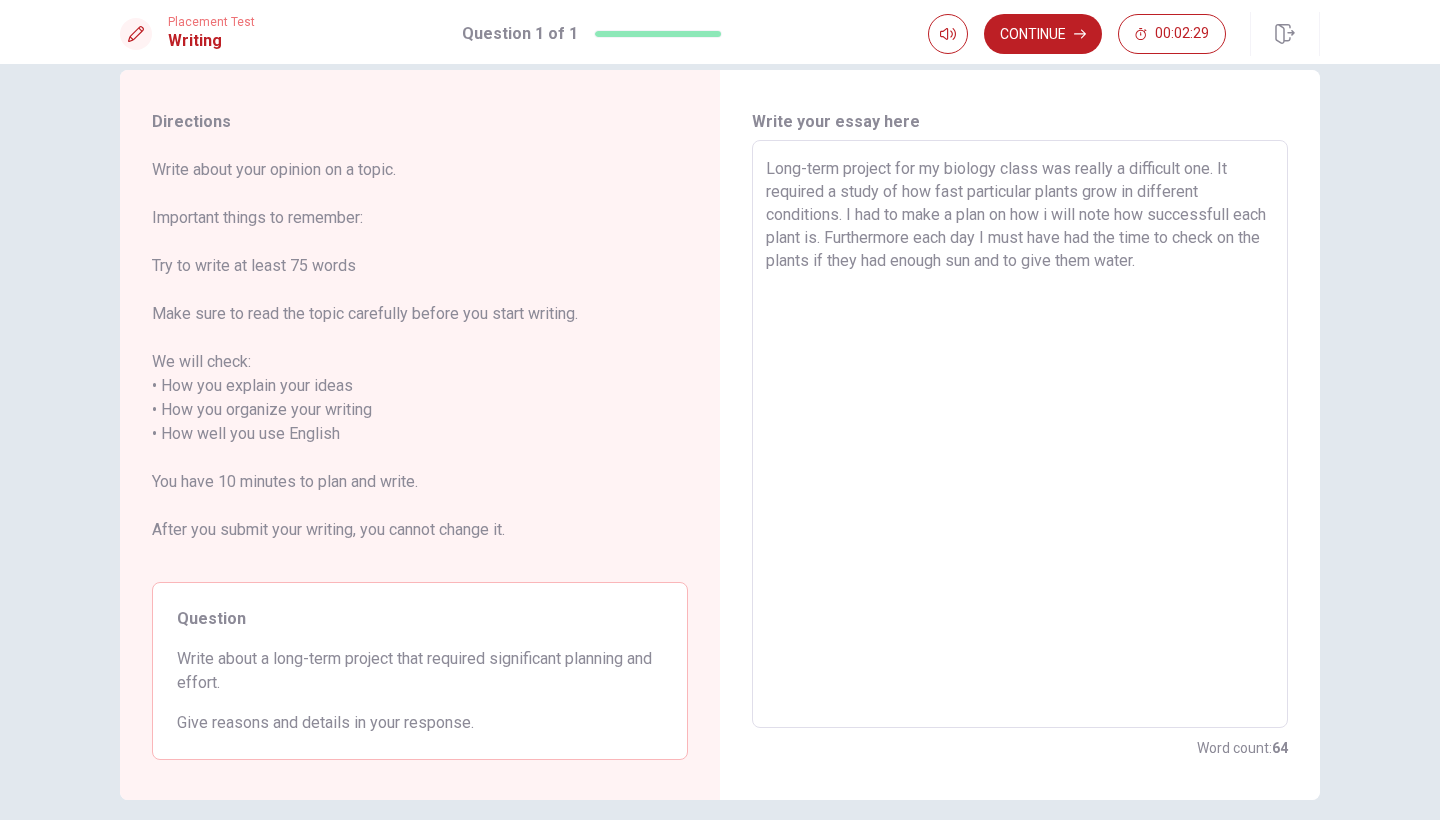 click on "Long-term project for my biology class was really a difficult one. It required a study of how fast particular plants grow in different conditions. I had to make a plan on how i will note how successfull each plant is. Furthermore each day I must have had the time to check on the plants if they had enough sun and to give them water." at bounding box center [1020, 434] 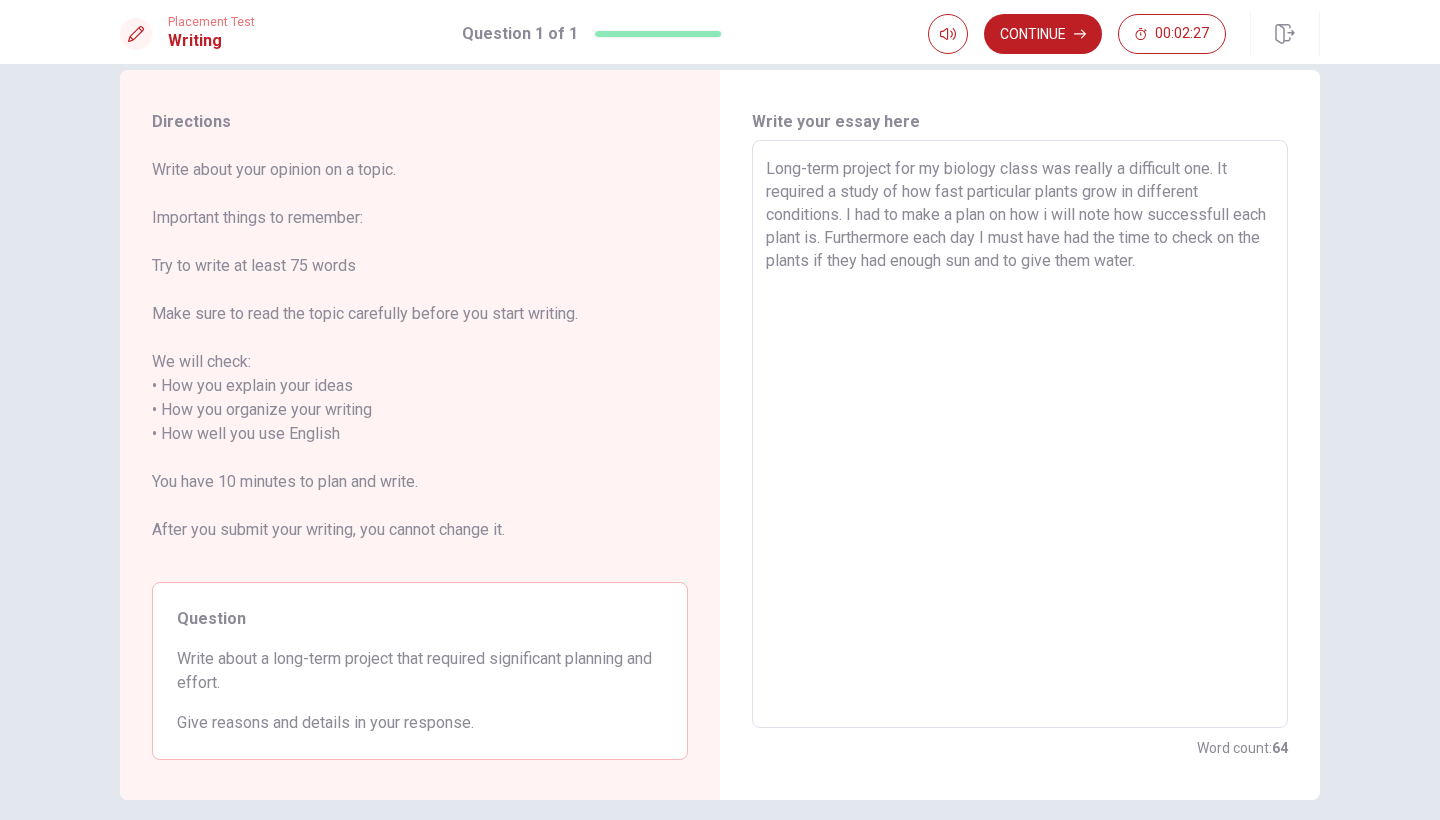 click on "Long-term project for my biology class was really a difficult one. It required a study of how fast particular plants grow in different conditions. I had to make a plan on how i will note how successfull each plant is. Furthermore each day I must have had the time to check on the plants if they had enough sun and to give them water." at bounding box center (1020, 434) 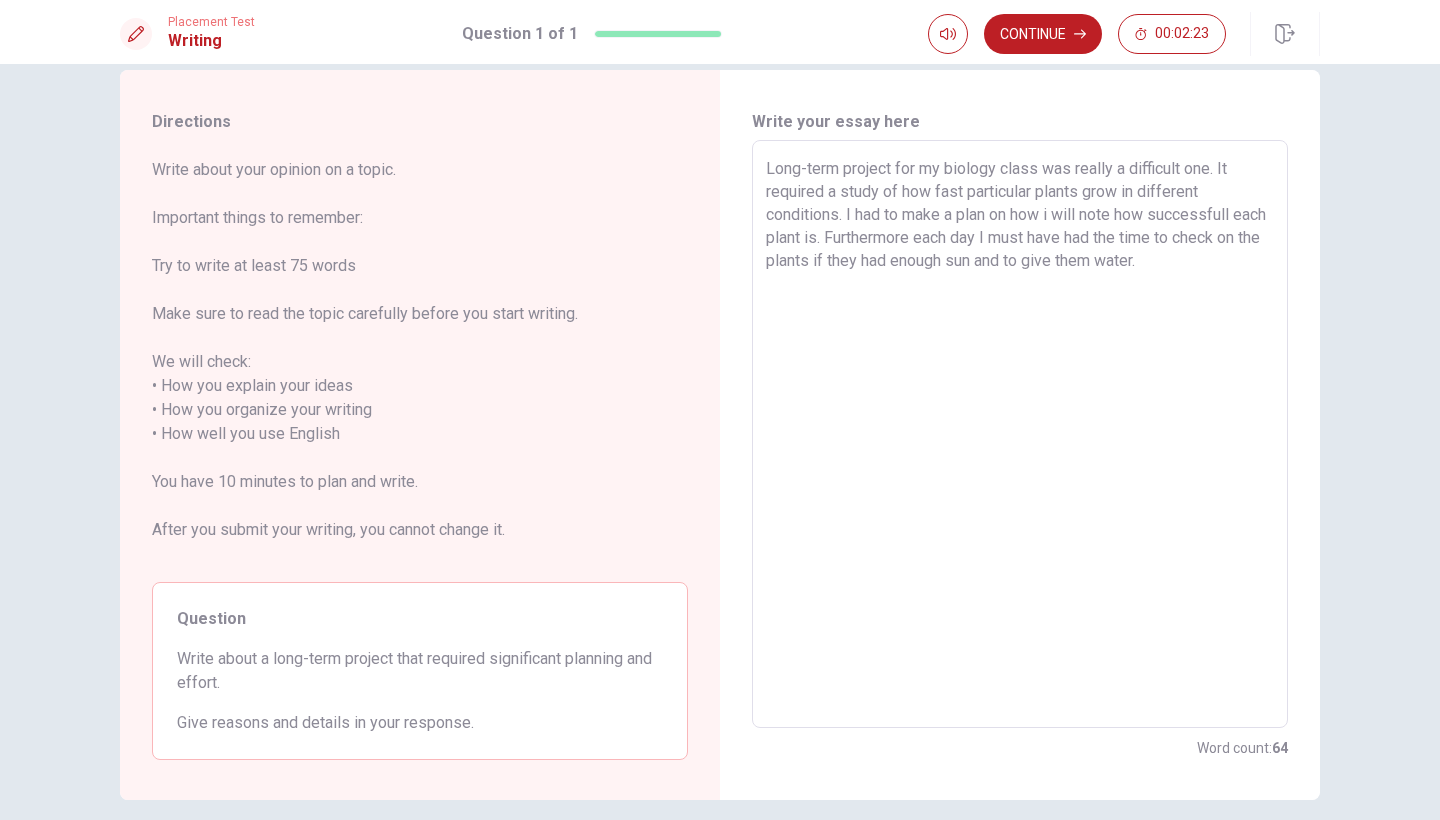 click on "Long-term project for my biology class was really a difficult one. It required a study of how fast particular plants grow in different conditions. I had to make a plan on how i will note how successfull each plant is. Furthermore each day I must have had the time to check on the plants if they had enough sun and to give them water." at bounding box center (1020, 434) 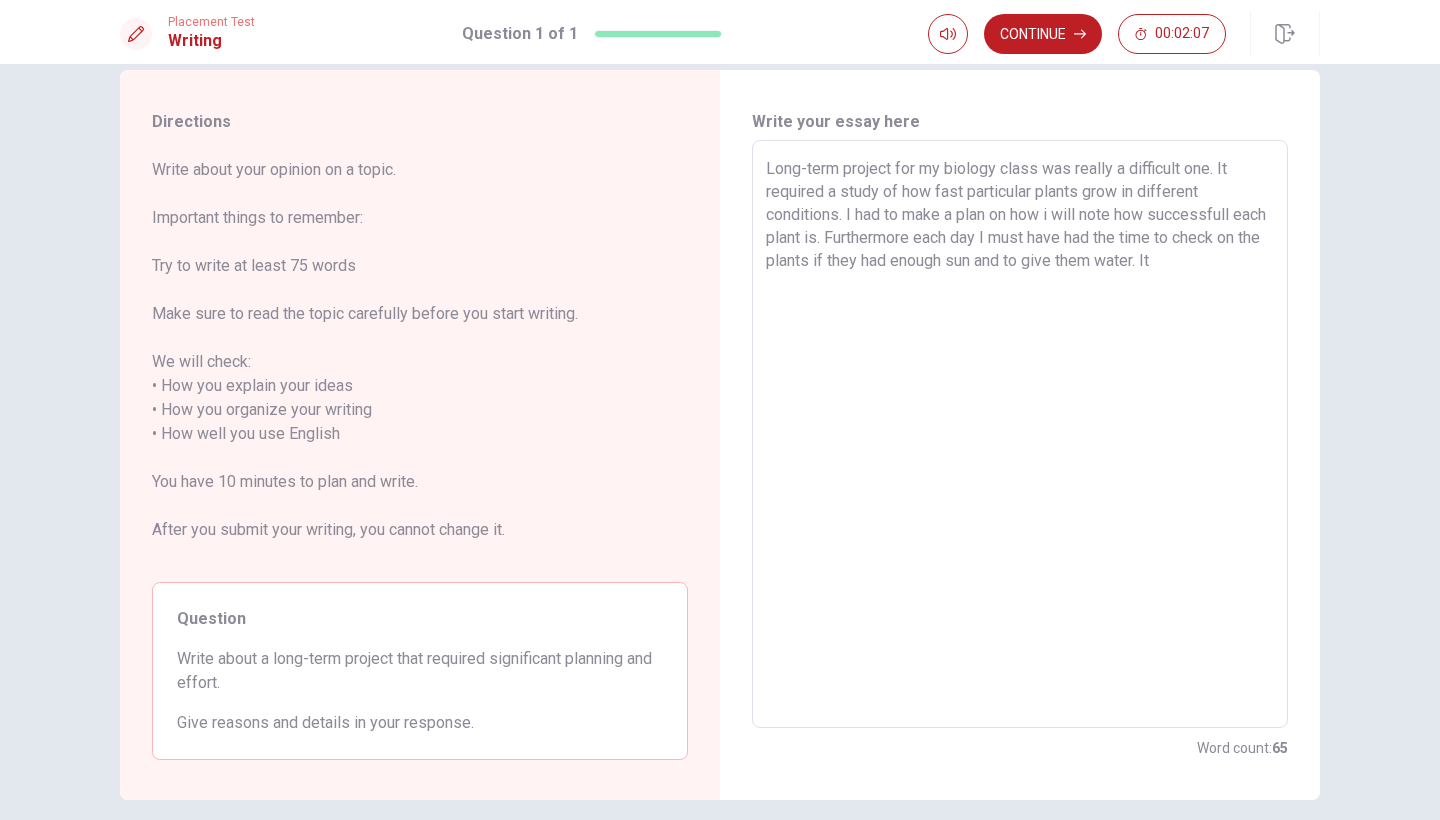 click on "Long-term project for my biology class was really a difficult one. It required a study of how fast particular plants grow in different conditions. I had to make a plan on how i will note how successfull each plant is. Furthermore each day I must have had the time to check on the plants if they had enough sun and to give them water. It" at bounding box center (1020, 434) 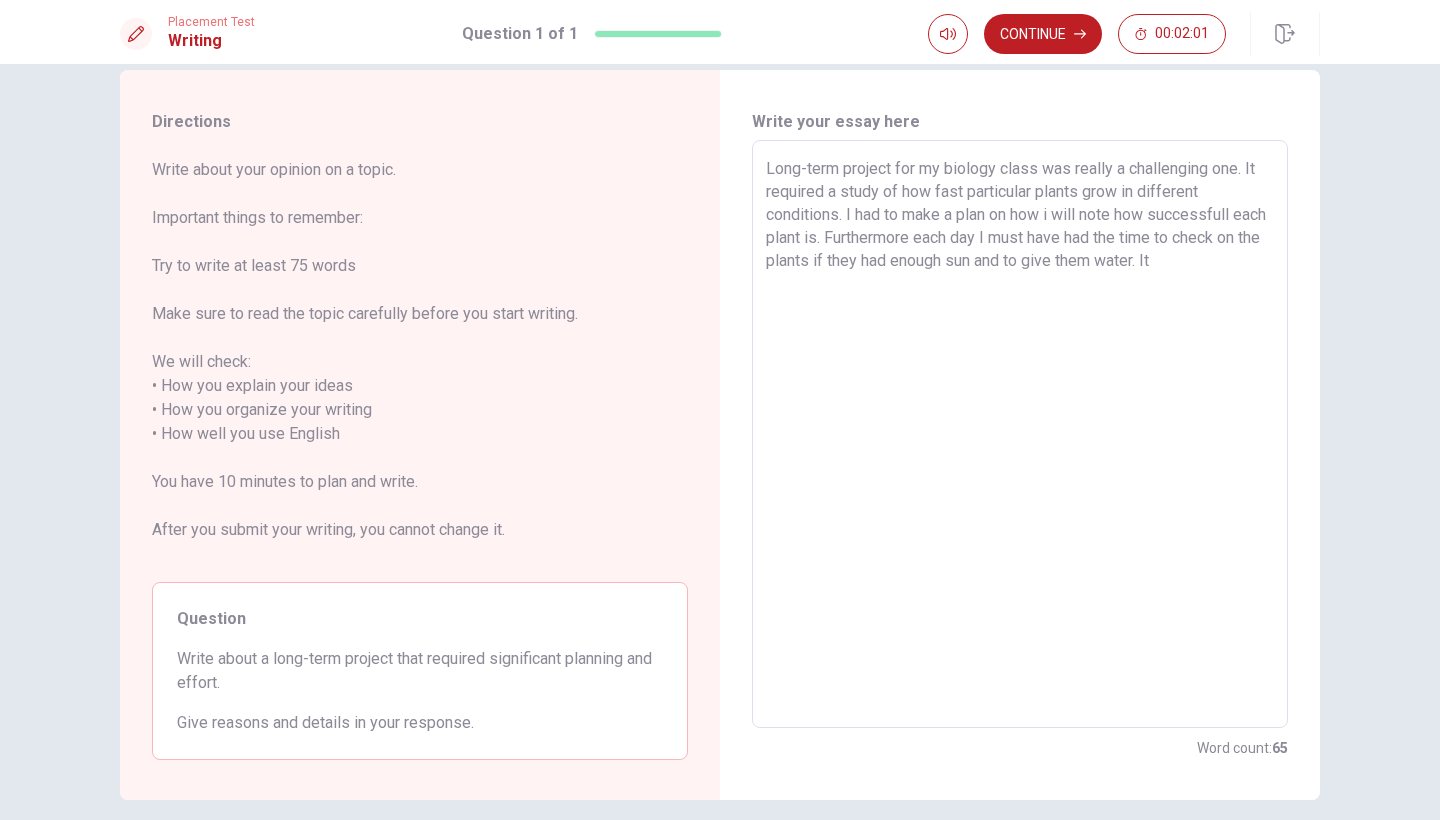 click on "Long-term project for my biology class was really a challenging one. It required a study of how fast particular plants grow in different conditions. I had to make a plan on how i will note how successfull each plant is. Furthermore each day I must have had the time to check on the plants if they had enough sun and to give them water. It" at bounding box center [1020, 434] 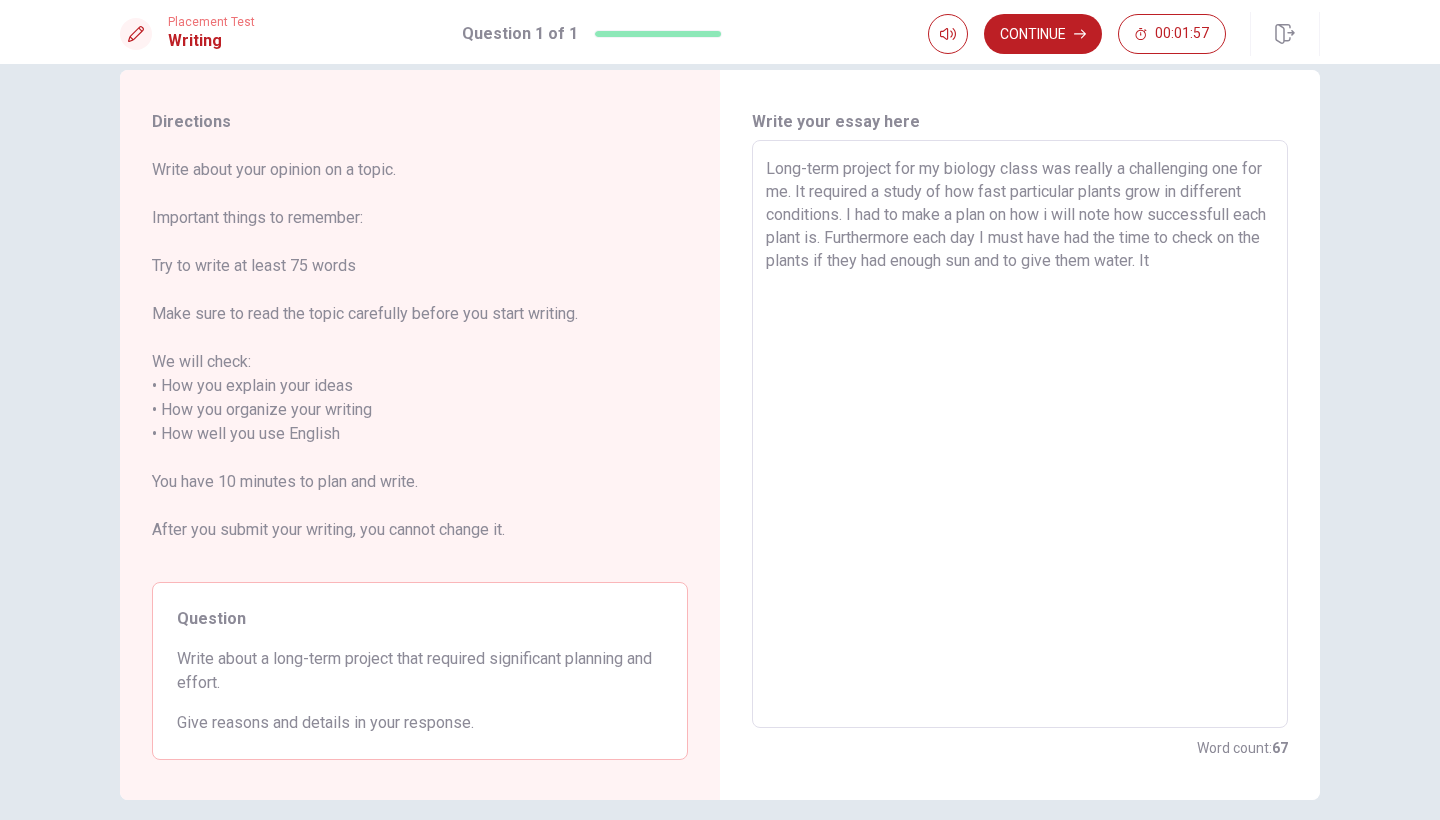 click on "Long-term project for my biology class was really a challenging one for me. It required a study of how fast particular plants grow in different conditions. I had to make a plan on how i will note how successfull each plant is. Furthermore each day I must have had the time to check on the plants if they had enough sun and to give them water. It" at bounding box center (1020, 434) 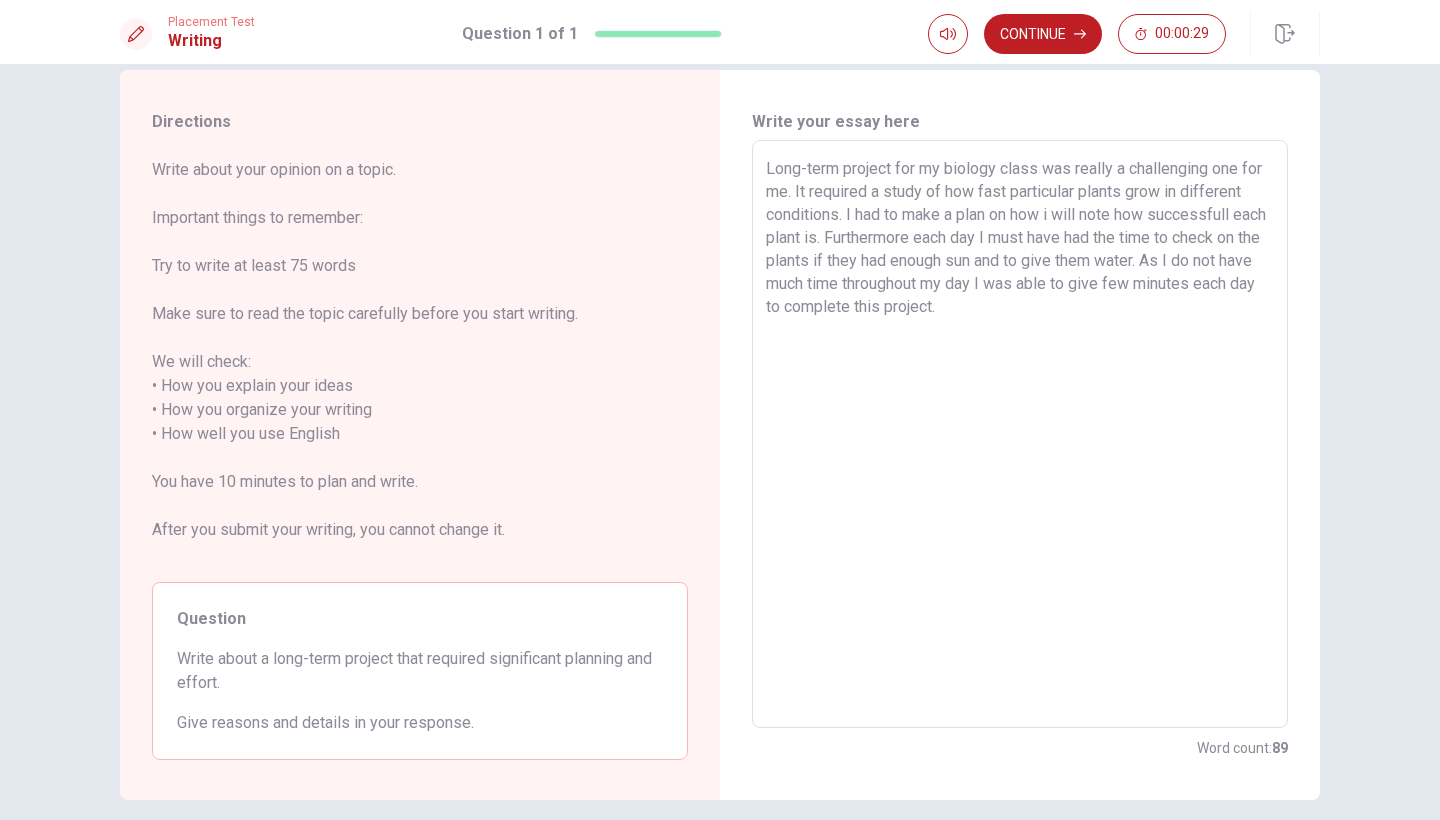 click on "Long-term project for my biology class was really a challenging one for me. It required a study of how fast particular plants grow in different conditions. I had to make a plan on how i will note how successfull each plant is. Furthermore each day I must have had the time to check on the plants if they had enough sun and to give them water. As I do not have much time throughout my day I was able to give few minutes each day to complete this project." at bounding box center [1020, 434] 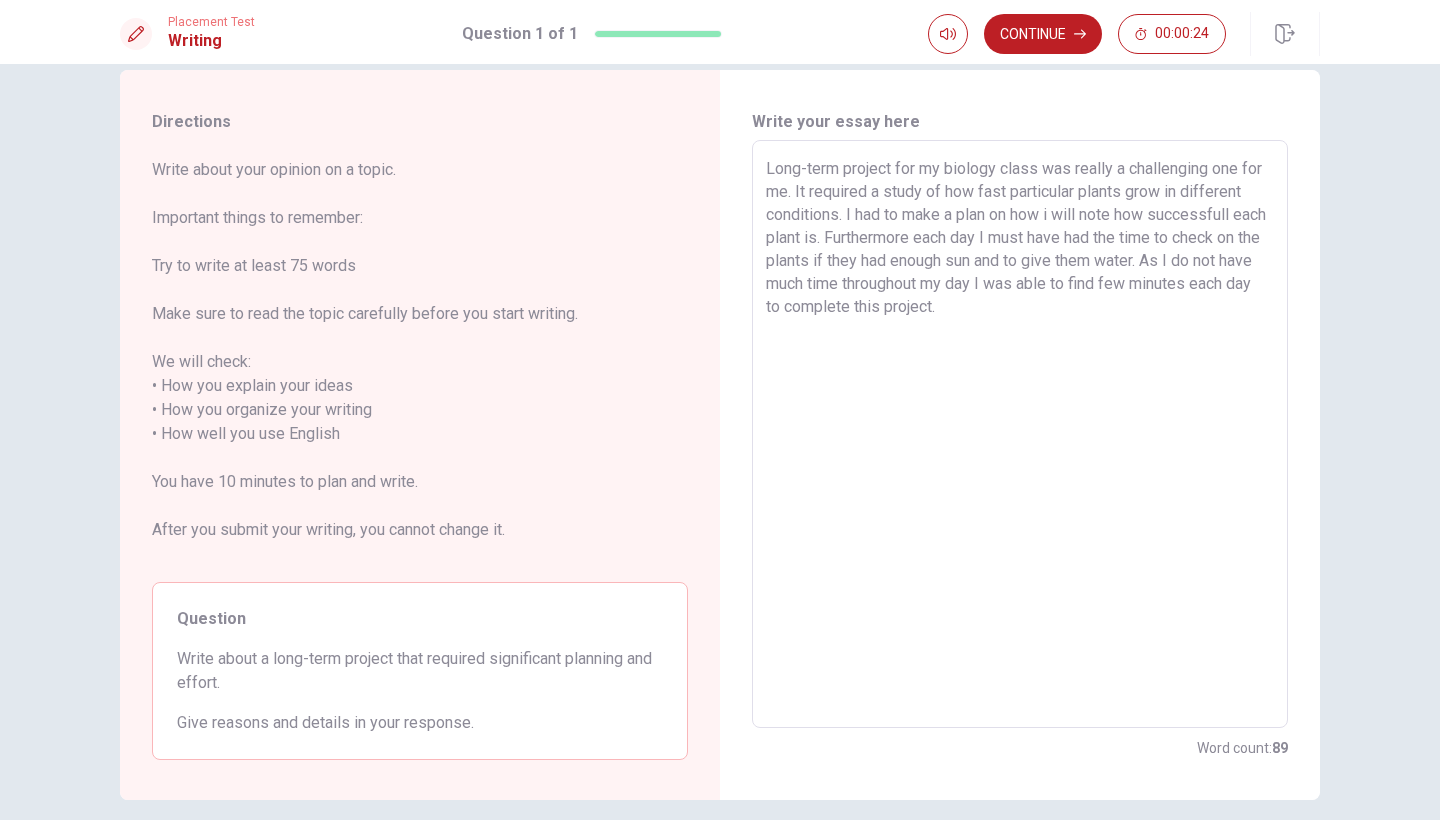click on "Long-term project for my biology class was really a challenging one for me. It required a study of how fast particular plants grow in different conditions. I had to make a plan on how i will note how successfull each plant is. Furthermore each day I must have had the time to check on the plants if they had enough sun and to give them water. As I do not have much time throughout my day I was able to find few minutes each day to complete this project." at bounding box center [1020, 434] 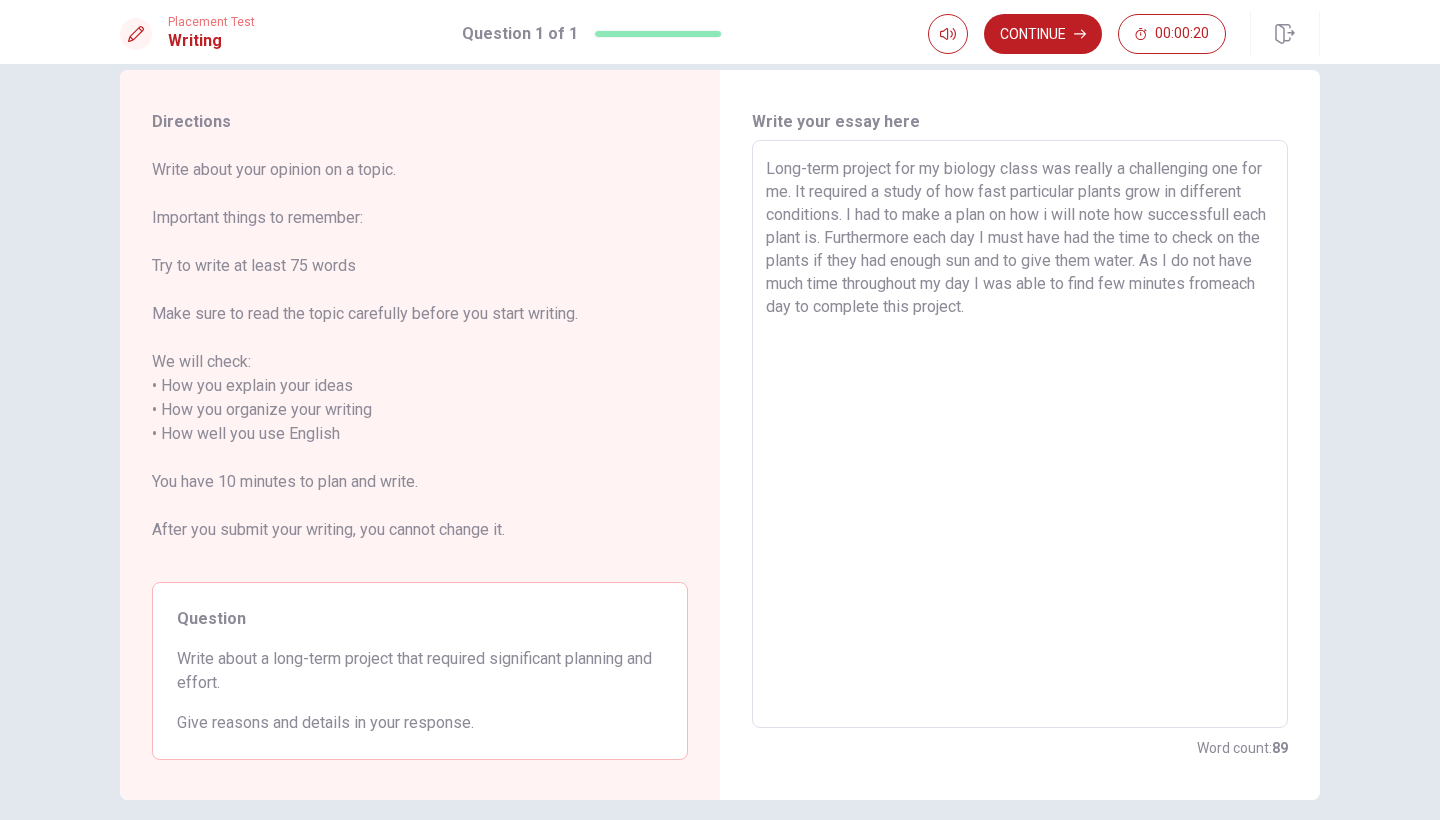 click on "Long-term project for my biology class was really a challenging one for me. It required a study of how fast particular plants grow in different conditions. I had to make a plan on how i will note how successfull each plant is. Furthermore each day I must have had the time to check on the plants if they had enough sun and to give them water. As I do not have much time throughout my day I was able to find few minutes fromeach day to complete this project." at bounding box center [1020, 434] 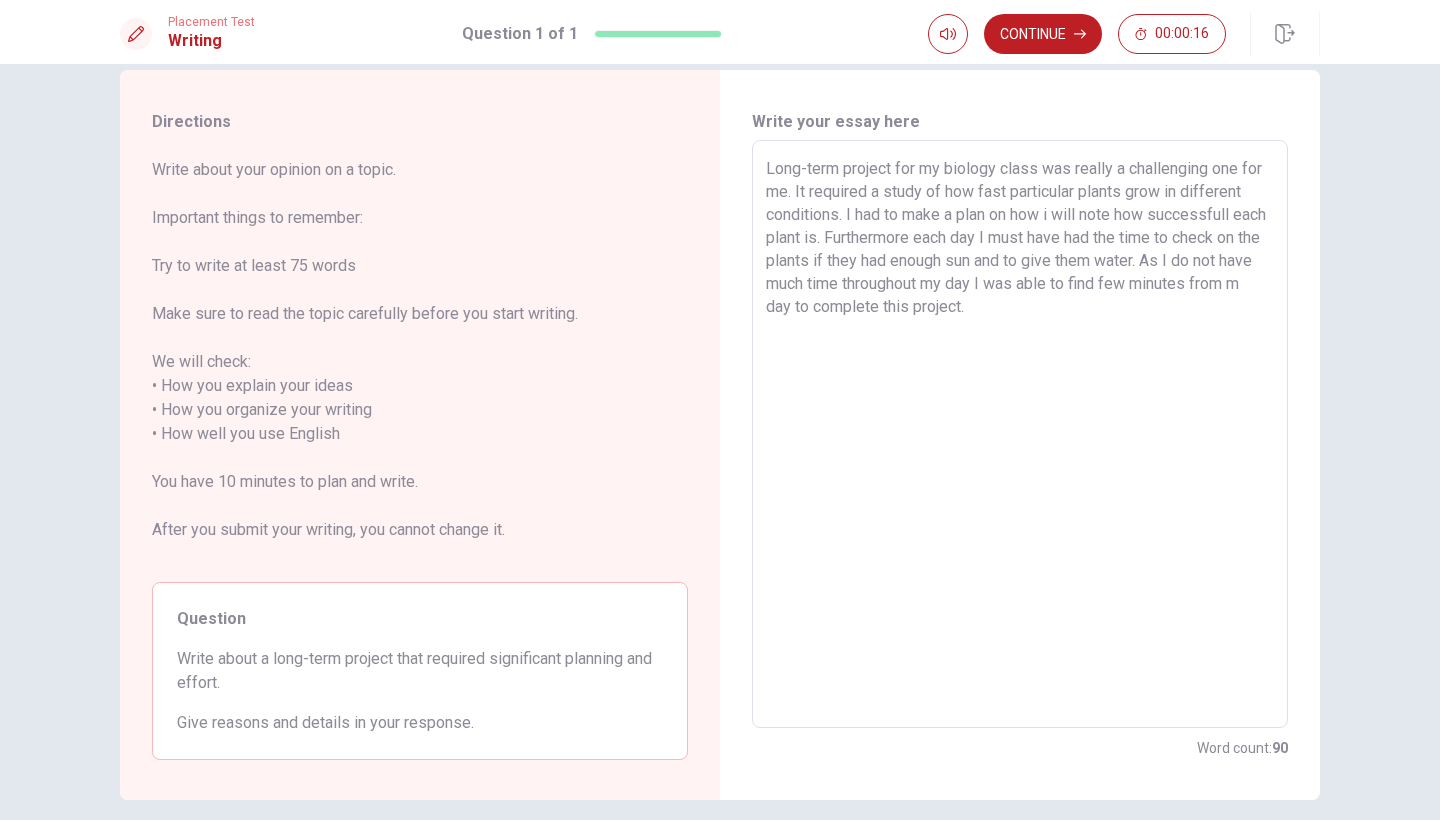 click on "Long-term project for my biology class was really a challenging one for me. It required a study of how fast particular plants grow in different conditions. I had to make a plan on how i will note how successfull each plant is. Furthermore each day I must have had the time to check on the plants if they had enough sun and to give them water. As I do not have much time throughout my day I was able to find few minutes from m day to complete this project." at bounding box center [1020, 434] 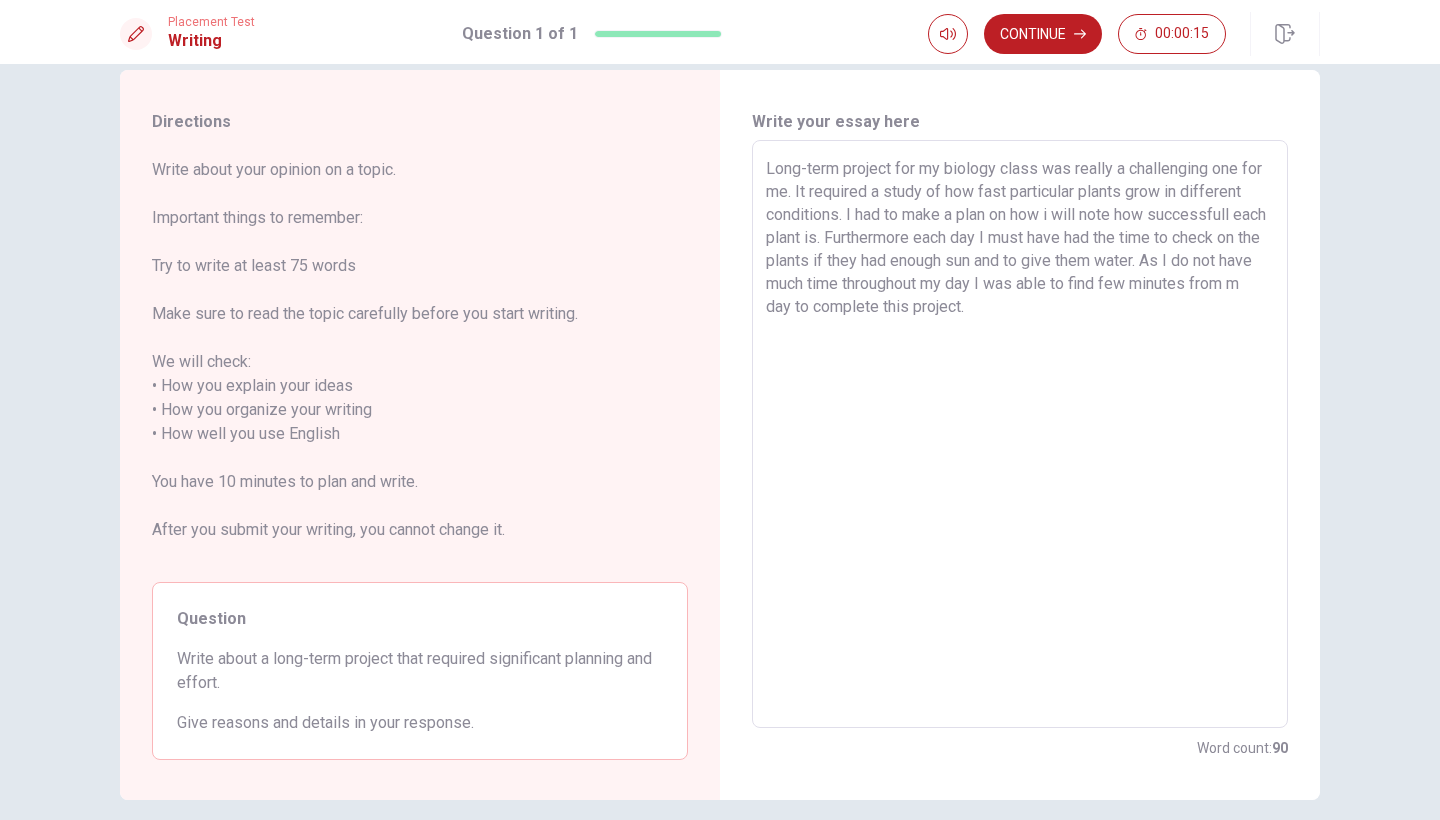 click on "Long-term project for my biology class was really a challenging one for me. It required a study of how fast particular plants grow in different conditions. I had to make a plan on how i will note how successfull each plant is. Furthermore each day I must have had the time to check on the plants if they had enough sun and to give them water. As I do not have much time throughout my day I was able to find few minutes from m day to complete this project." at bounding box center [1020, 434] 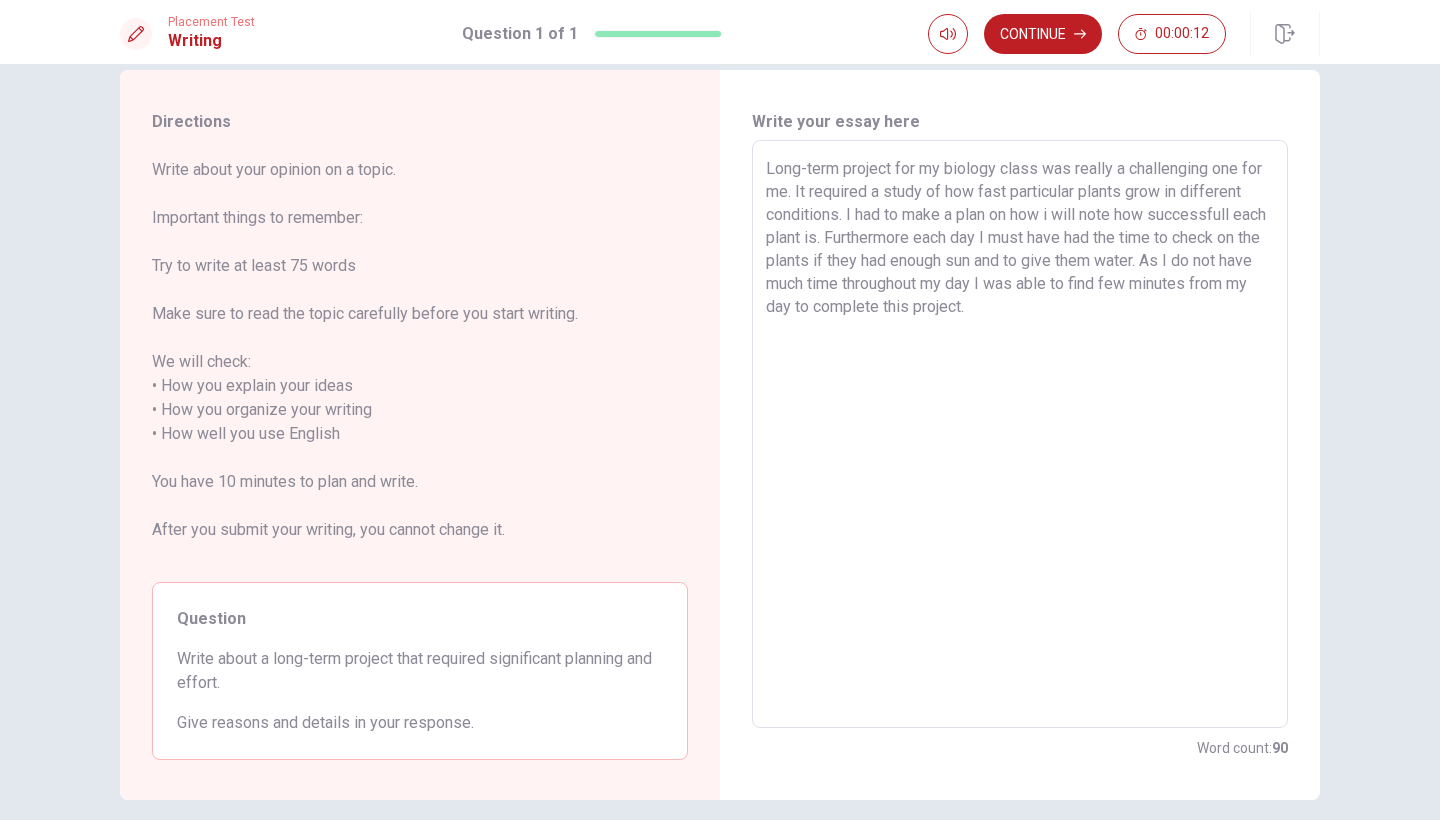click on "Long-term project for my biology class was really a challenging one for me. It required a study of how fast particular plants grow in different conditions. I had to make a plan on how i will note how successfull each plant is. Furthermore each day I must have had the time to check on the plants if they had enough sun and to give them water. As I do not have much time throughout my day I was able to find few minutes from my day to complete this project." at bounding box center (1020, 434) 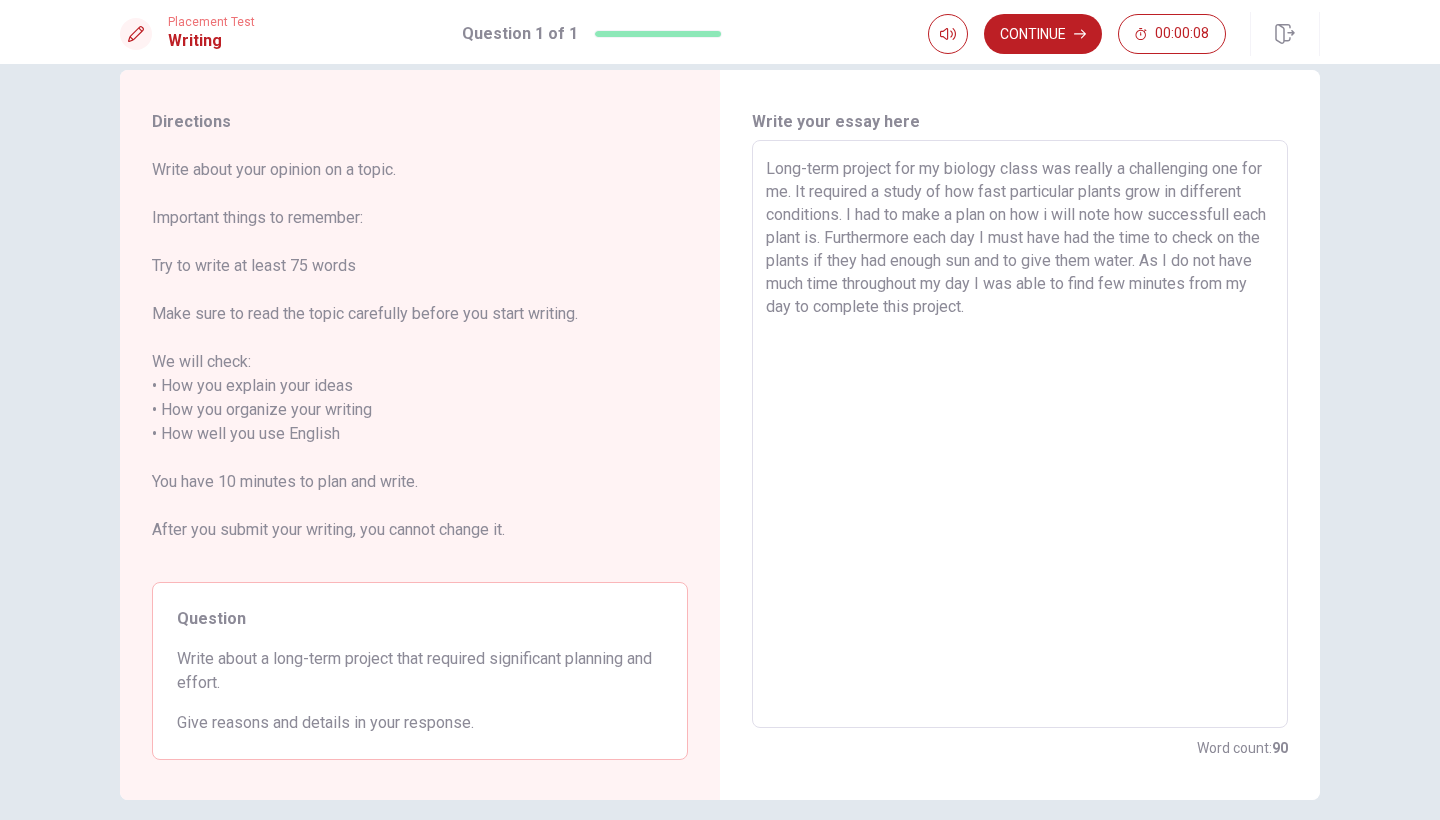 click on "Long-term project for my biology class was really a challenging one for me. It required a study of how fast particular plants grow in different conditions. I had to make a plan on how i will note how successfull each plant is. Furthermore each day I must have had the time to check on the plants if they had enough sun and to give them water. As I do not have much time throughout my day I was able to find few minutes from my day to complete this project." at bounding box center [1020, 434] 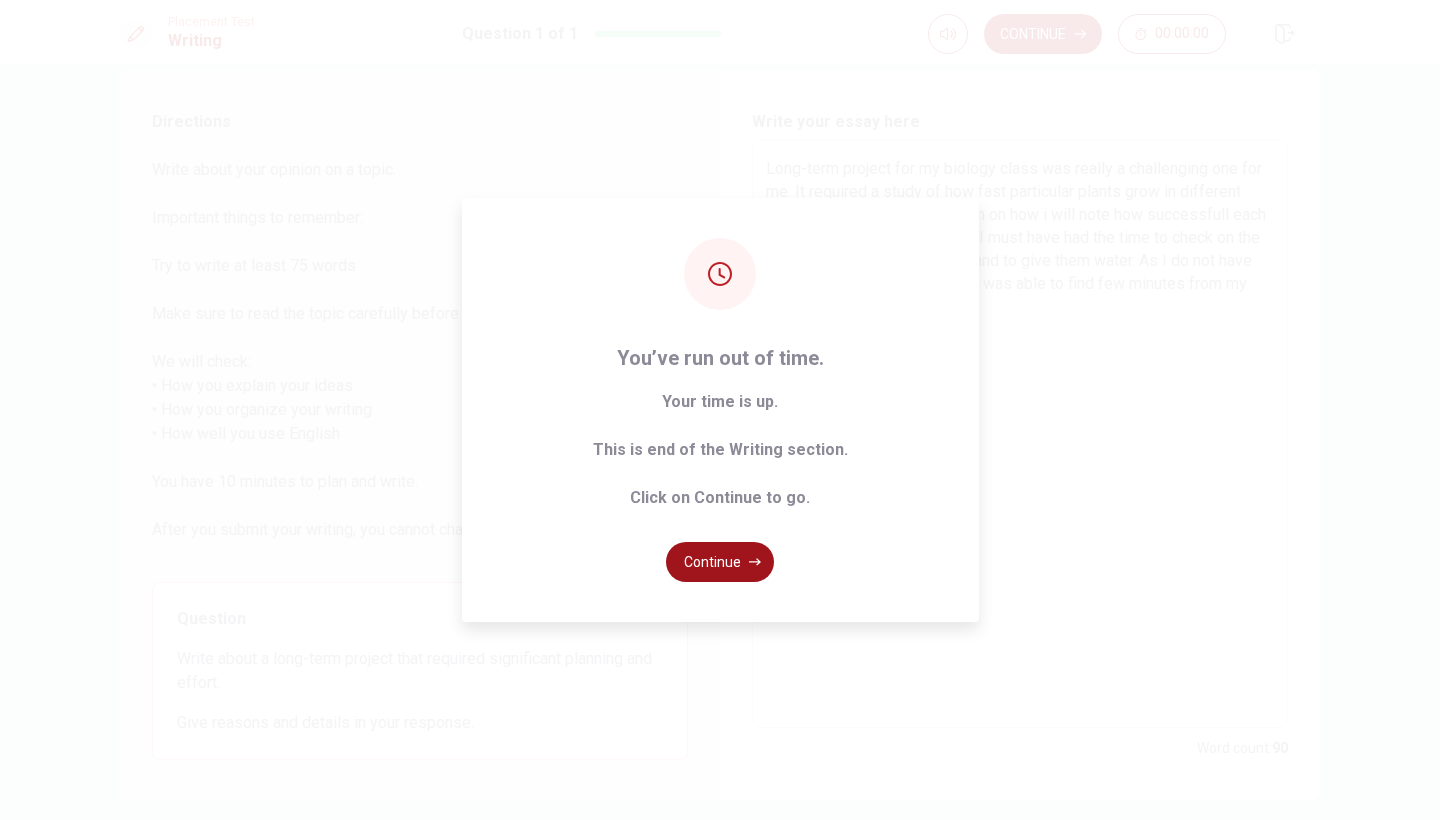 click on "Continue" at bounding box center [720, 562] 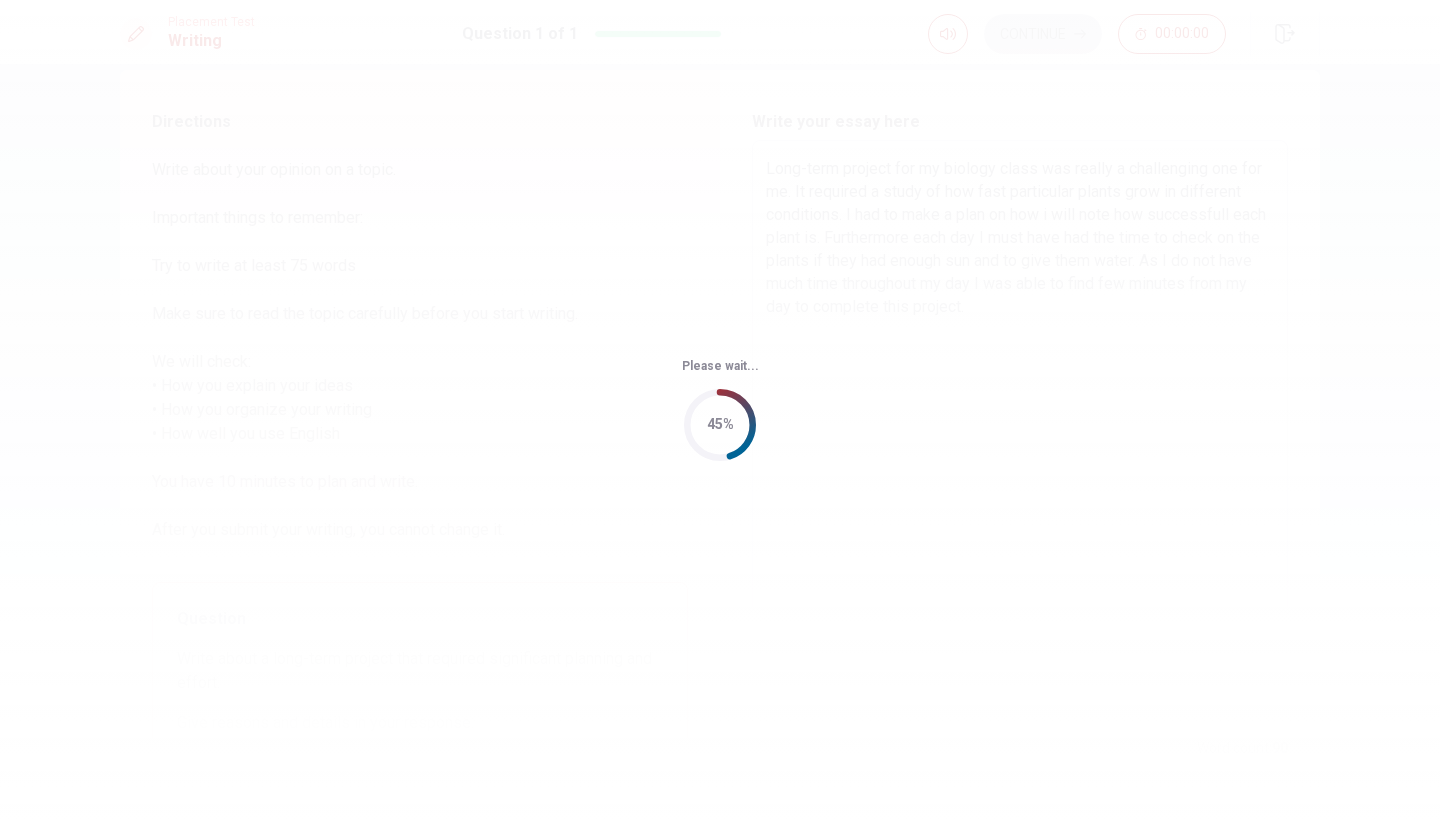 scroll, scrollTop: 0, scrollLeft: 0, axis: both 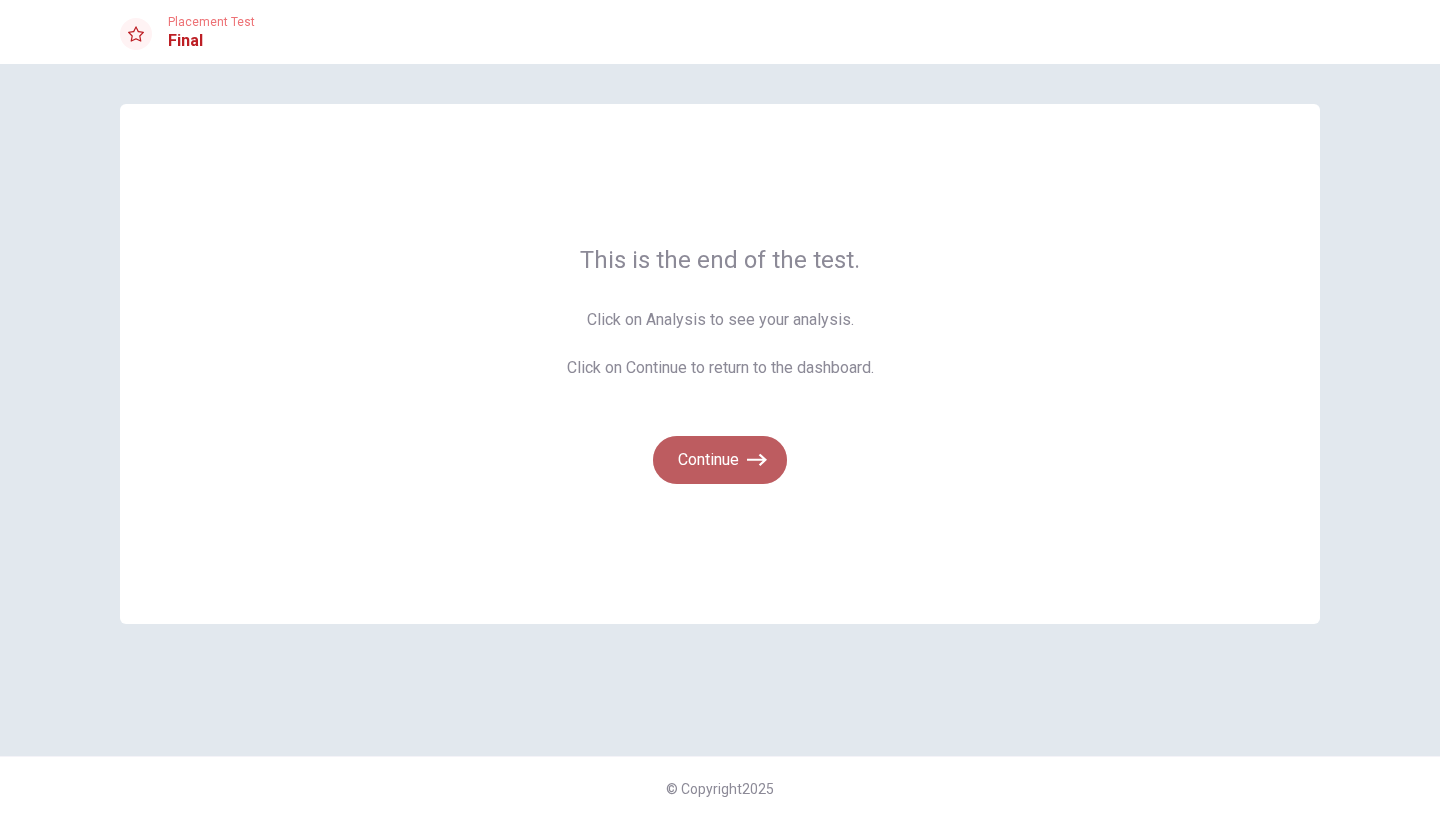 click 